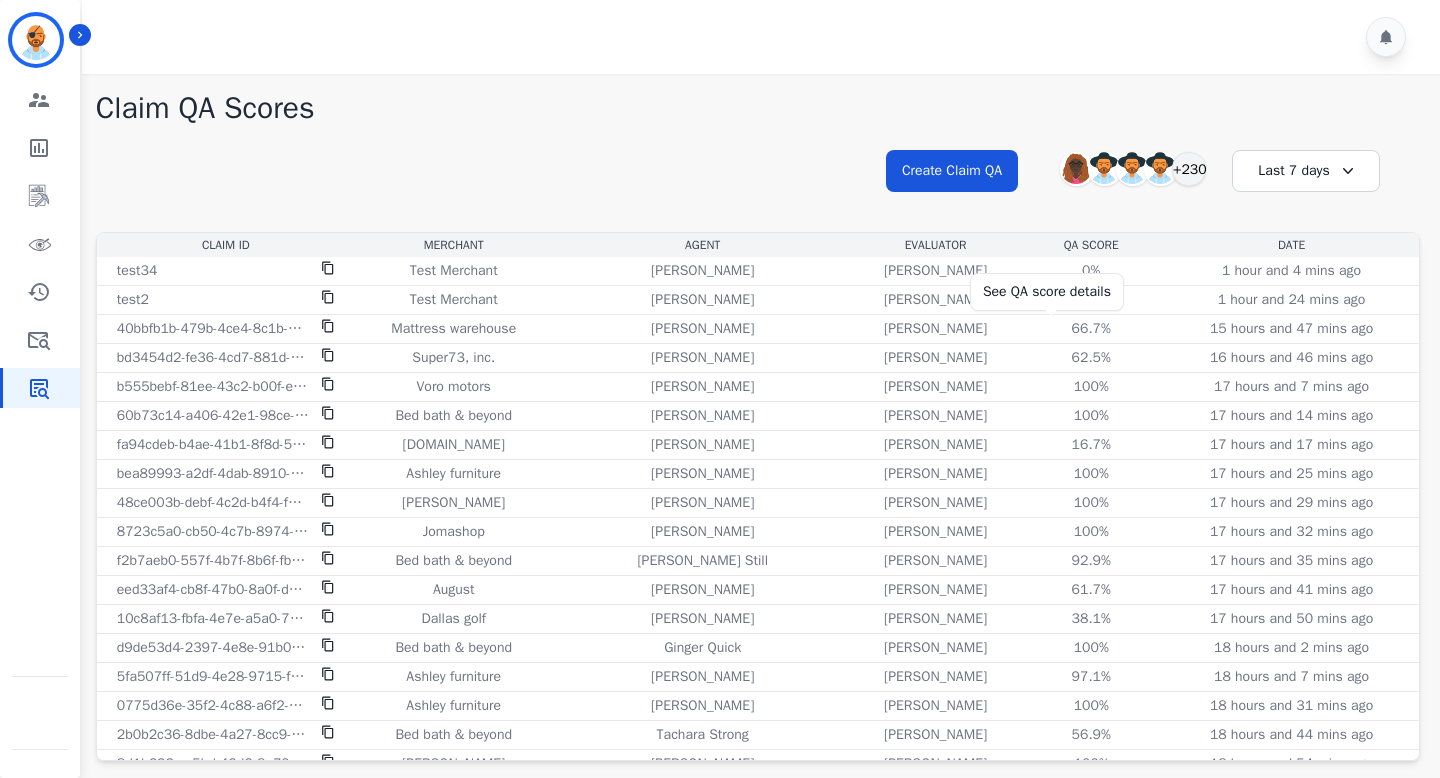scroll, scrollTop: 0, scrollLeft: 0, axis: both 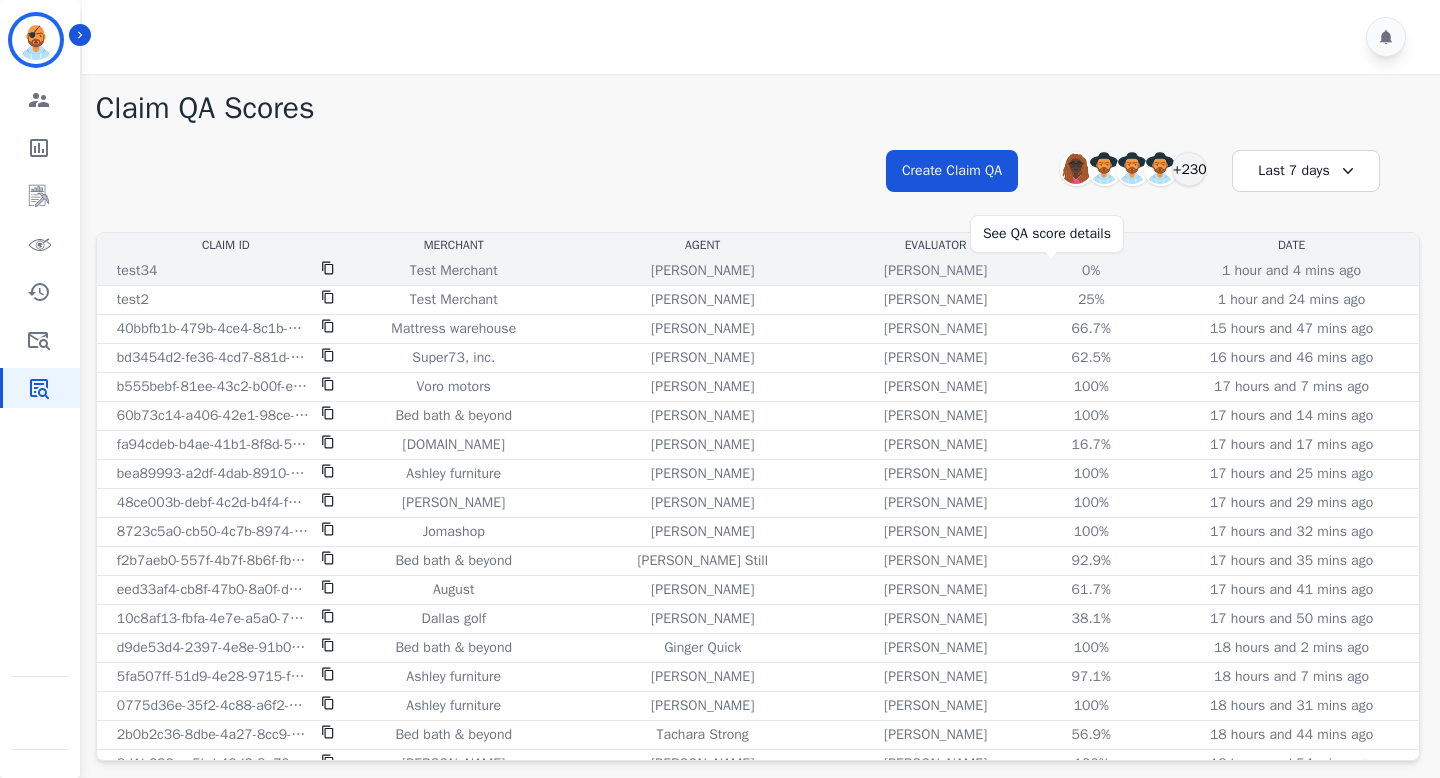 click on "0%" at bounding box center [1091, 271] 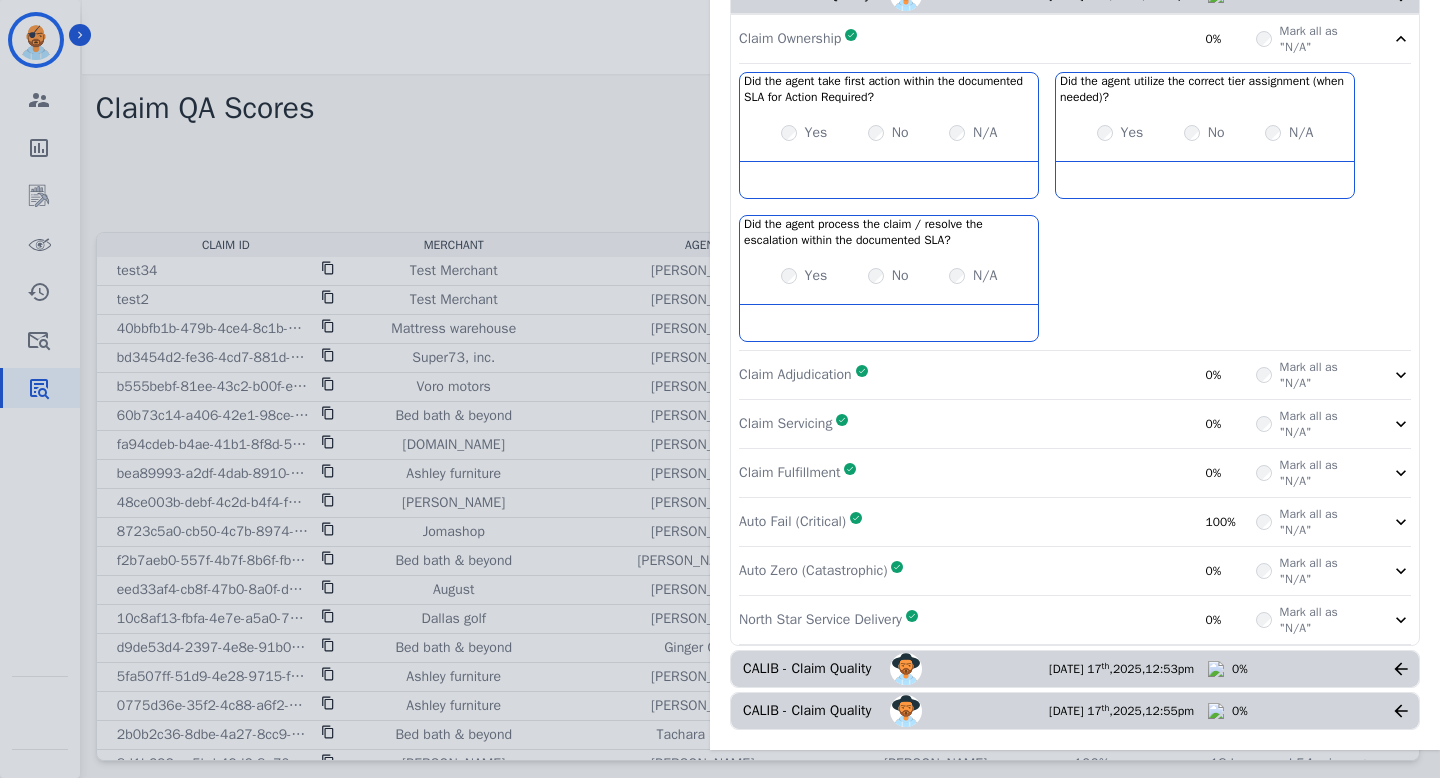 scroll, scrollTop: 0, scrollLeft: 0, axis: both 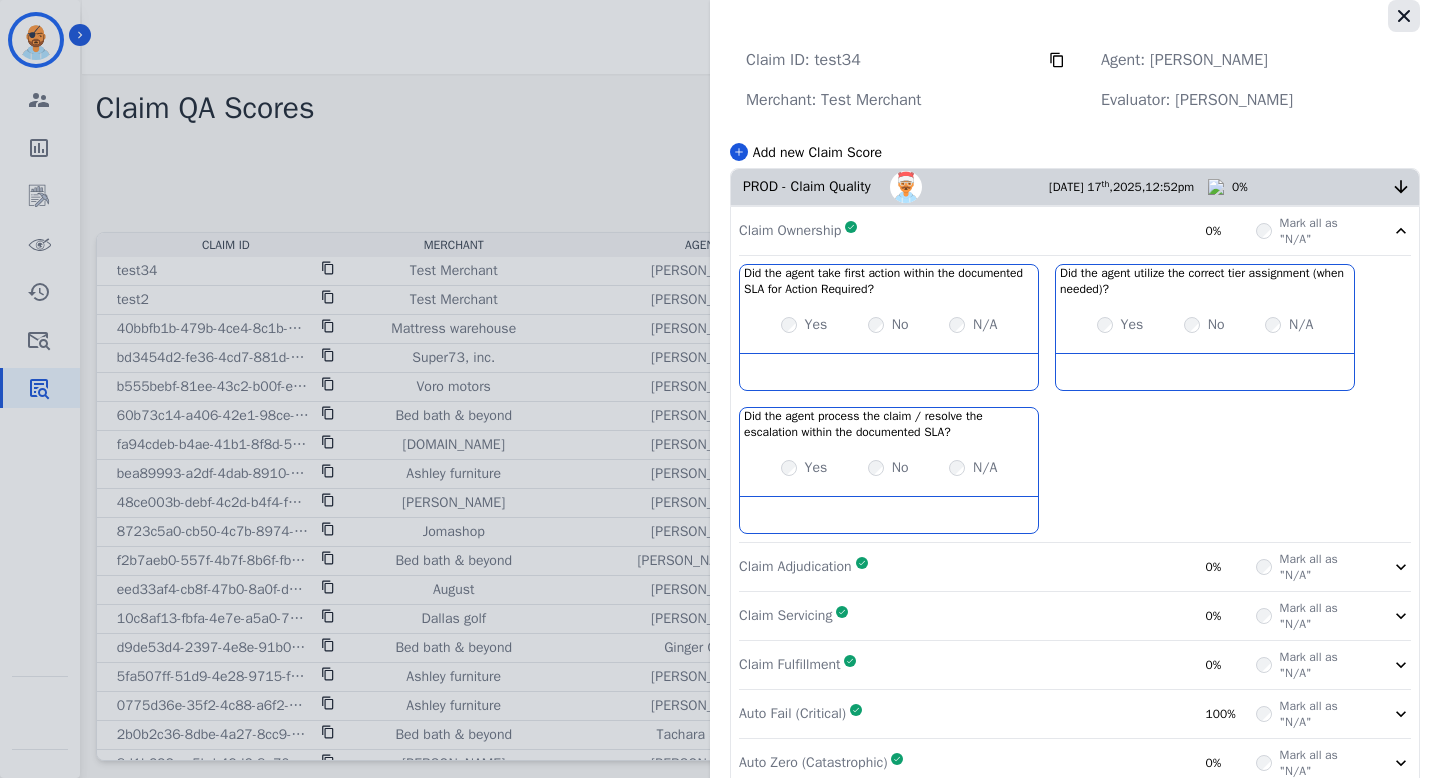 click 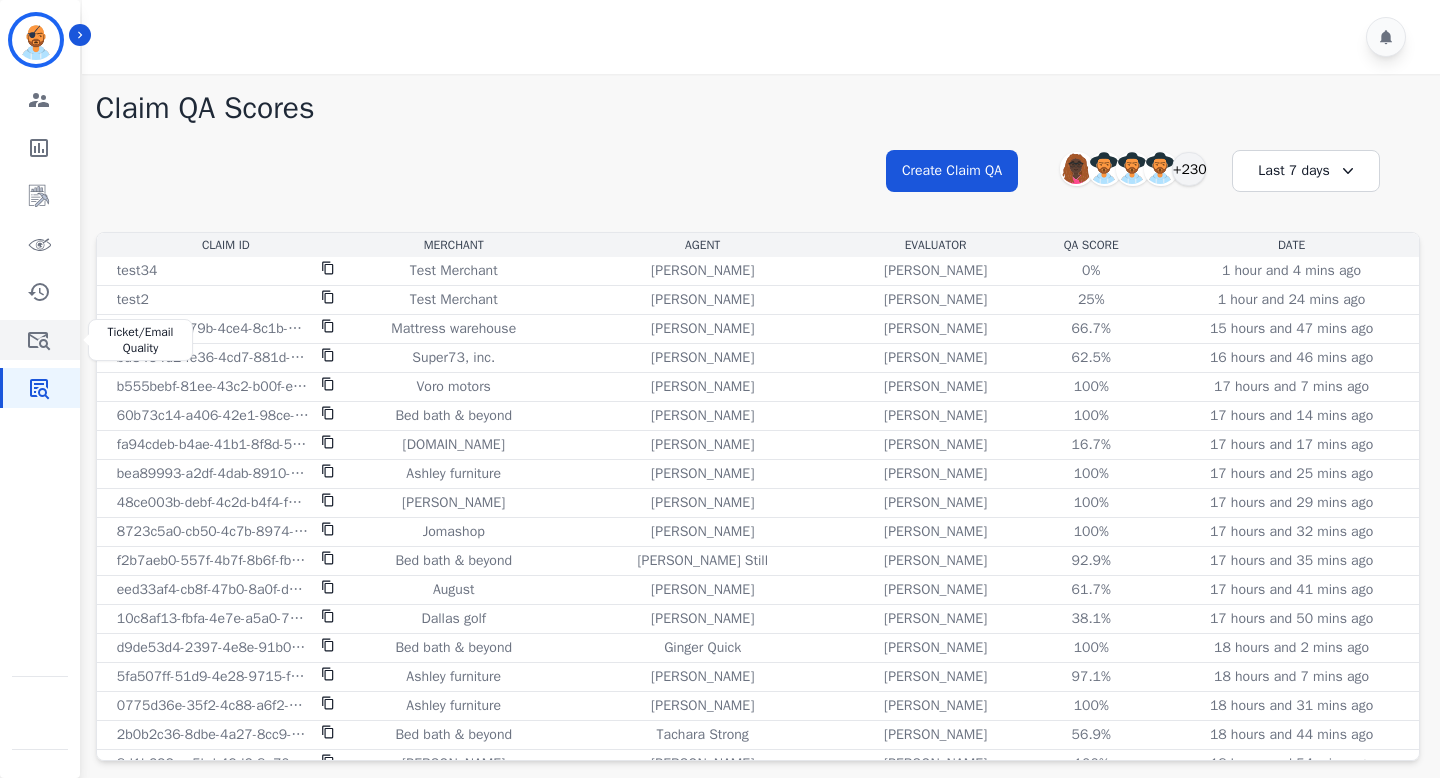 click at bounding box center [41, 340] 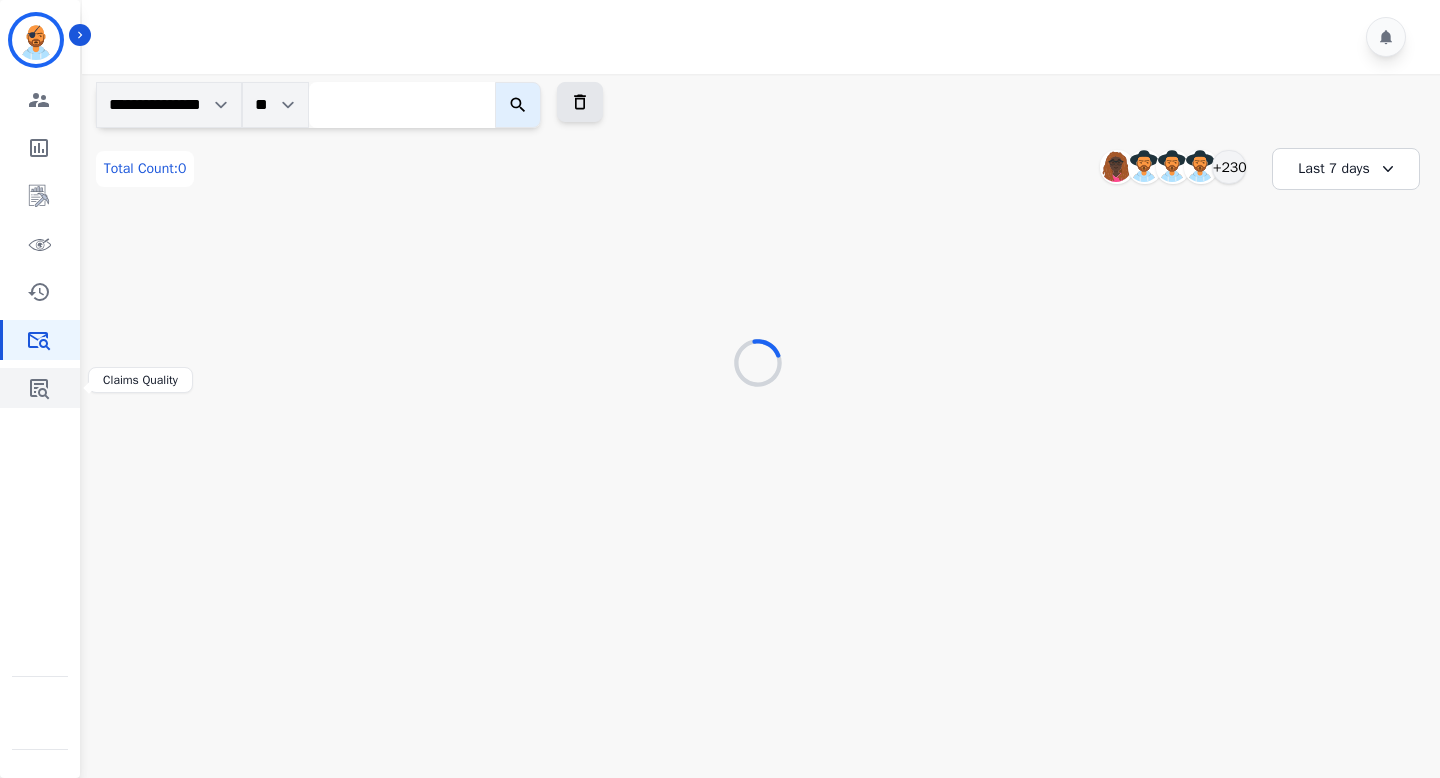 click at bounding box center [41, 388] 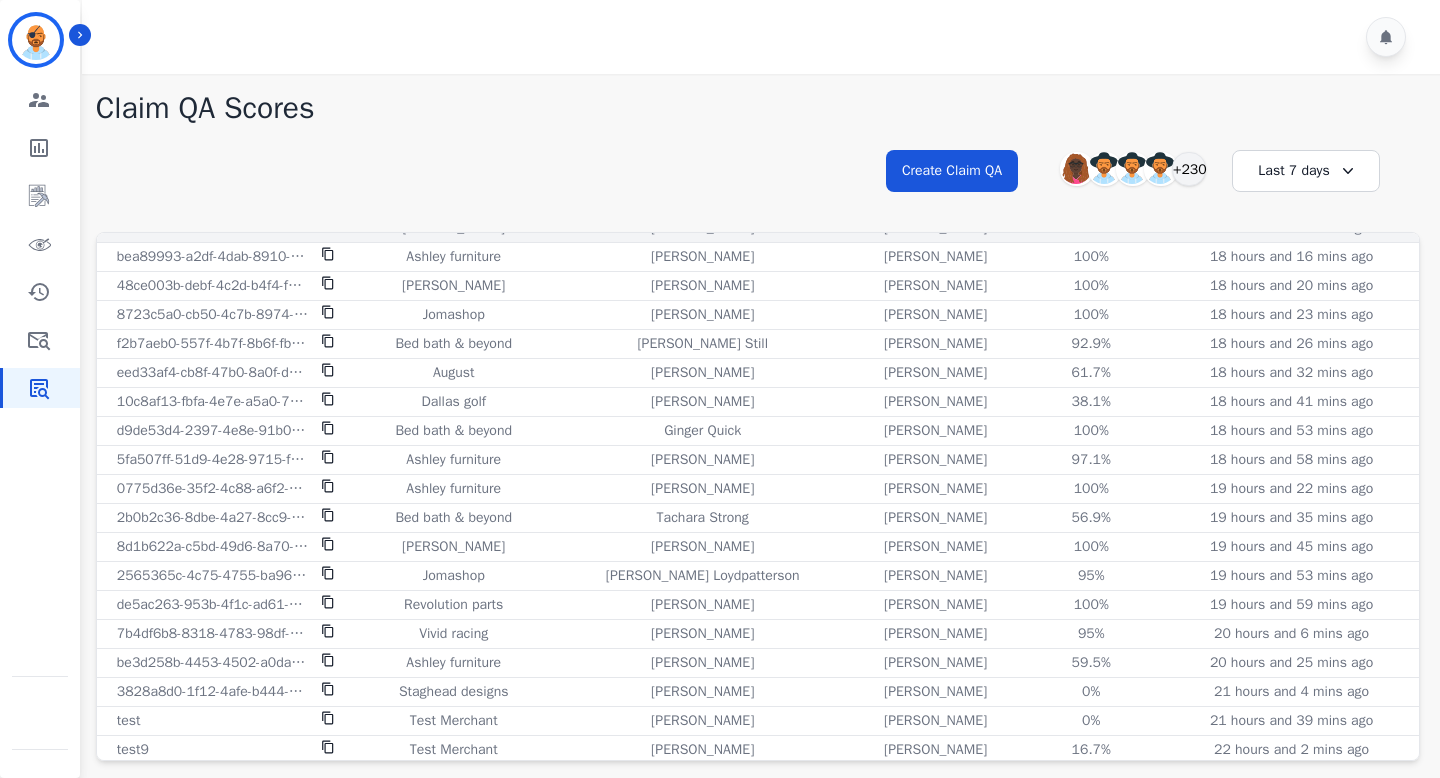 scroll, scrollTop: 0, scrollLeft: 0, axis: both 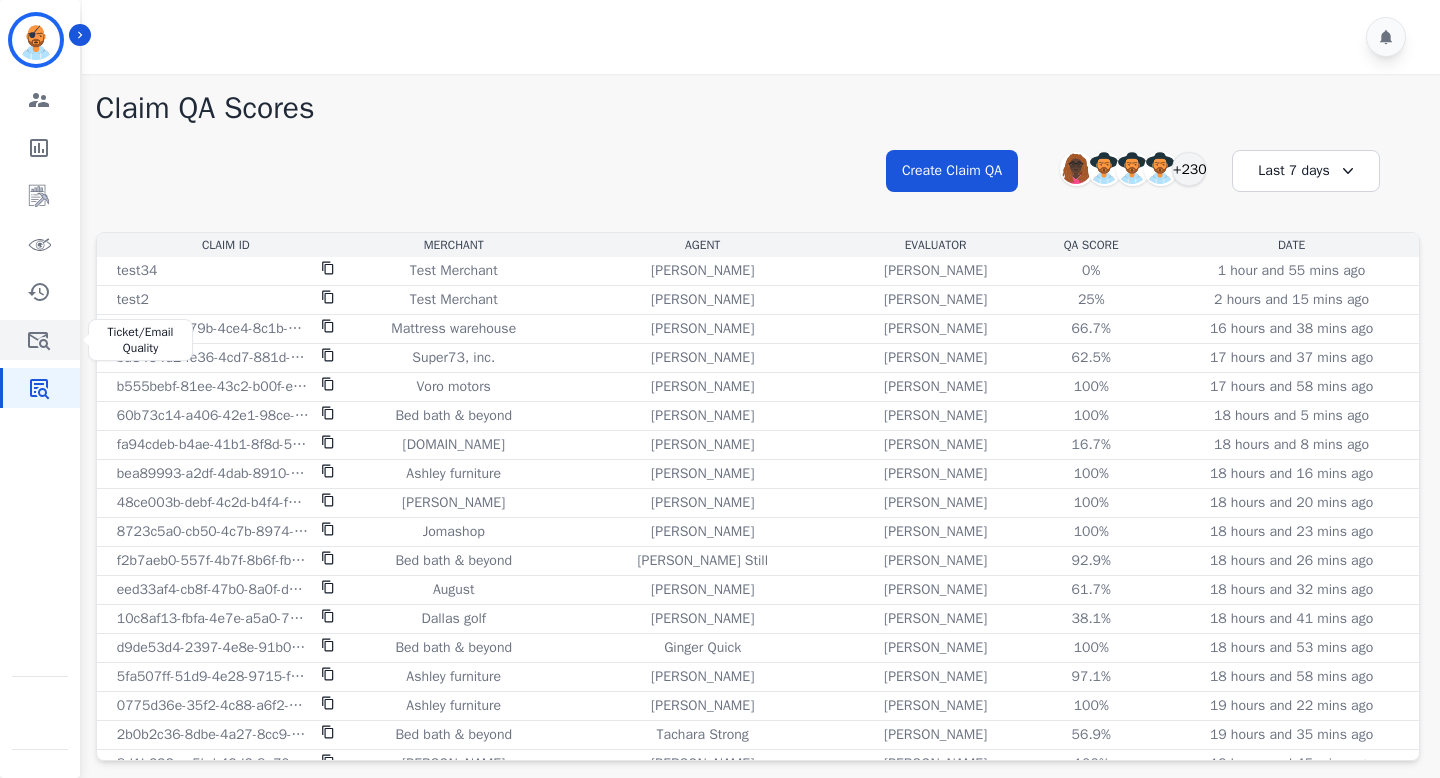 click 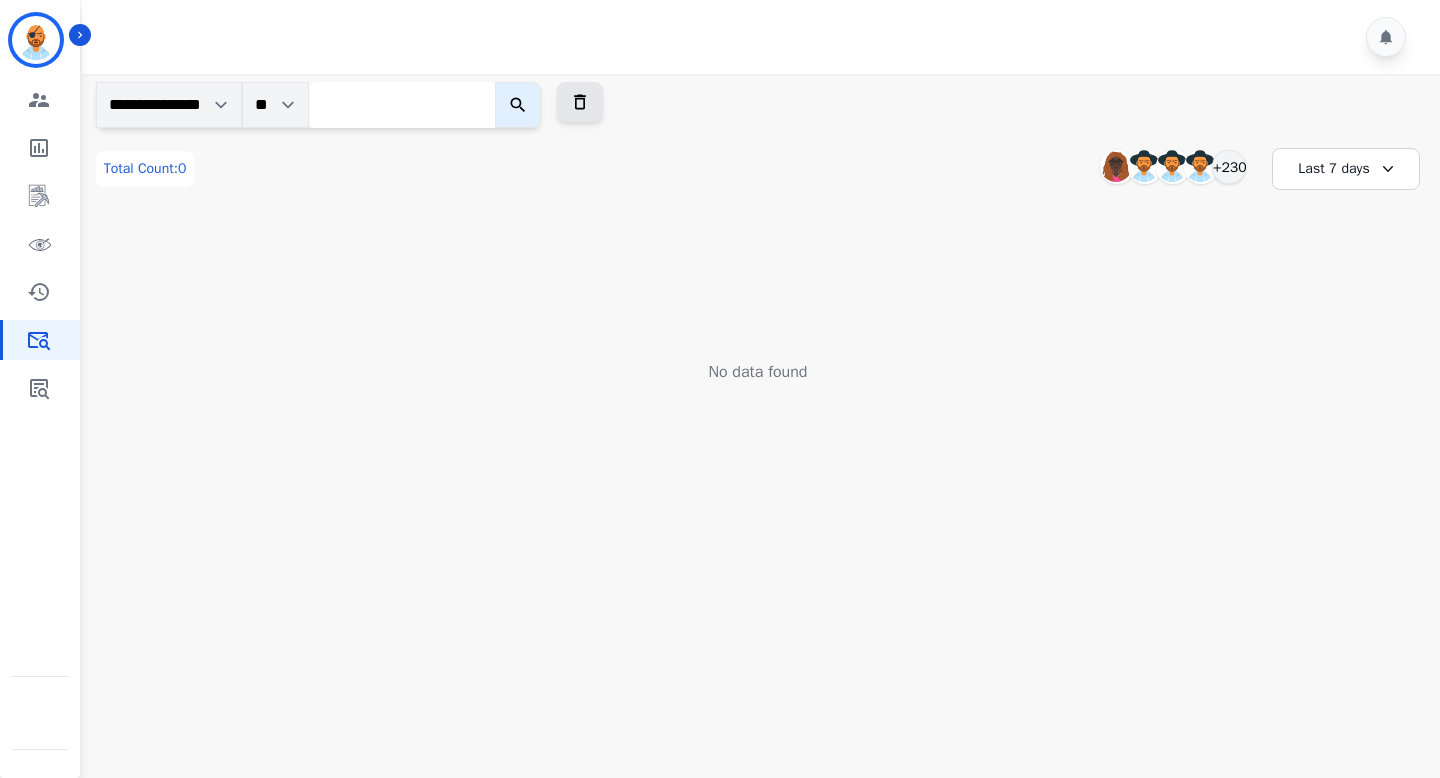 click at bounding box center [402, 105] 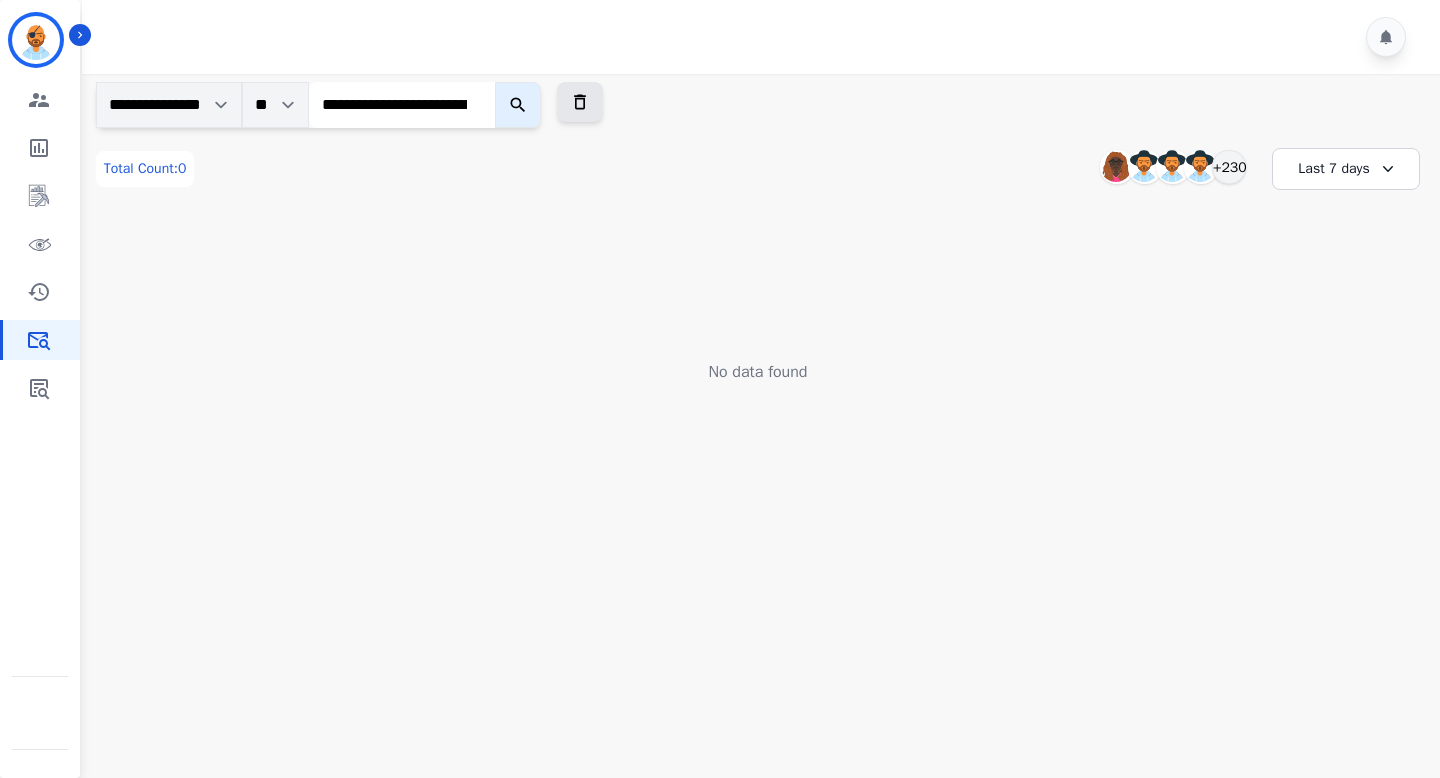 scroll, scrollTop: 0, scrollLeft: 151, axis: horizontal 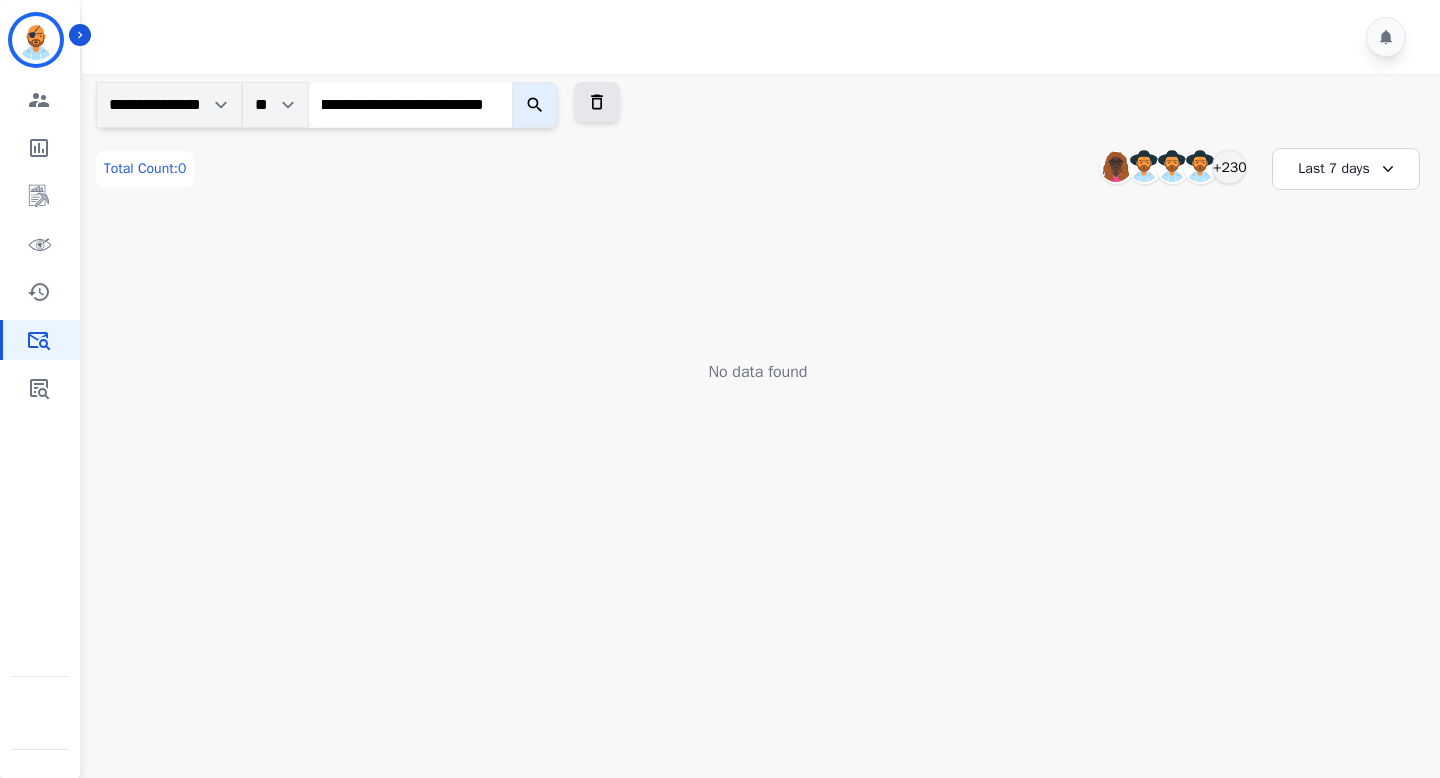 type on "**********" 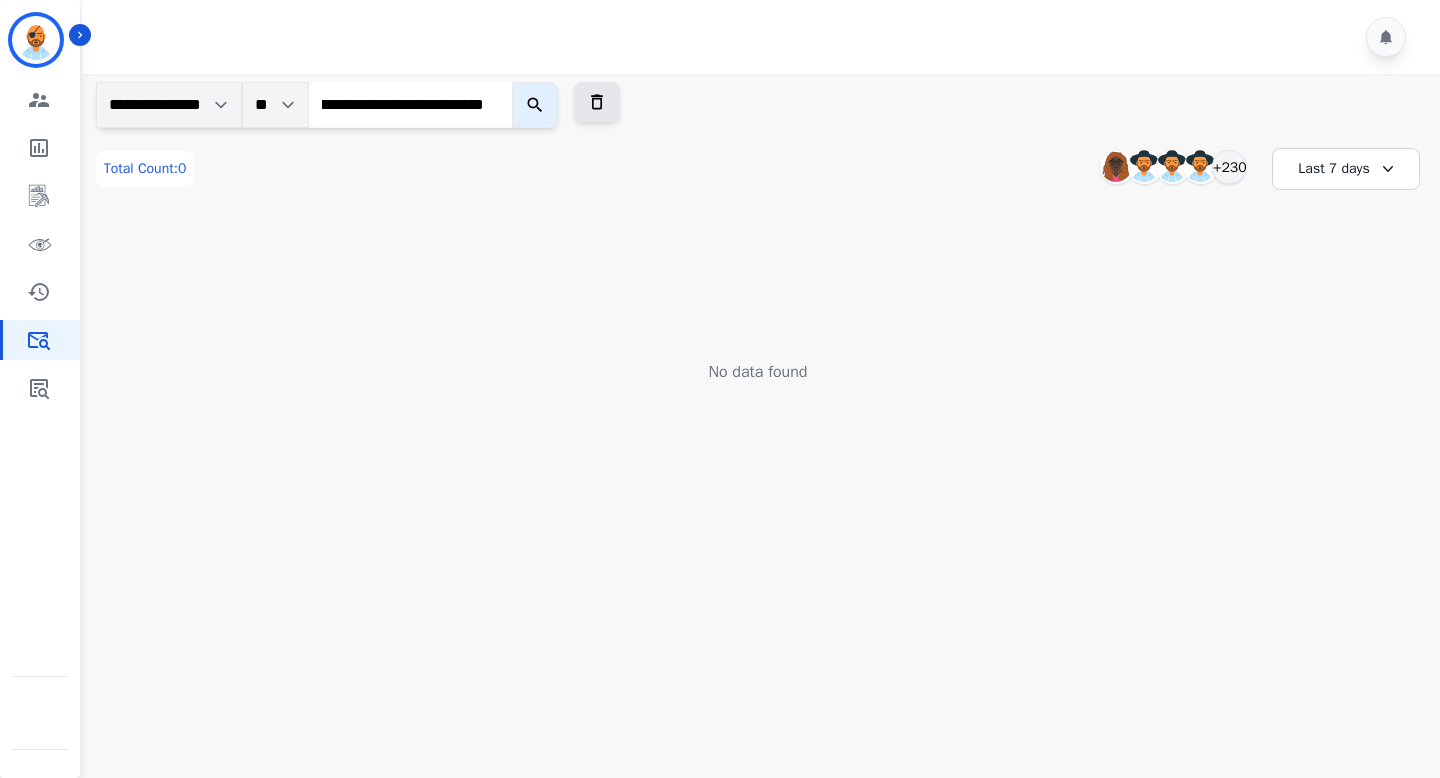 scroll, scrollTop: 0, scrollLeft: 0, axis: both 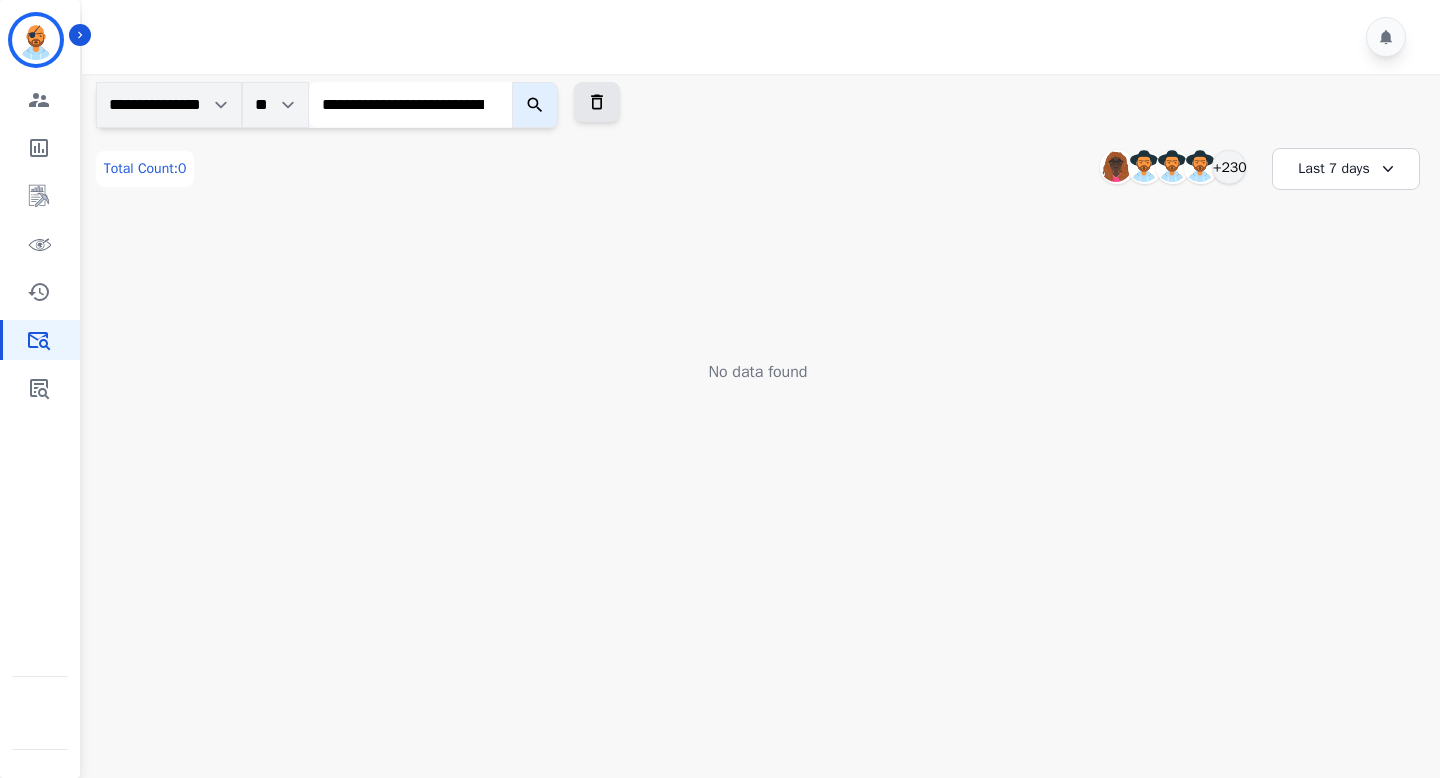click 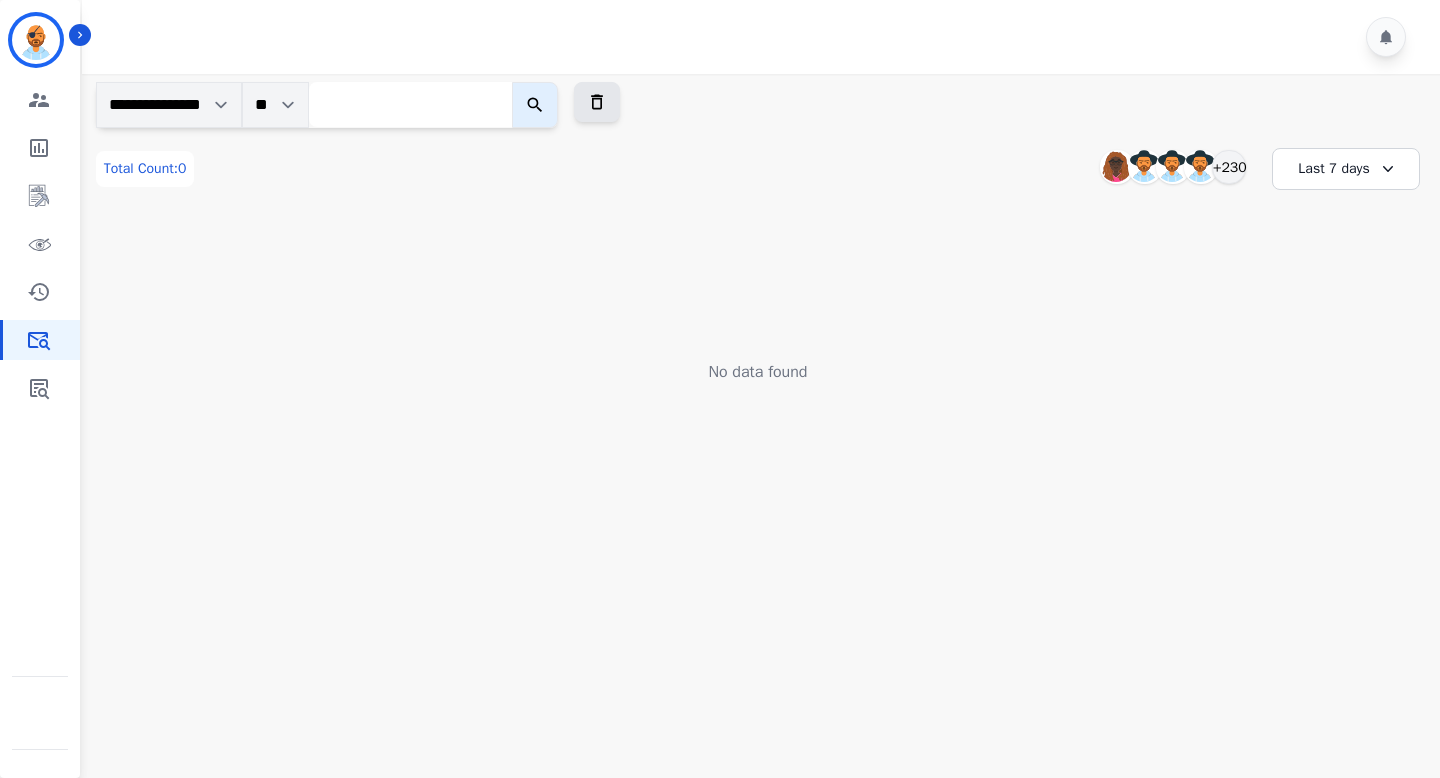paste on "**********" 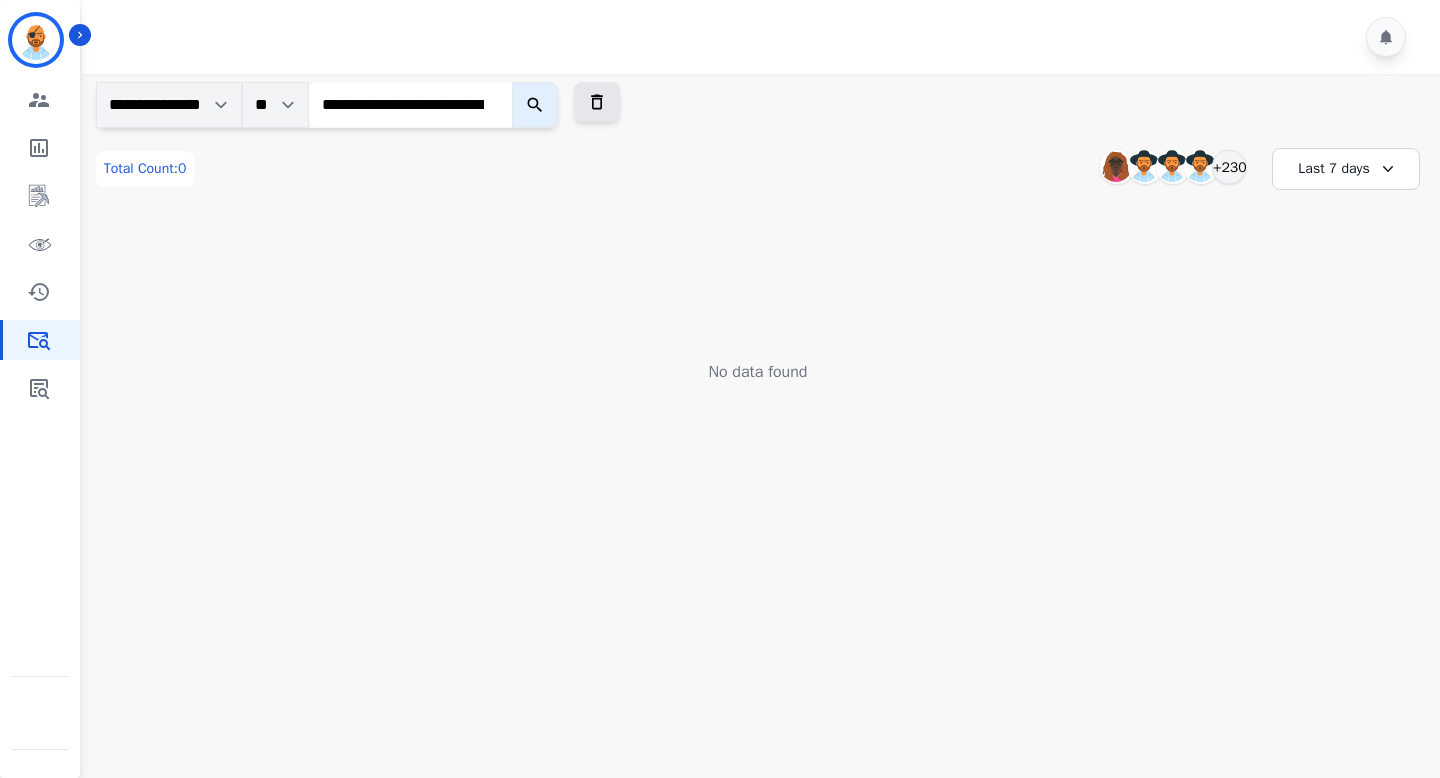 scroll, scrollTop: 0, scrollLeft: 168, axis: horizontal 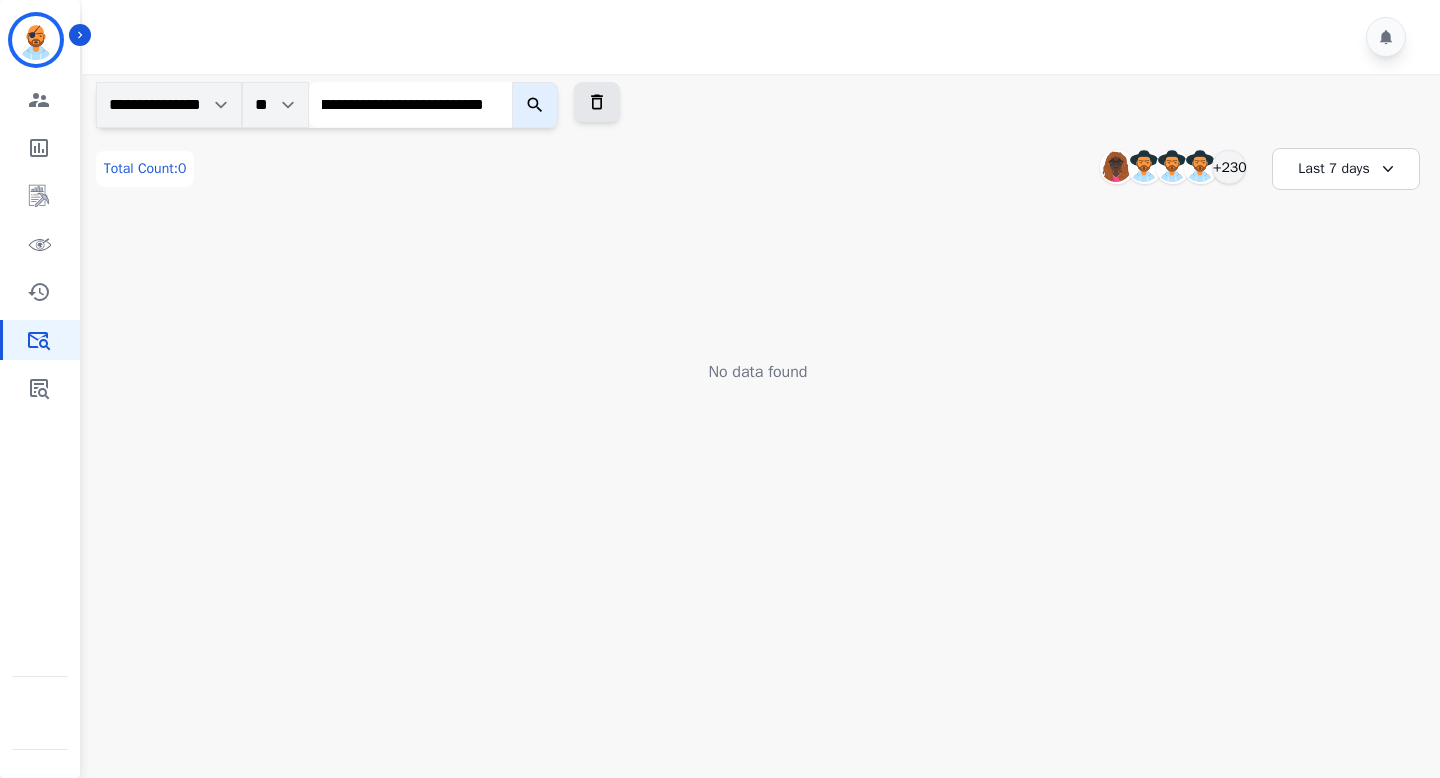 type on "**********" 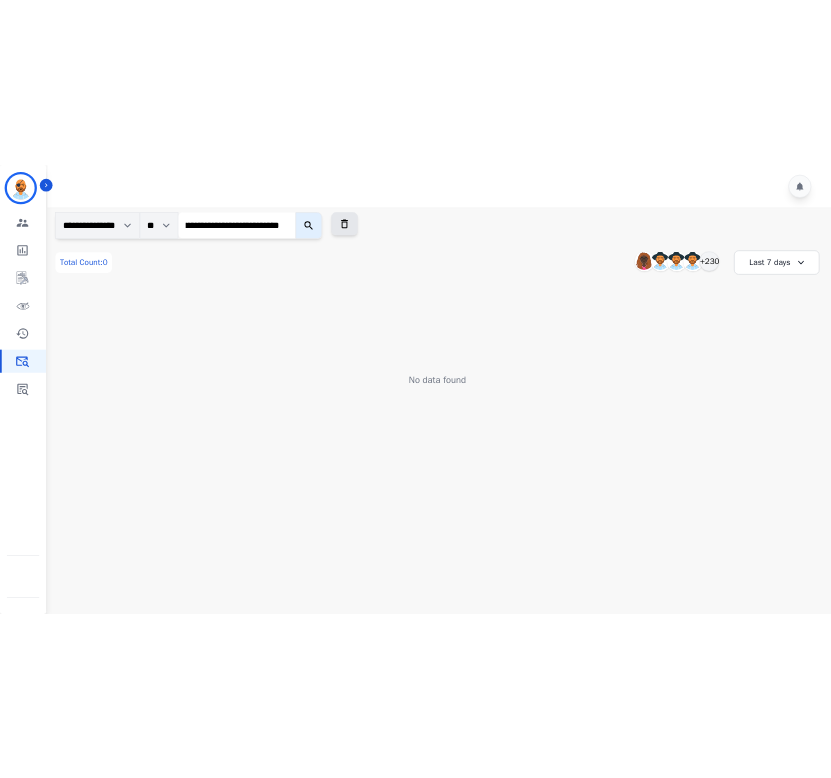 scroll, scrollTop: 0, scrollLeft: 0, axis: both 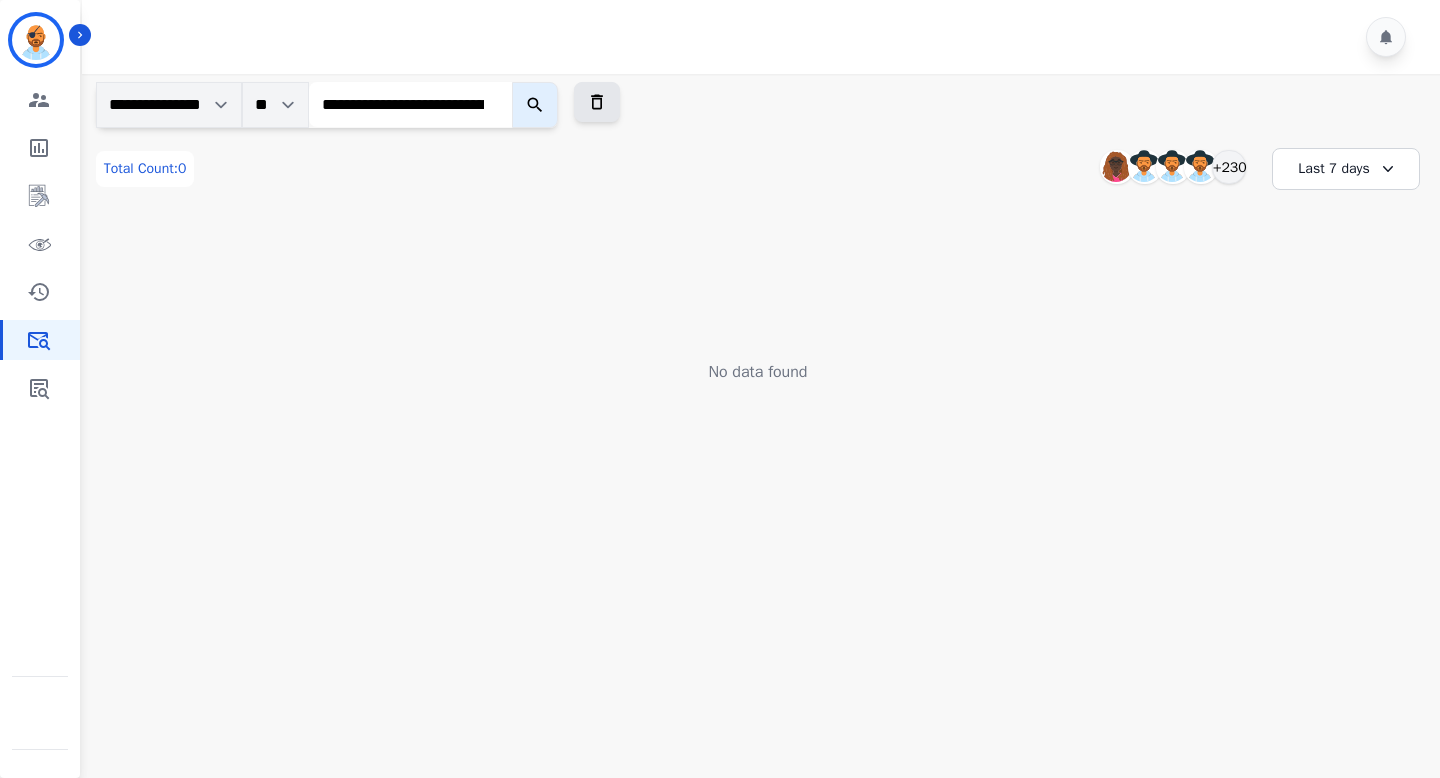 click 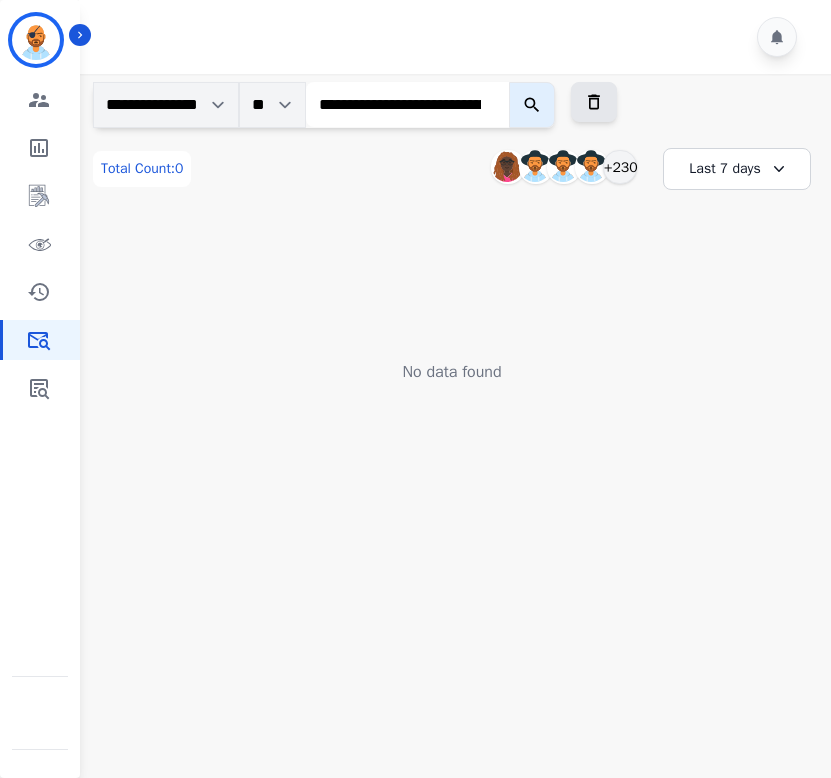 click 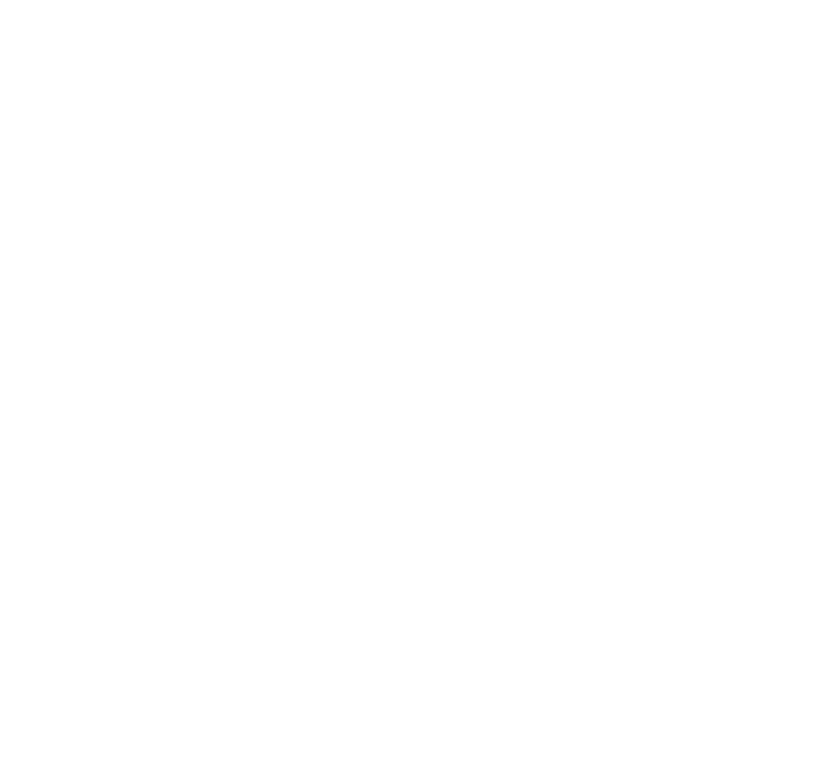 scroll, scrollTop: 0, scrollLeft: 0, axis: both 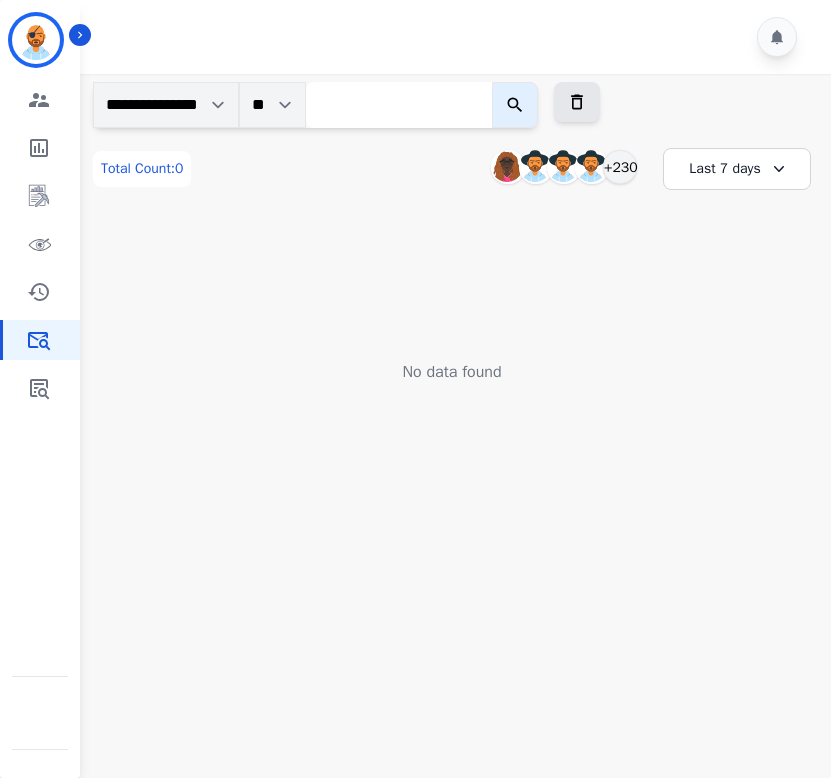 click at bounding box center [399, 105] 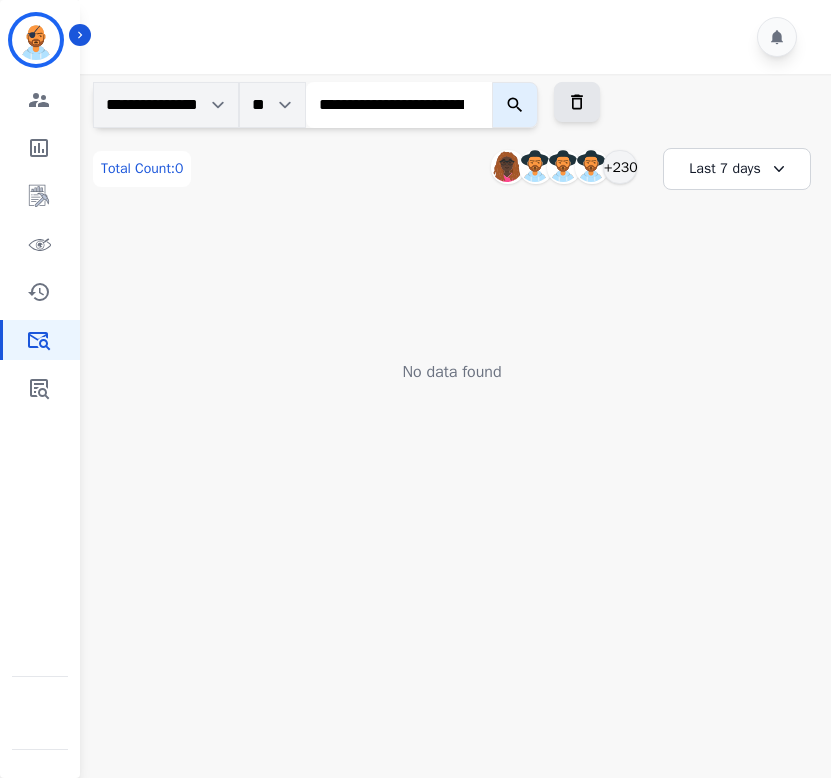 scroll, scrollTop: 0, scrollLeft: 168, axis: horizontal 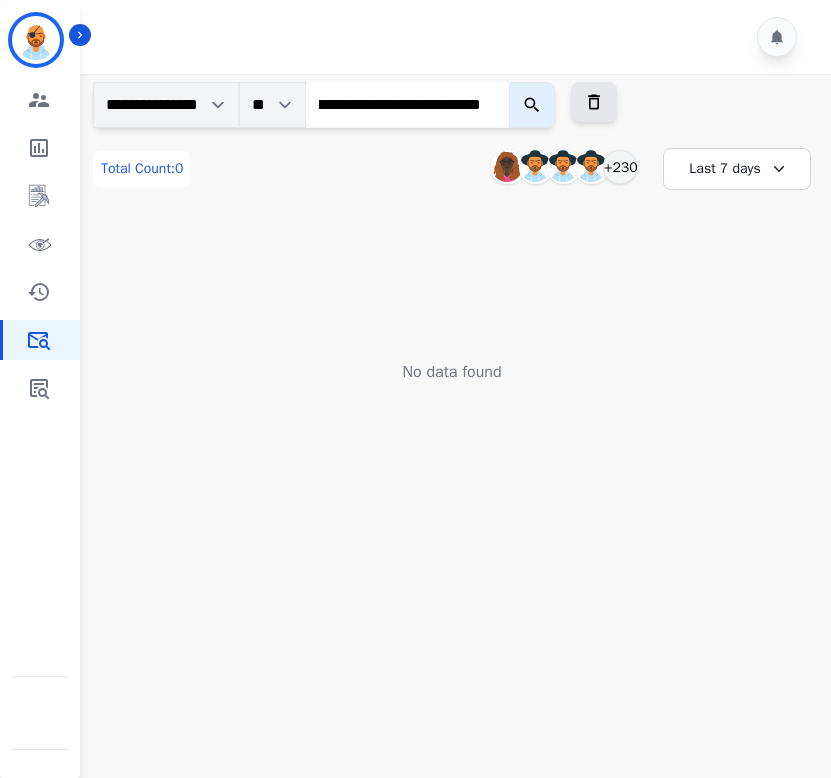 click 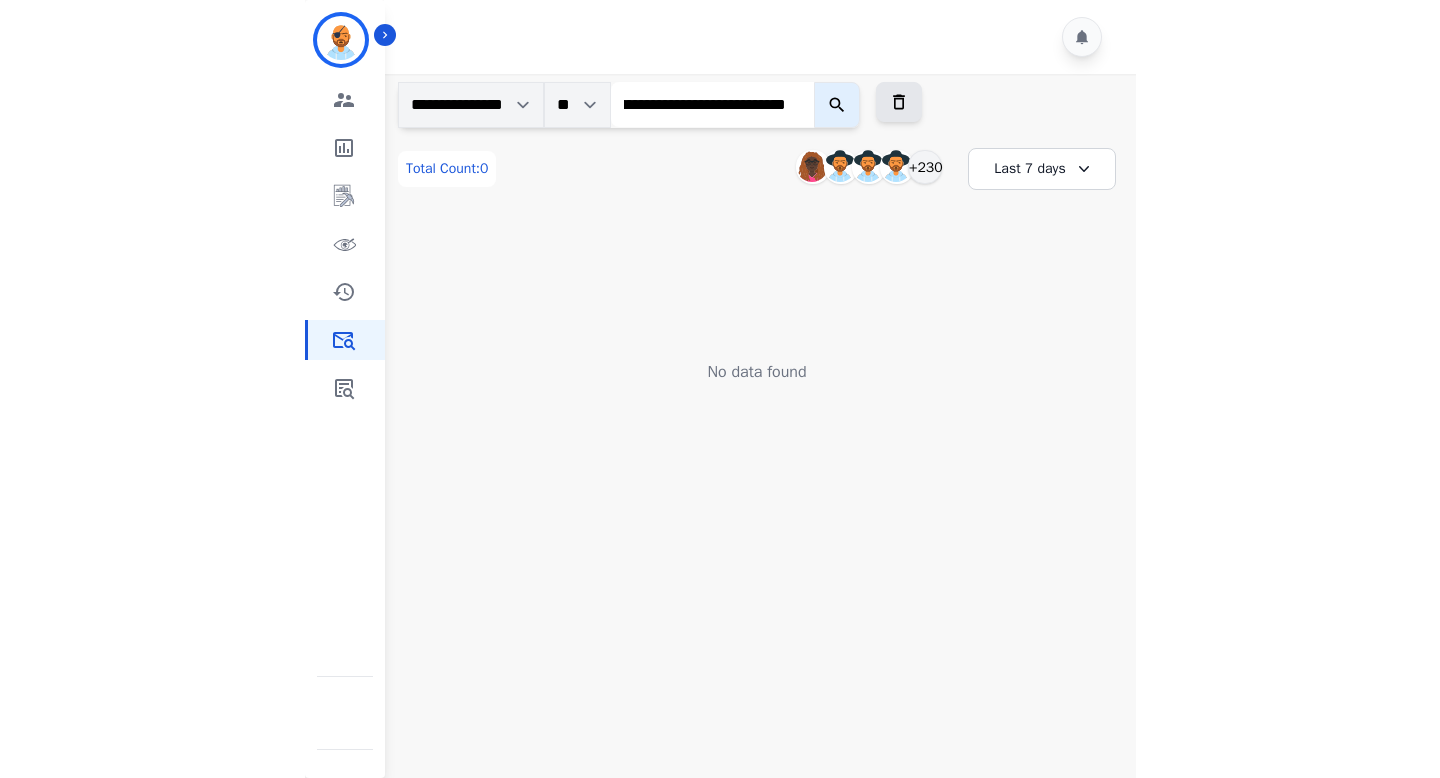 scroll, scrollTop: 0, scrollLeft: 0, axis: both 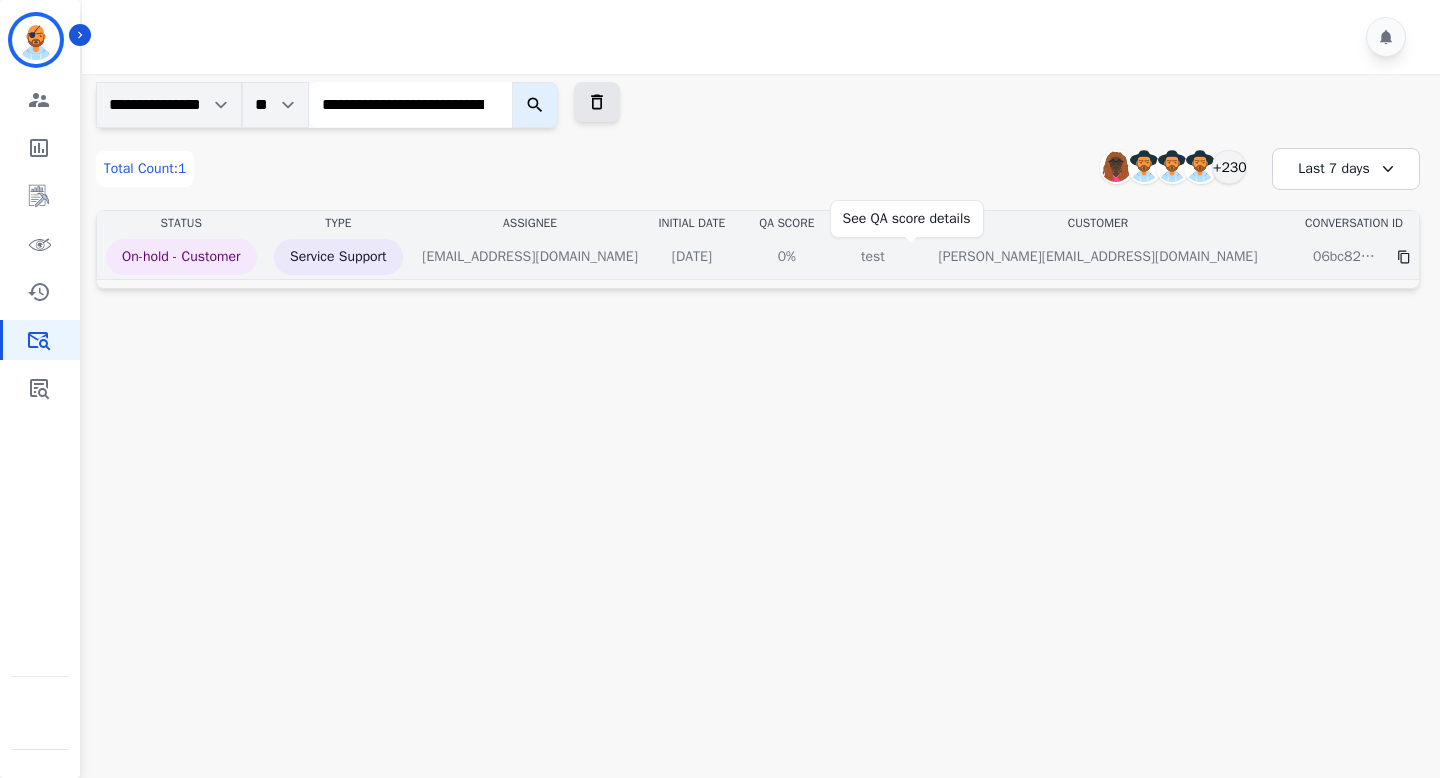 click on "0%" at bounding box center (787, 257) 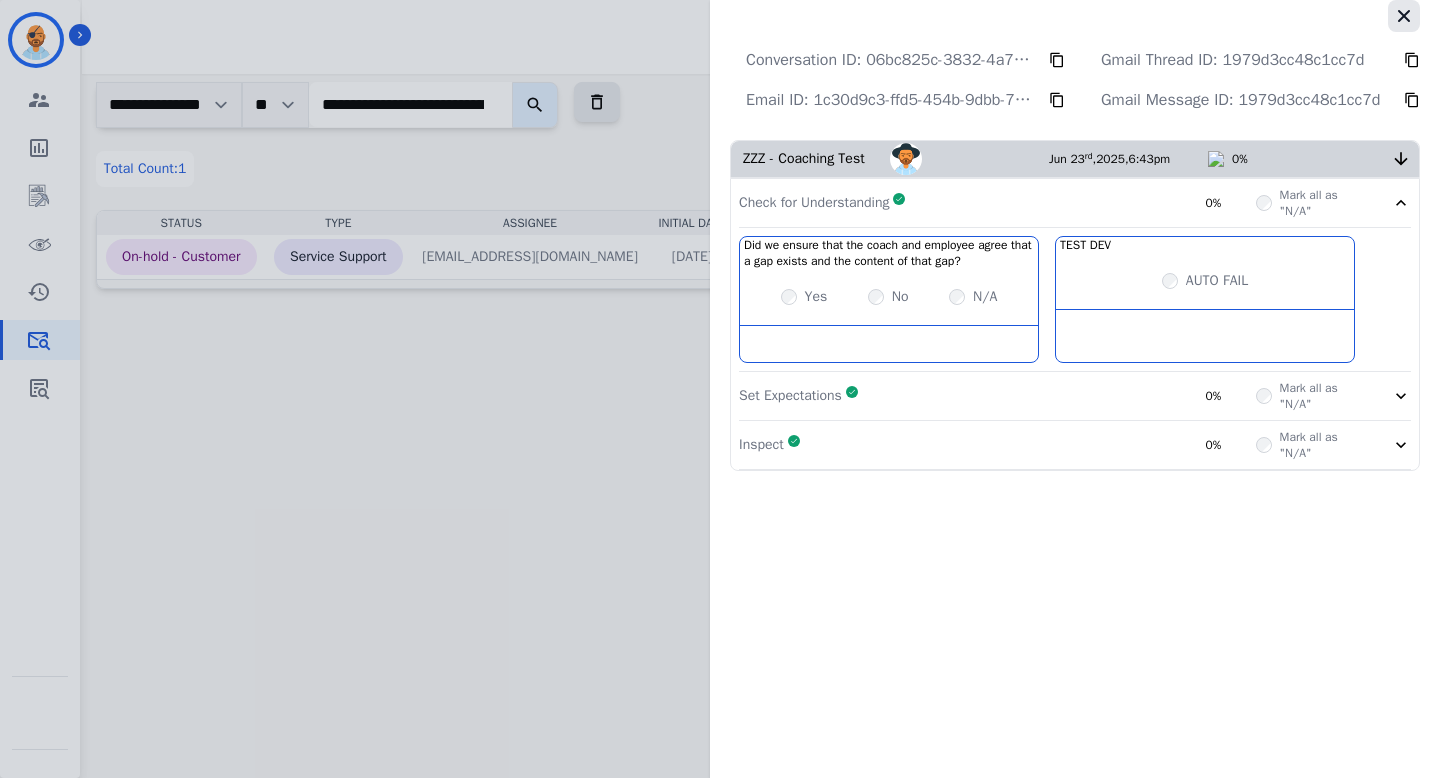 click 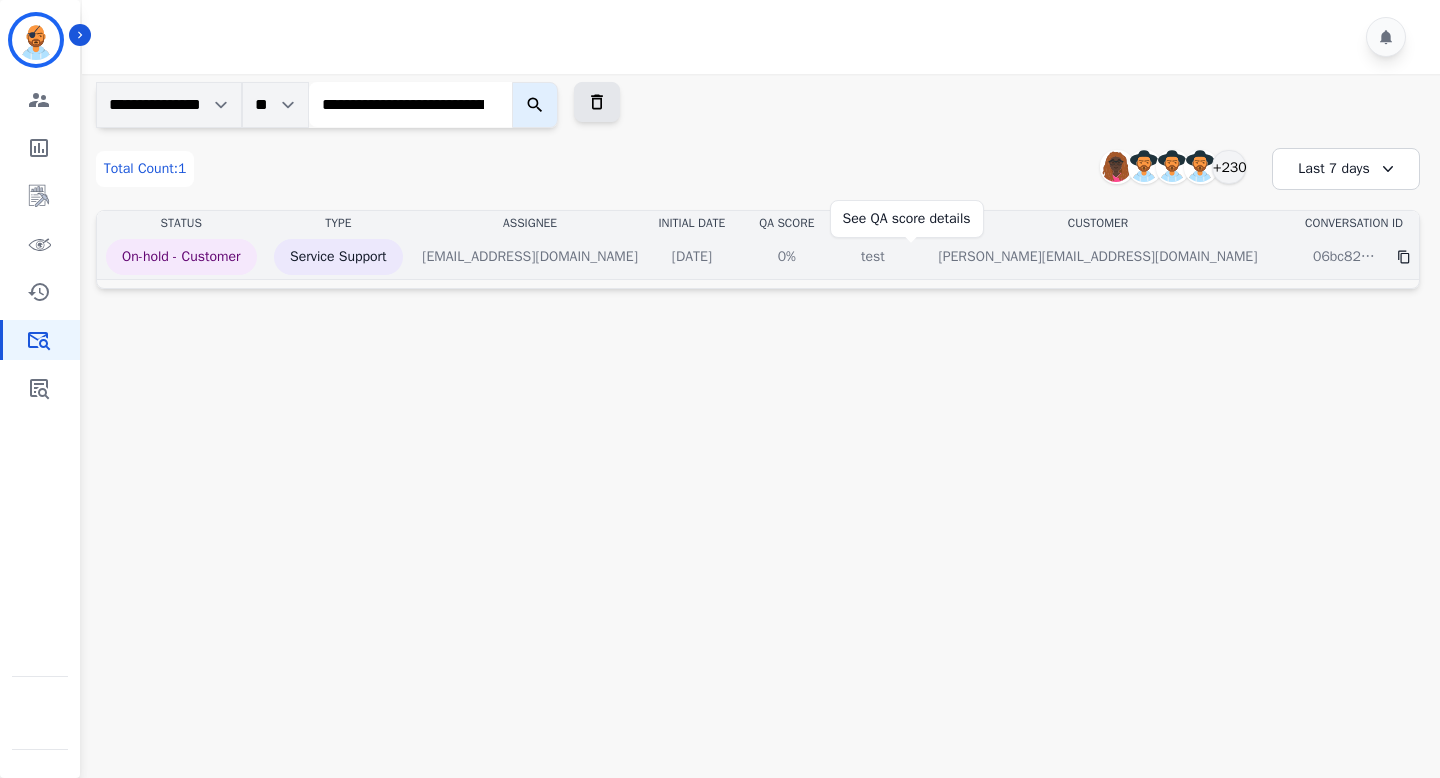 click on "0%" at bounding box center [787, 257] 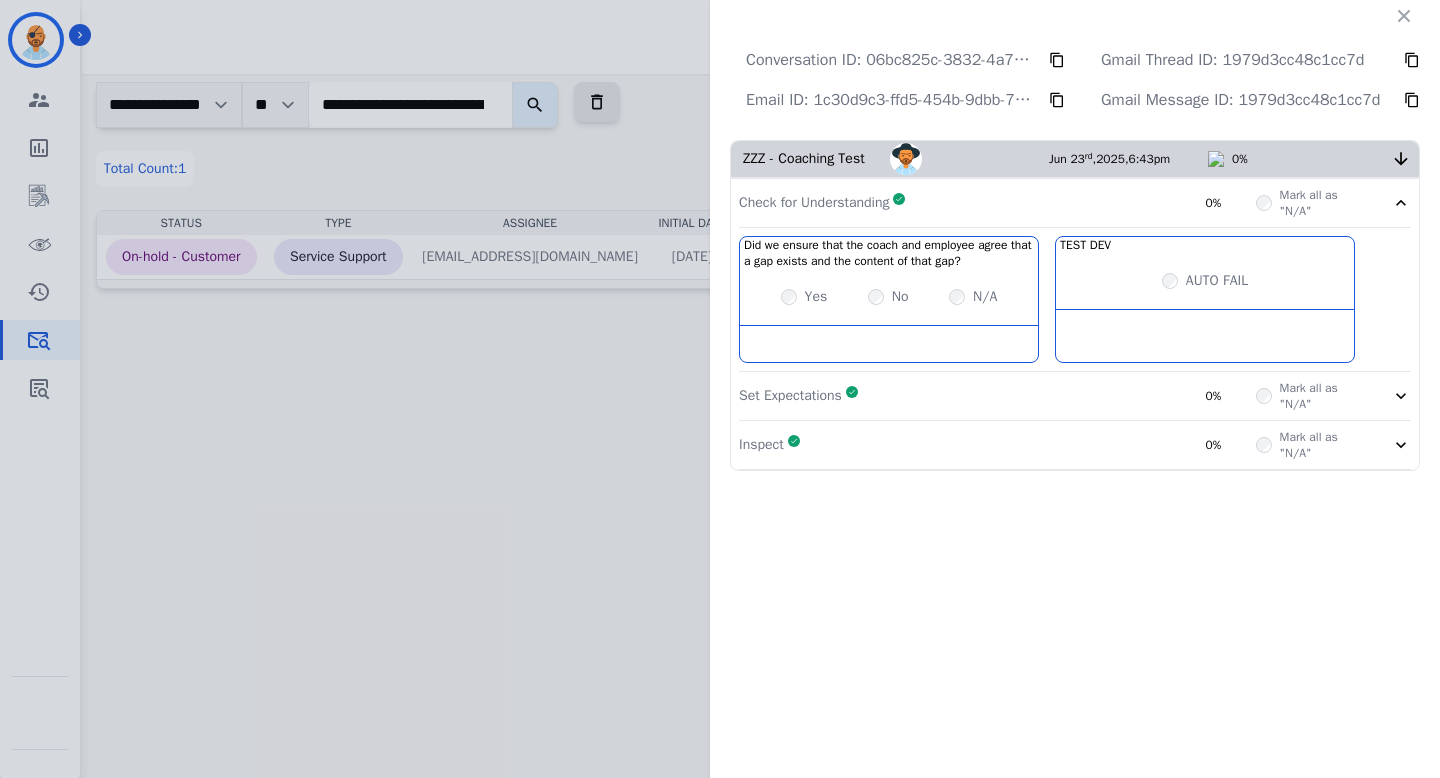 click 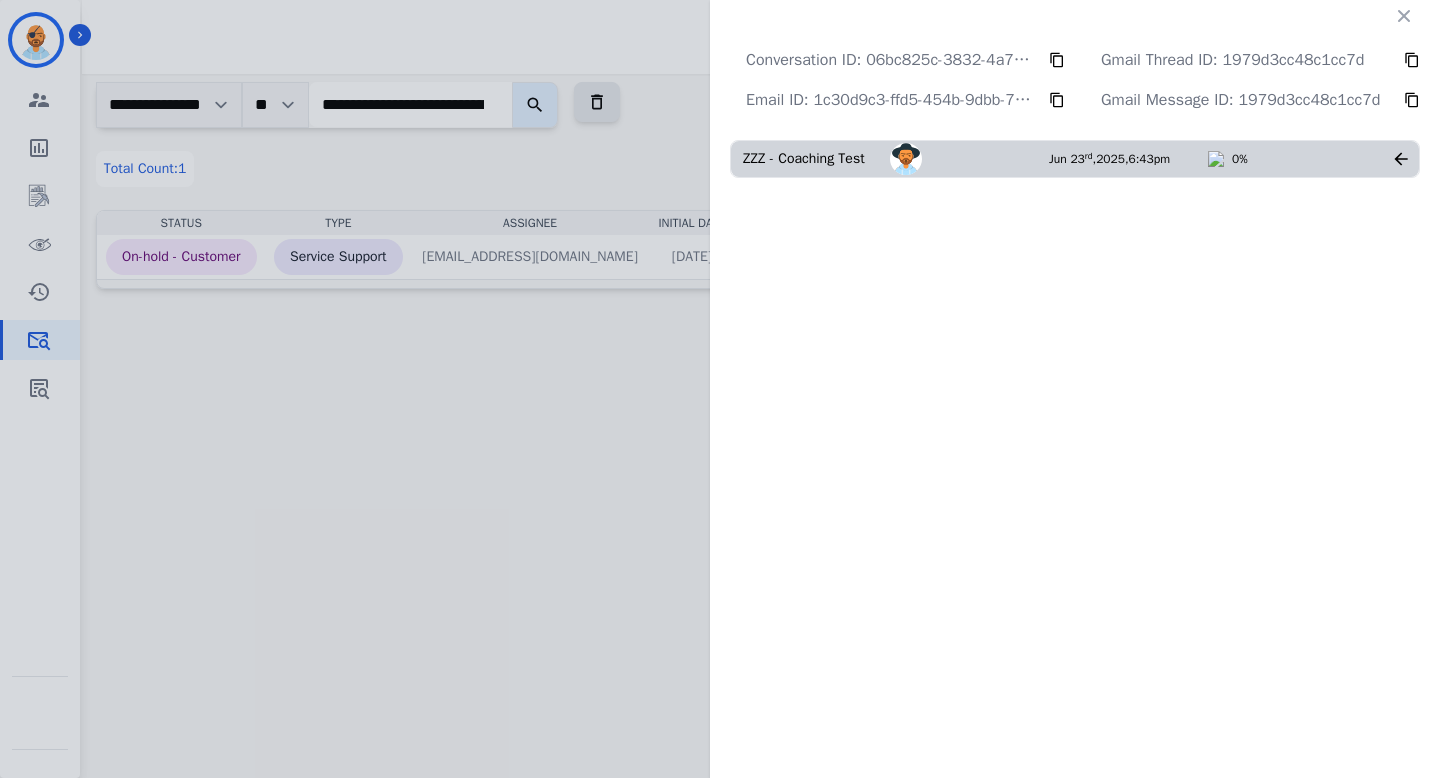 click on "Conversation ID:   06bc825c-3832-4a72-9065-ae9095cc0026     Gmail Thread ID:   1979d3cc48c1cc7d     Email ID:   1c30d9c3-ffd5-454b-9dbb-777872fface0     Gmail Message ID:   1979d3cc48c1cc7d     ZZZ - Coaching Test     [PERSON_NAME]       [DATE]
6:43pm     0%" 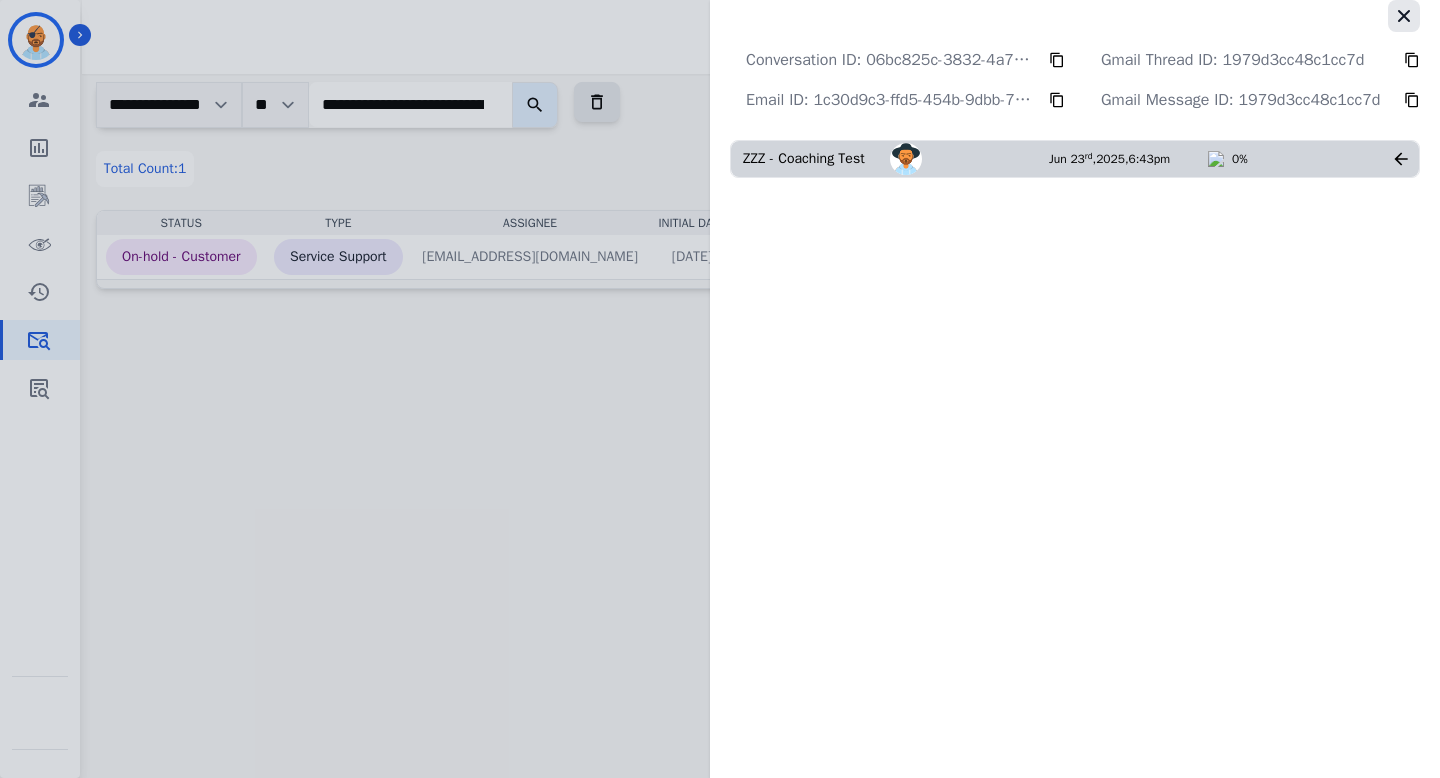 click 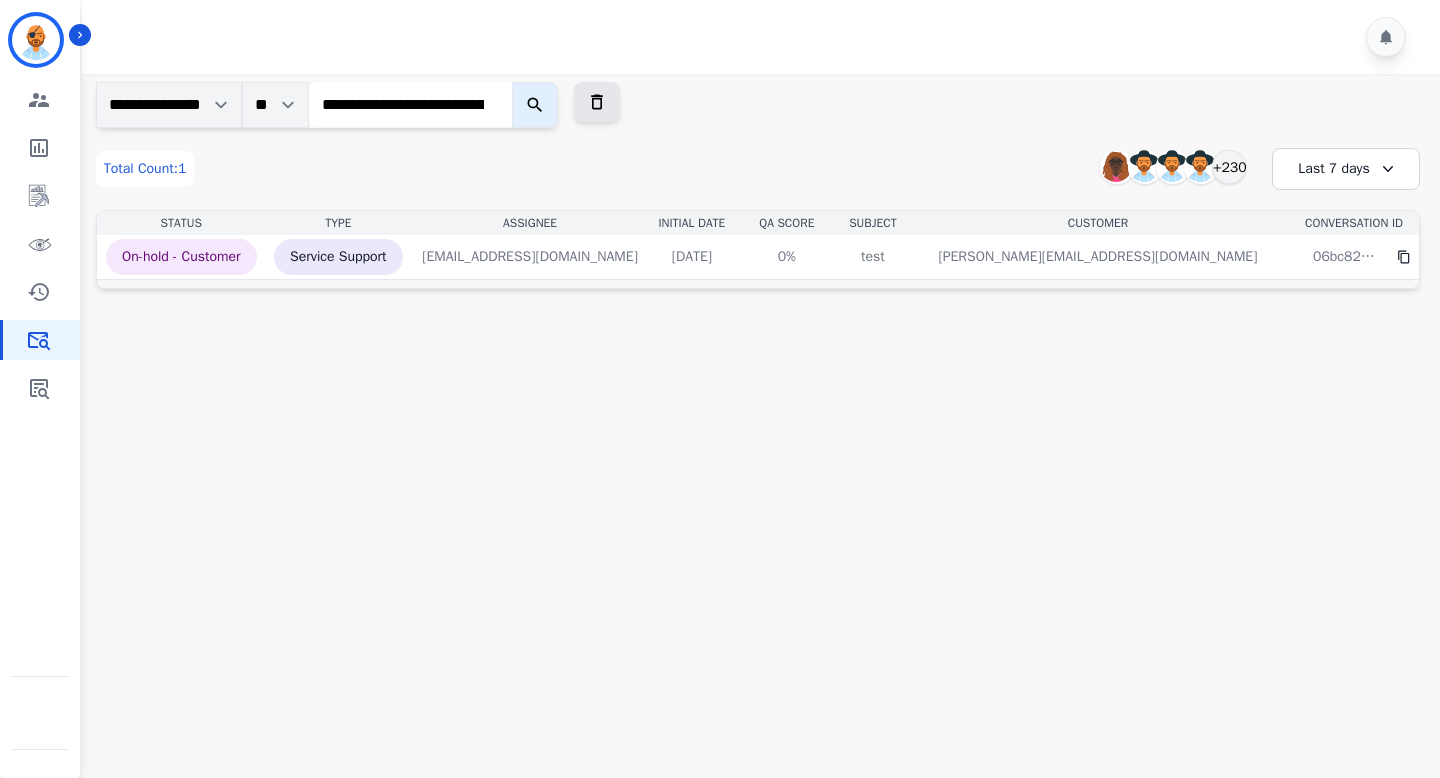 click on "**********" at bounding box center (410, 104) 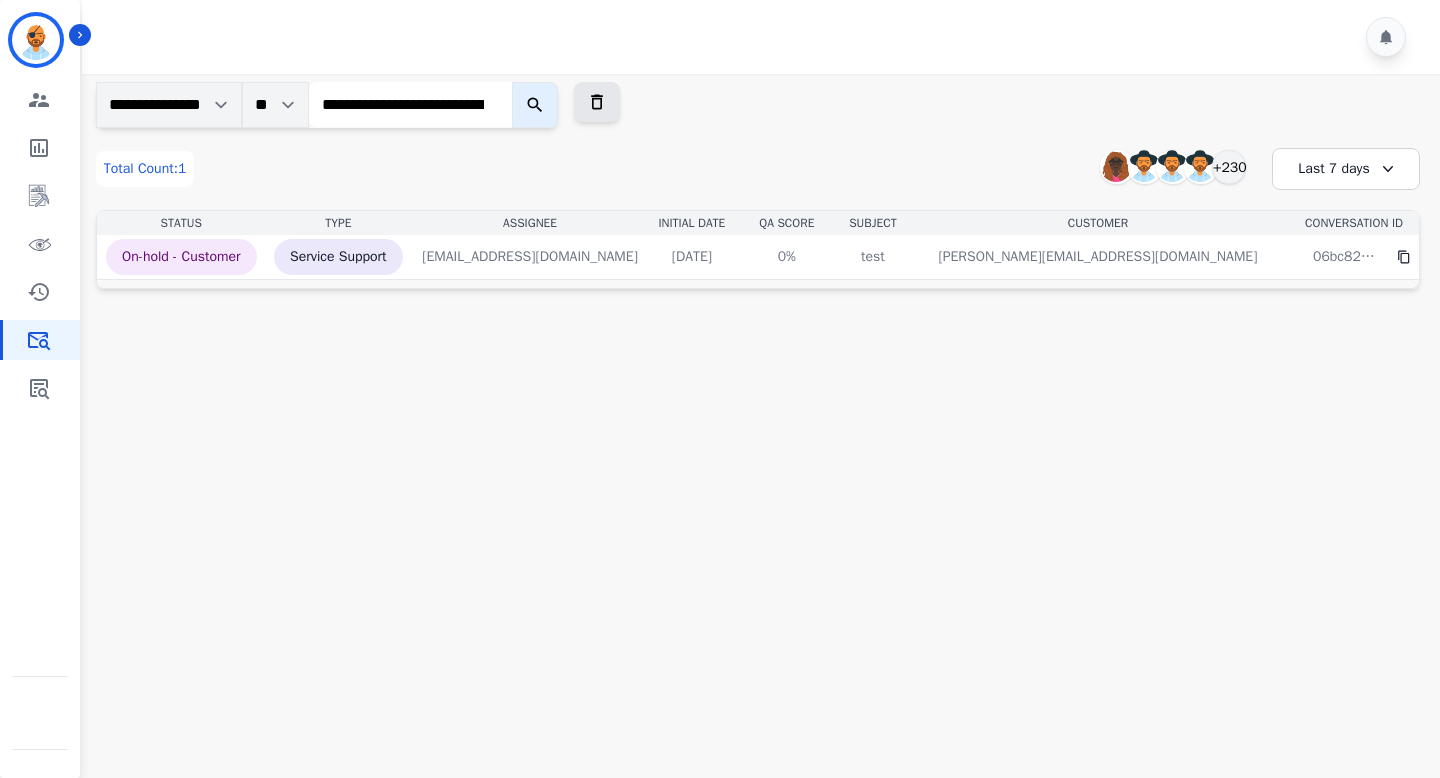 scroll, scrollTop: 0, scrollLeft: 290, axis: horizontal 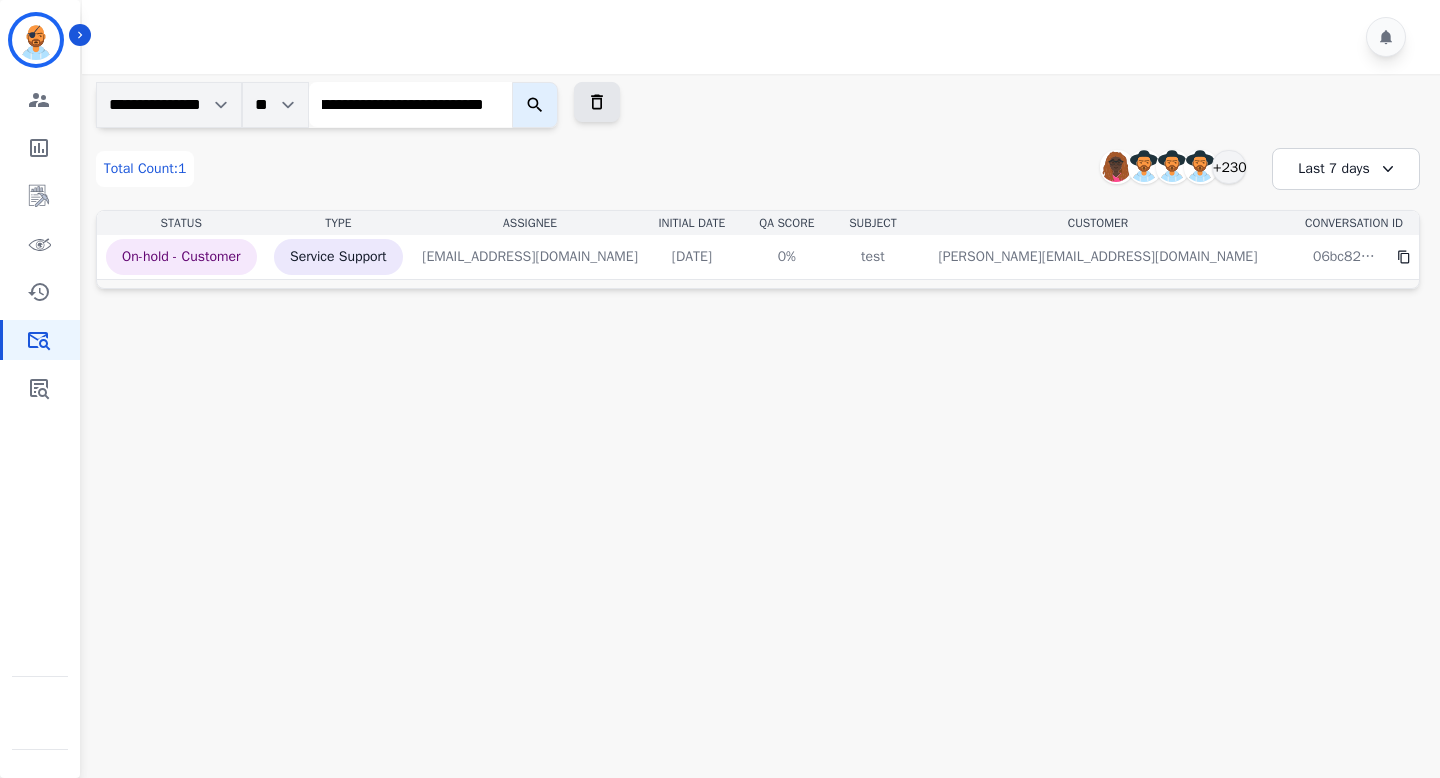type on "**********" 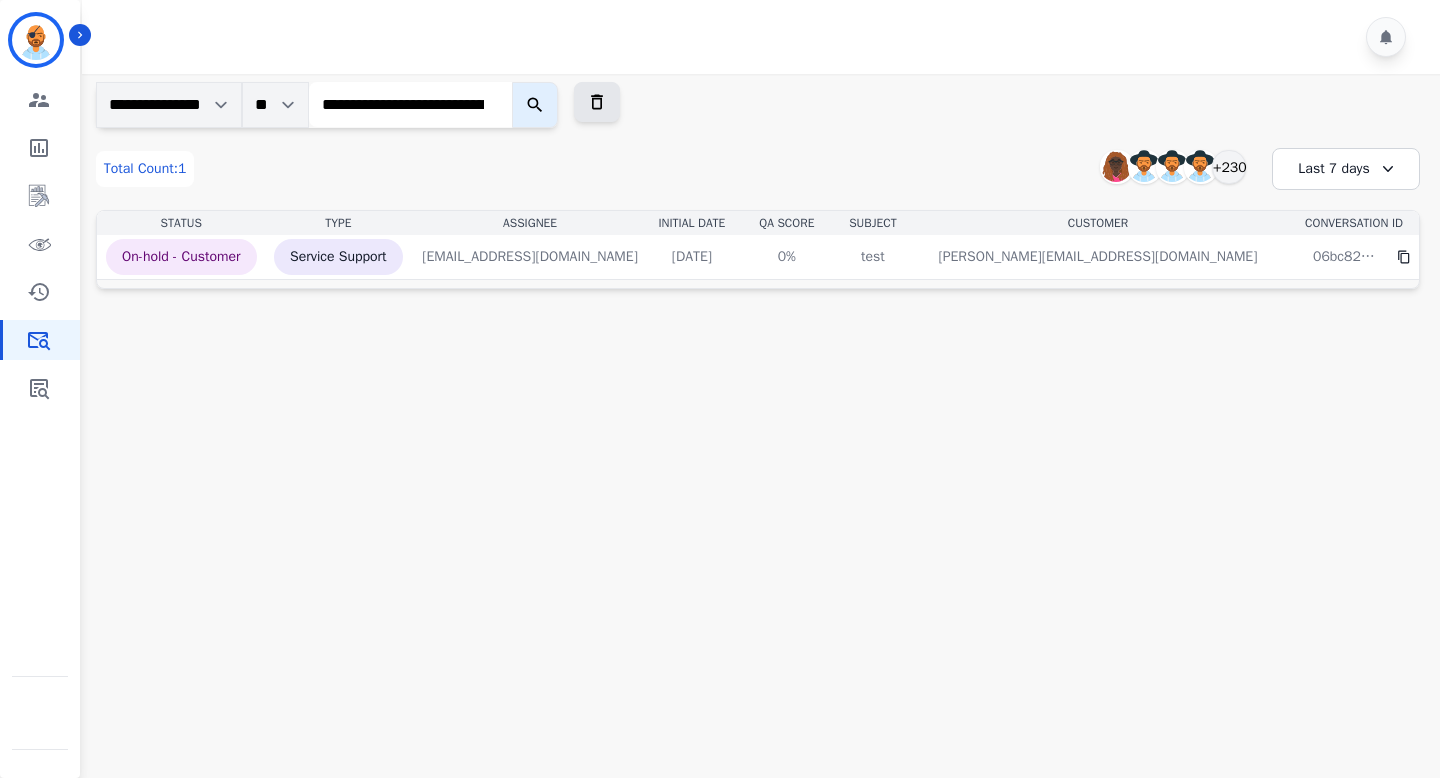 click 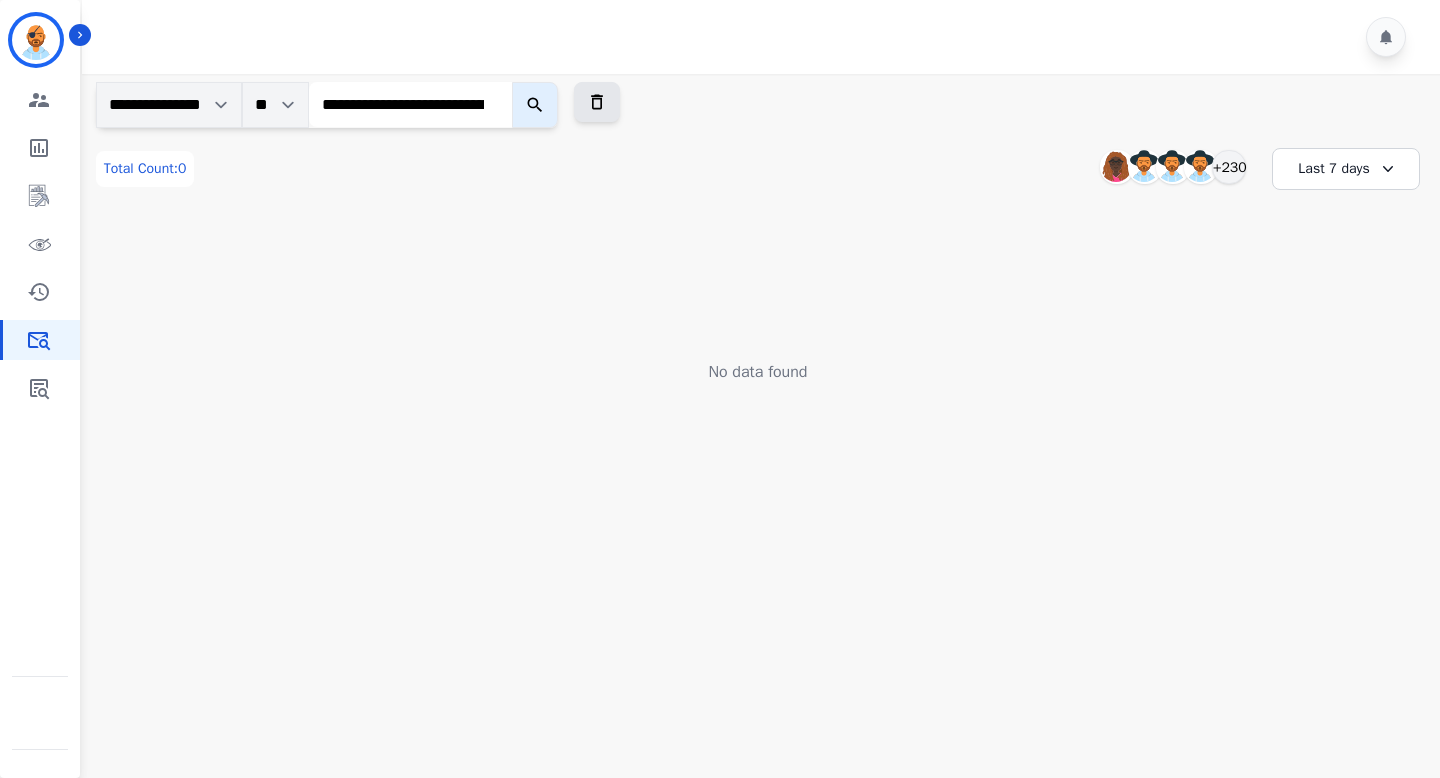 click 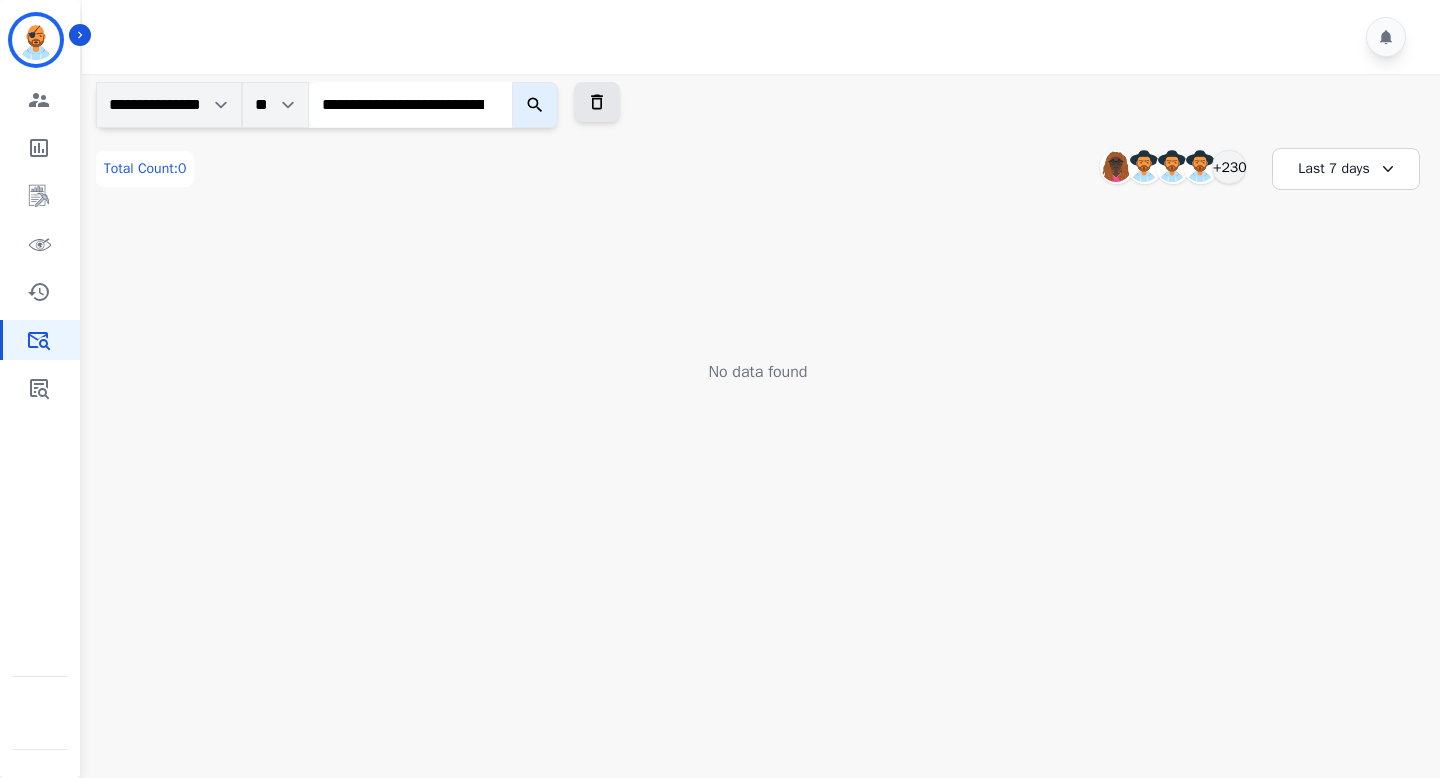 click on "**********" at bounding box center [410, 104] 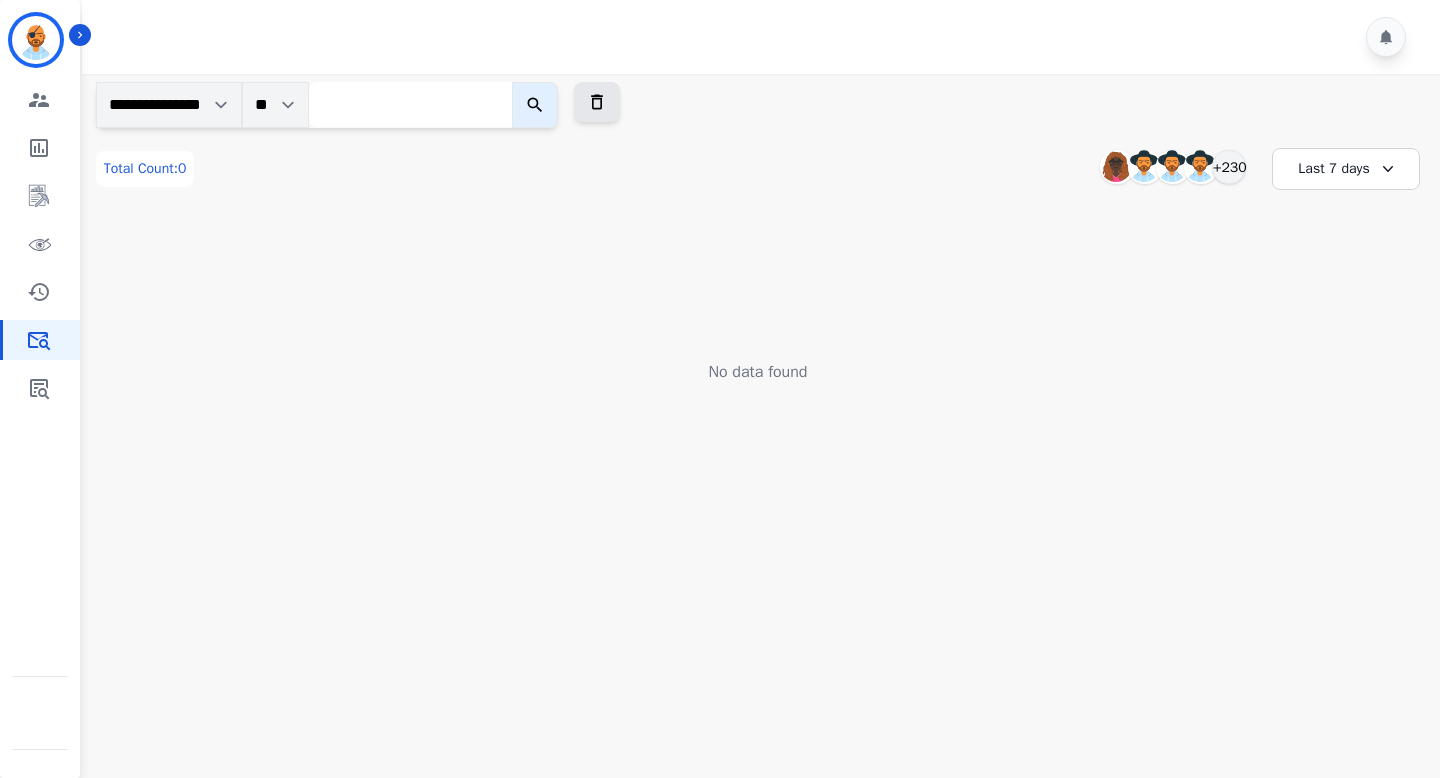 paste on "**********" 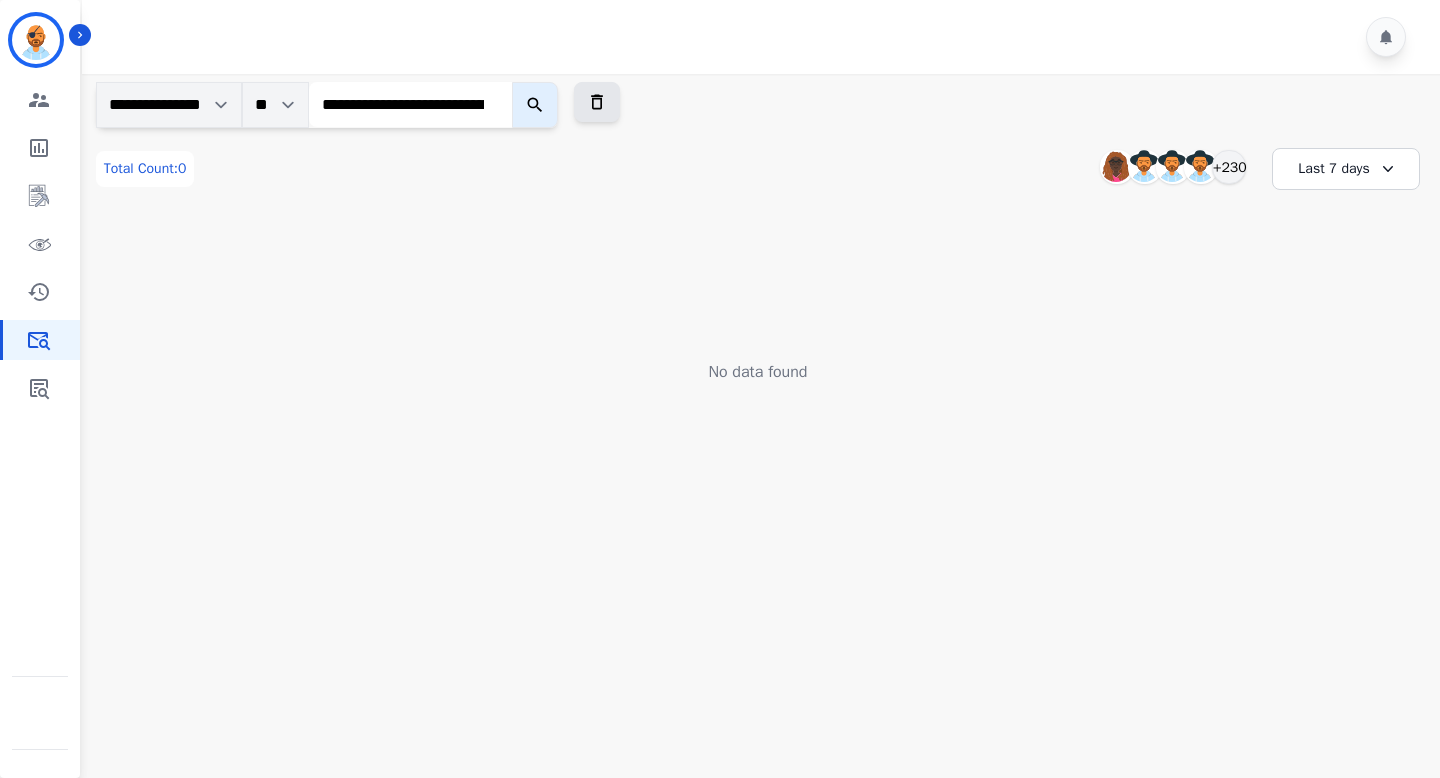 scroll, scrollTop: 0, scrollLeft: 151, axis: horizontal 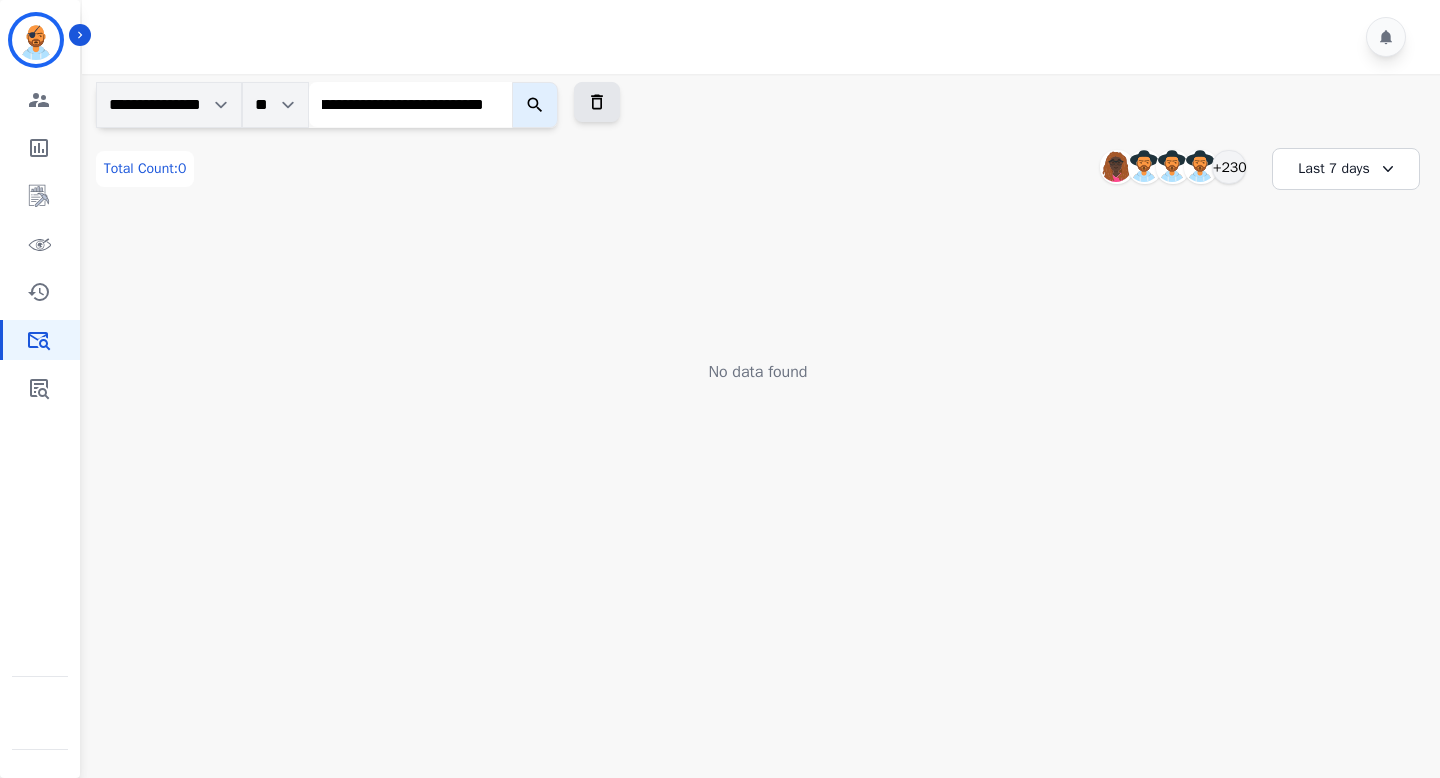 type on "**********" 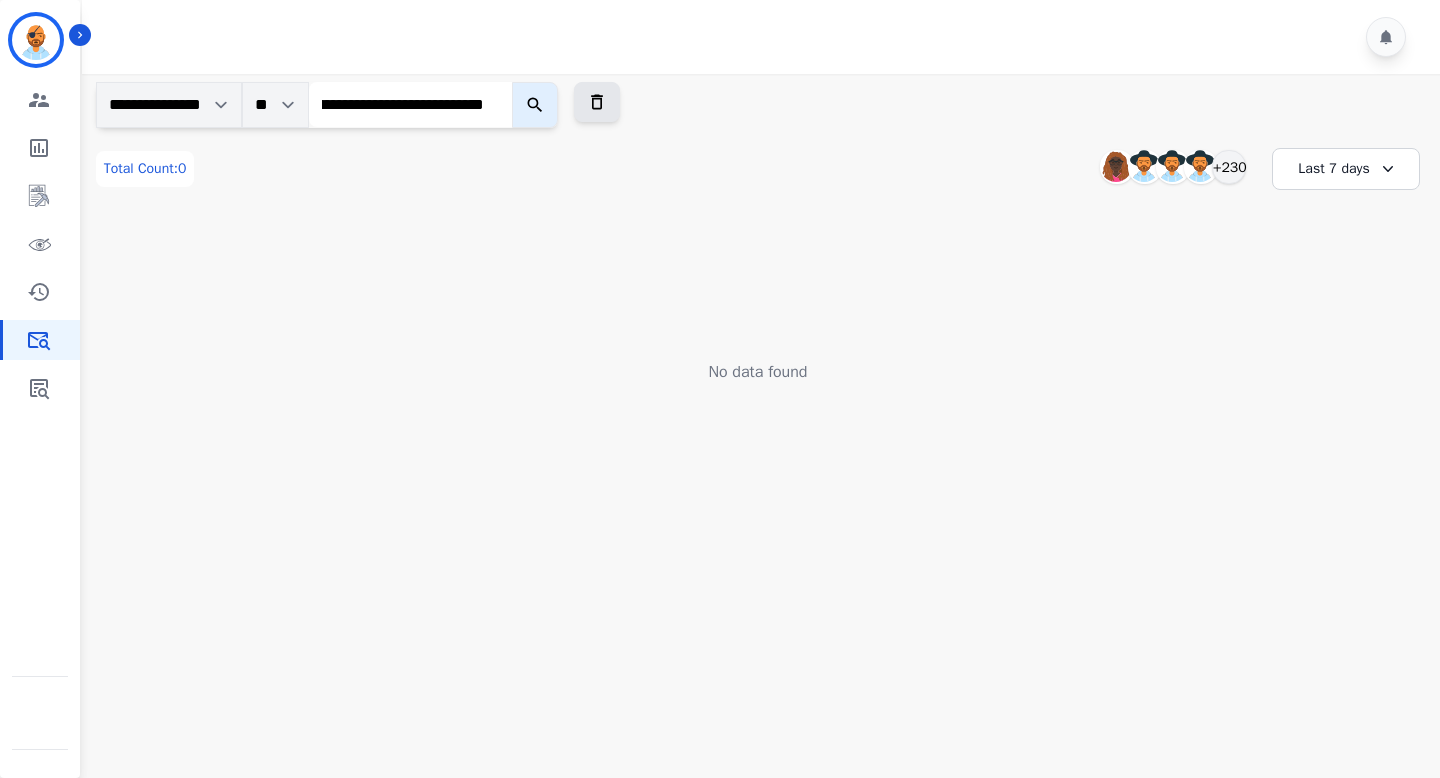 scroll, scrollTop: 0, scrollLeft: 0, axis: both 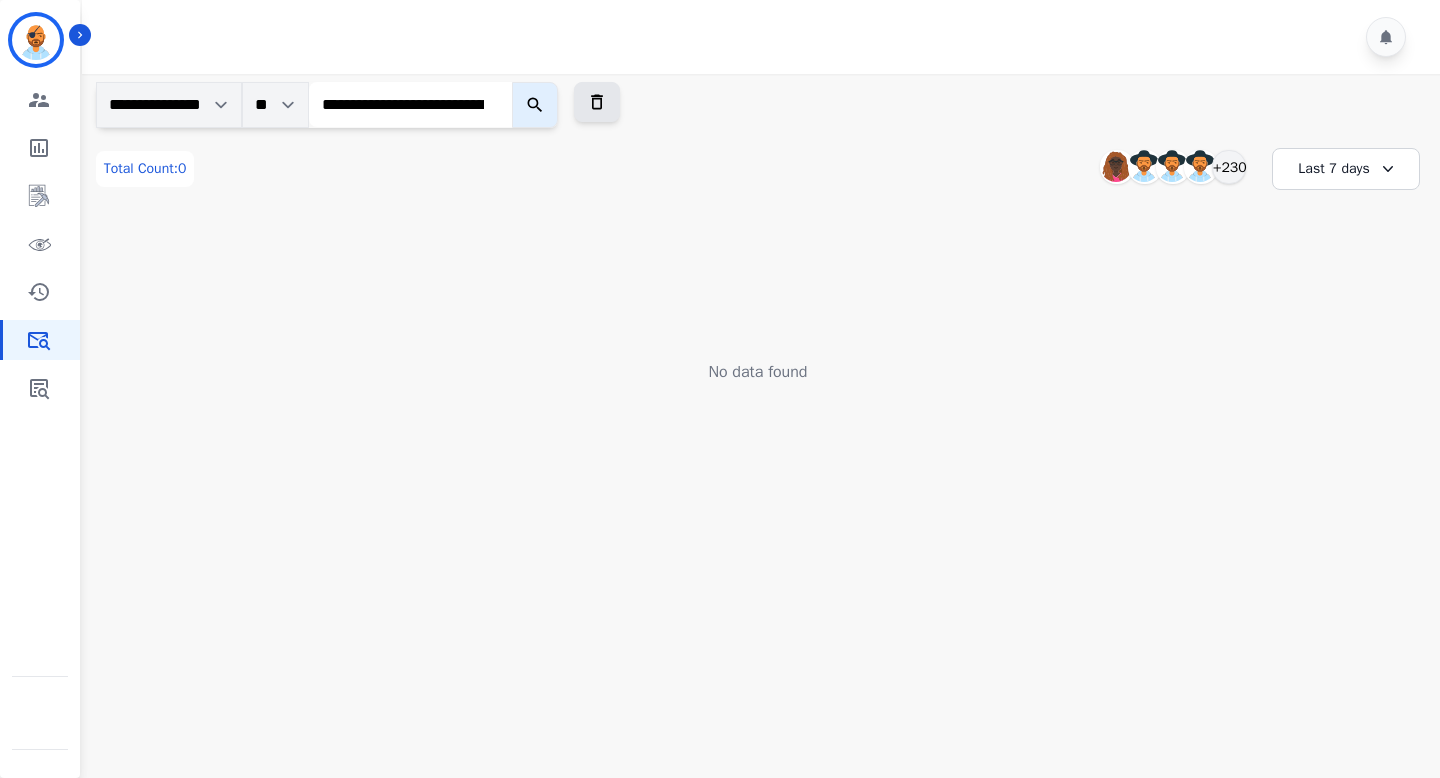 click 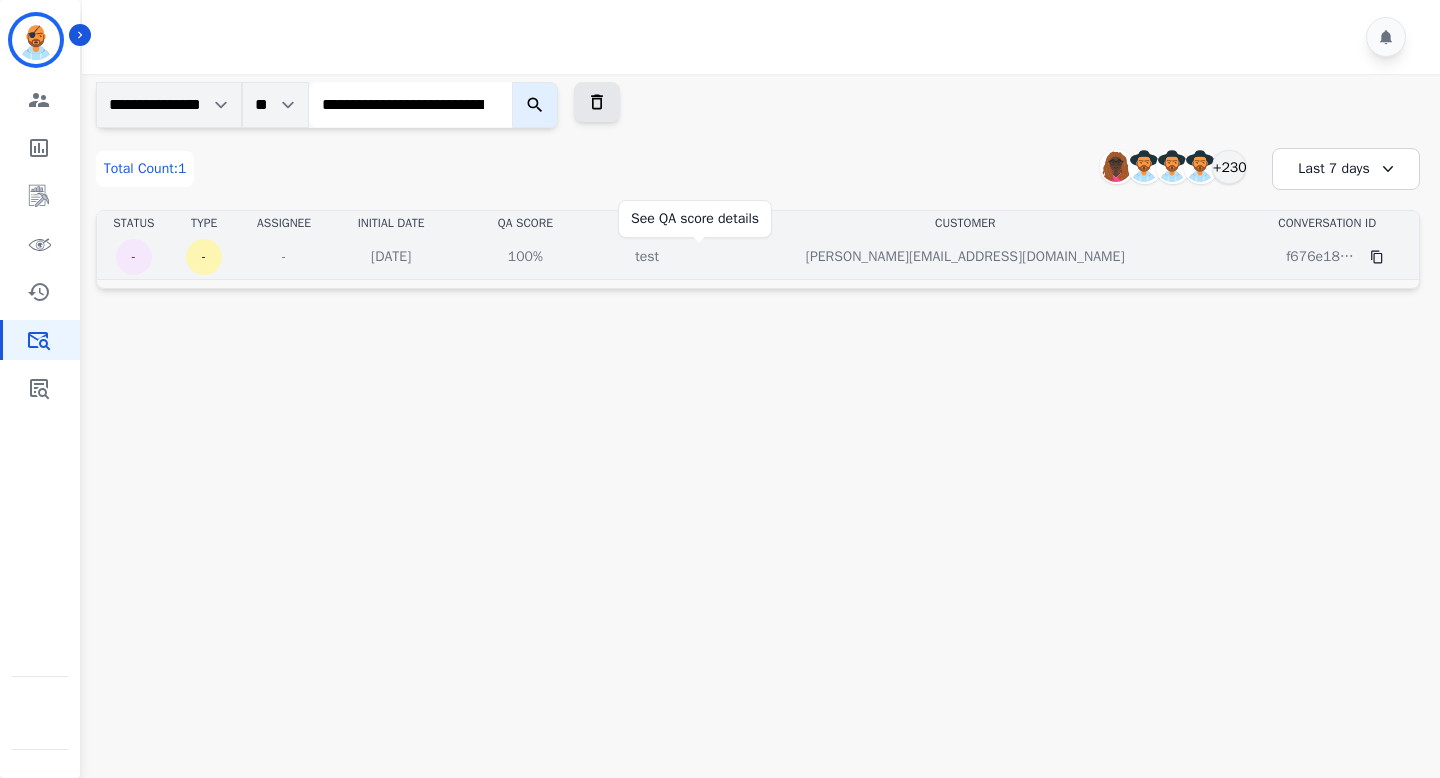 click on "100%" at bounding box center [525, 257] 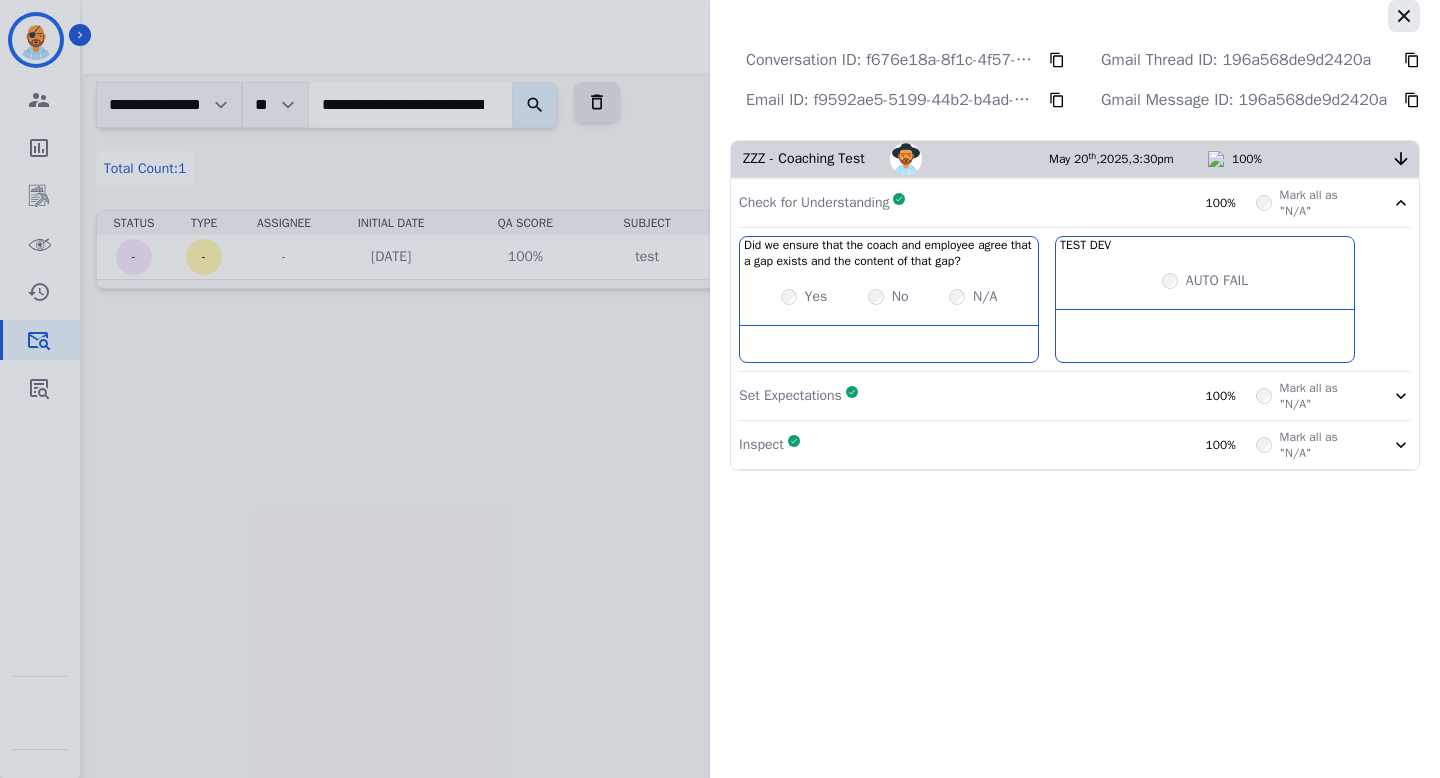 click 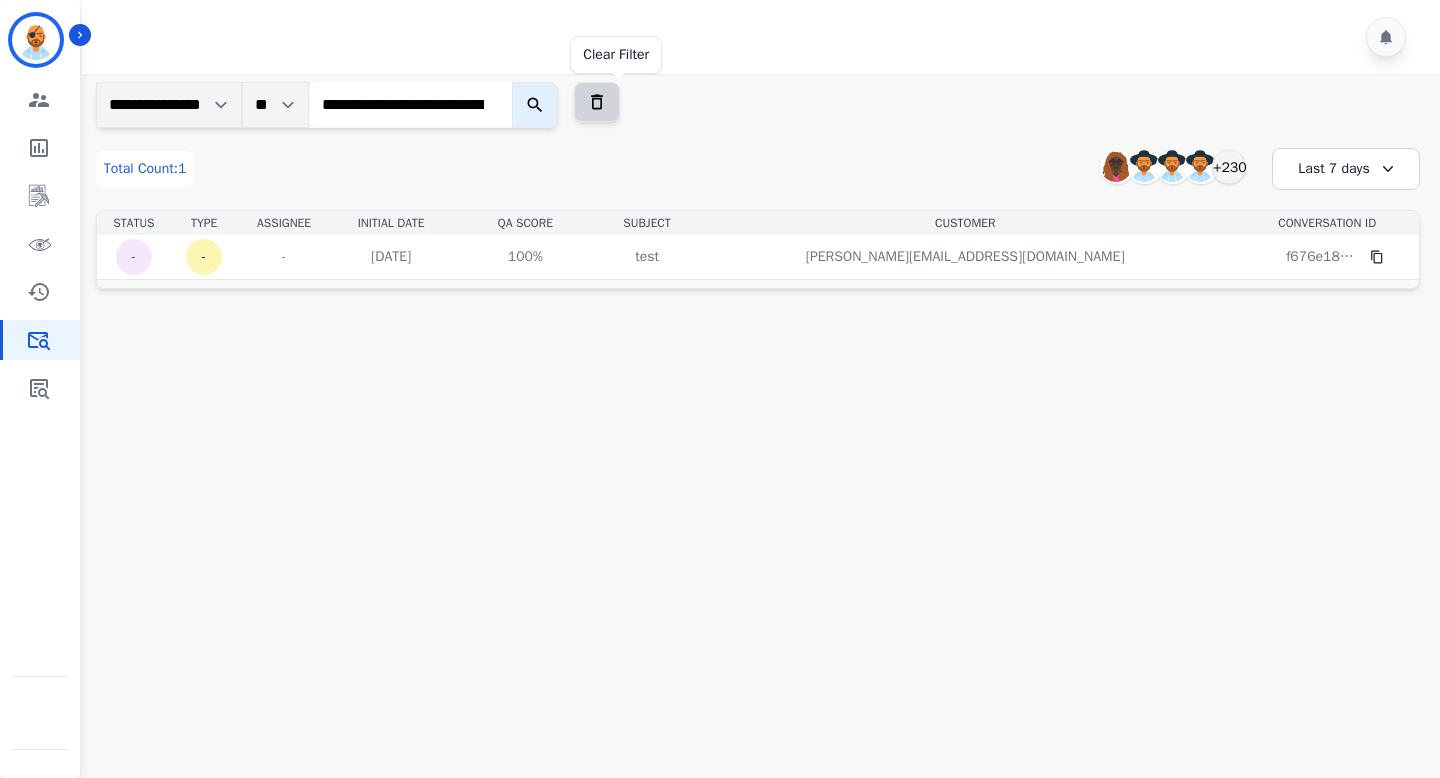 click 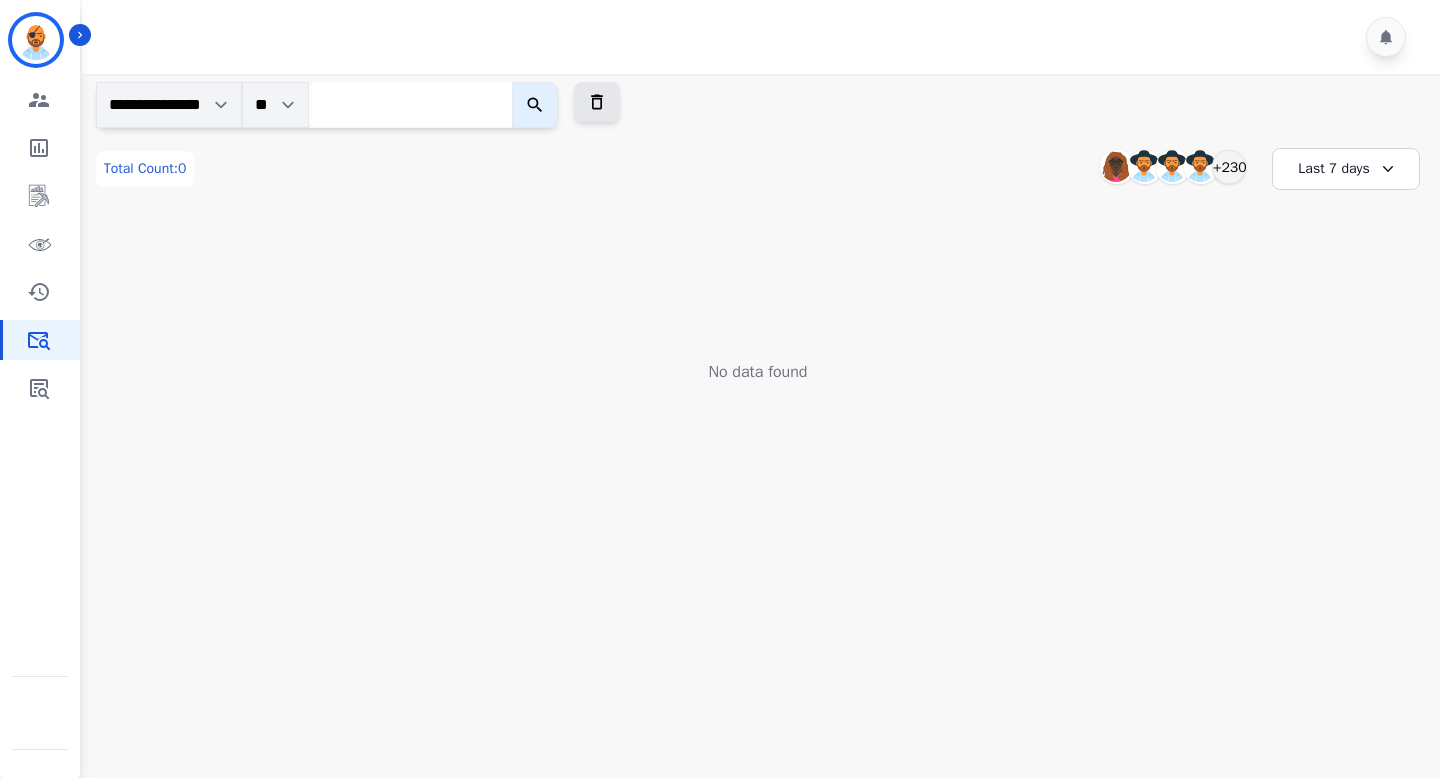 click on "Last 7 days" at bounding box center [1346, 169] 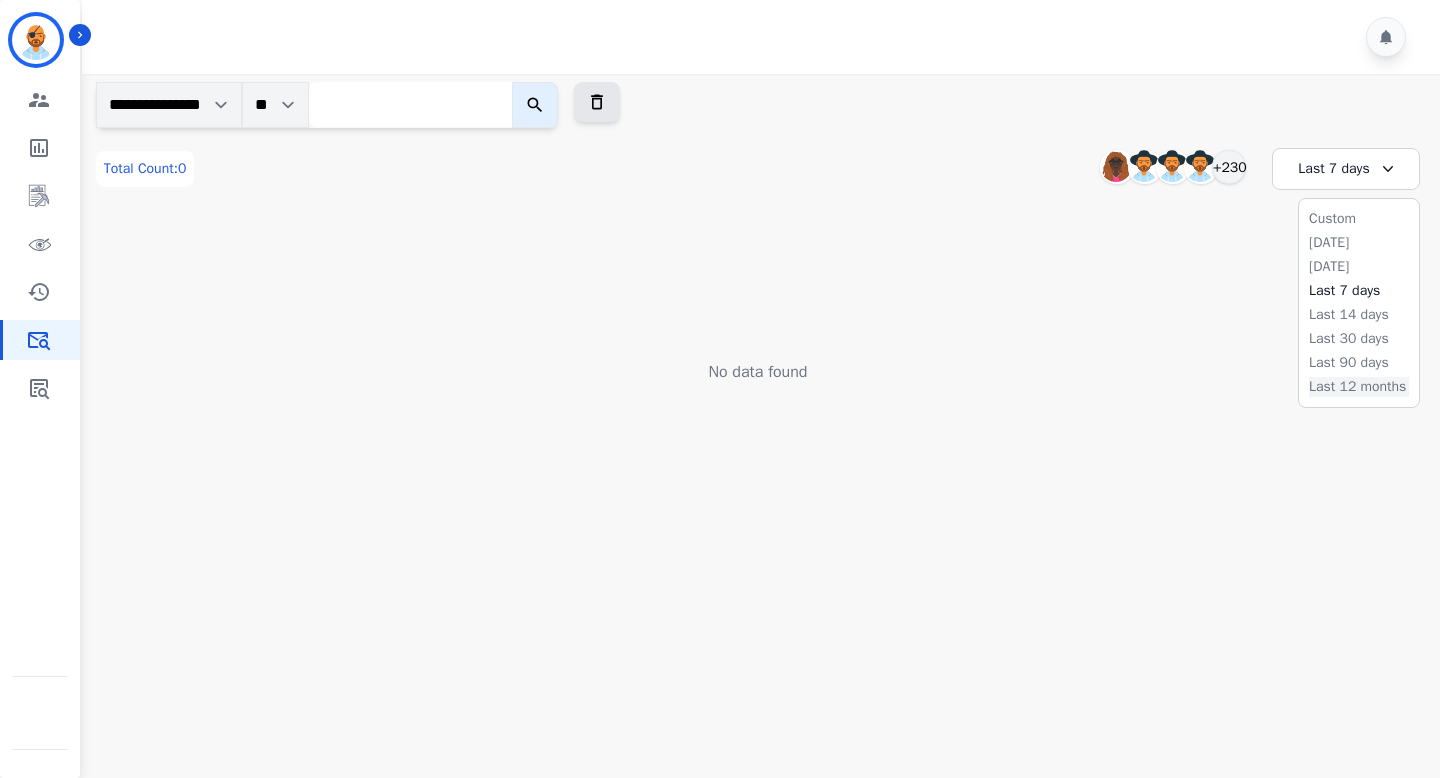 click on "Last 12 months" at bounding box center (1359, 387) 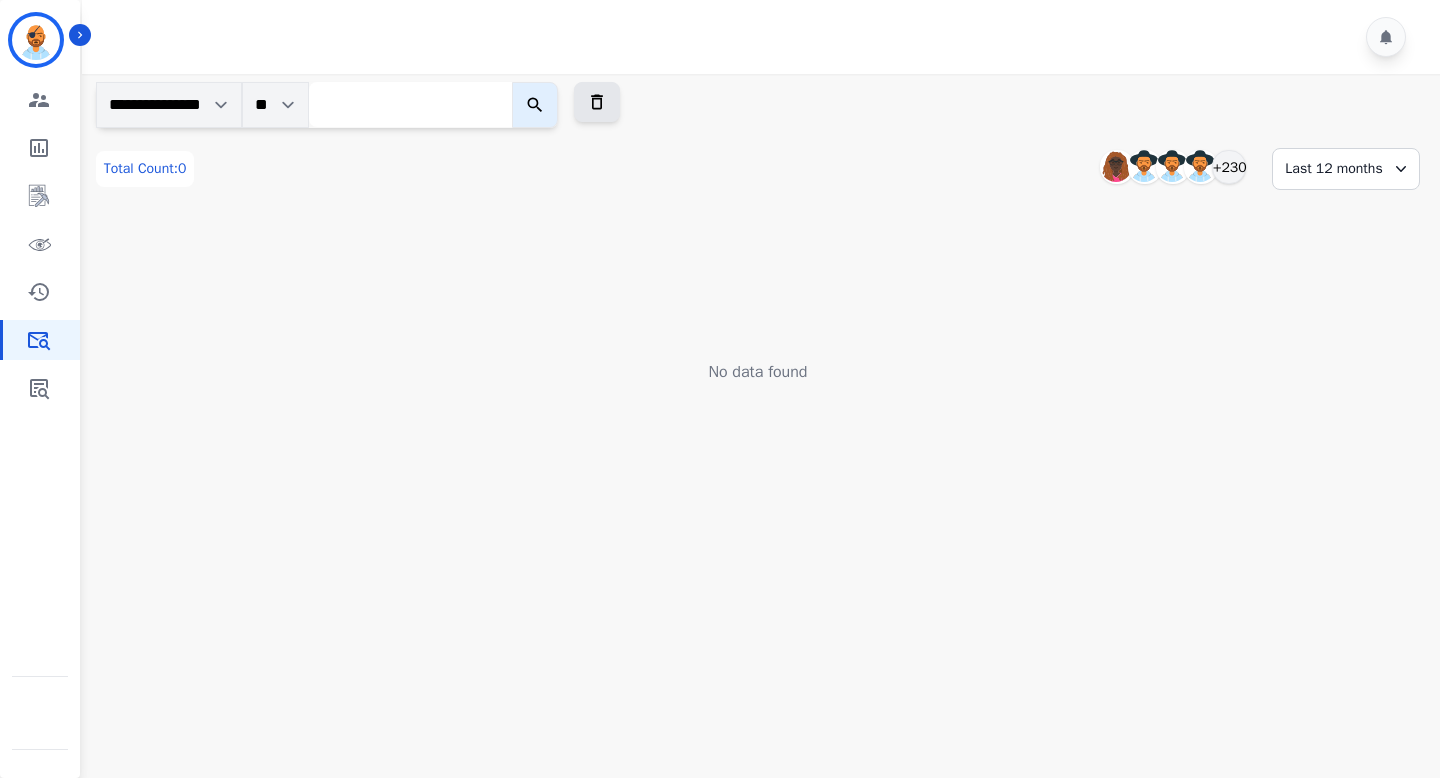 click at bounding box center [410, 104] 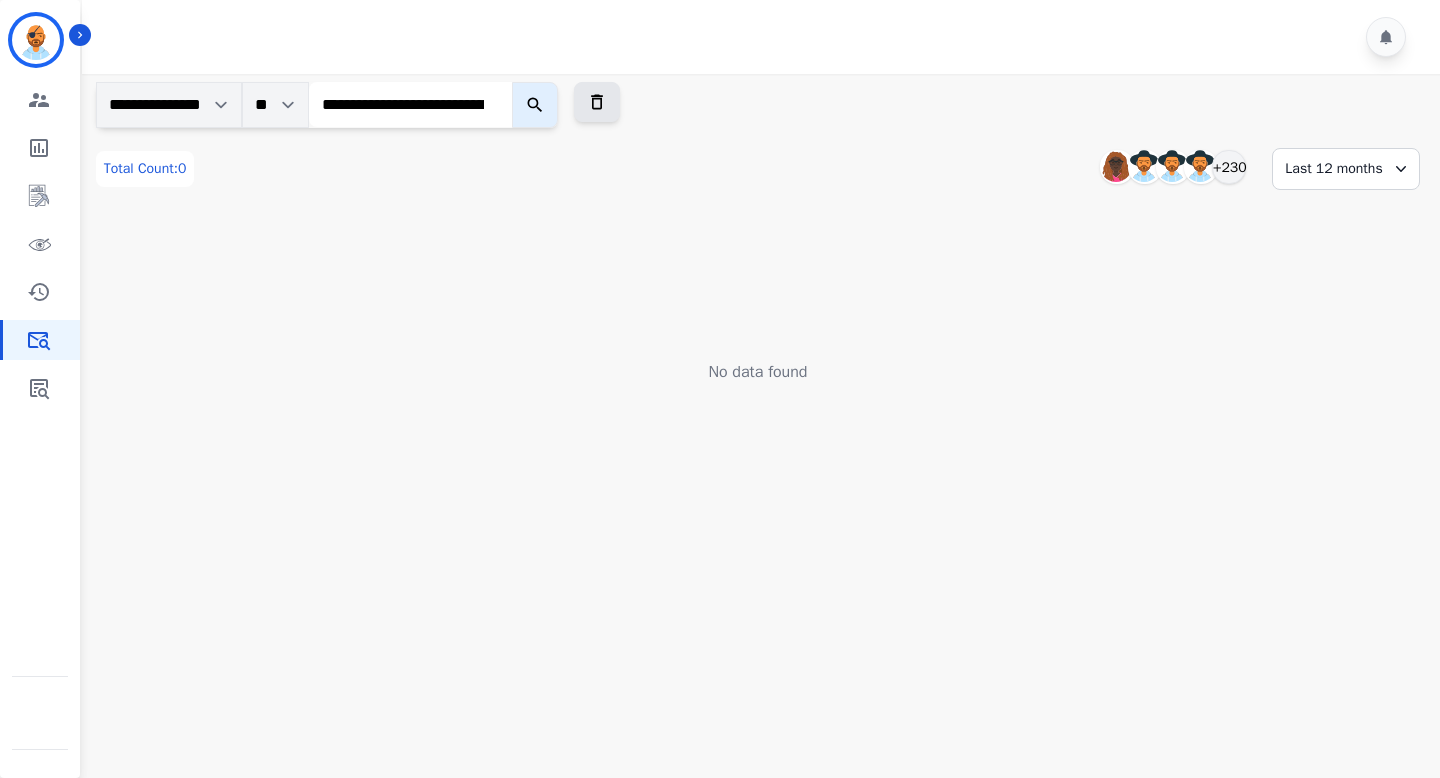 scroll, scrollTop: 0, scrollLeft: 152, axis: horizontal 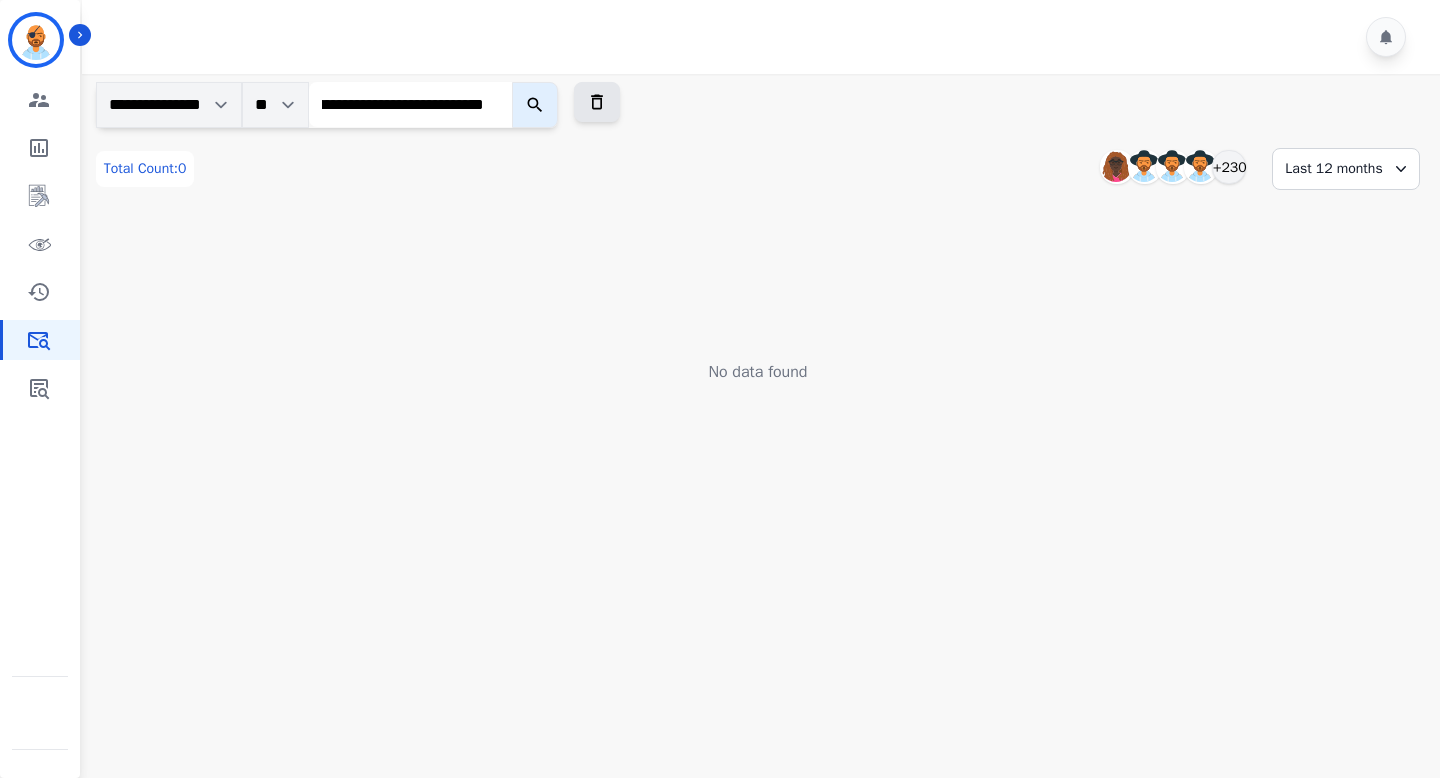 type on "**********" 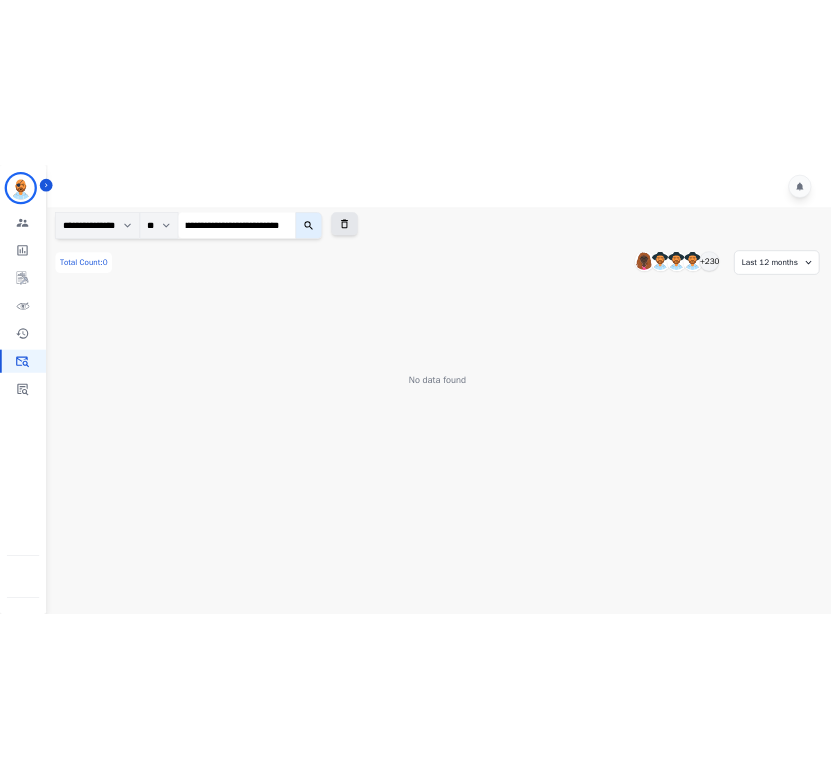 scroll, scrollTop: 0, scrollLeft: 0, axis: both 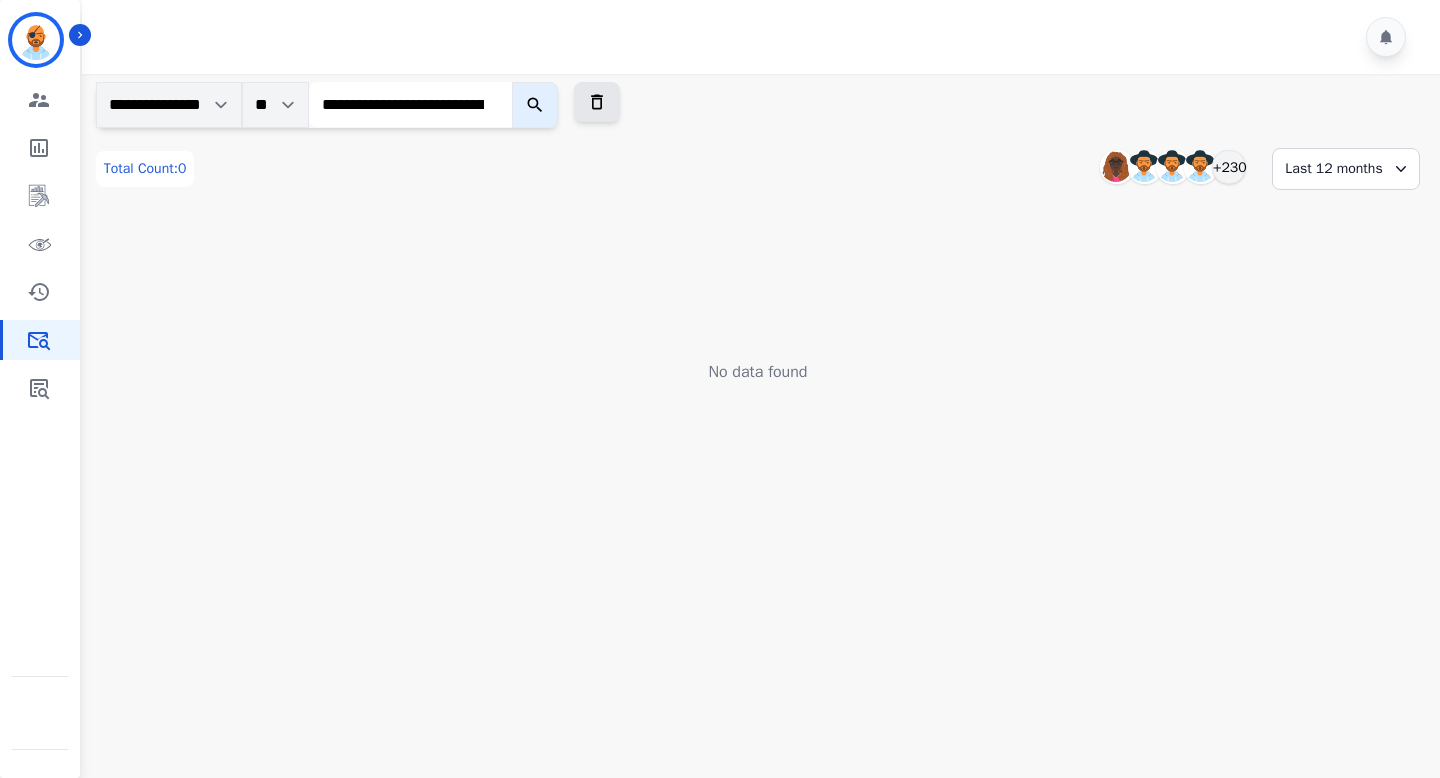 click at bounding box center [535, 105] 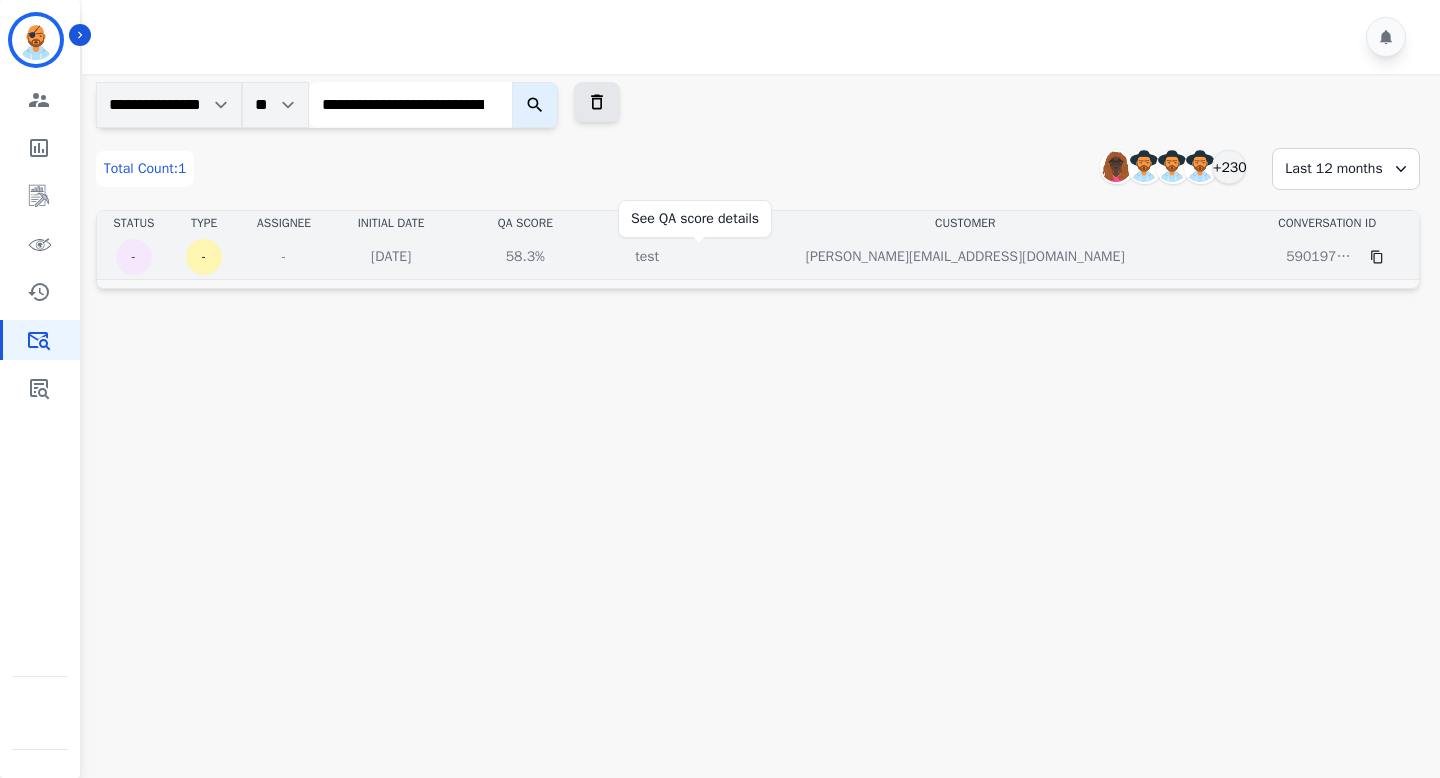 click on "58.3%" at bounding box center [525, 257] 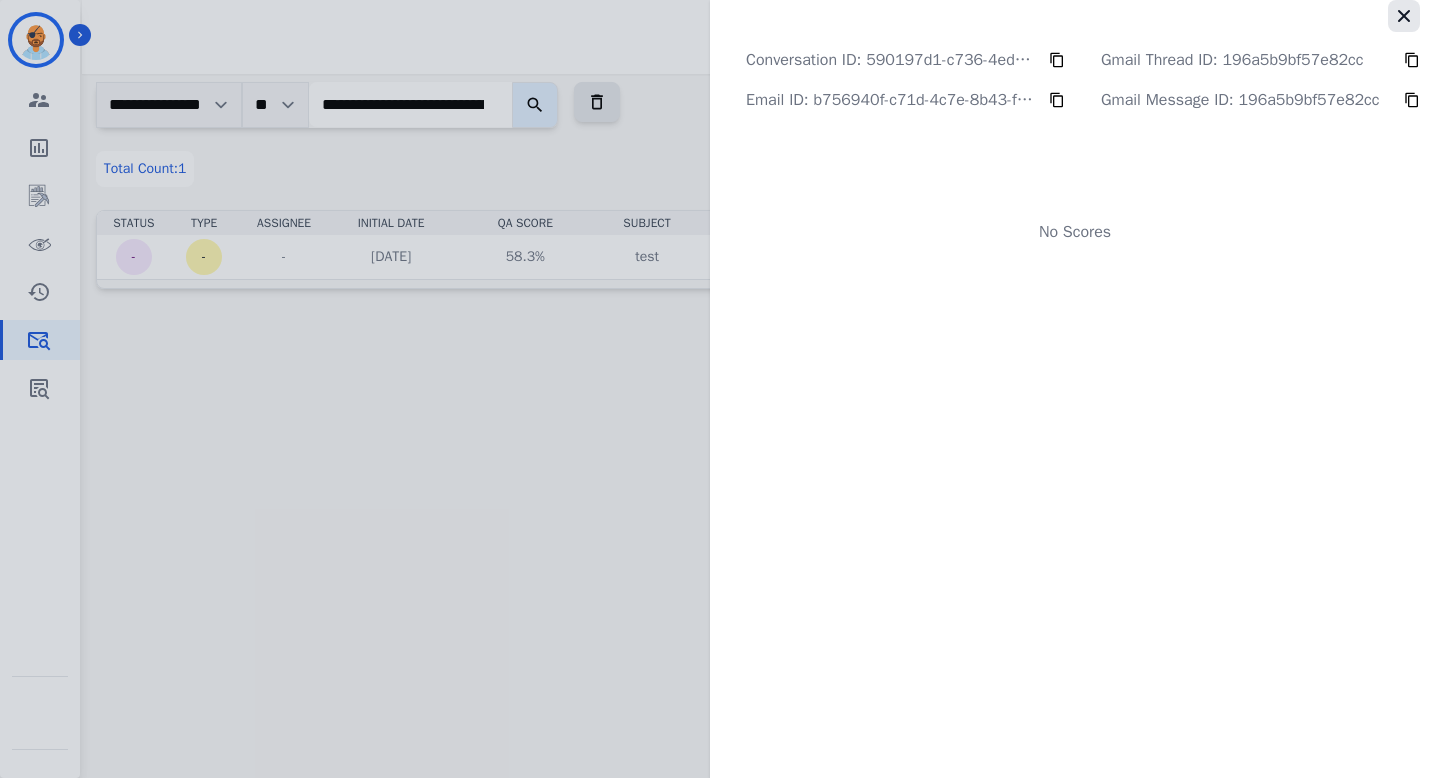 click 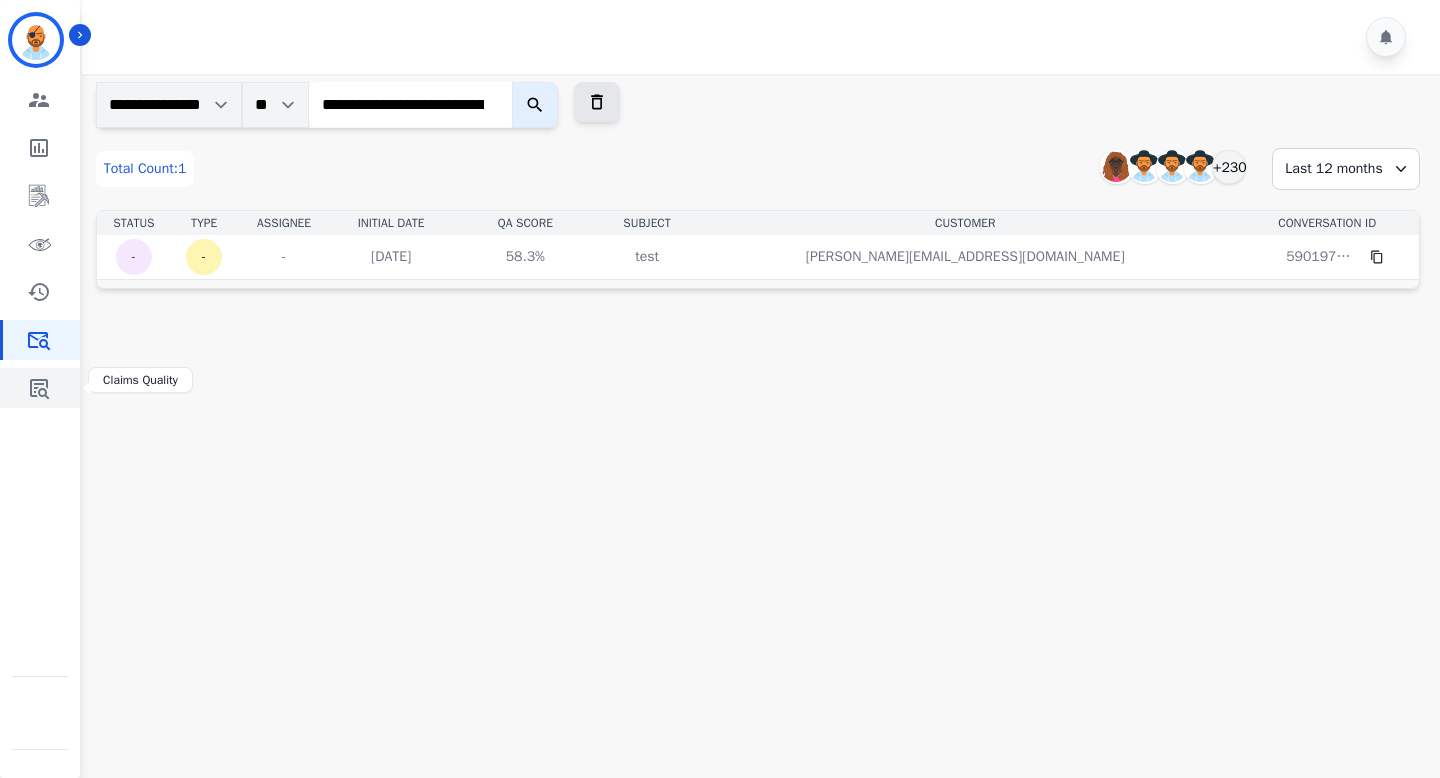 click 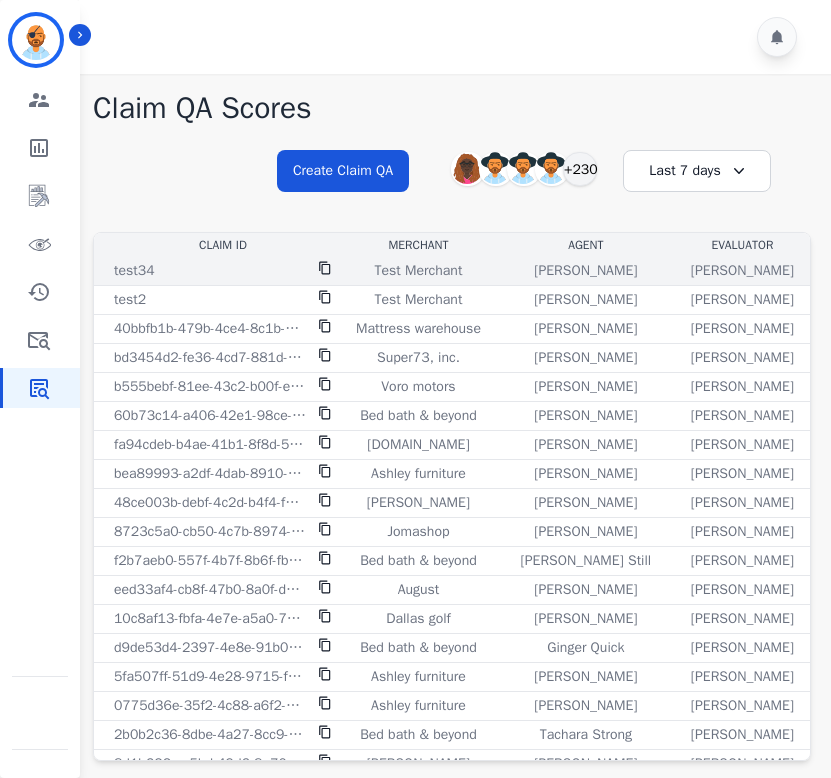 click on "test34" at bounding box center [134, 271] 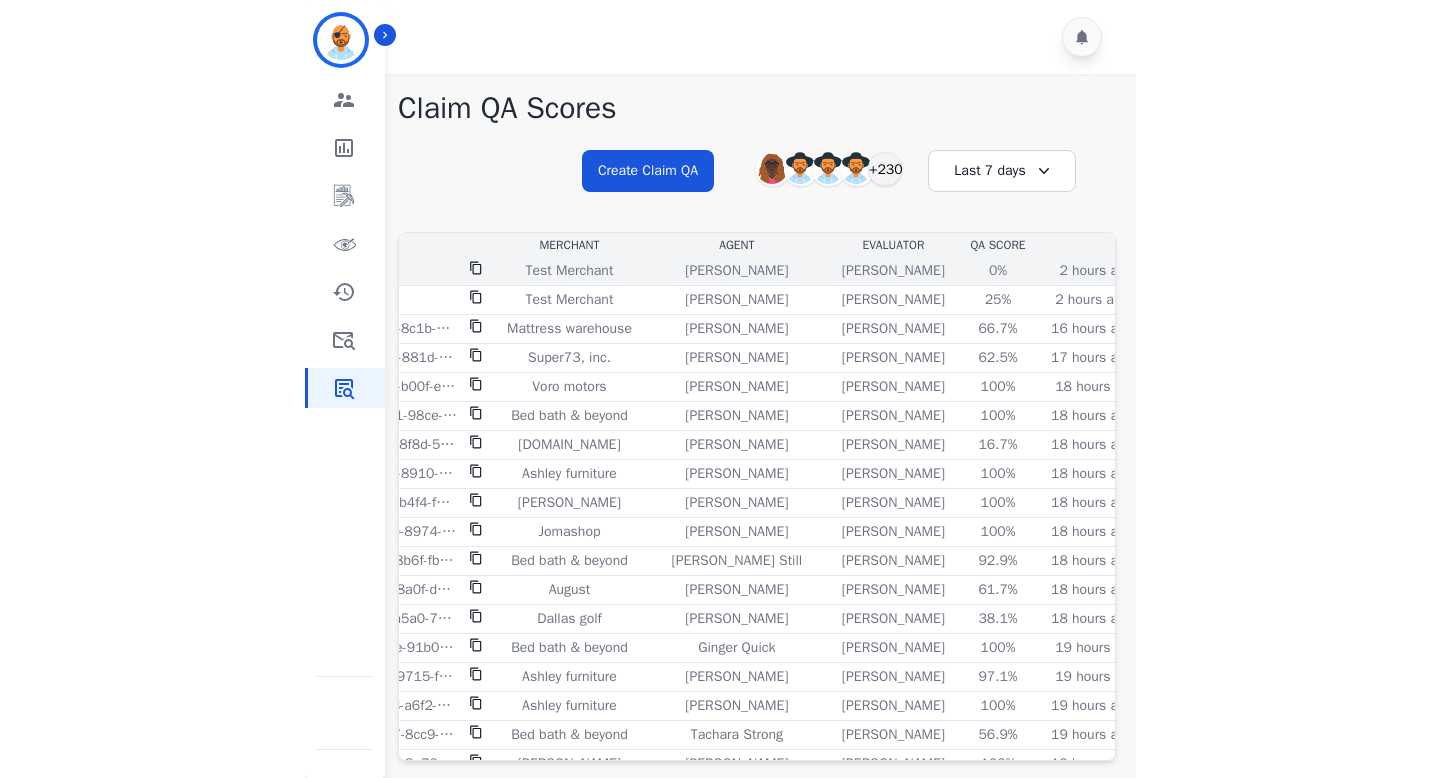 scroll, scrollTop: 0, scrollLeft: 186, axis: horizontal 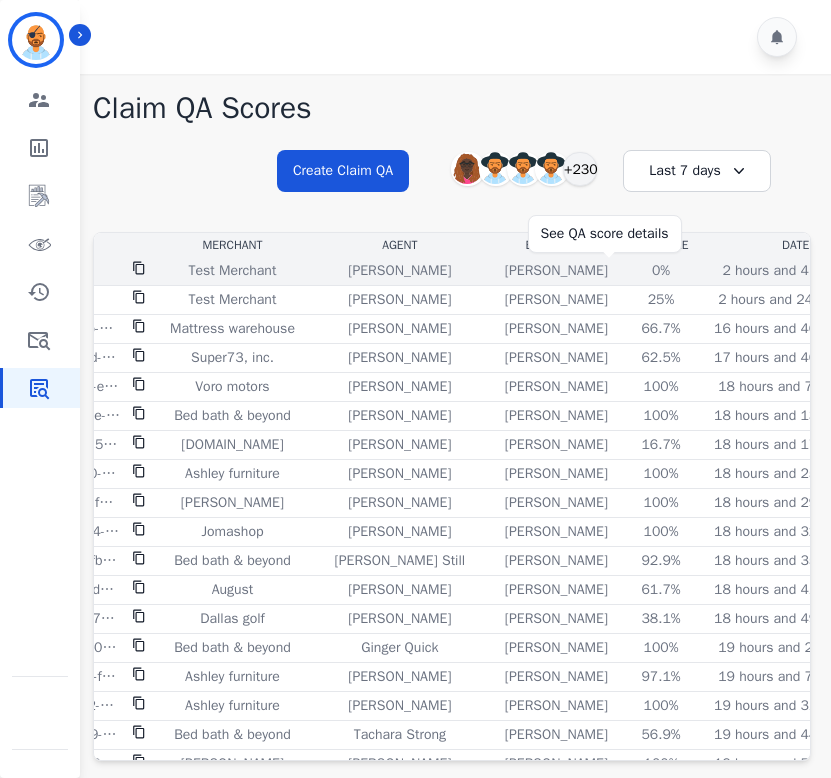 click on "0%" at bounding box center (661, 271) 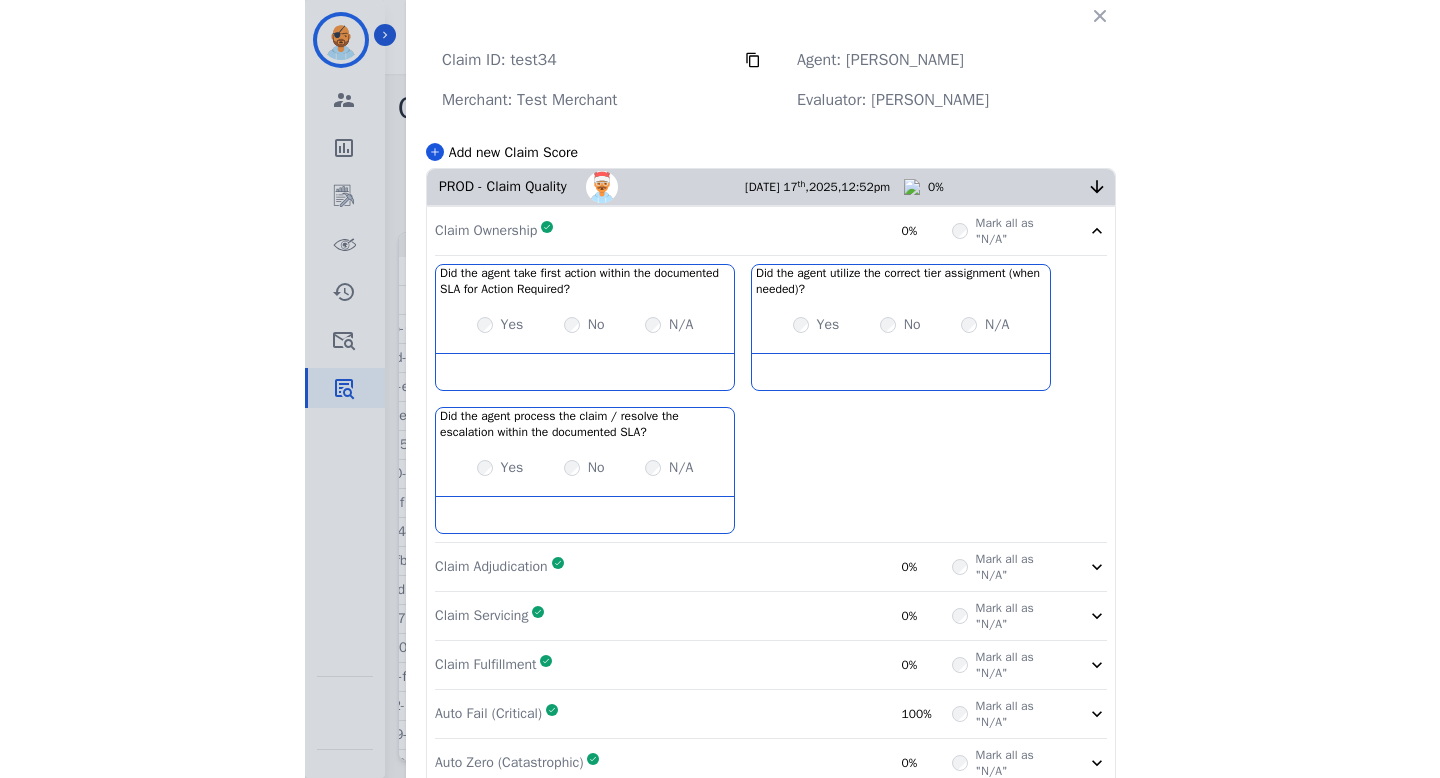 scroll, scrollTop: 0, scrollLeft: 0, axis: both 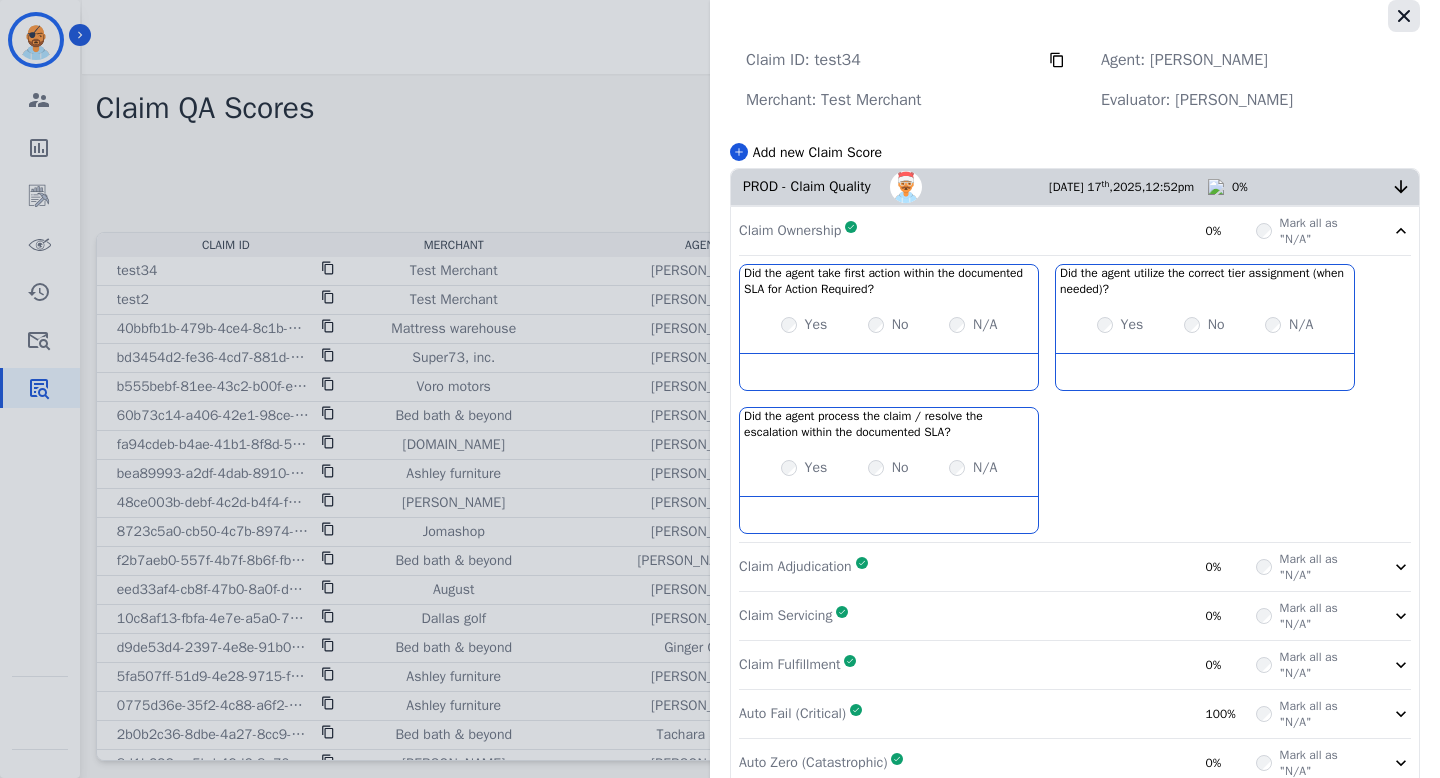 click 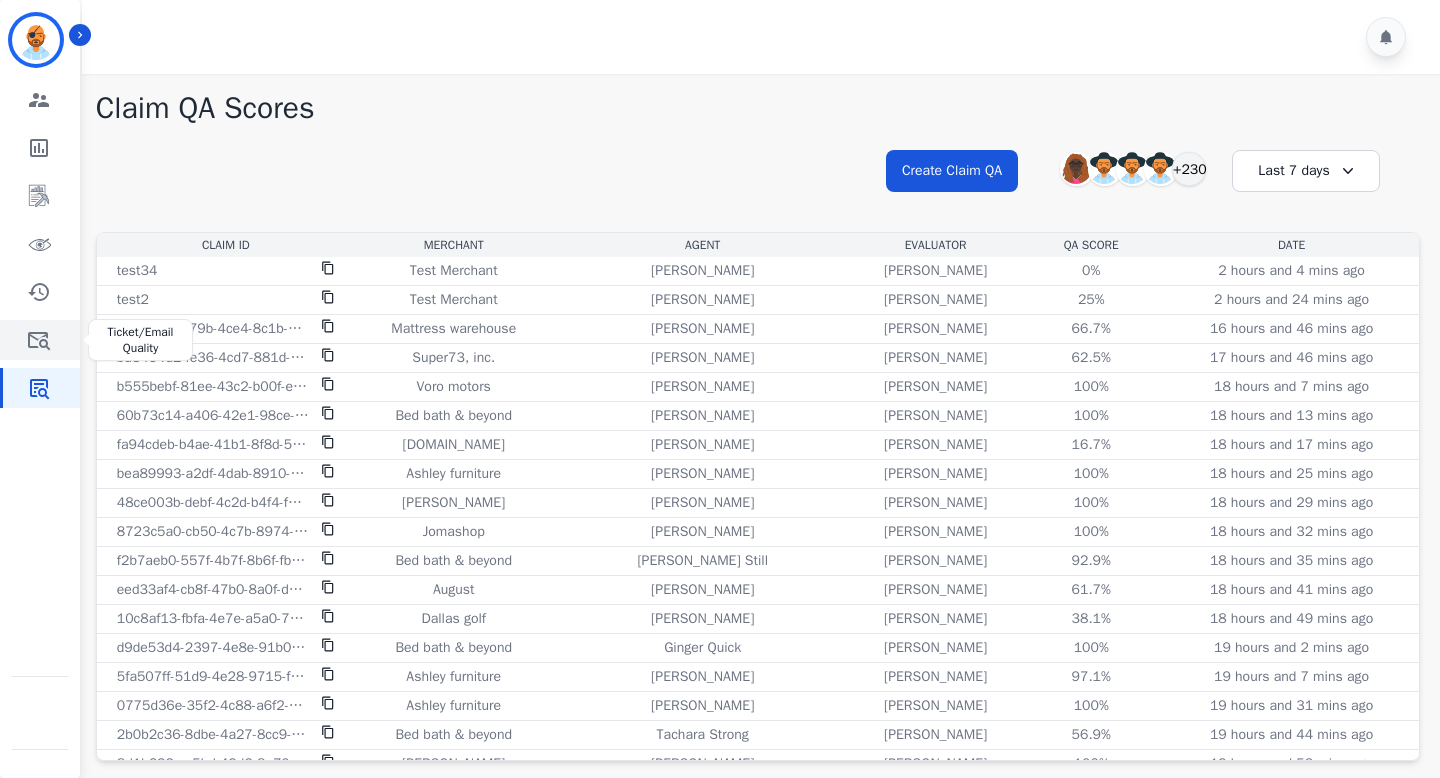 click 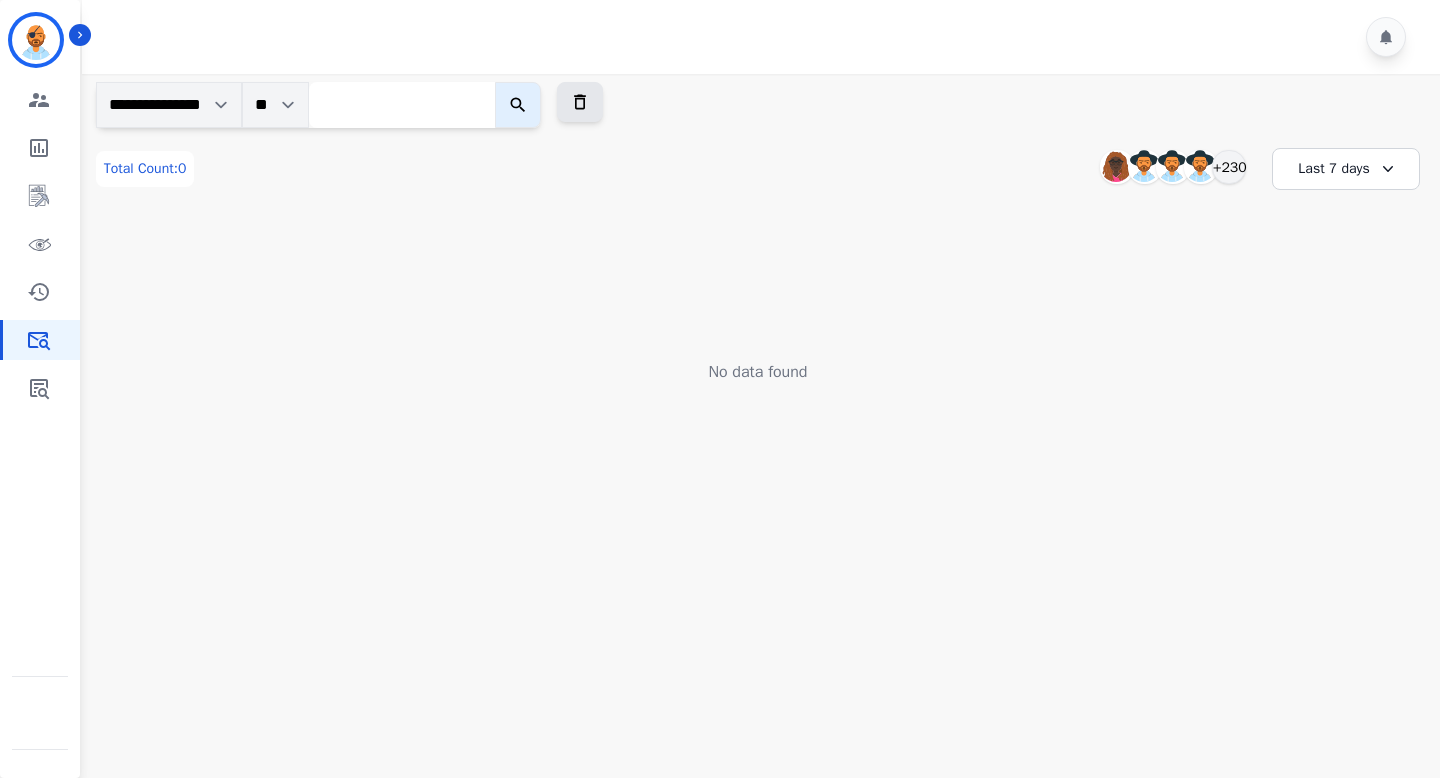 click at bounding box center (402, 105) 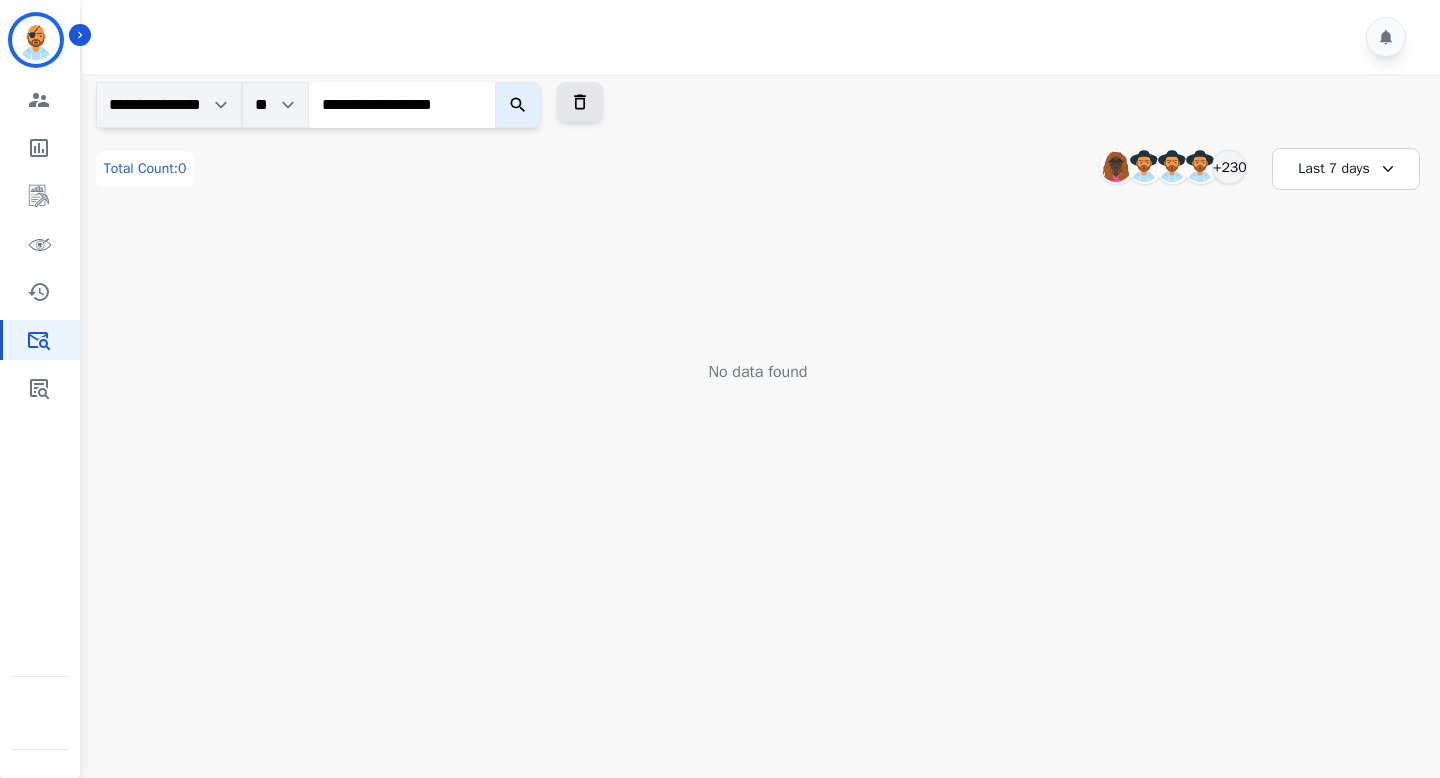 type on "**********" 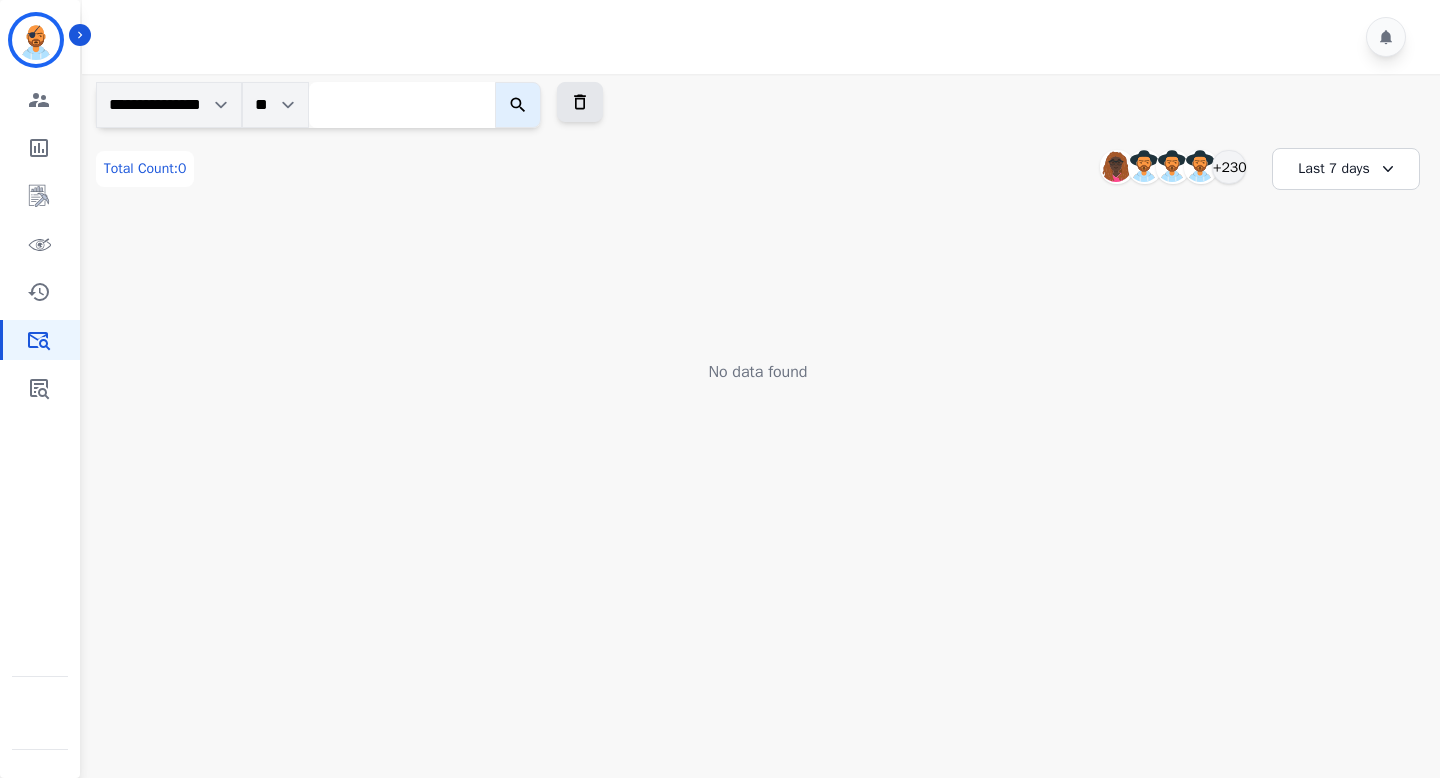 paste on "**********" 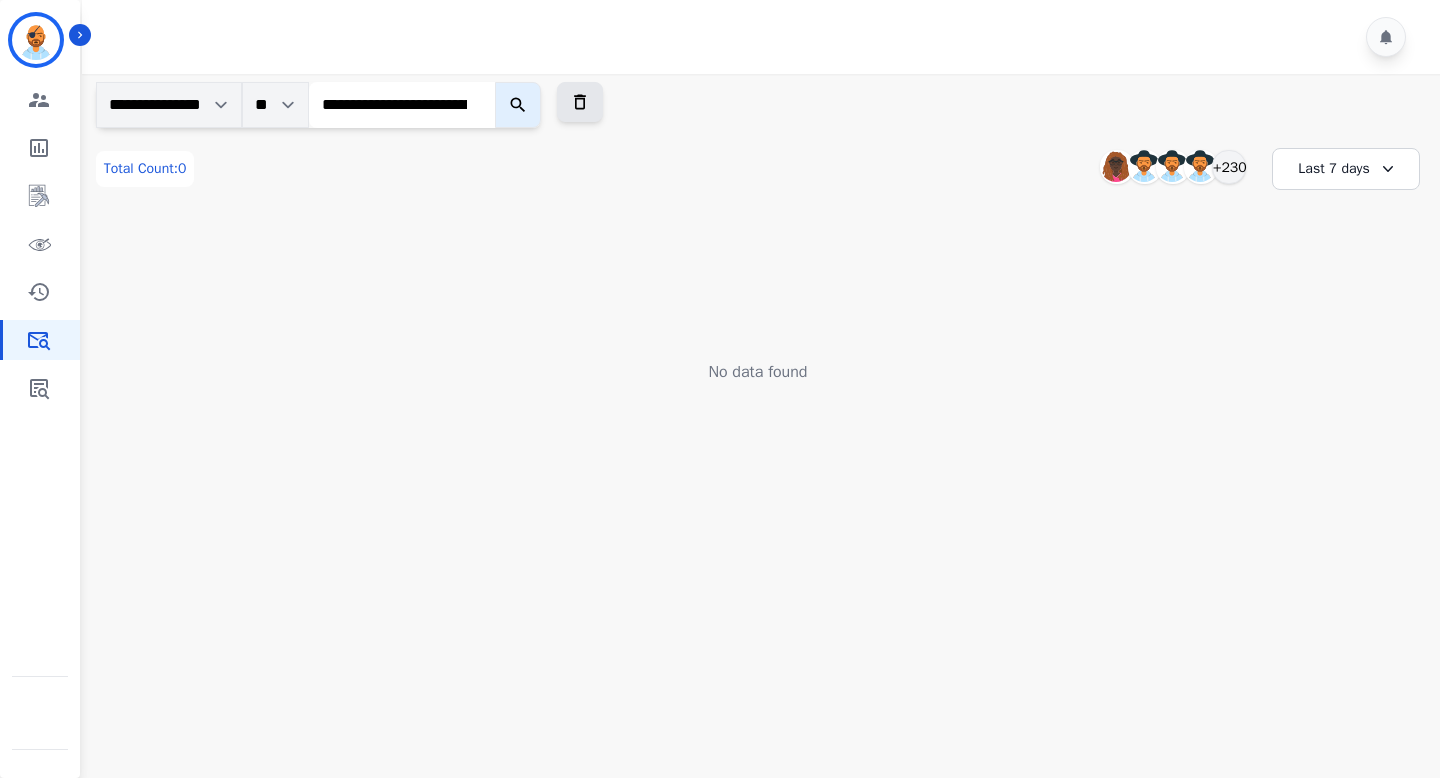 scroll, scrollTop: 0, scrollLeft: 163, axis: horizontal 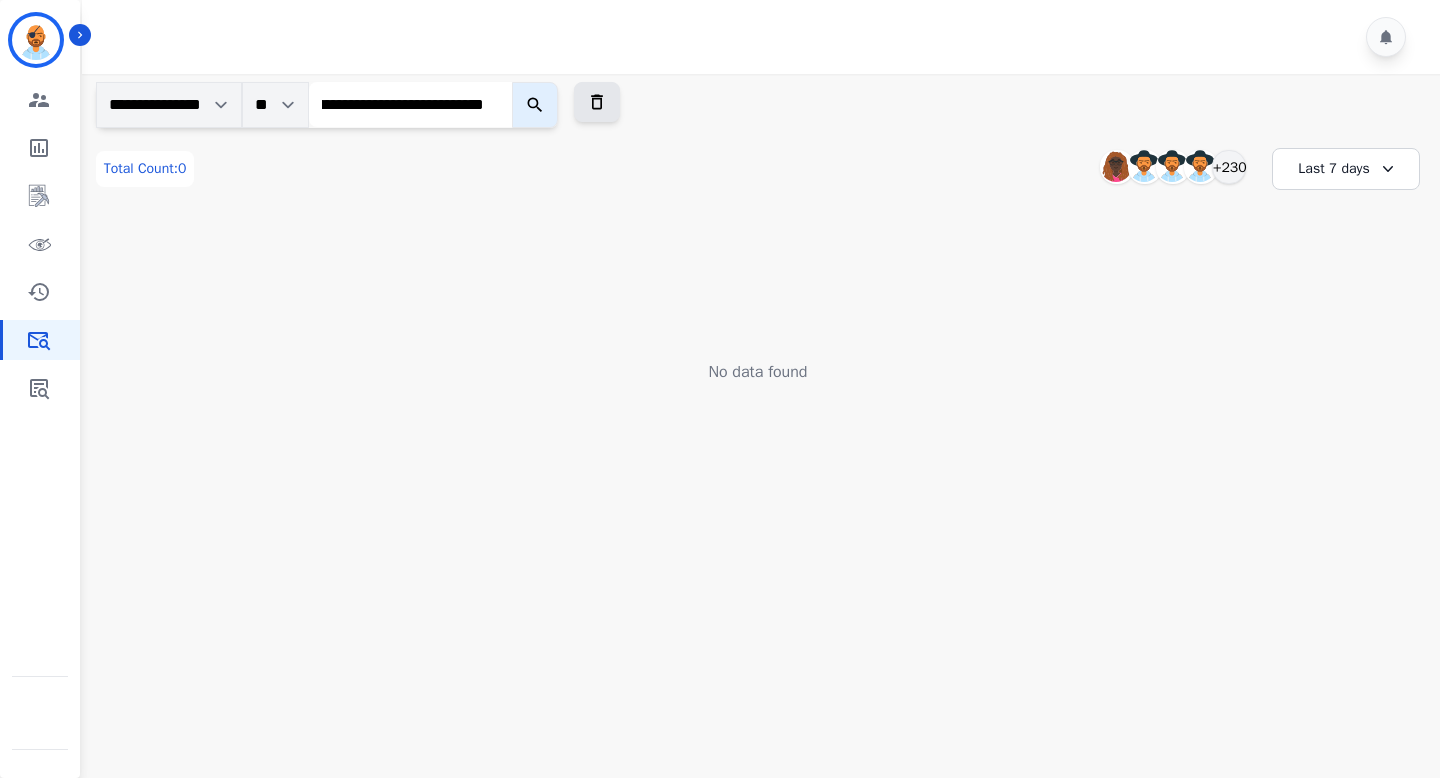 type on "**********" 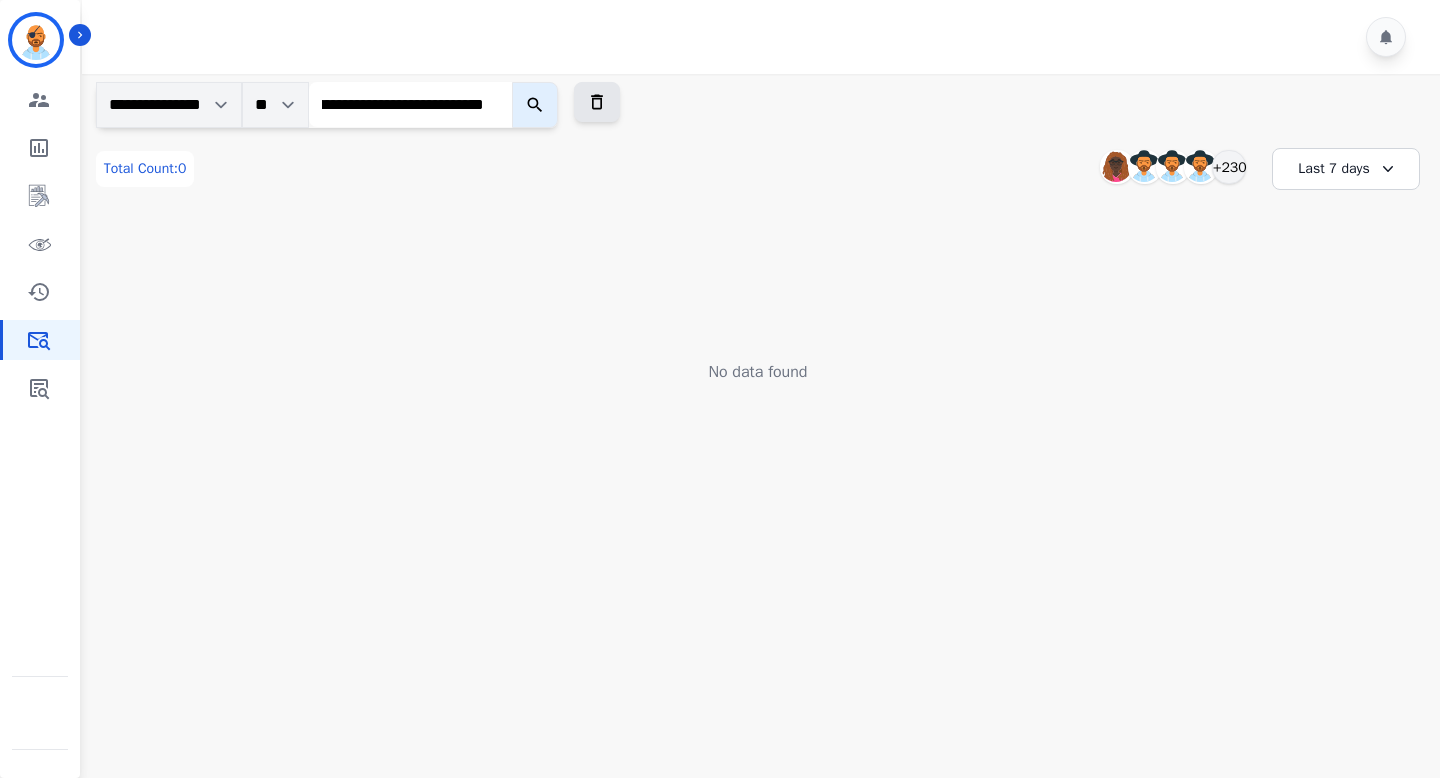 click 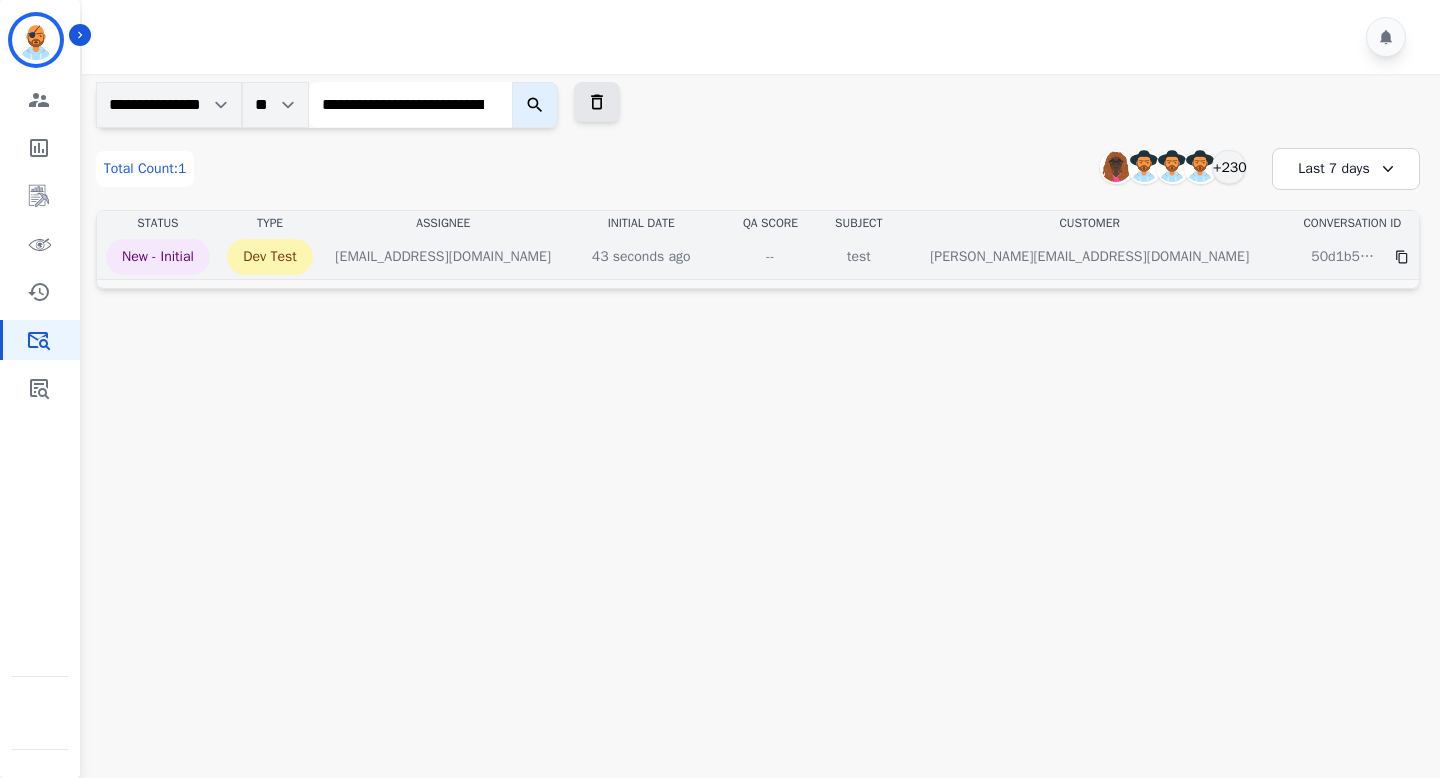 click on "--" at bounding box center (770, 257) 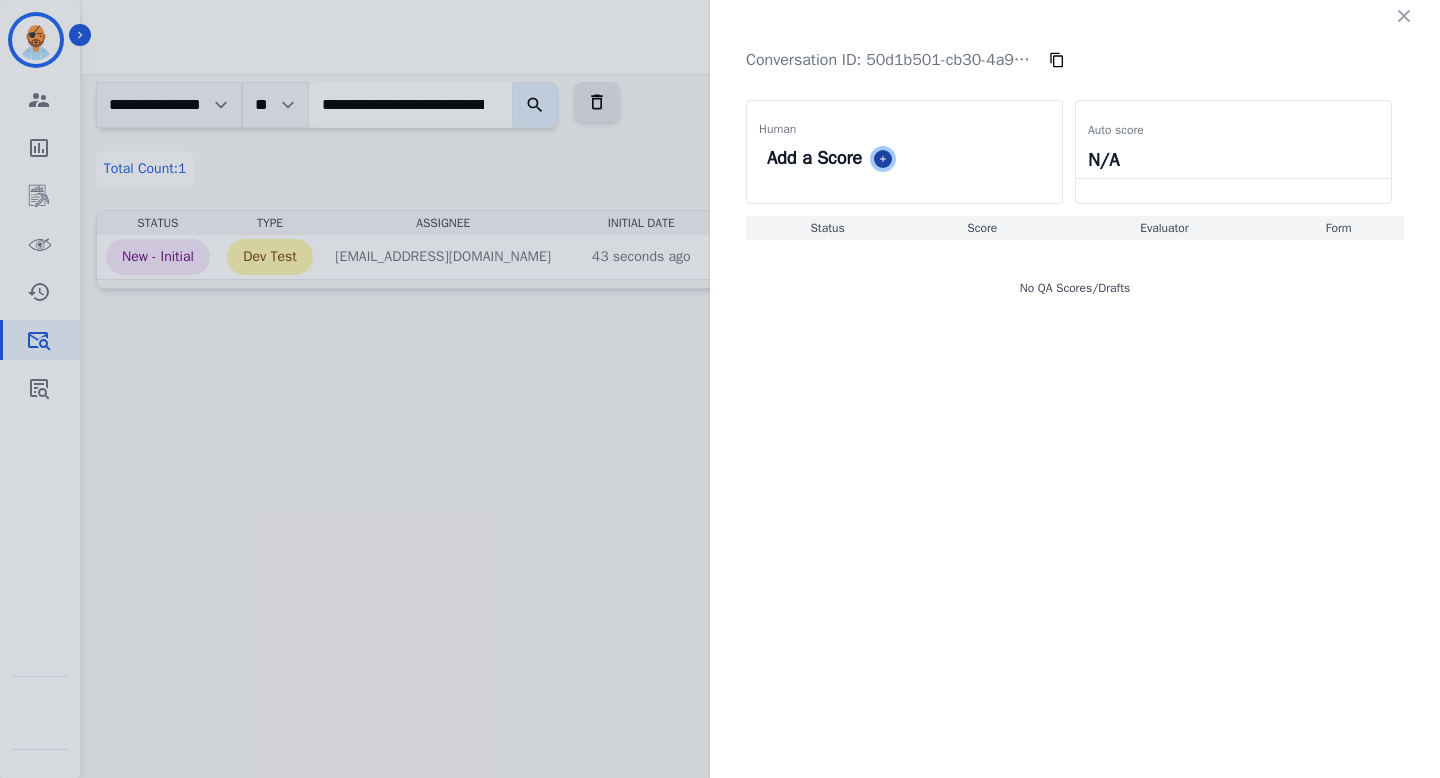 click at bounding box center [883, 159] 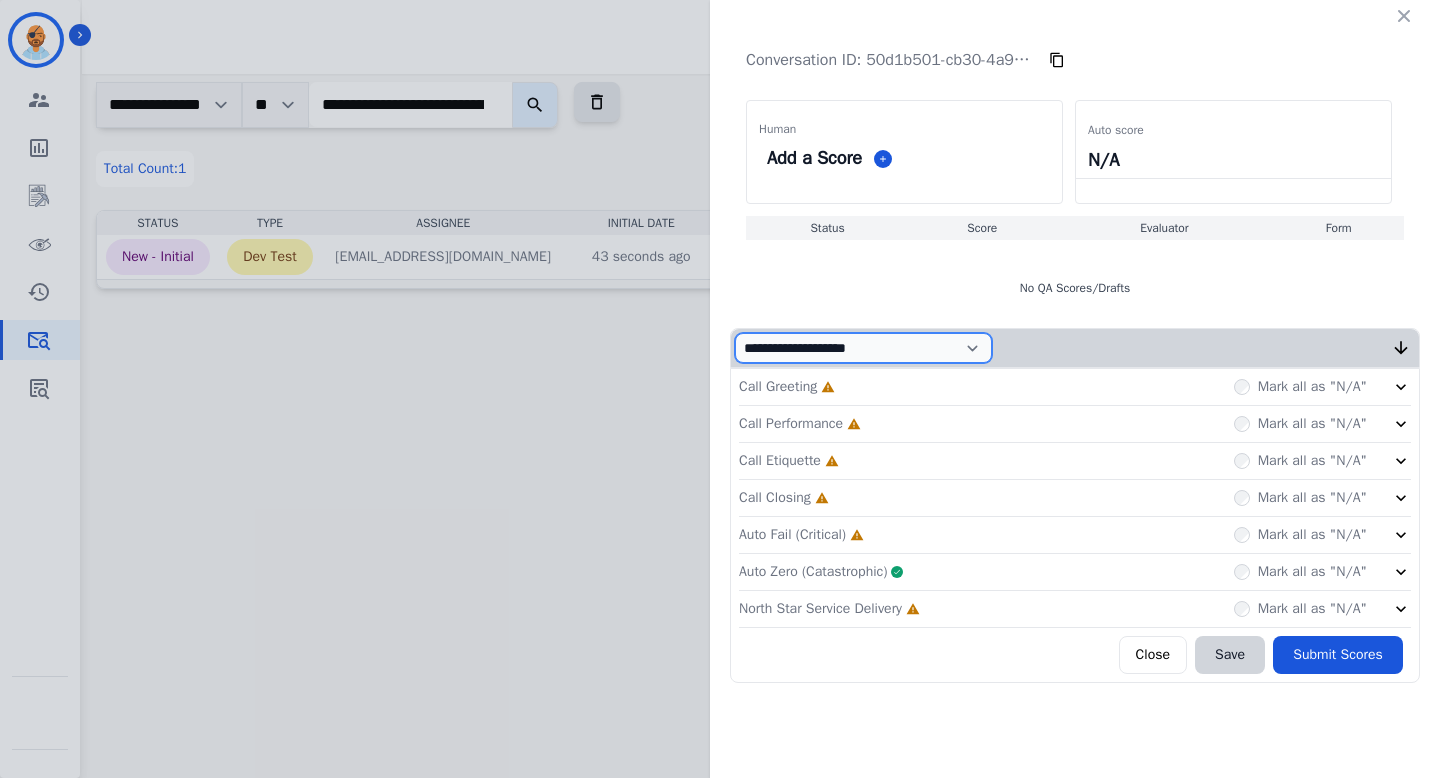 click on "**********" at bounding box center [863, 348] 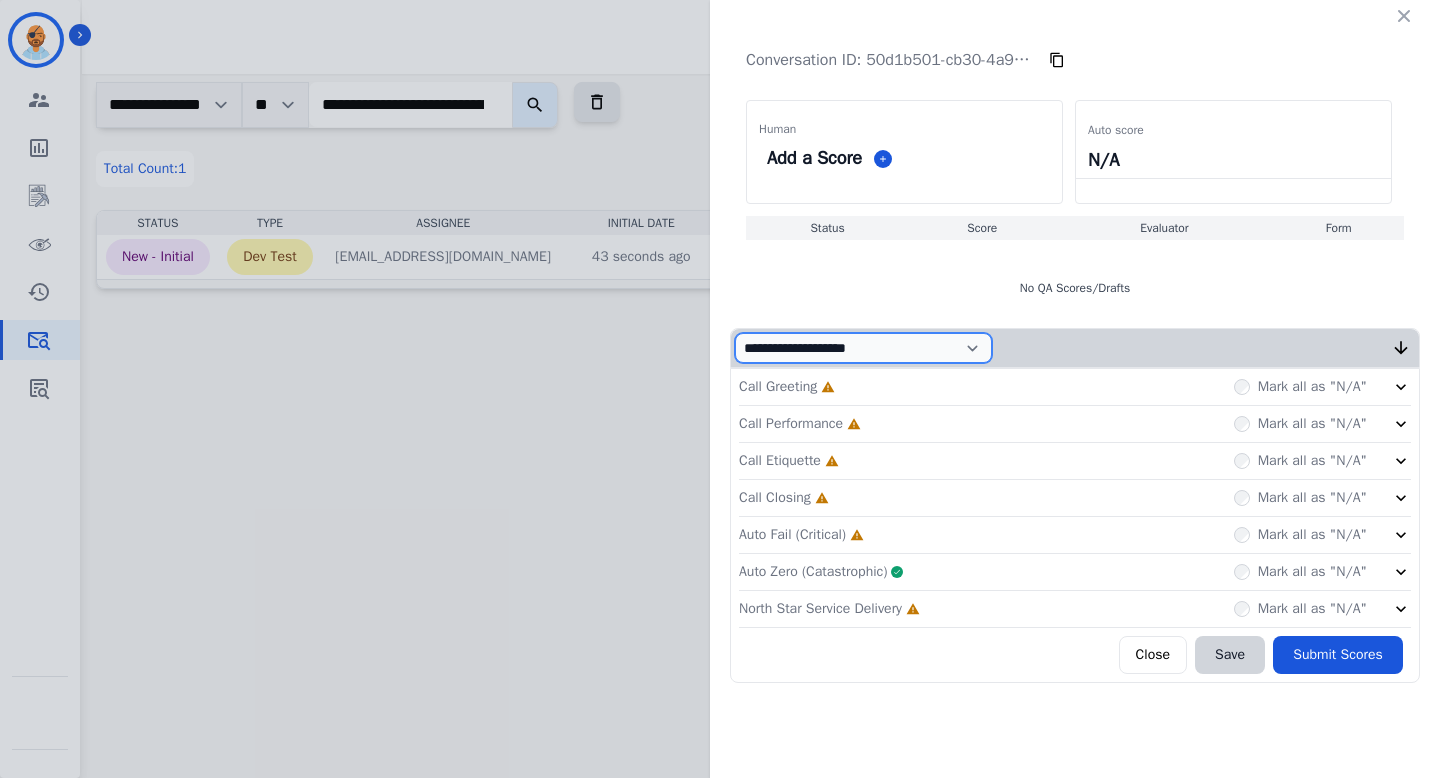 click on "**********" at bounding box center (863, 348) 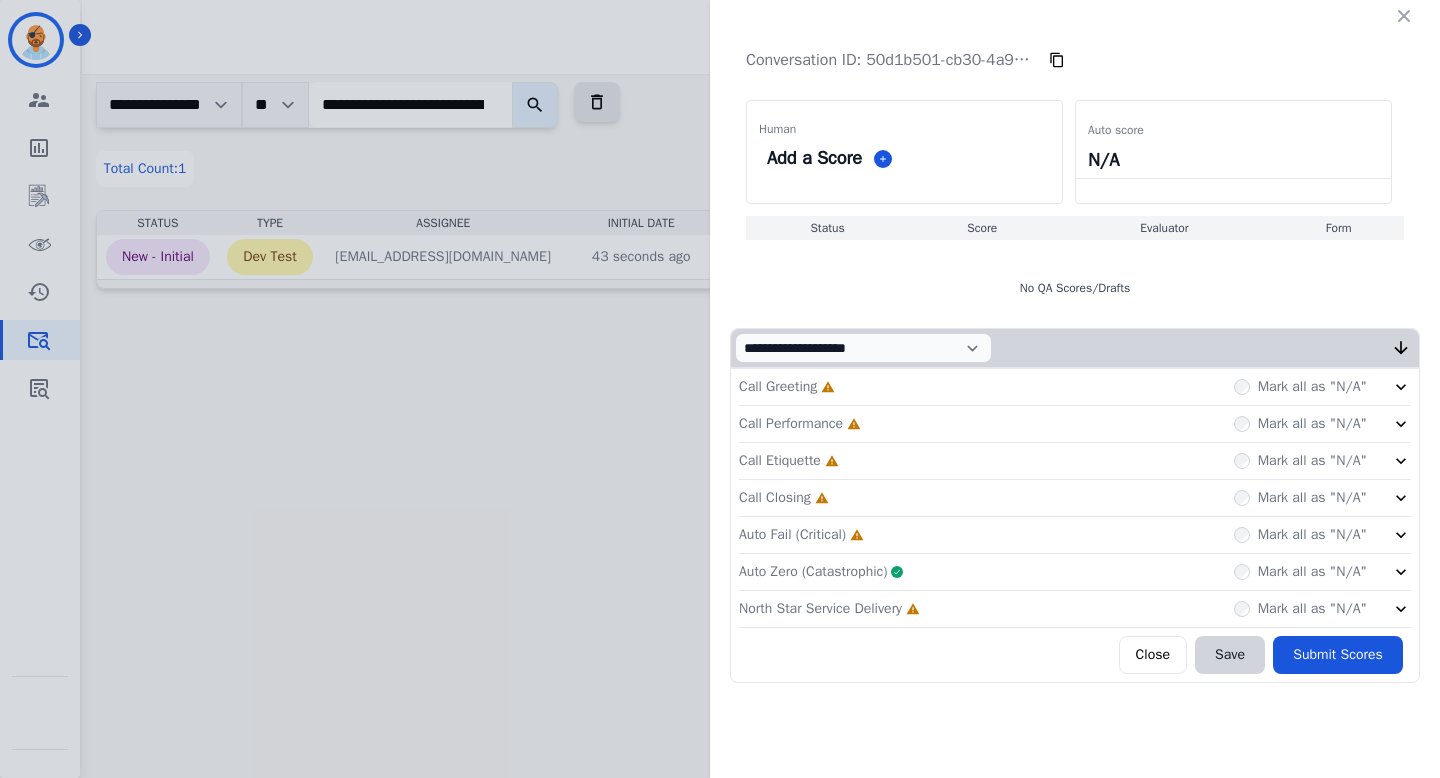 click on "**********" 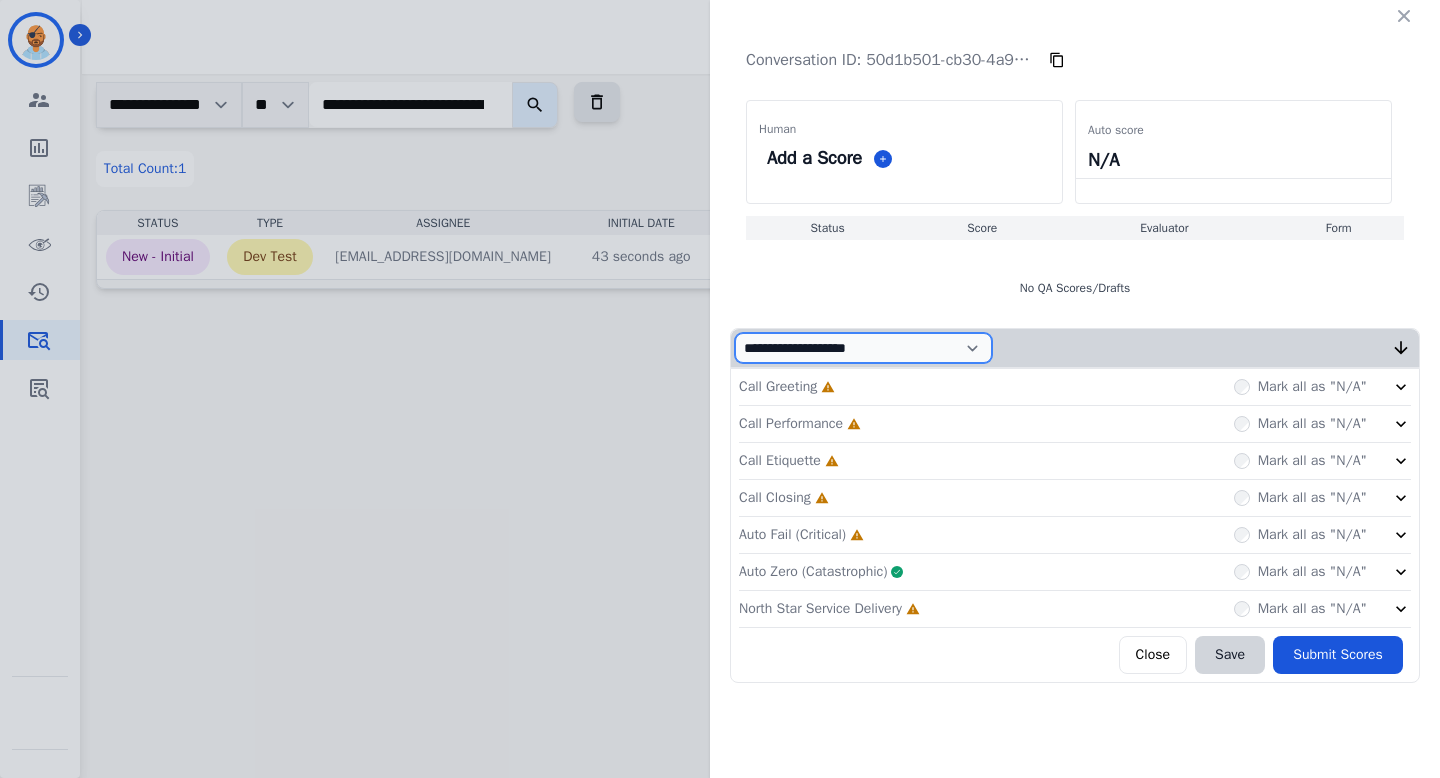 click on "**********" at bounding box center [863, 348] 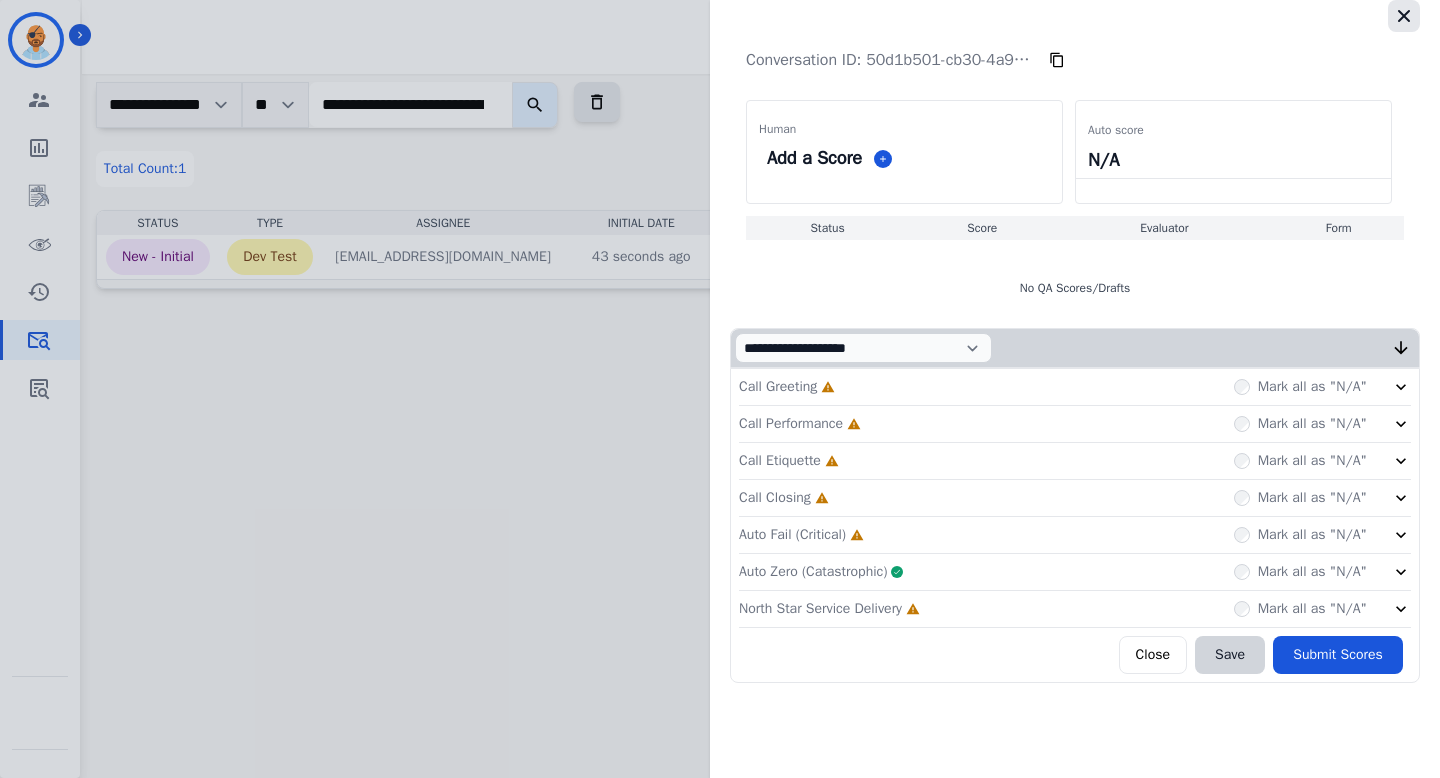 click 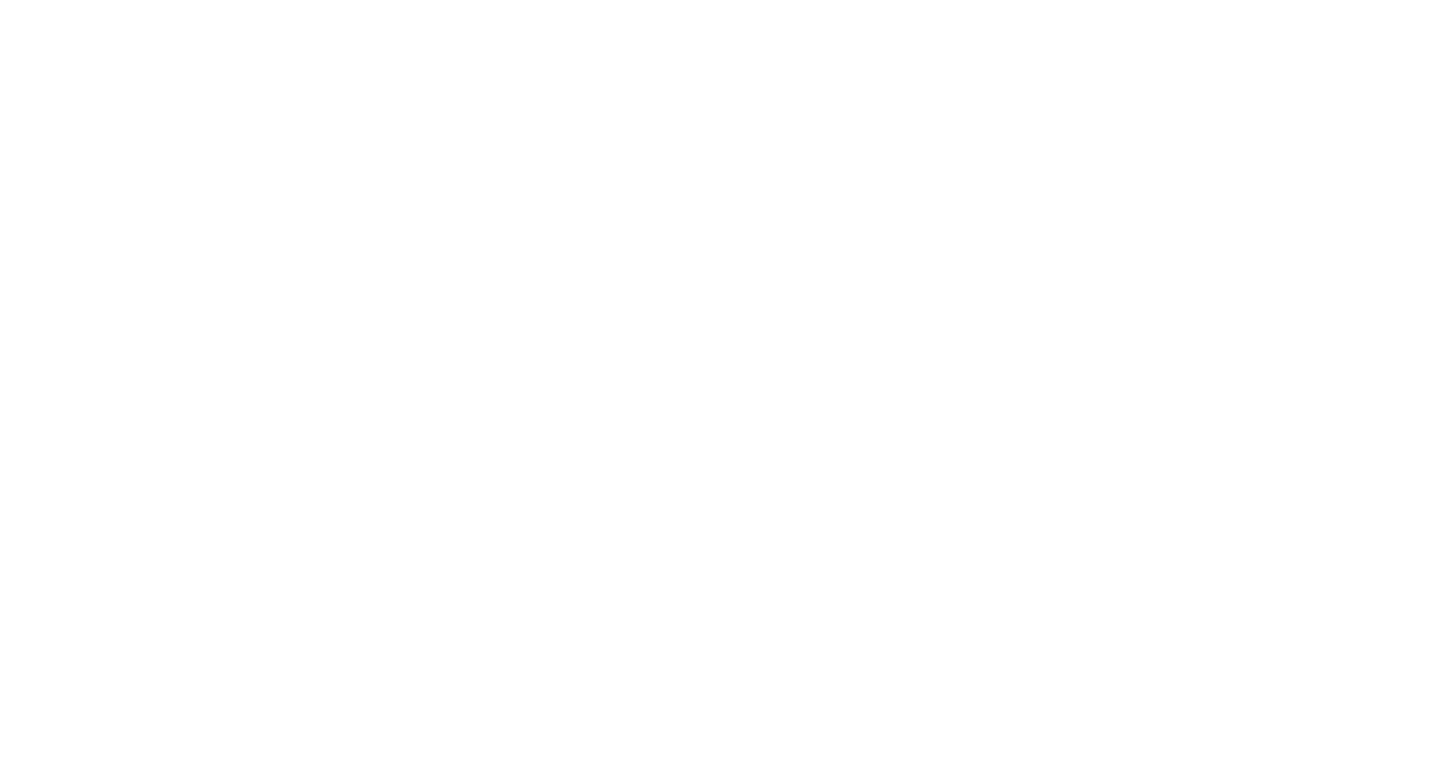scroll, scrollTop: 0, scrollLeft: 0, axis: both 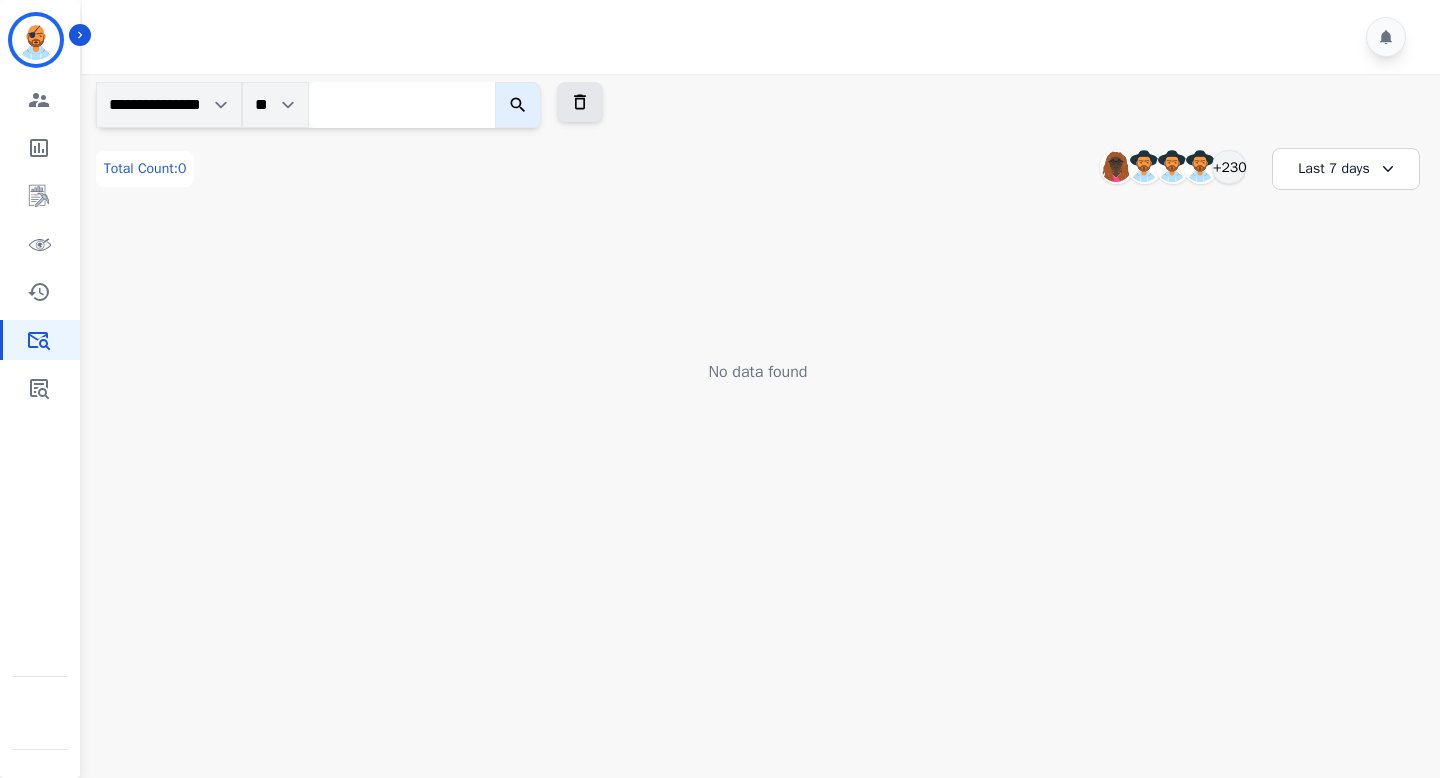 click at bounding box center [402, 105] 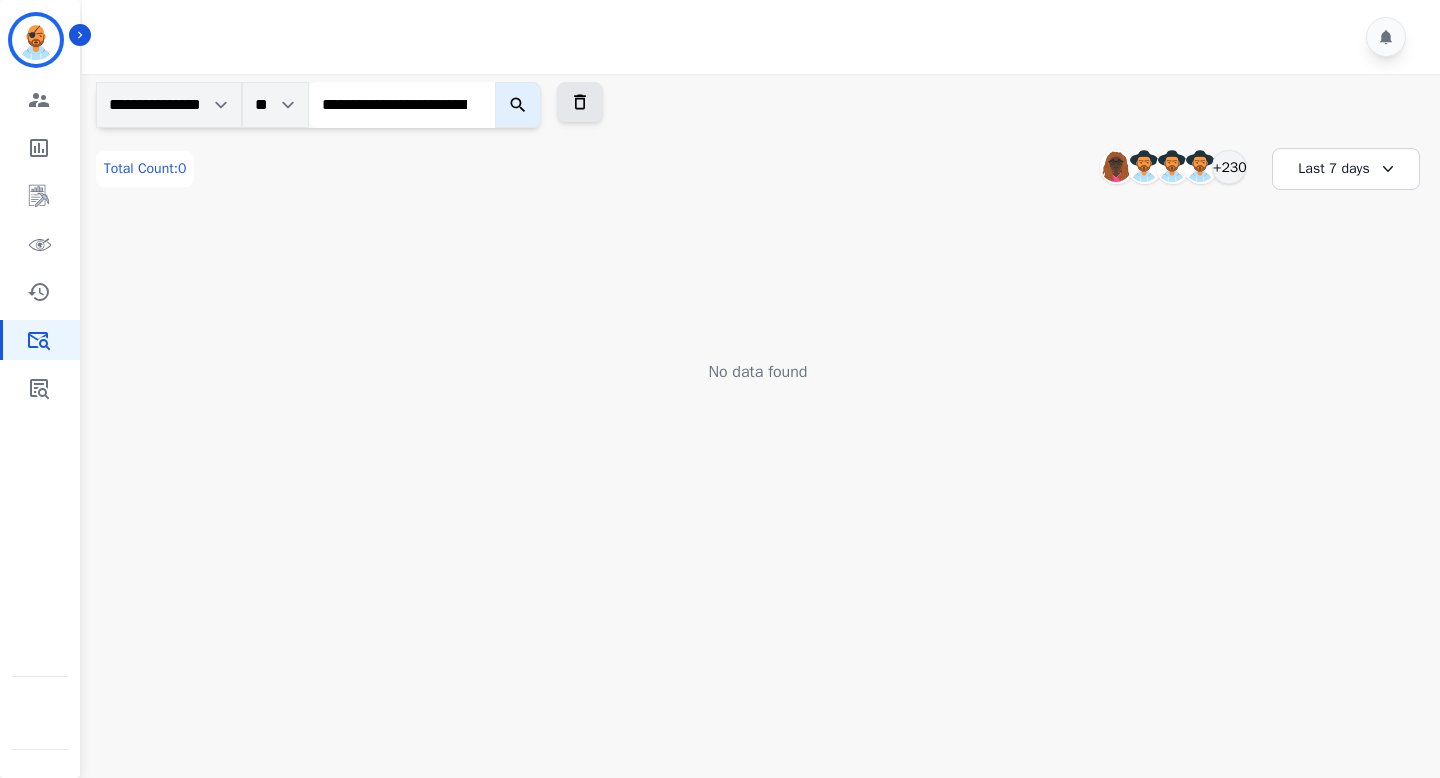 scroll, scrollTop: 0, scrollLeft: 163, axis: horizontal 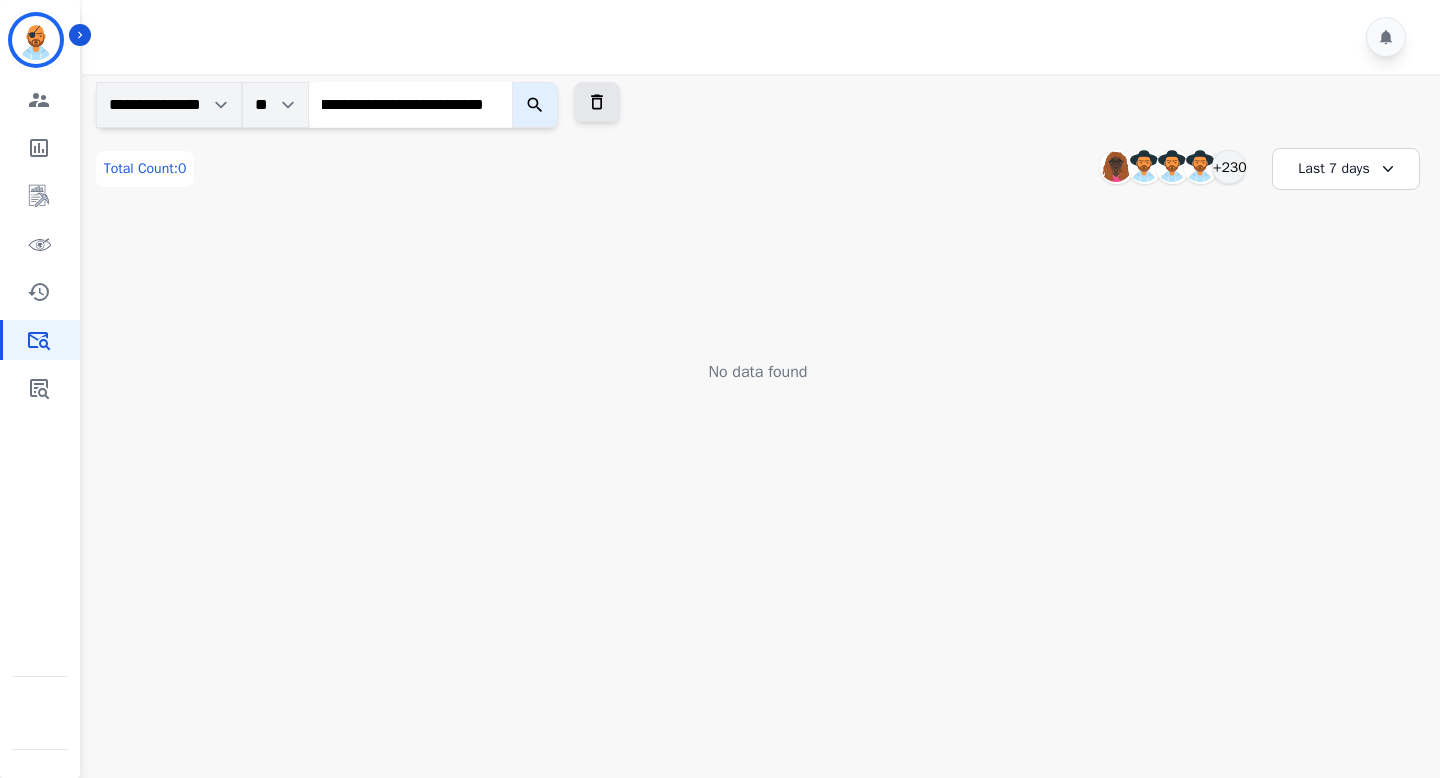 type on "**********" 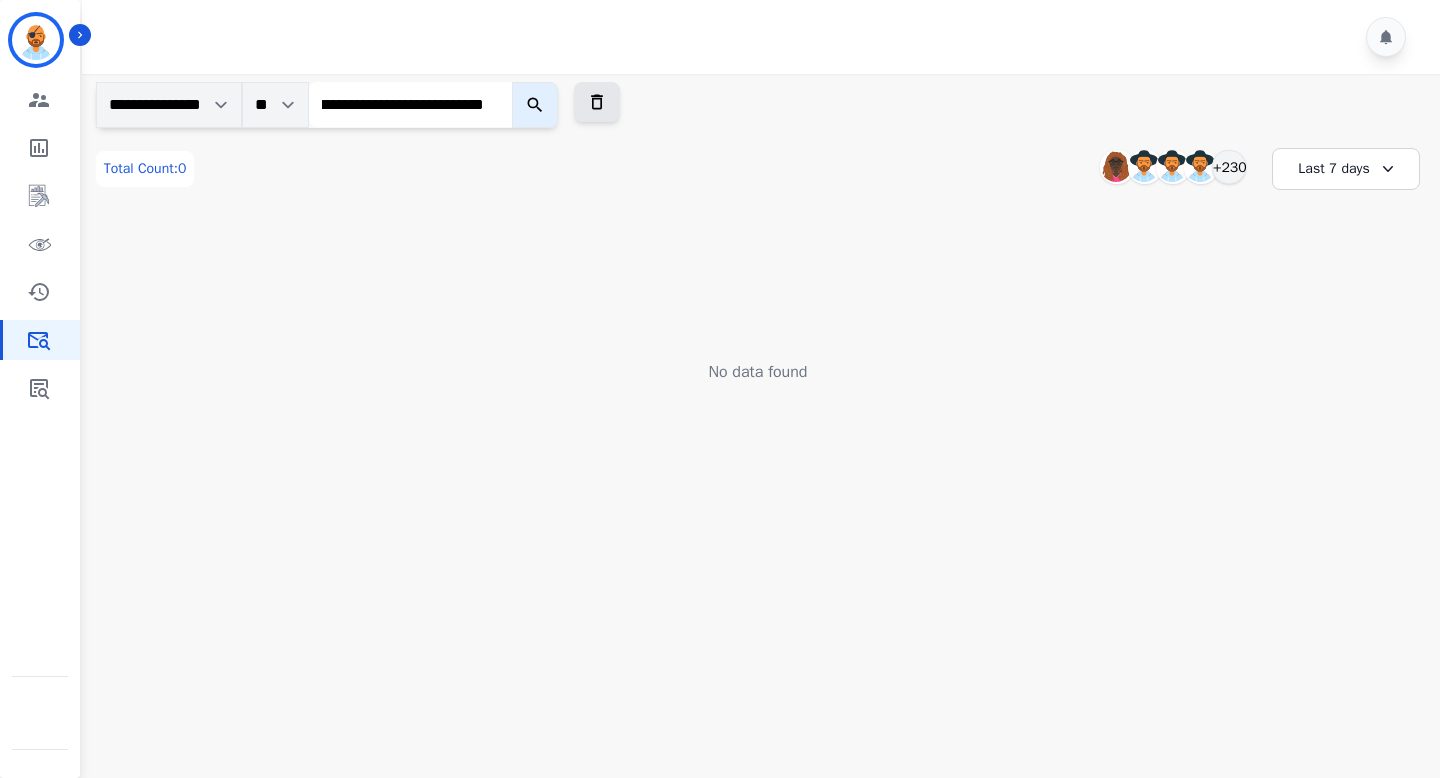 click 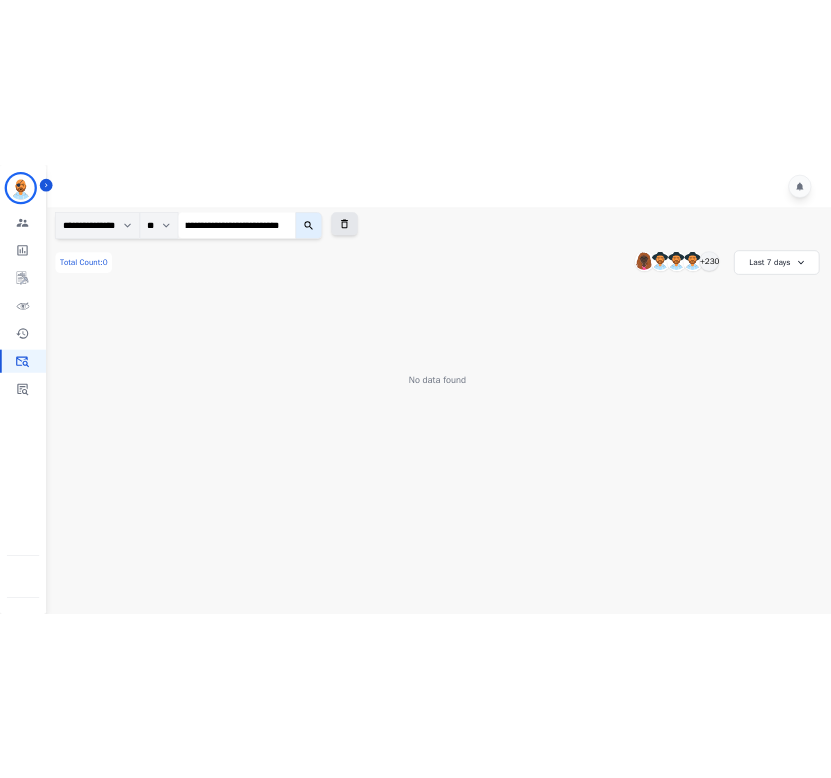 scroll, scrollTop: 0, scrollLeft: 0, axis: both 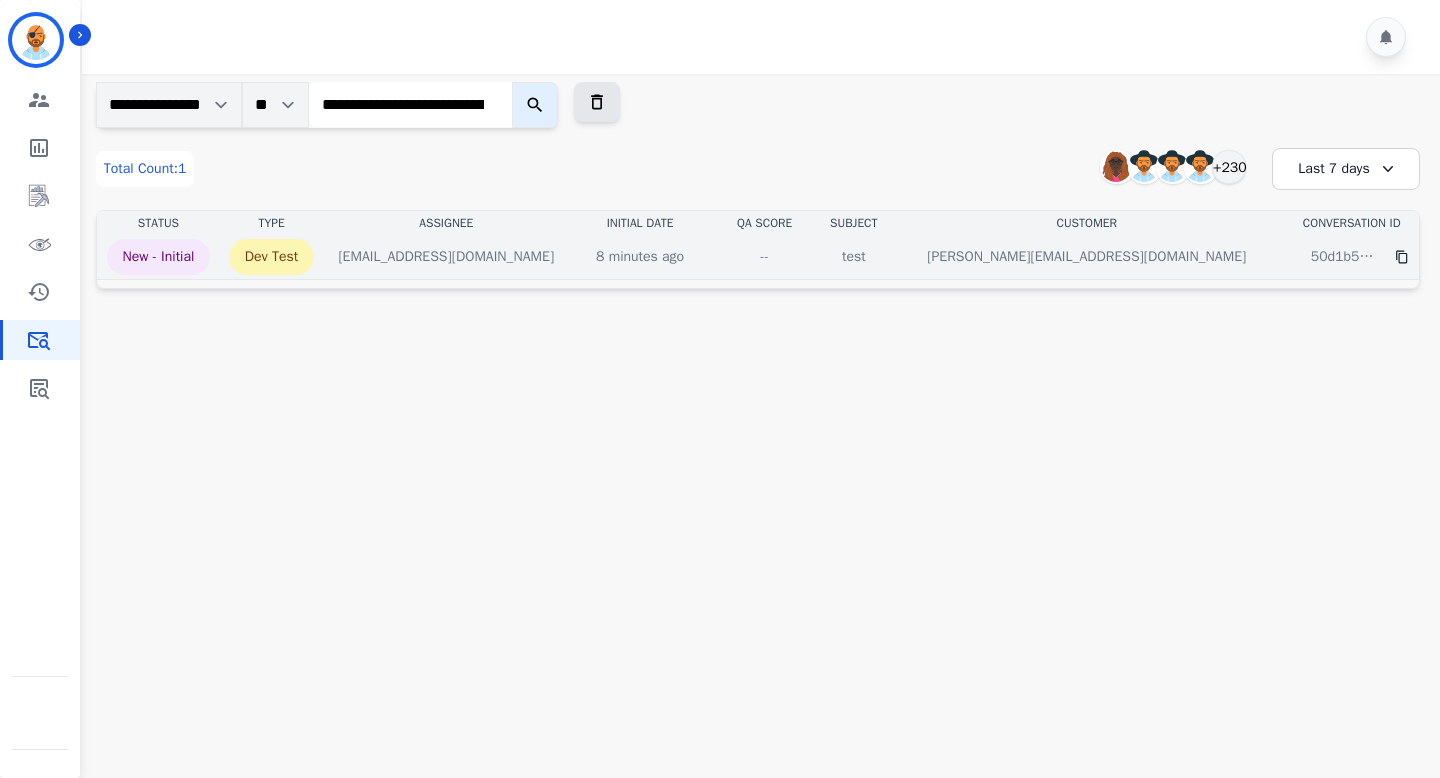 click on "--" at bounding box center (765, 257) 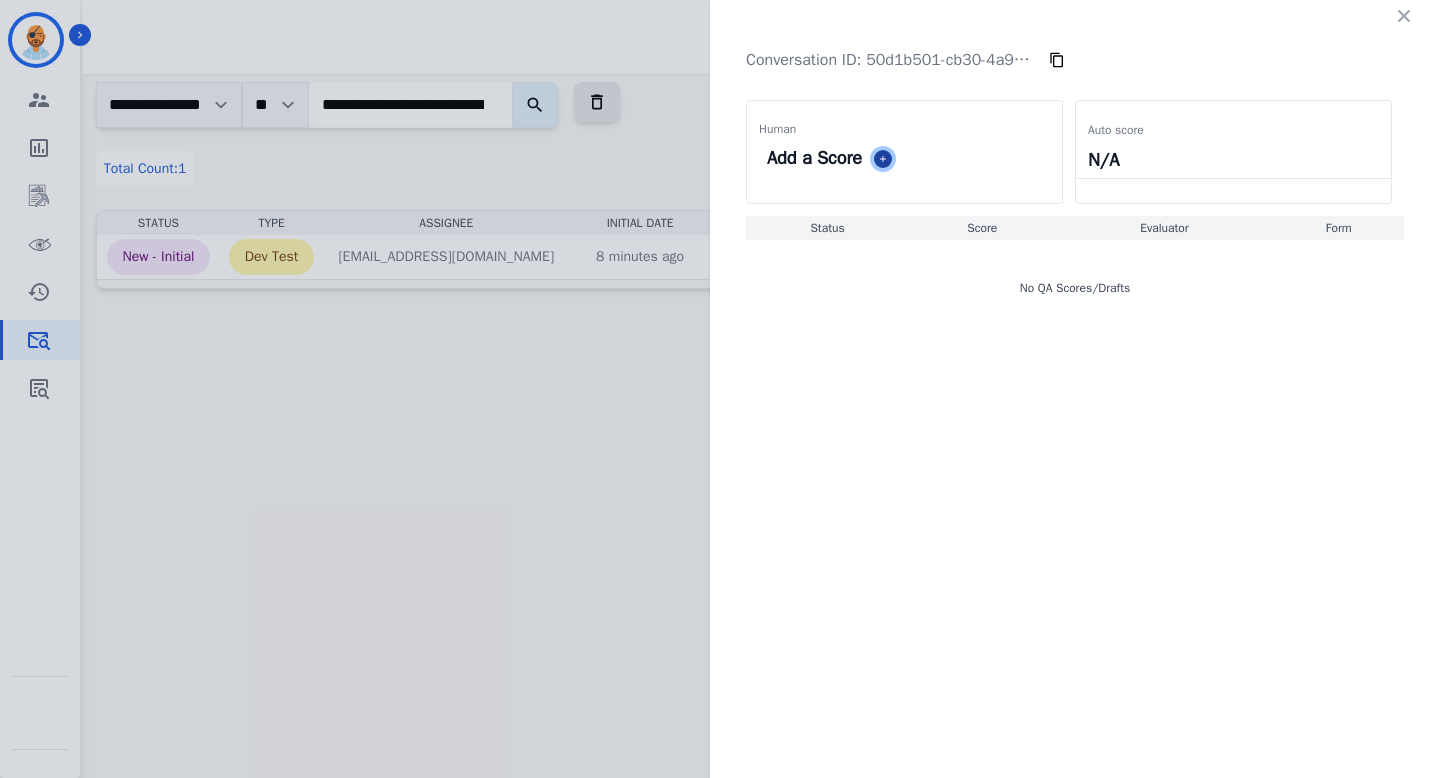 click 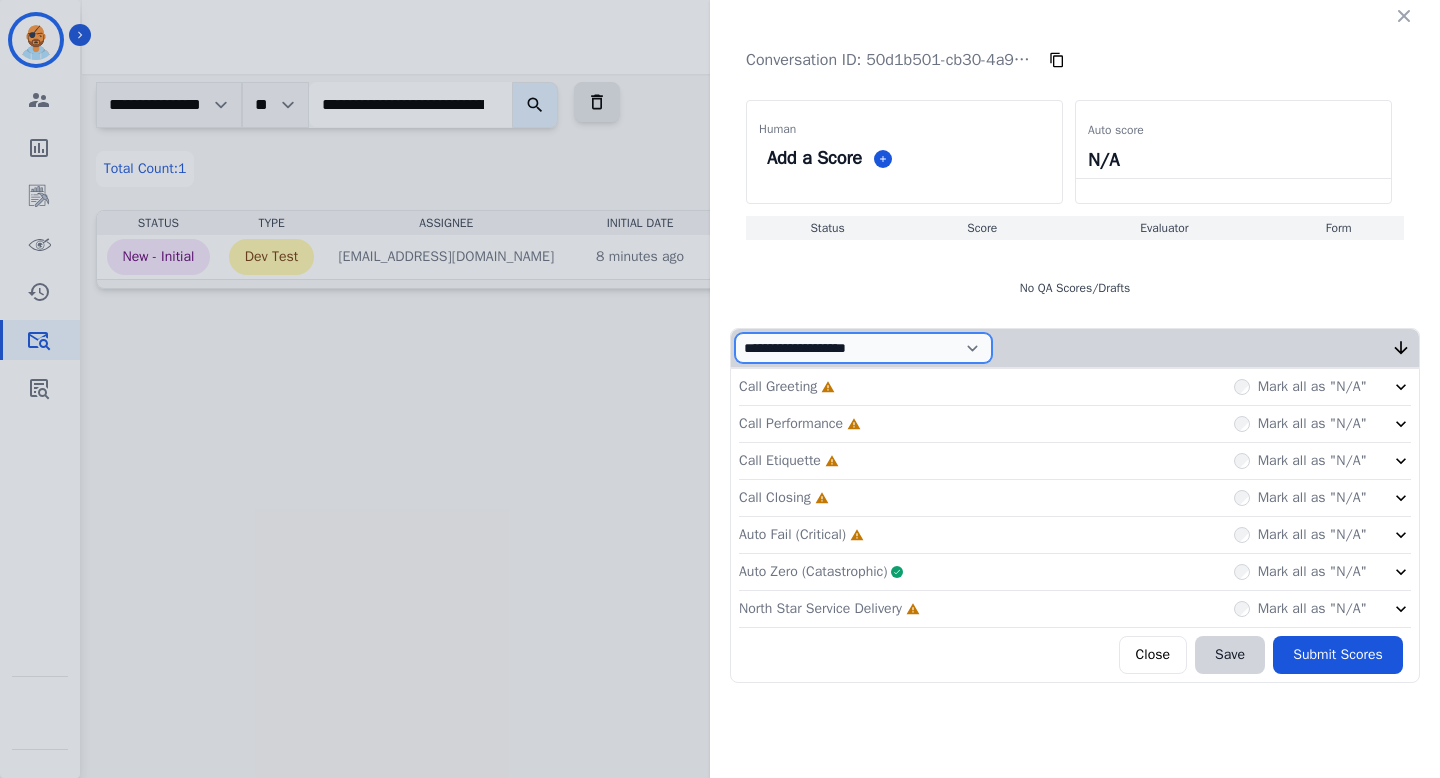 click on "**********" at bounding box center (863, 348) 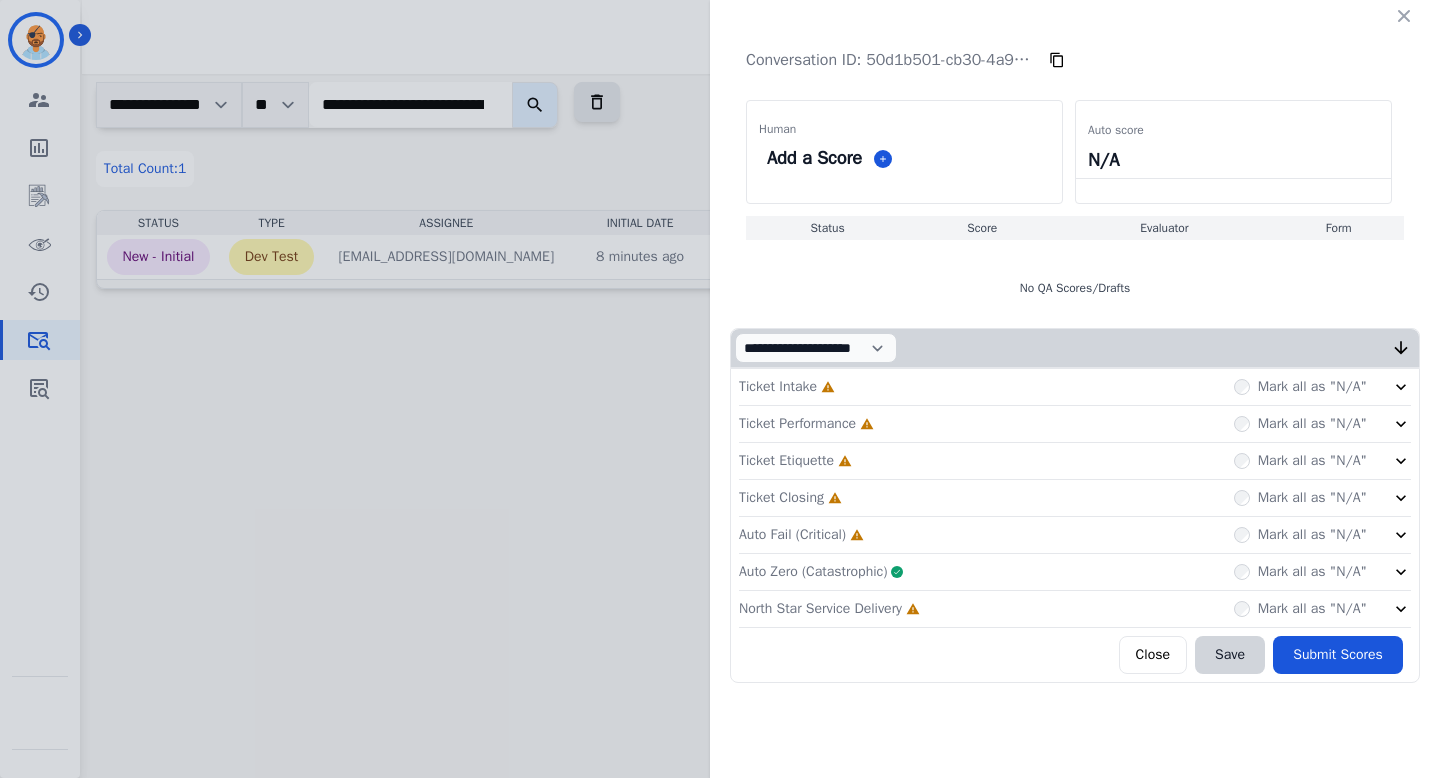 click on "**********" 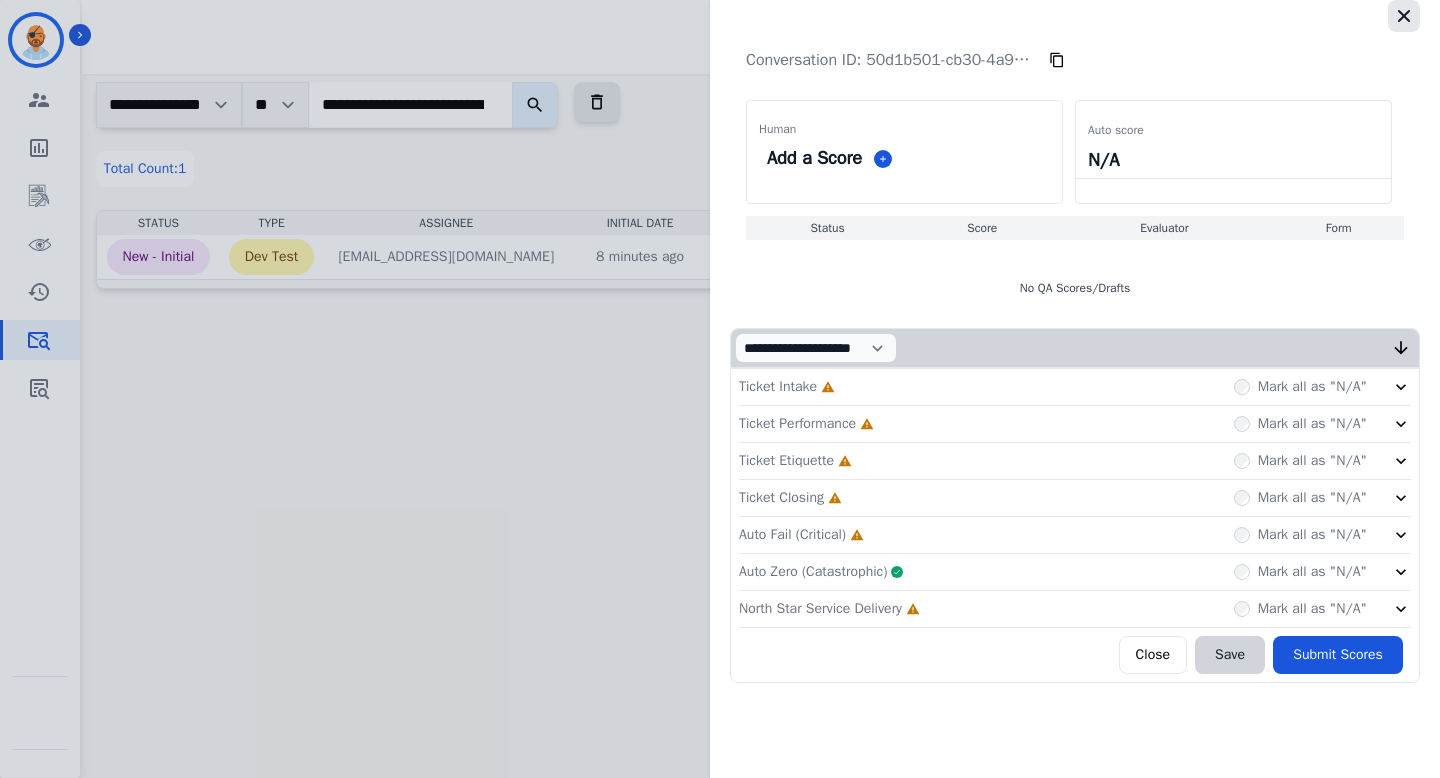 click 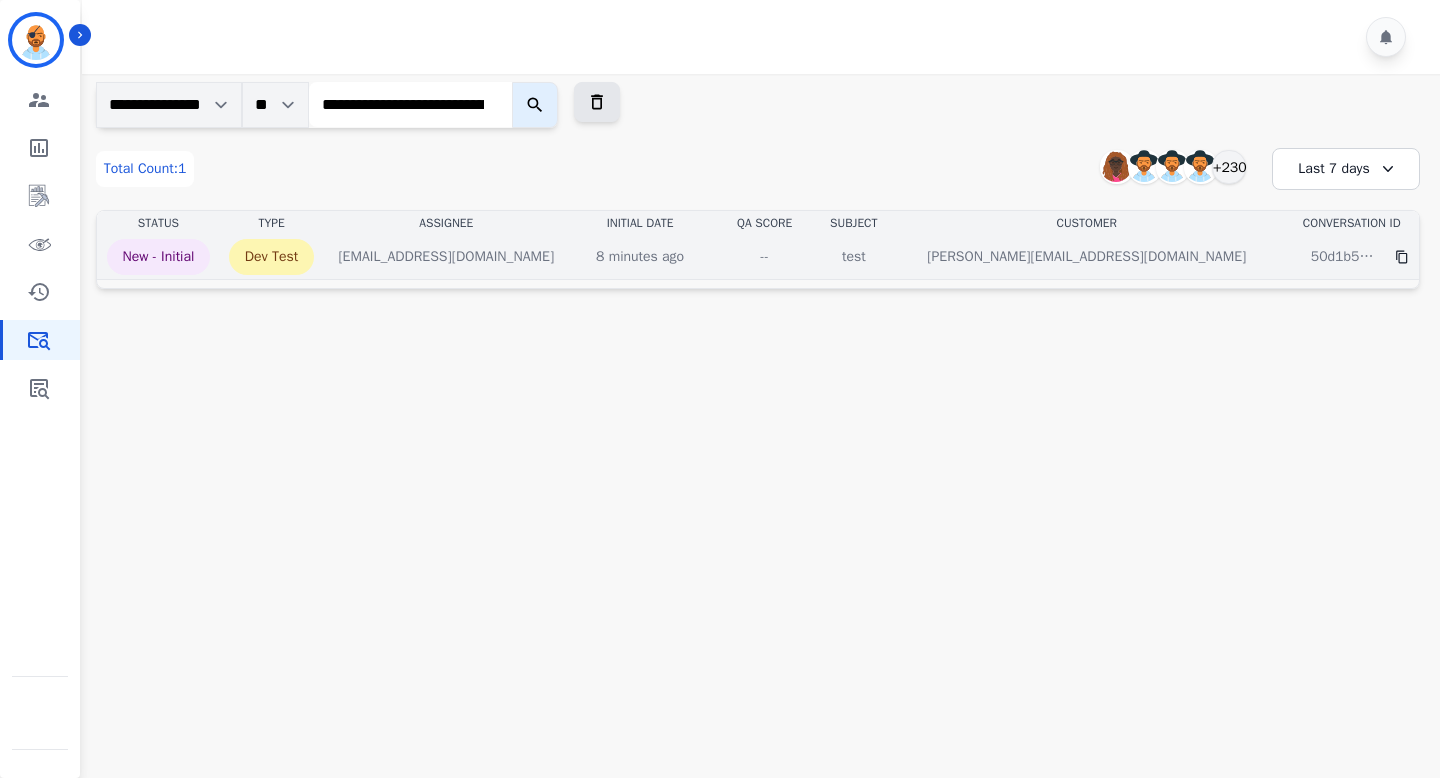 click on "--" at bounding box center (765, 257) 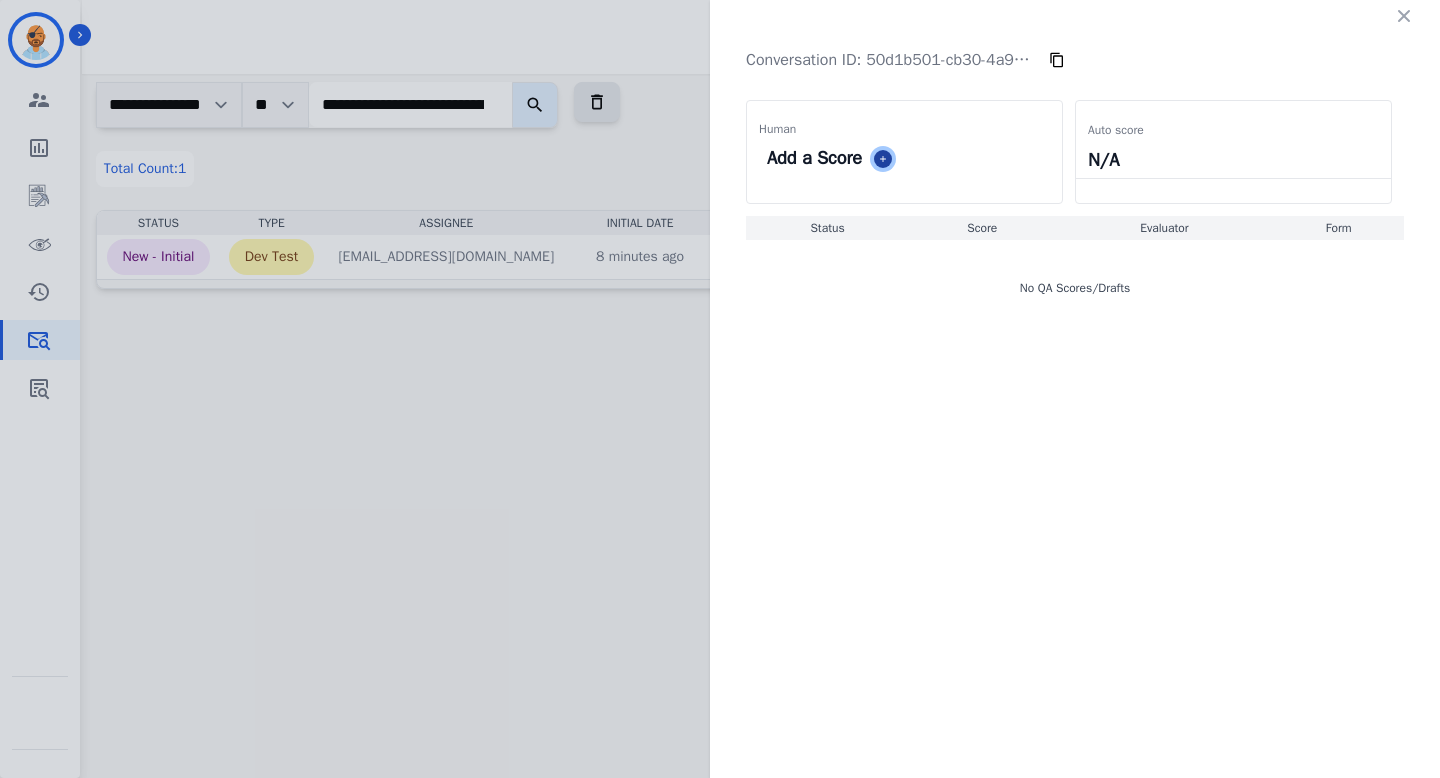 click 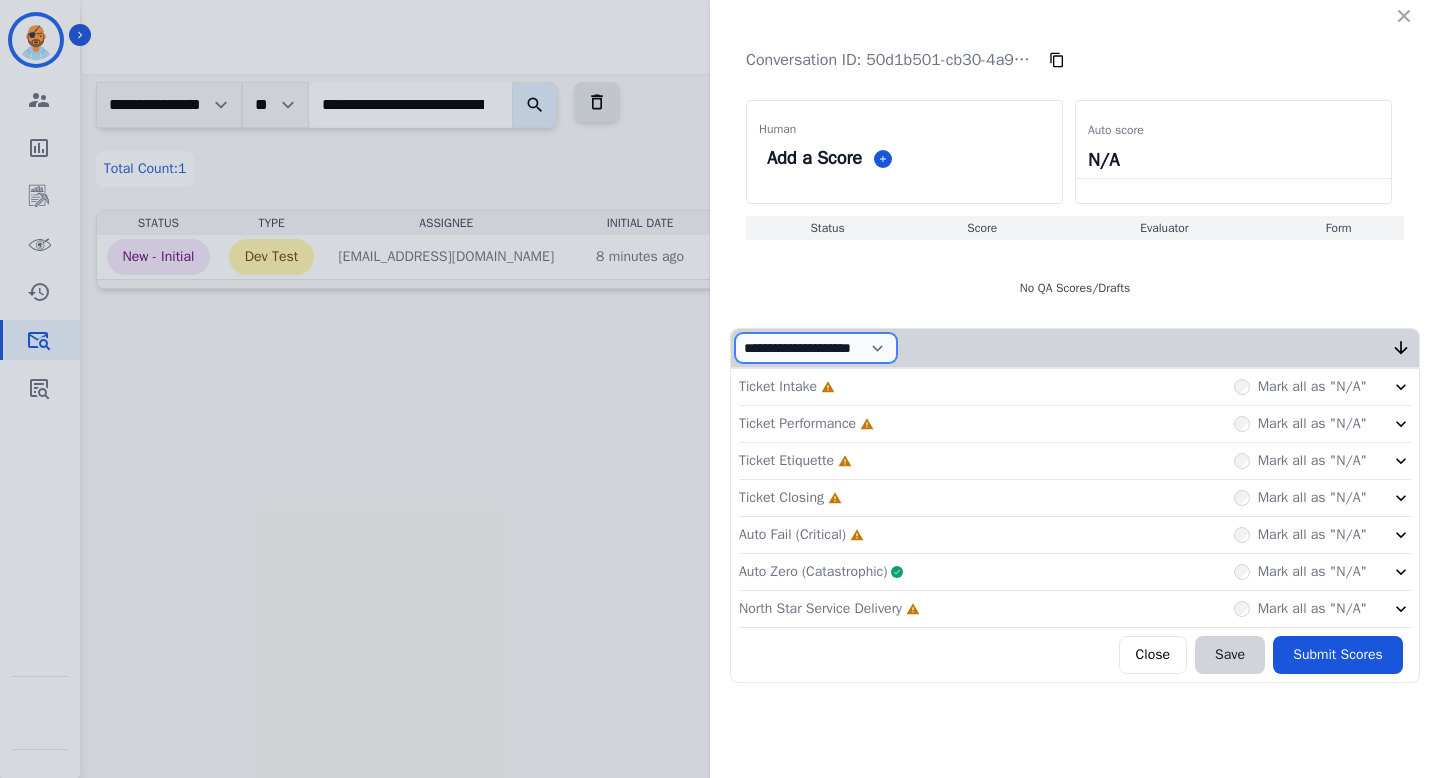 click on "**********" at bounding box center (816, 348) 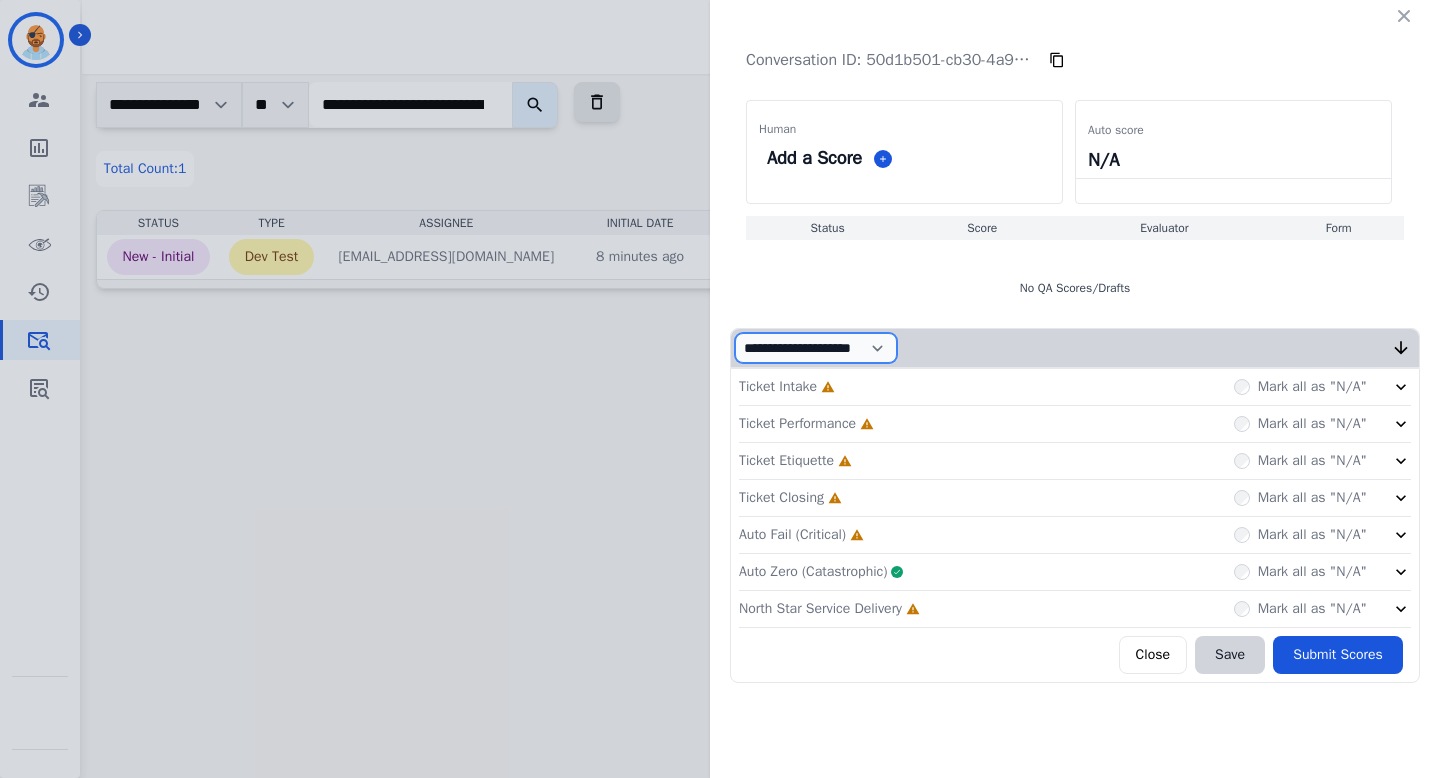 click on "**********" at bounding box center (816, 348) 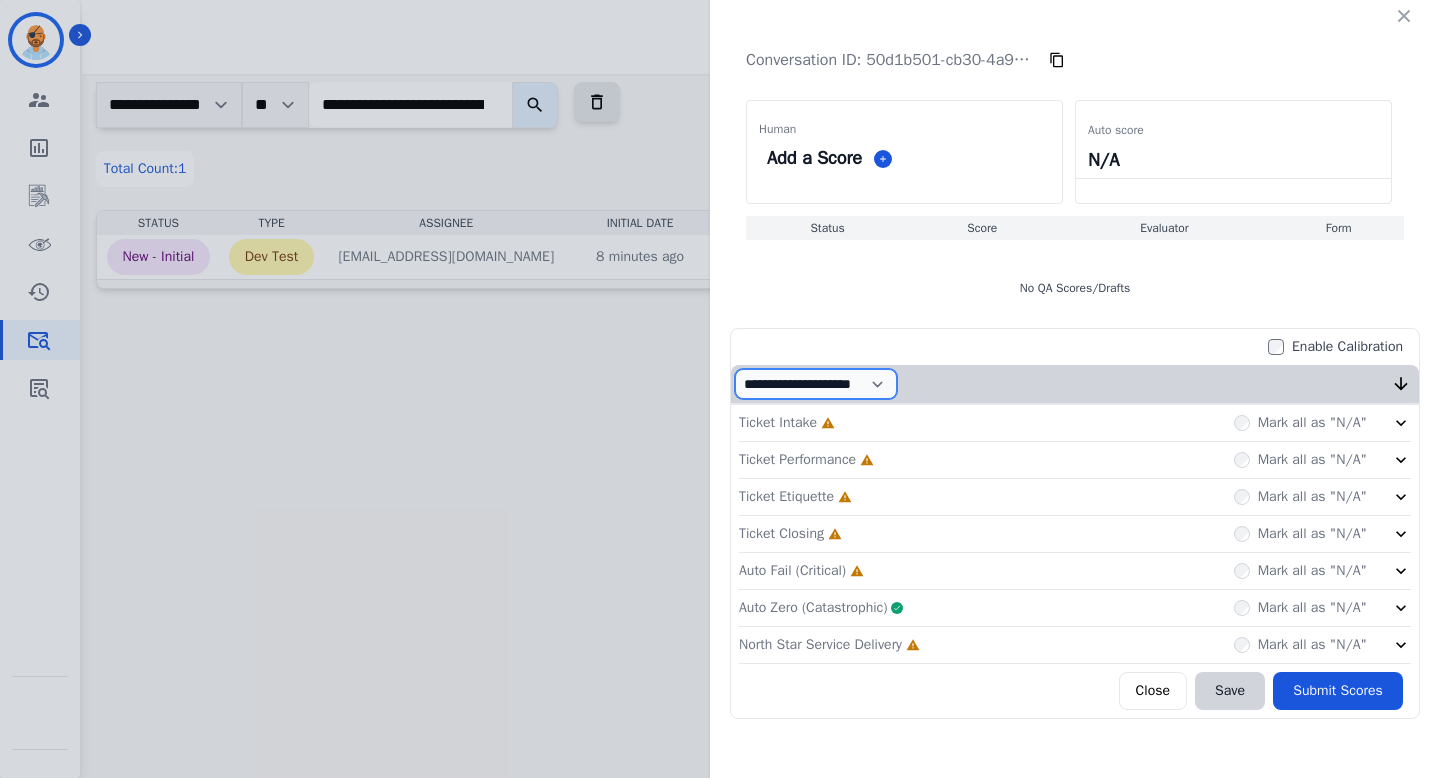 click on "**********" at bounding box center [816, 384] 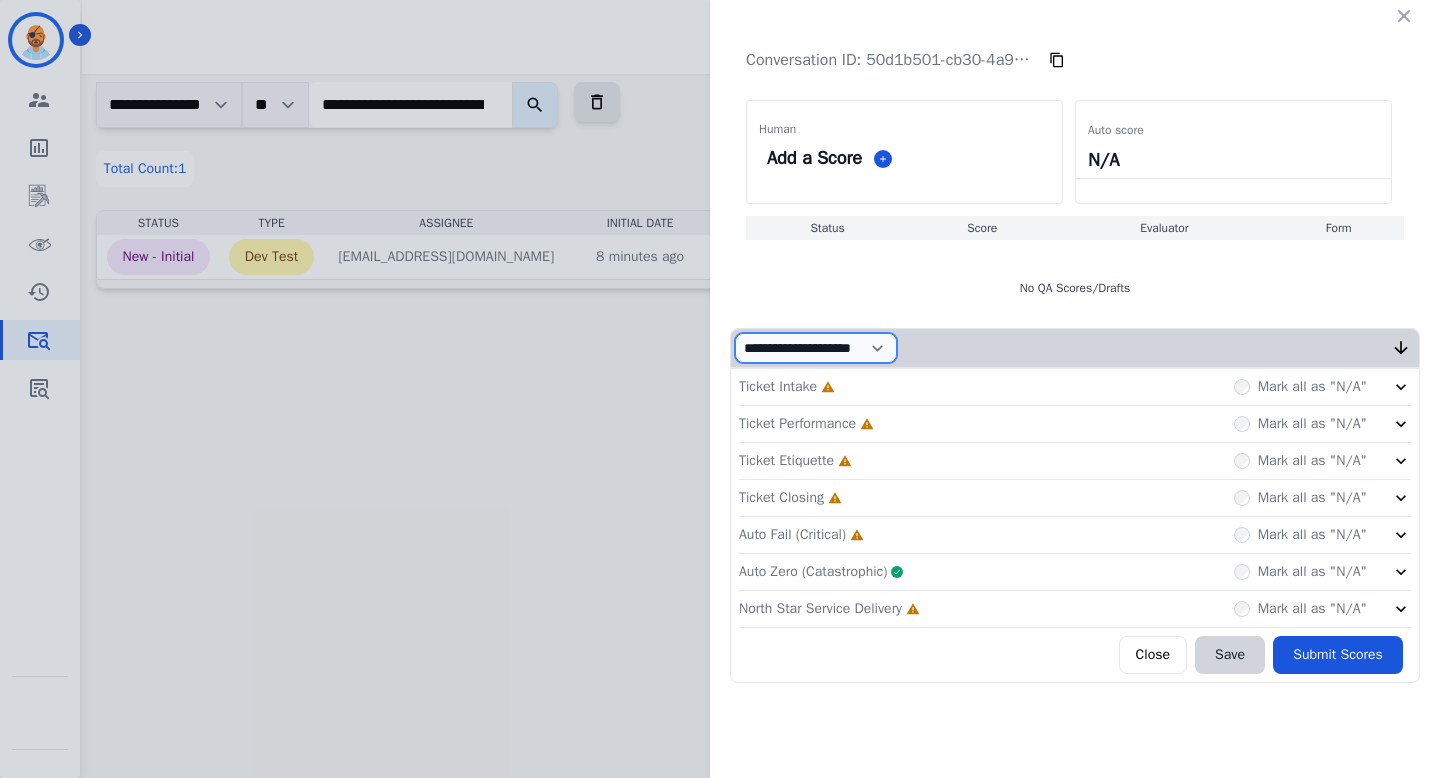 click on "**********" at bounding box center [816, 348] 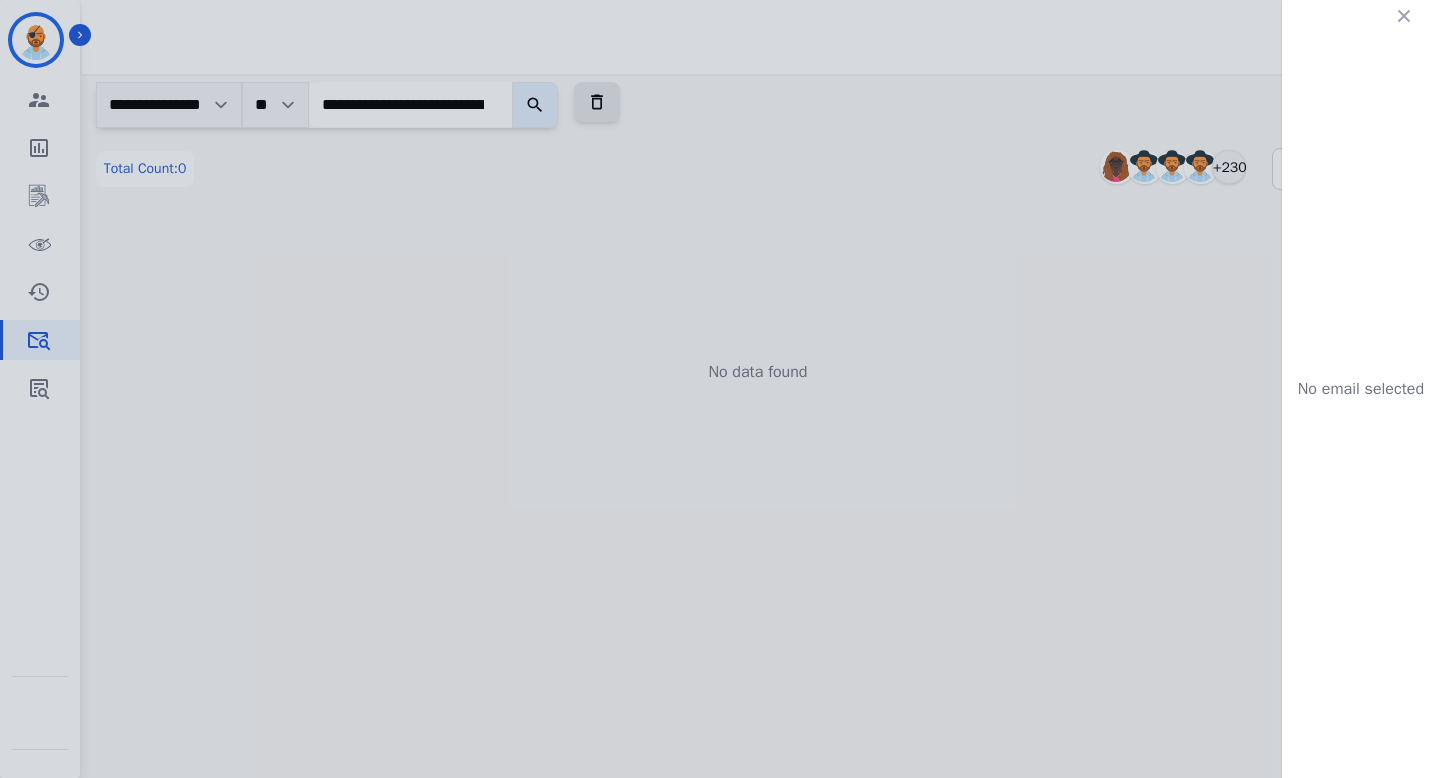 click on "No email selected" 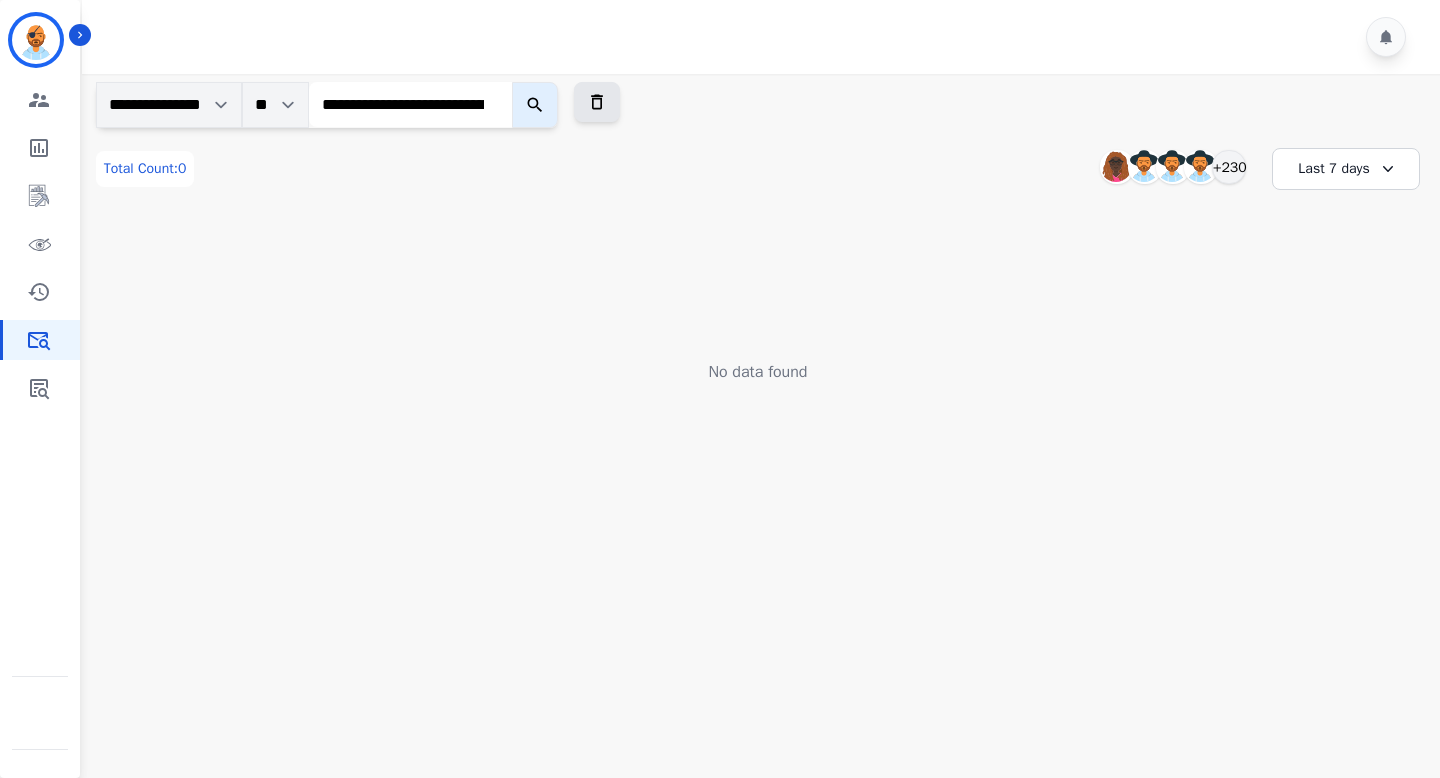 click 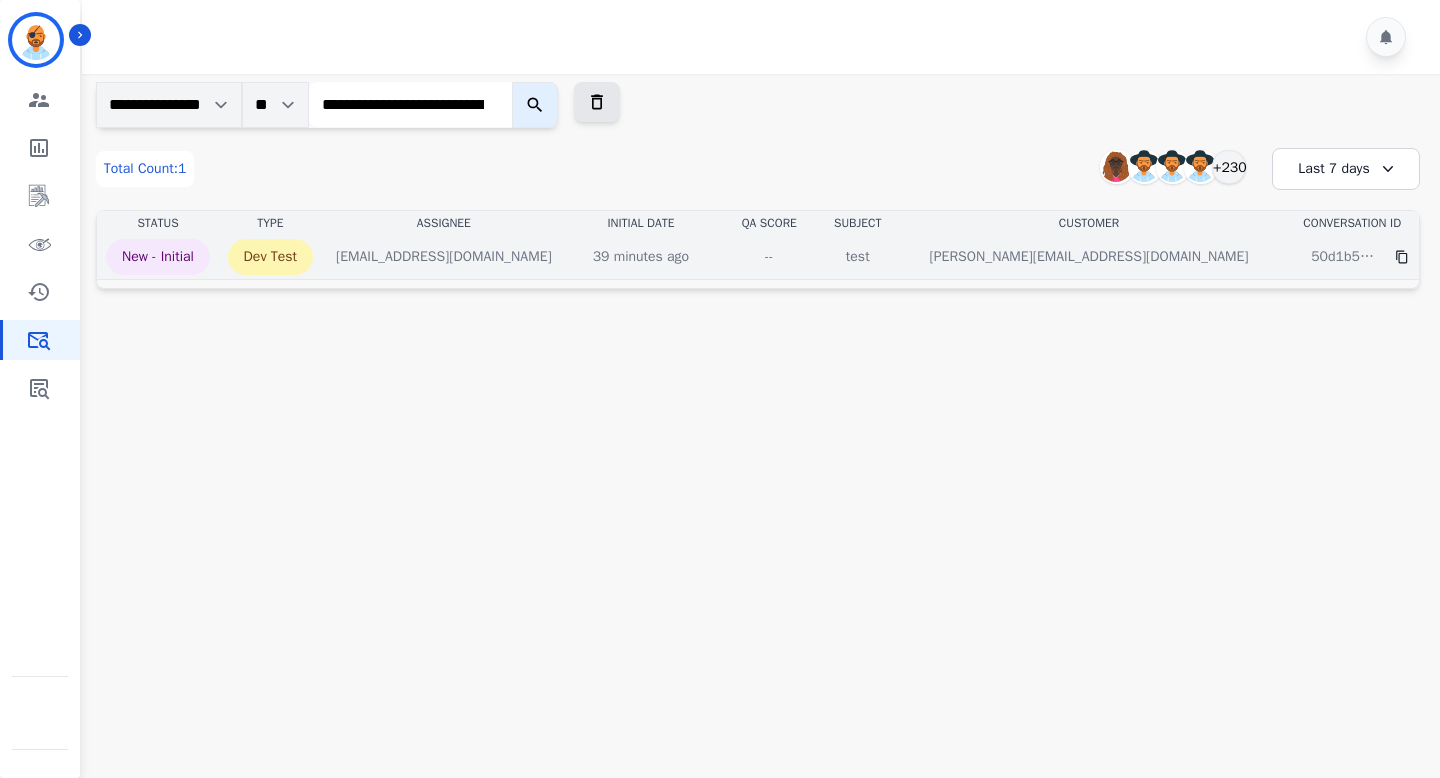 click on "--" at bounding box center (769, 257) 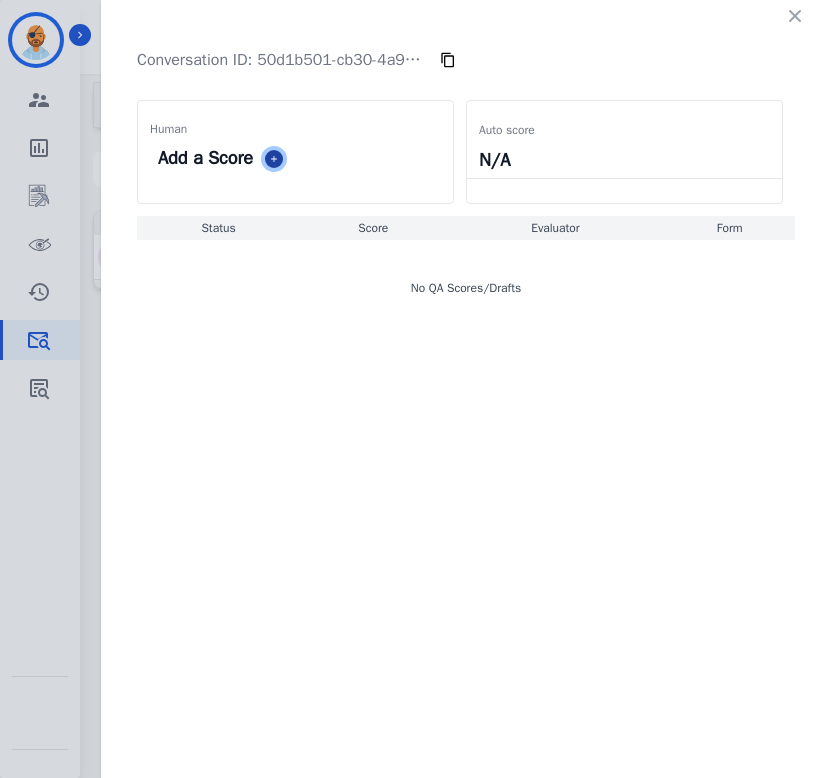 click 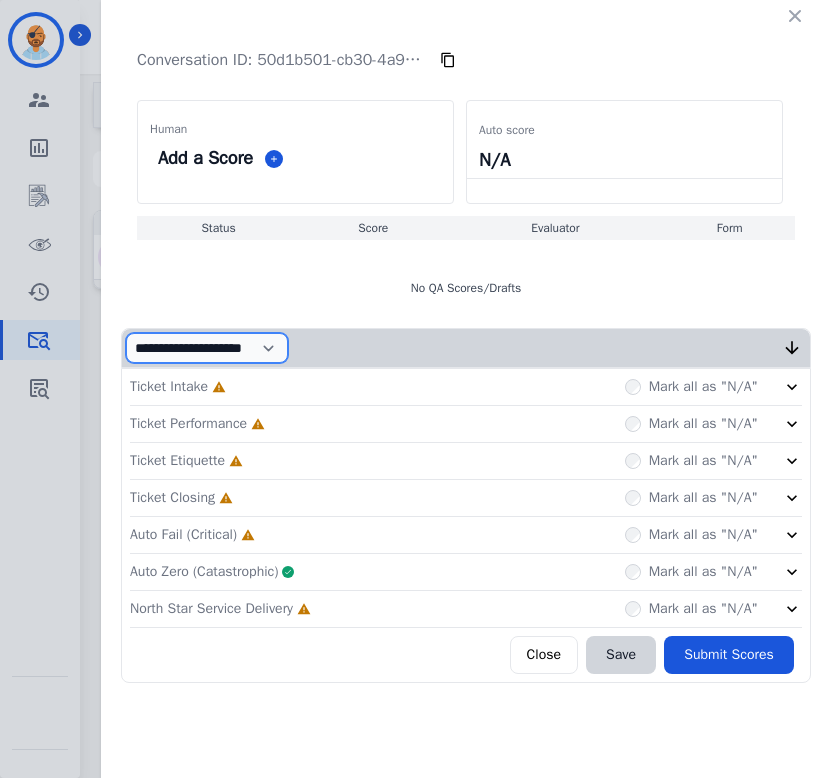 click on "**********" at bounding box center [207, 348] 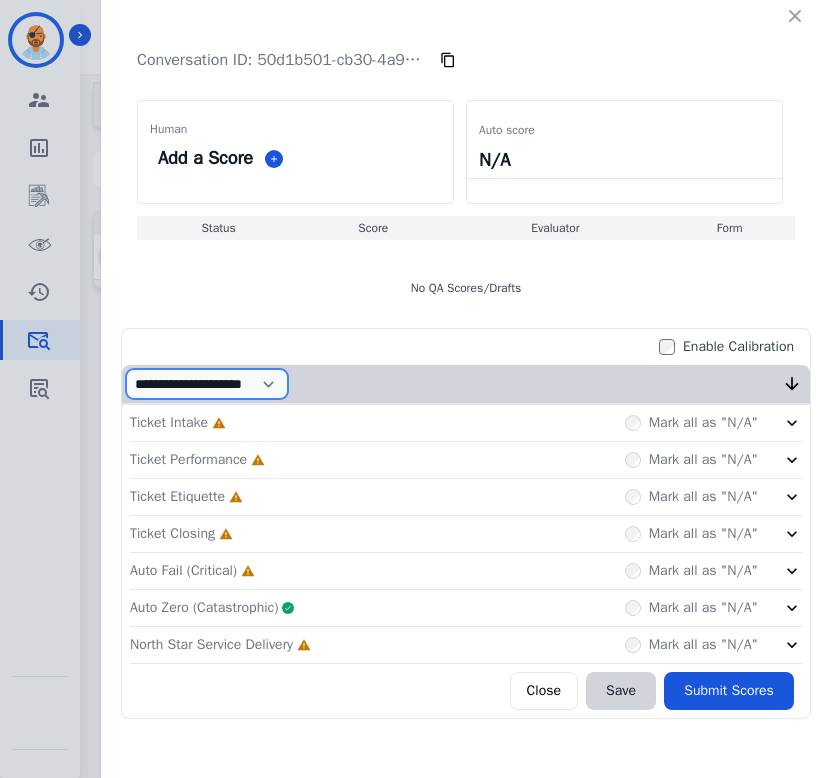 click on "**********" at bounding box center [207, 384] 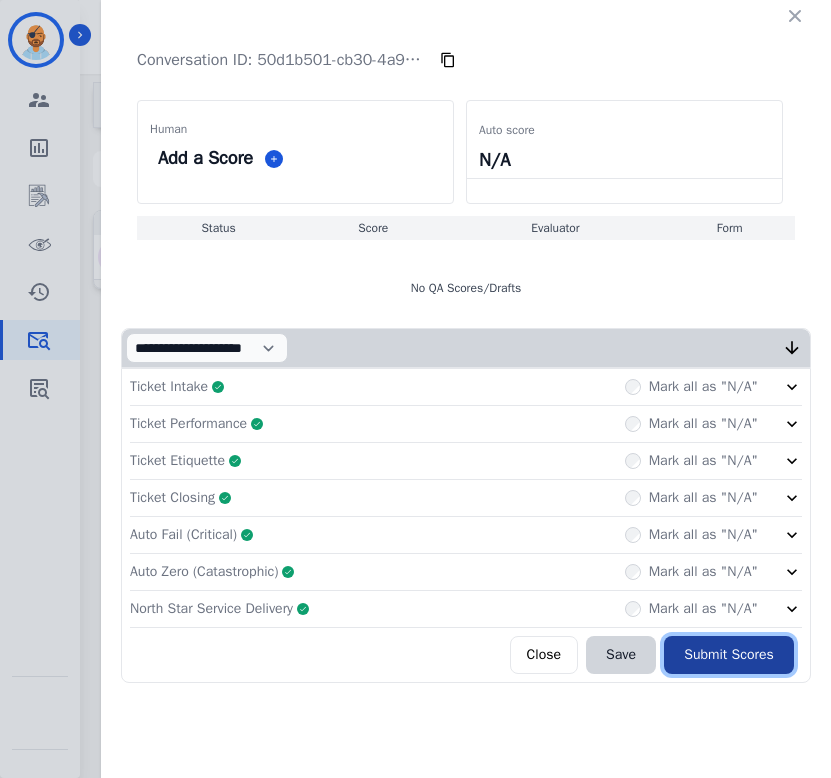 click on "Submit Scores" at bounding box center [729, 655] 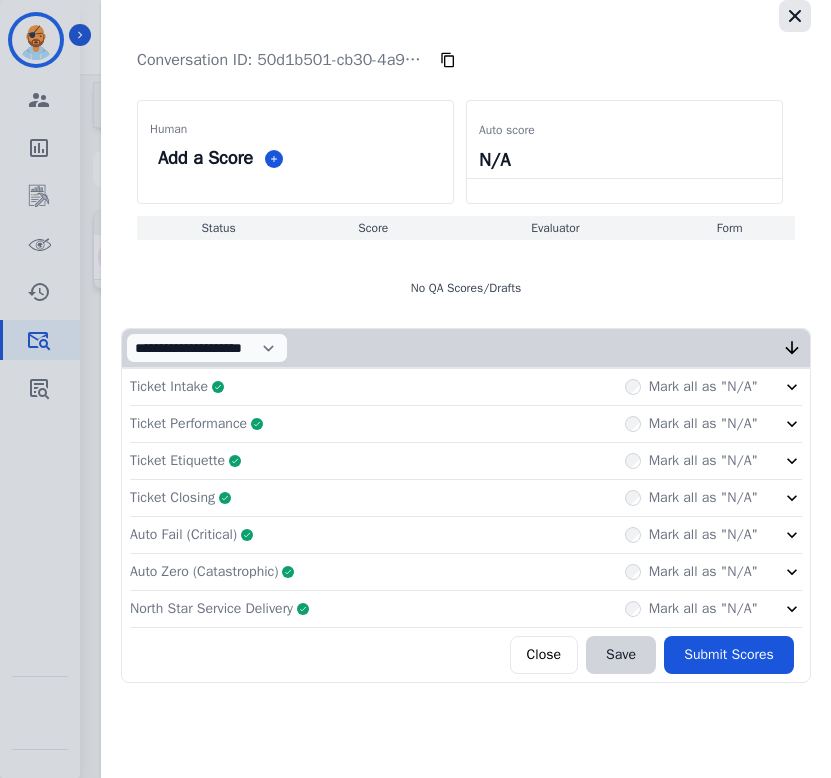 click 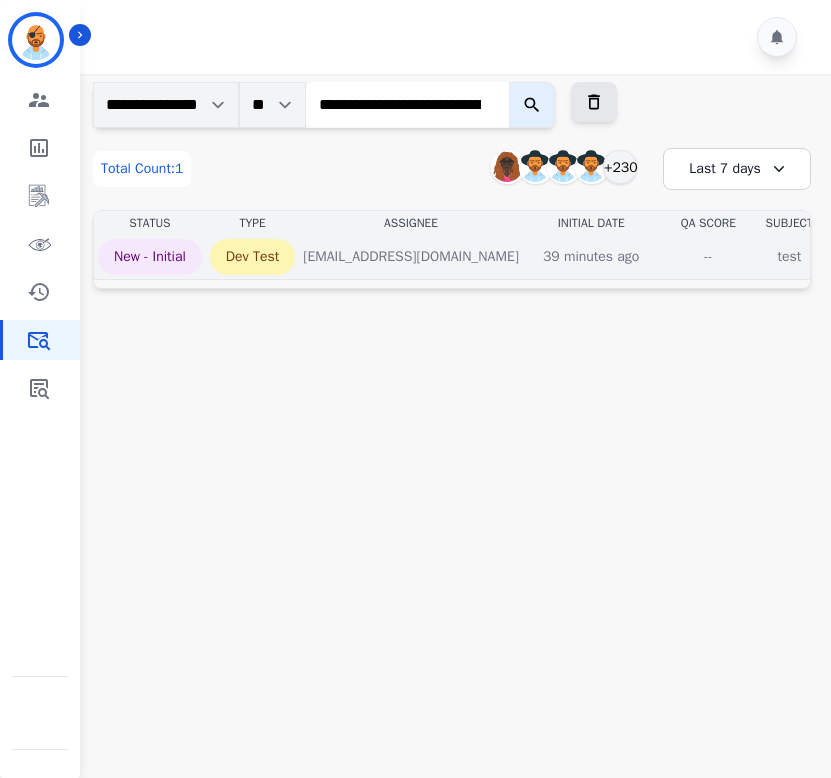 click on "--" at bounding box center [708, 257] 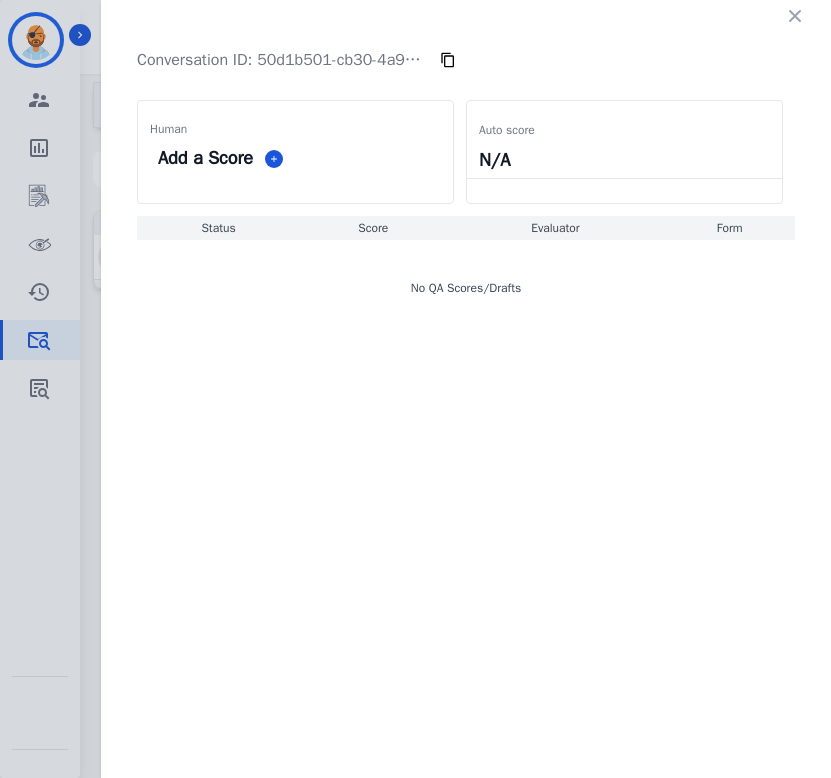 click 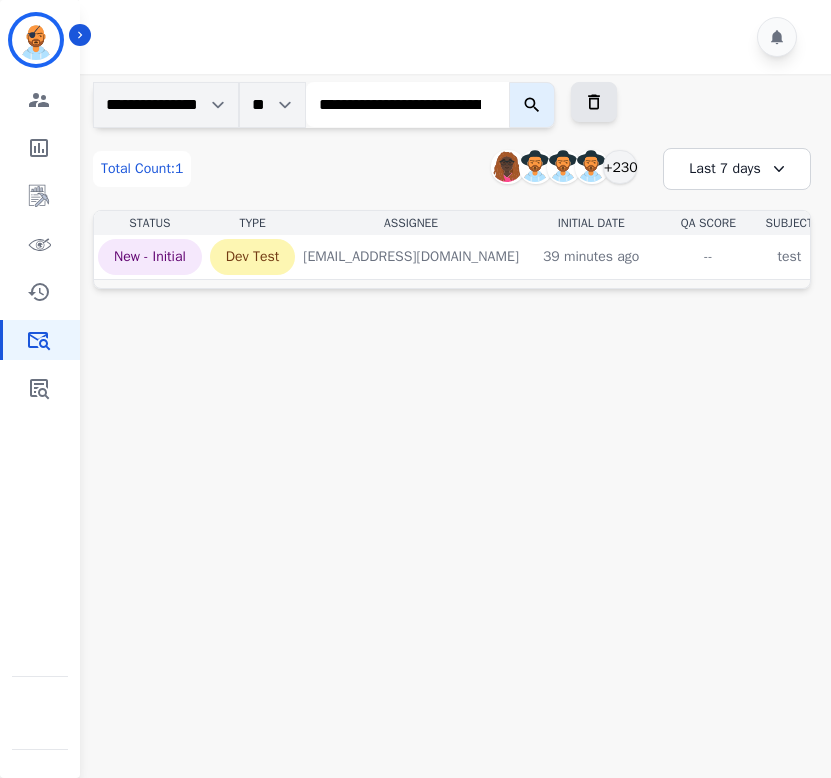 click 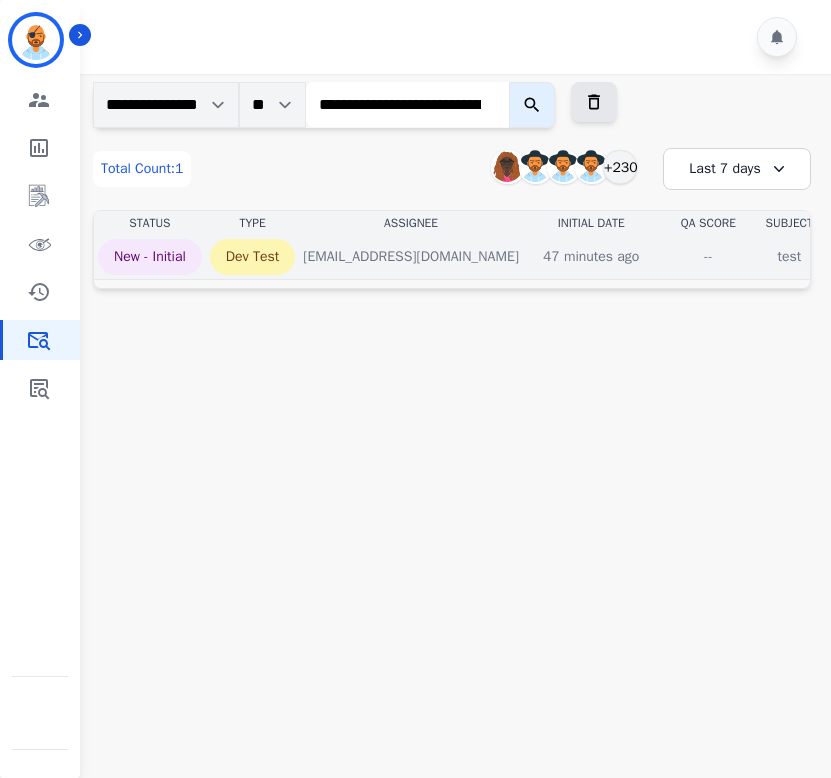 click on "--" at bounding box center [708, 257] 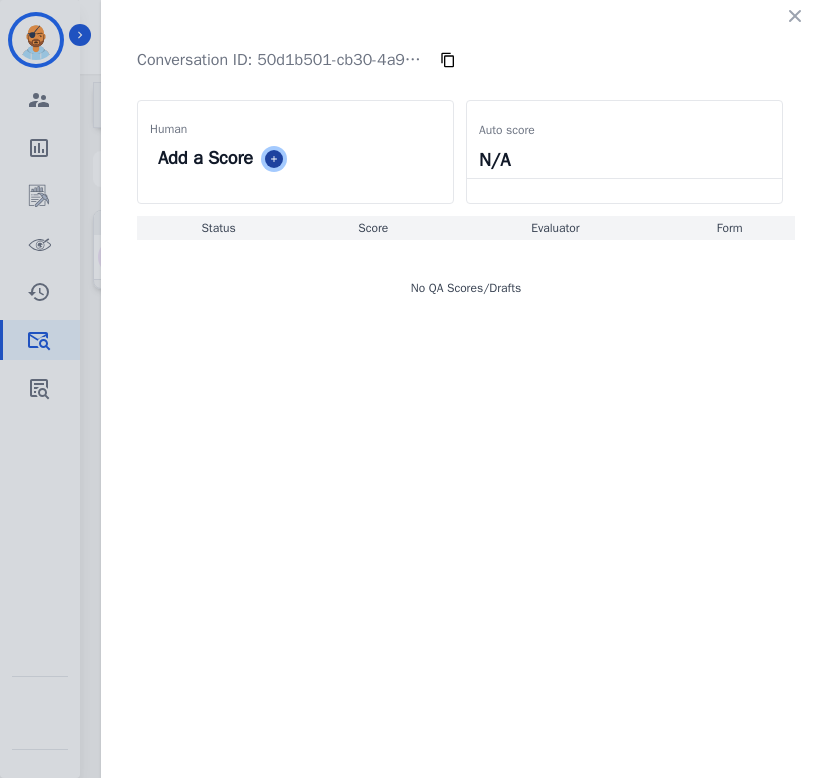 click 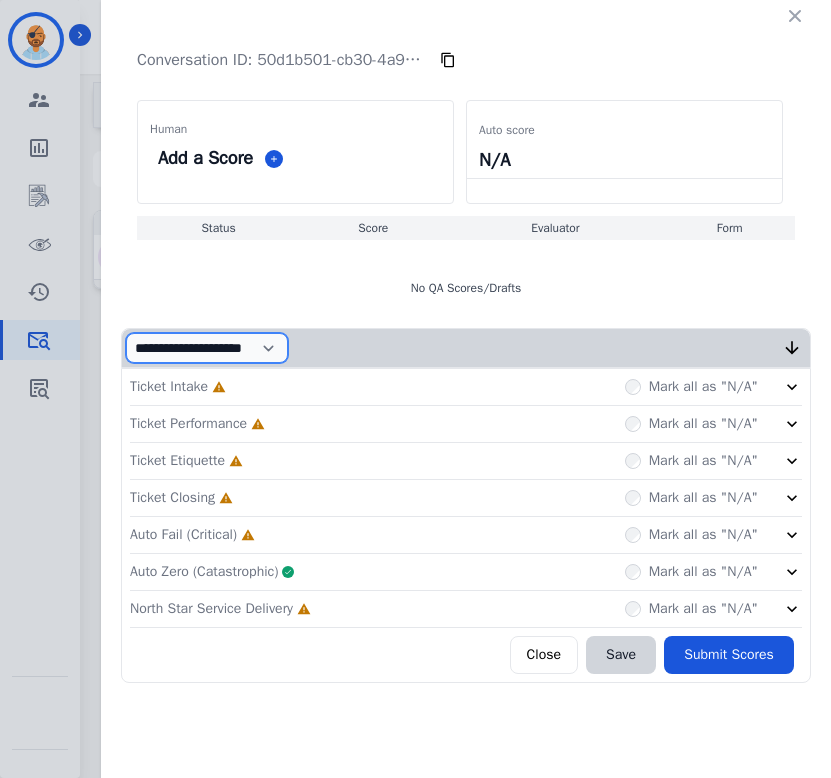 click on "**********" at bounding box center (207, 348) 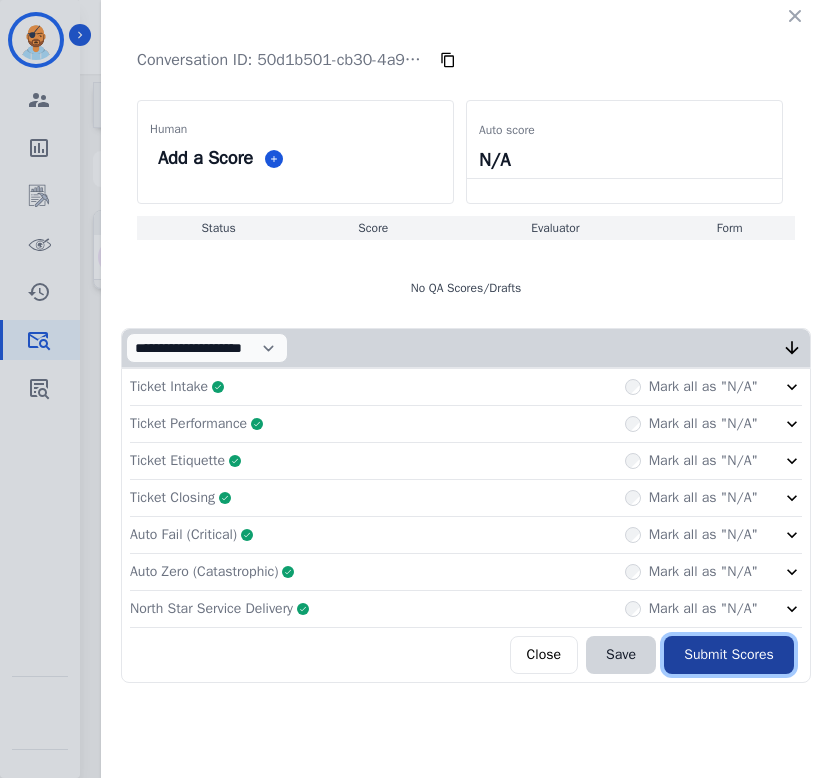 click on "Submit Scores" at bounding box center (729, 655) 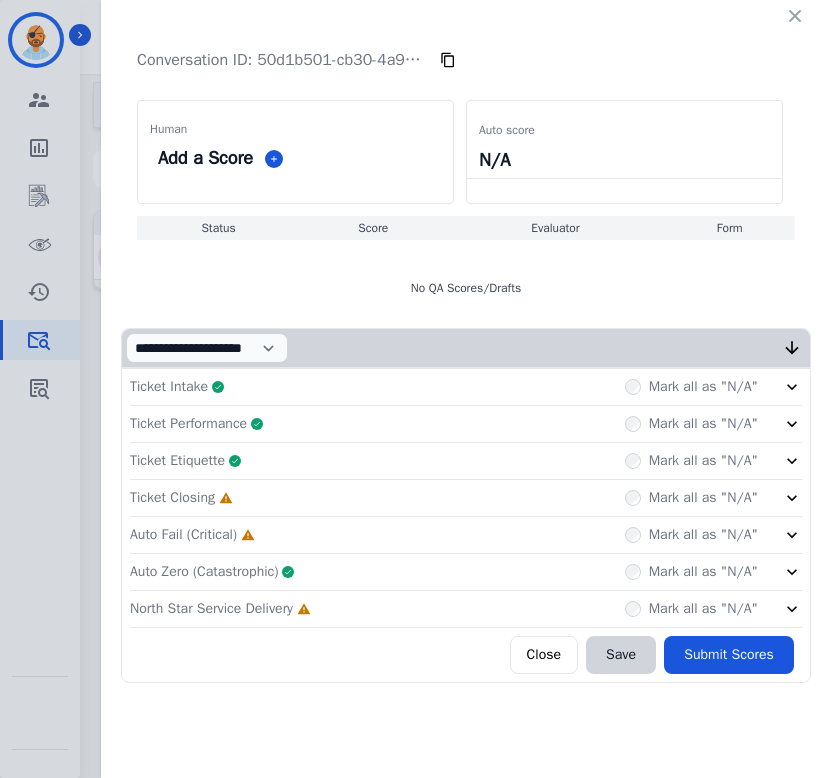 click on "Ticket Closing     Incomplete         Mark all as "N/A"" 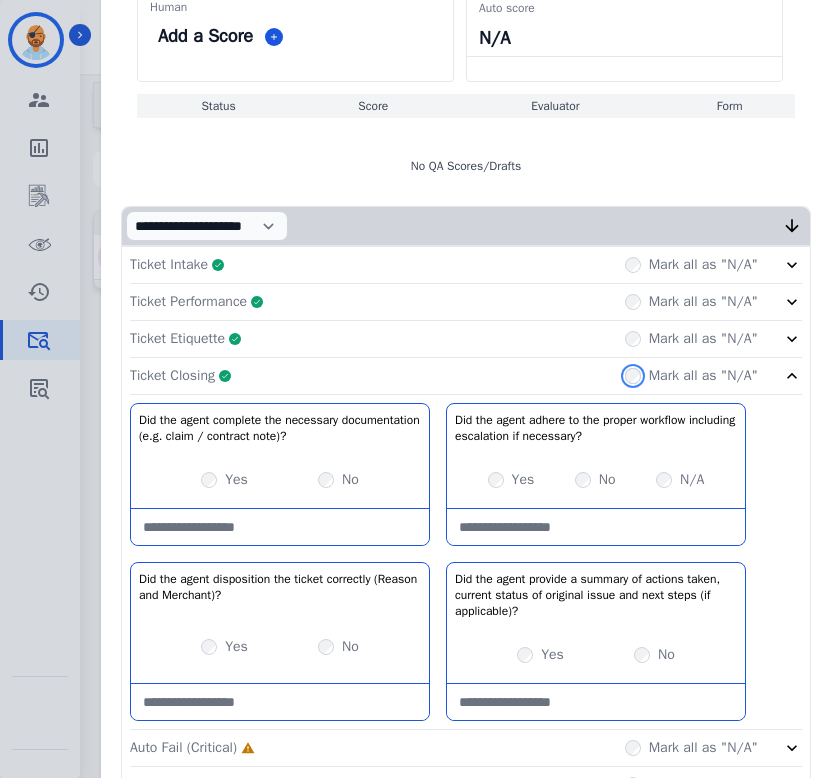 scroll, scrollTop: 260, scrollLeft: 0, axis: vertical 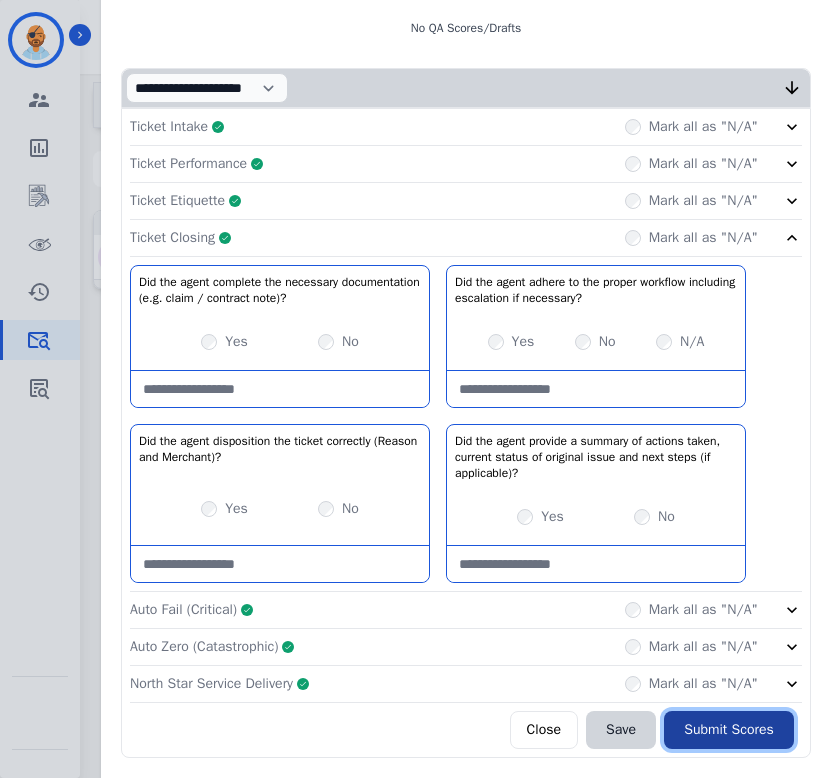click on "Submit Scores" at bounding box center [729, 730] 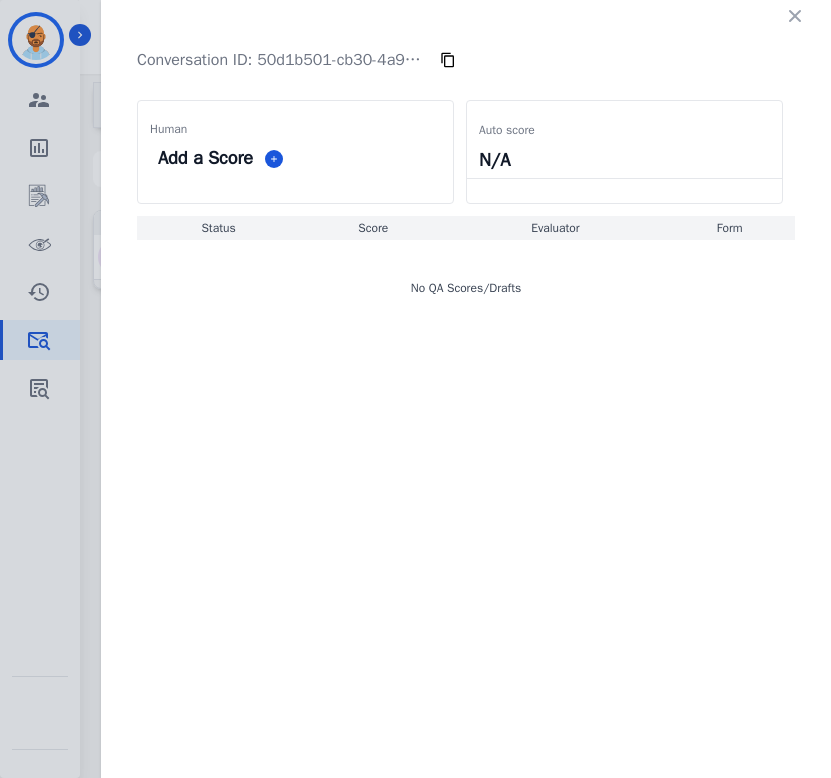 scroll, scrollTop: 0, scrollLeft: 0, axis: both 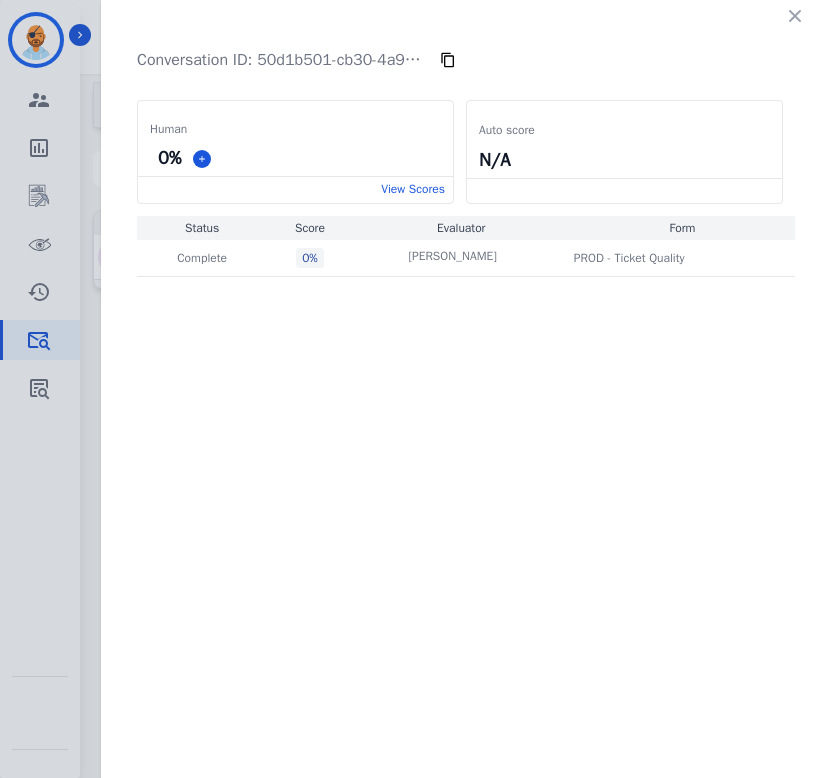click on "View Scores" at bounding box center [413, 189] 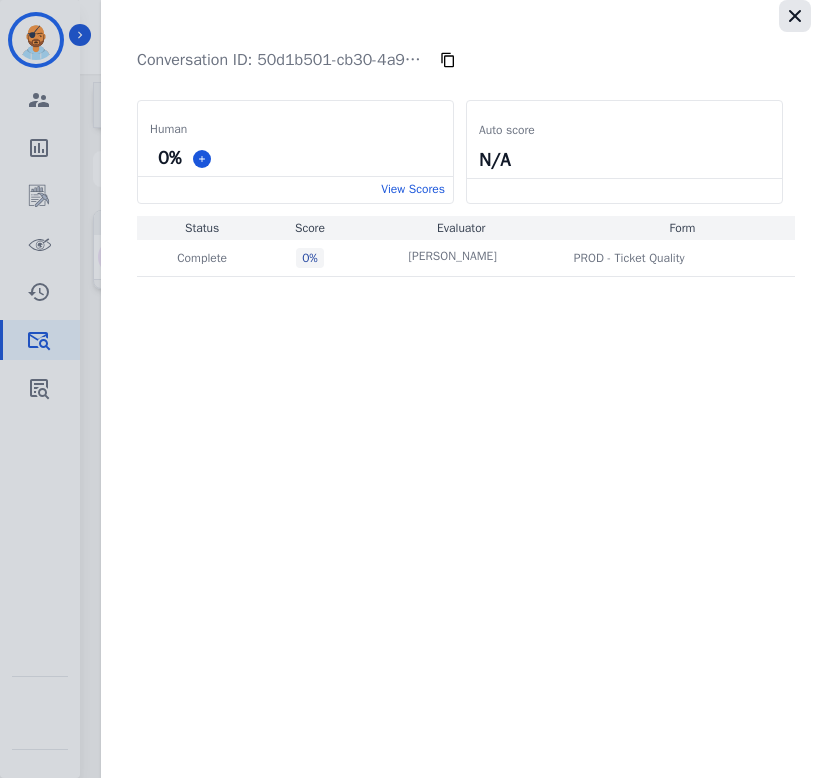 click at bounding box center [795, 16] 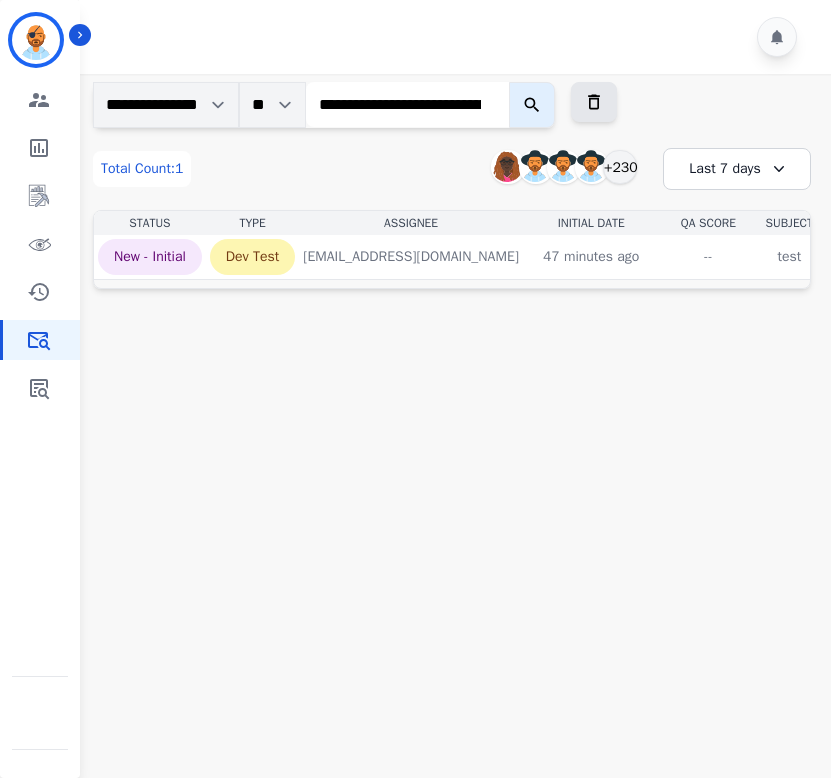 click 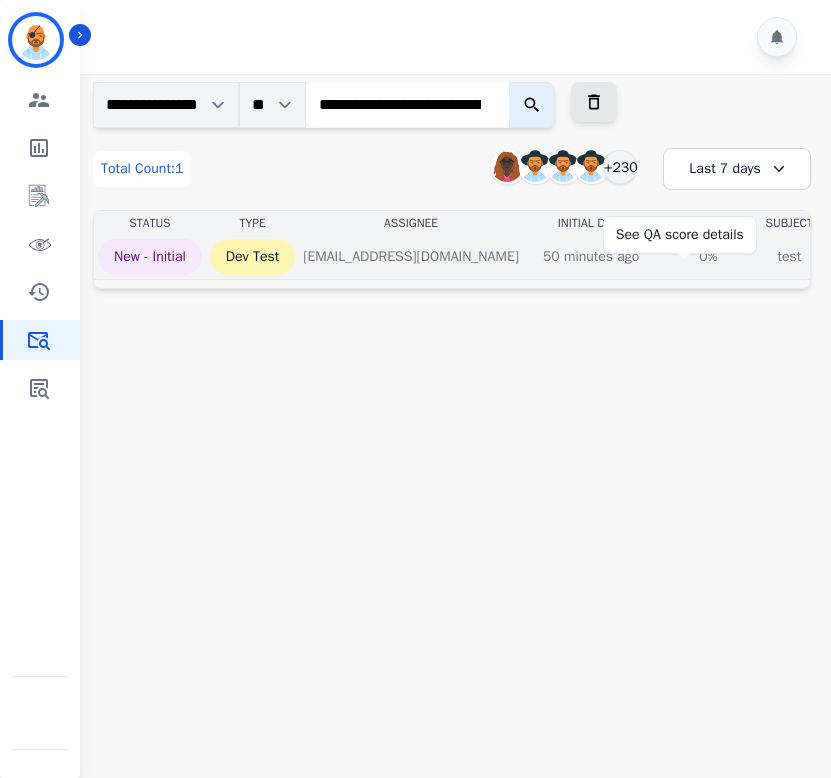 click on "0%" at bounding box center (708, 257) 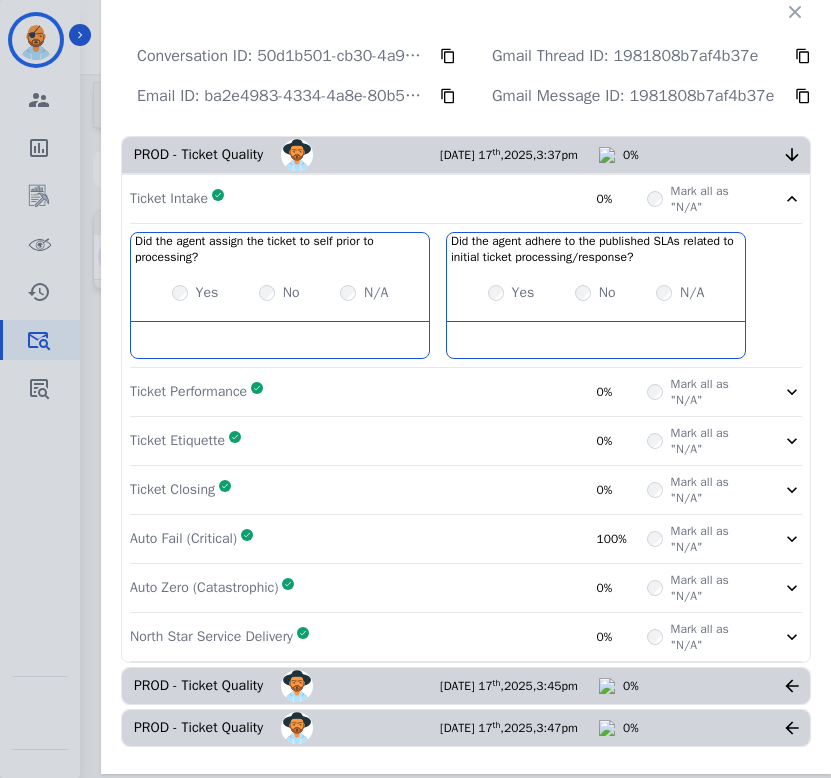 scroll, scrollTop: 0, scrollLeft: 0, axis: both 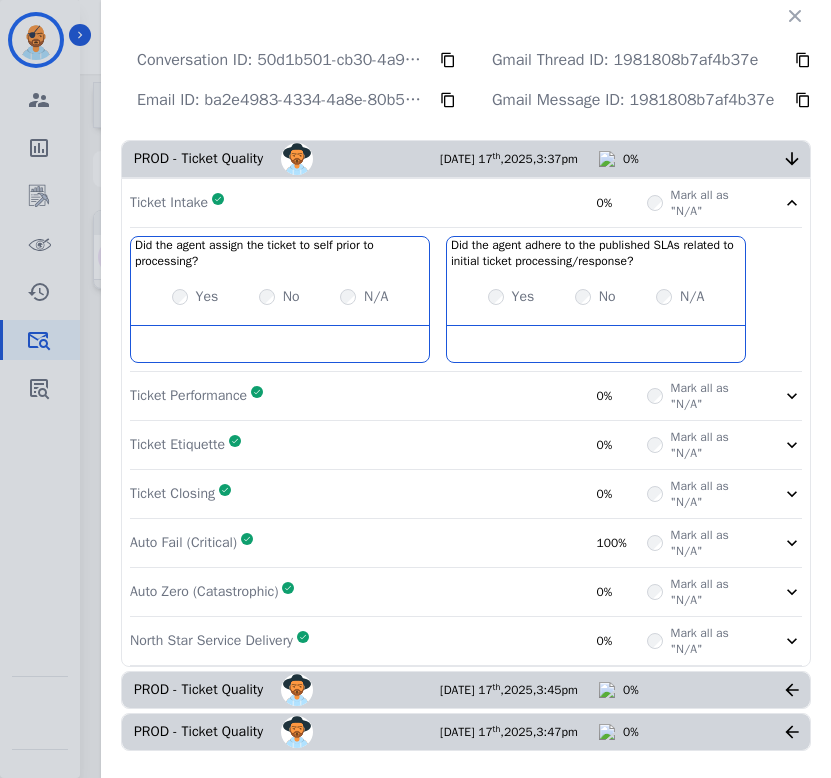 click 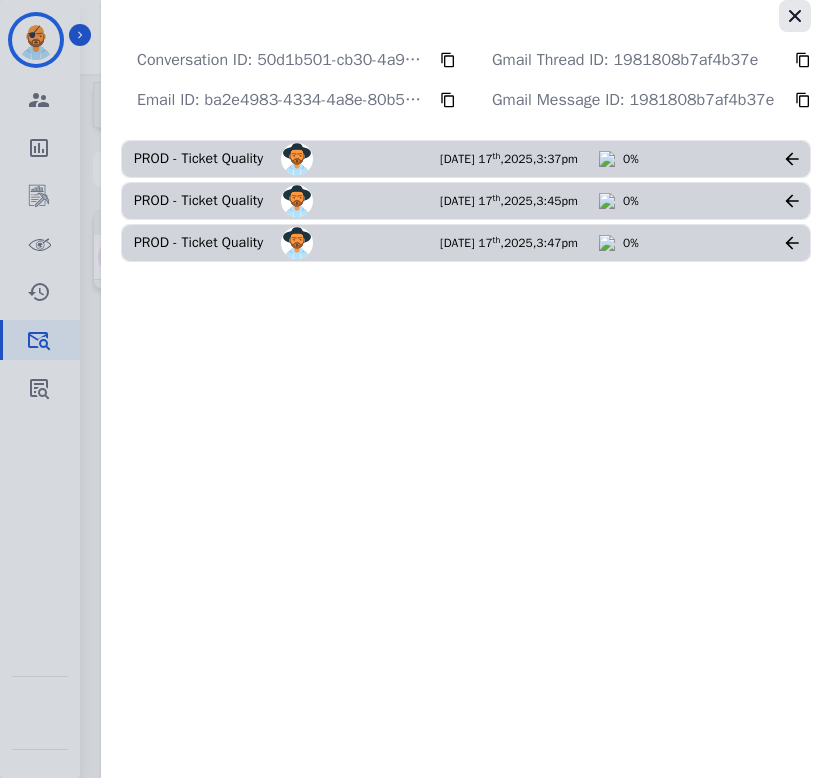 click 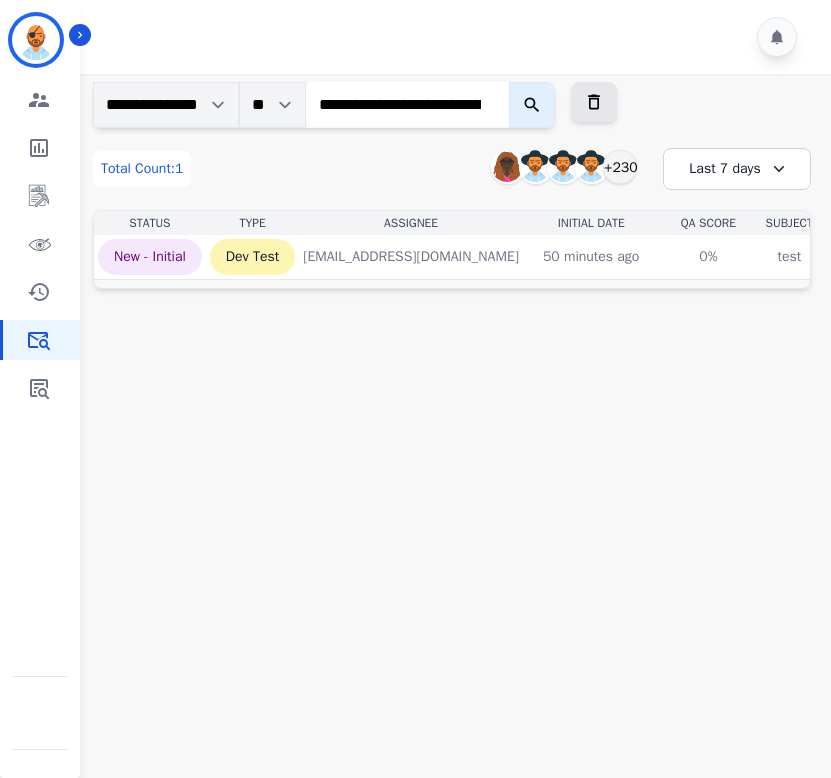 click on "**********" at bounding box center [407, 104] 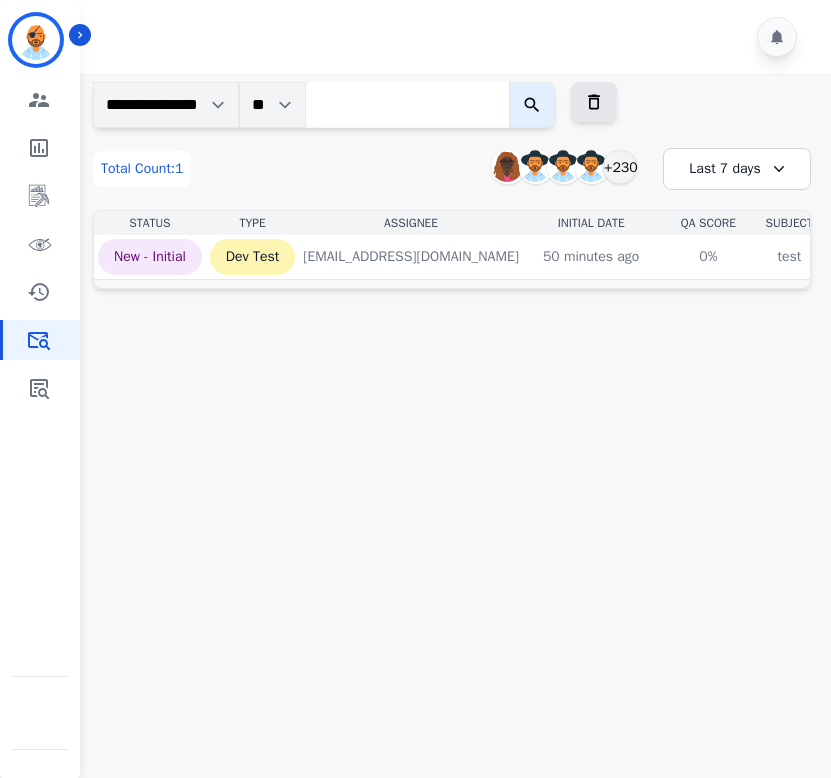 paste on "**********" 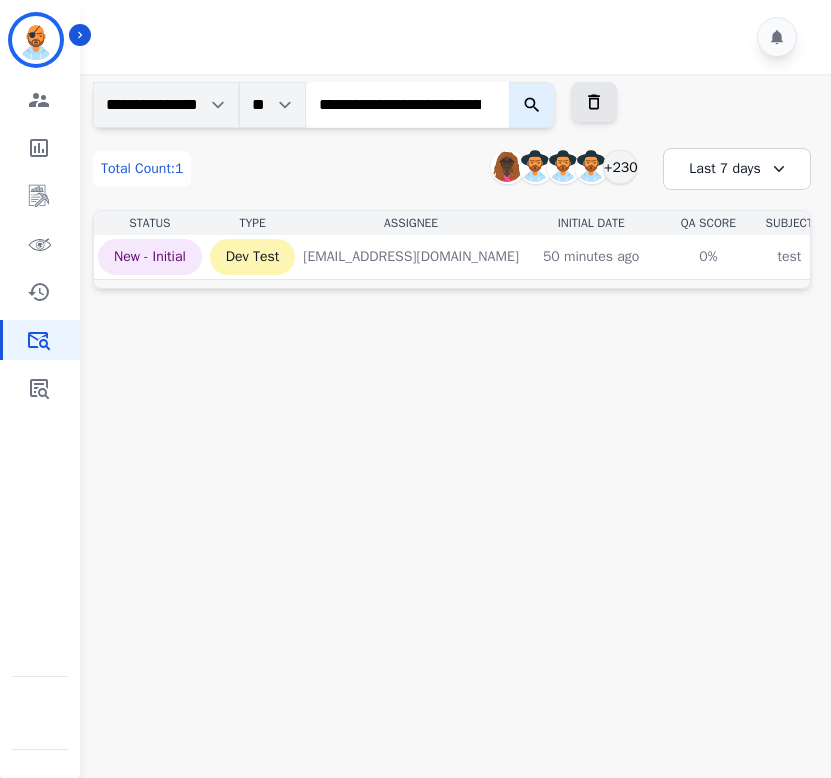 scroll, scrollTop: 0, scrollLeft: 163, axis: horizontal 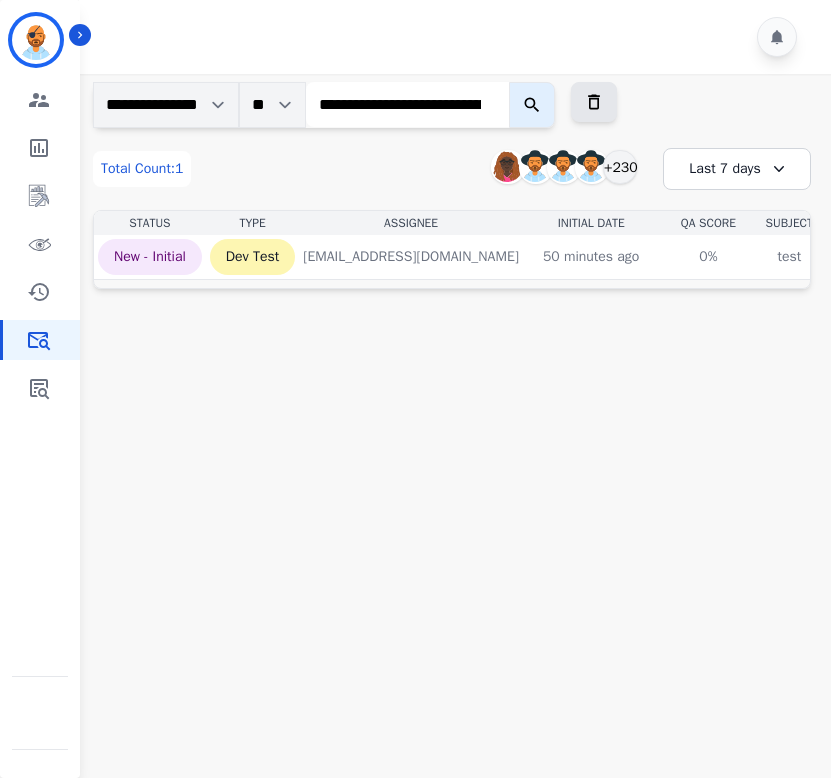 click at bounding box center [532, 105] 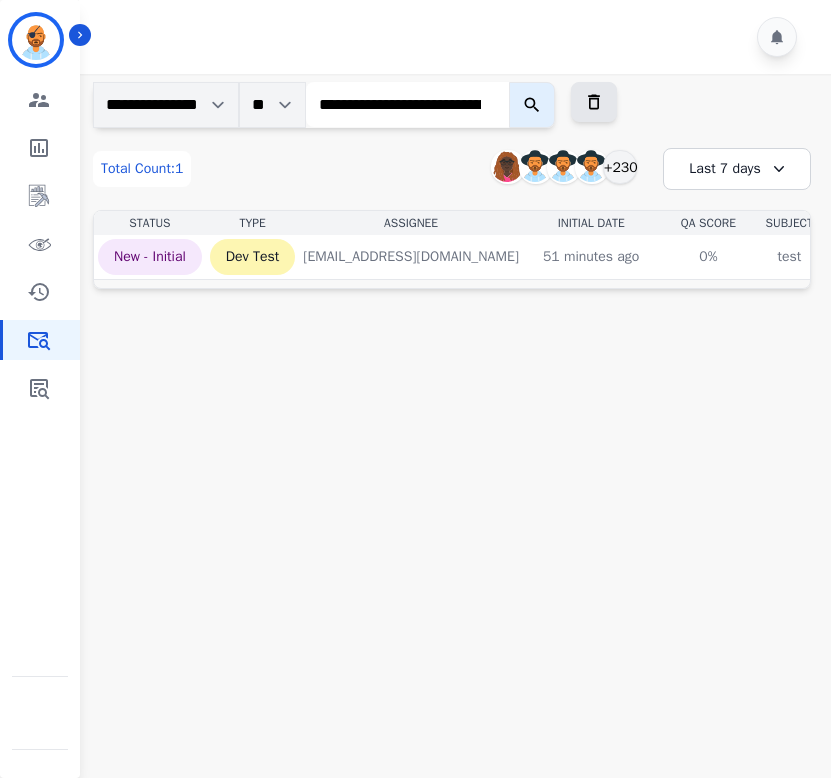 click on "**********" at bounding box center [407, 104] 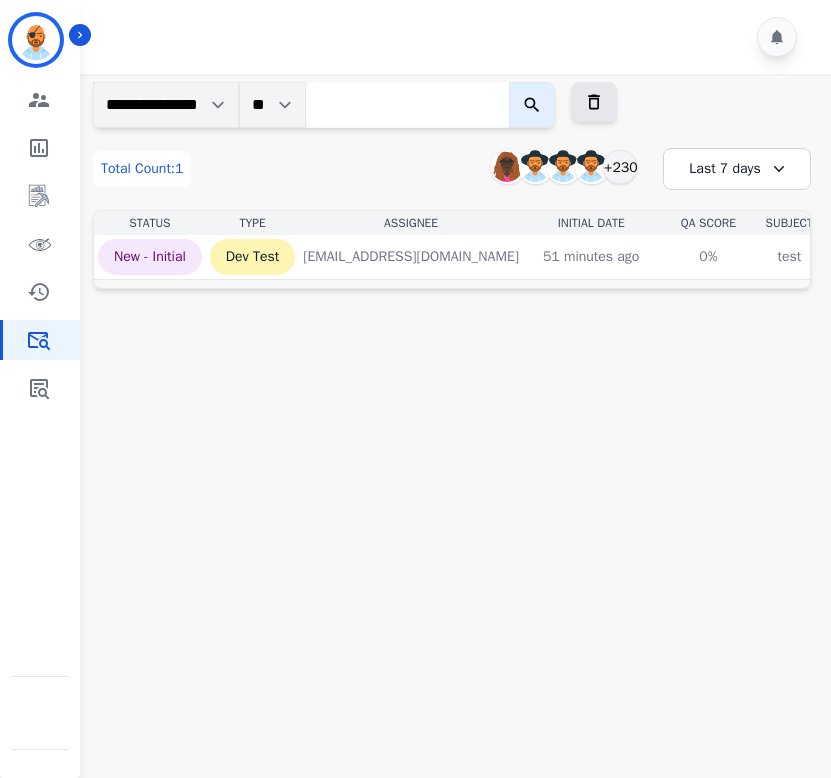 paste on "**********" 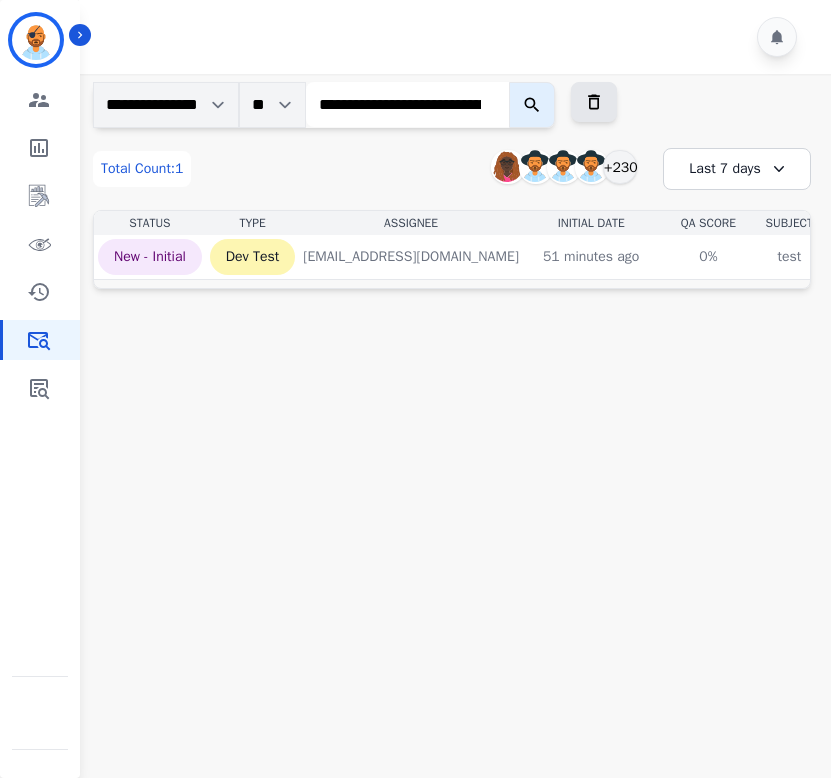 scroll, scrollTop: 0, scrollLeft: 157, axis: horizontal 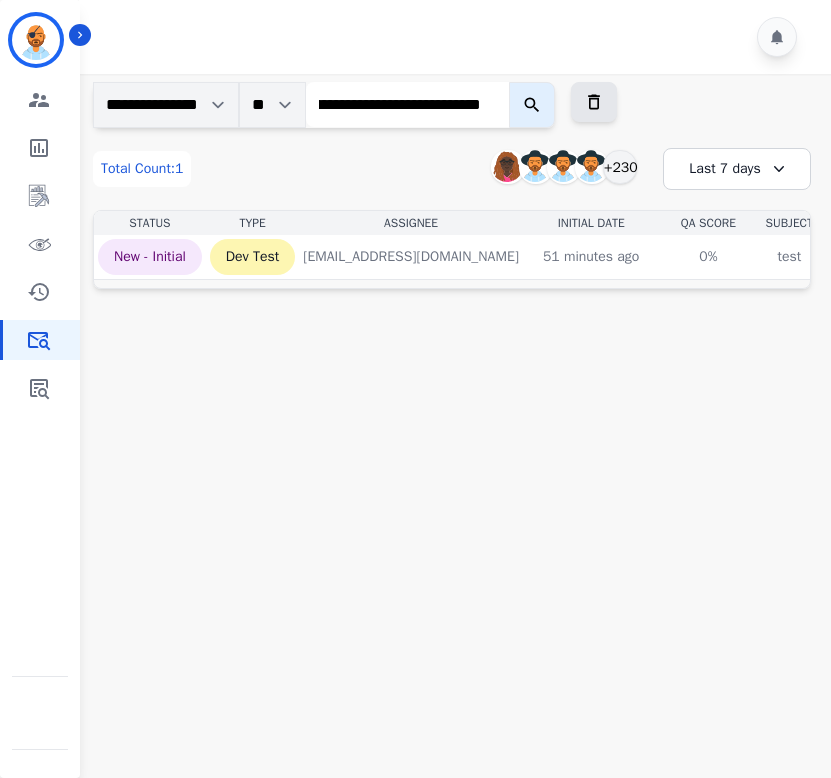 type on "**********" 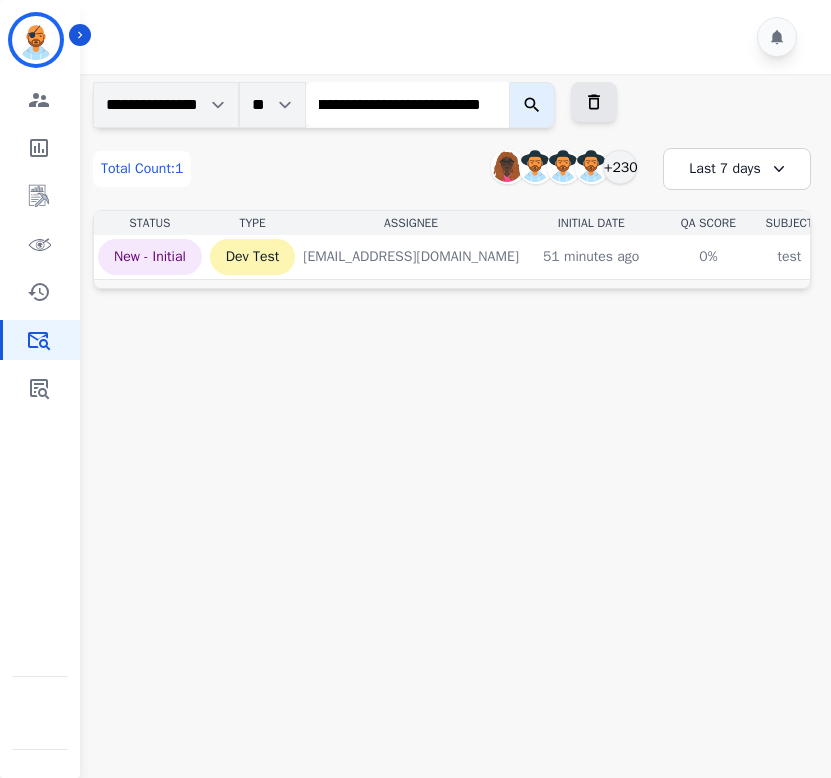 scroll, scrollTop: 0, scrollLeft: 0, axis: both 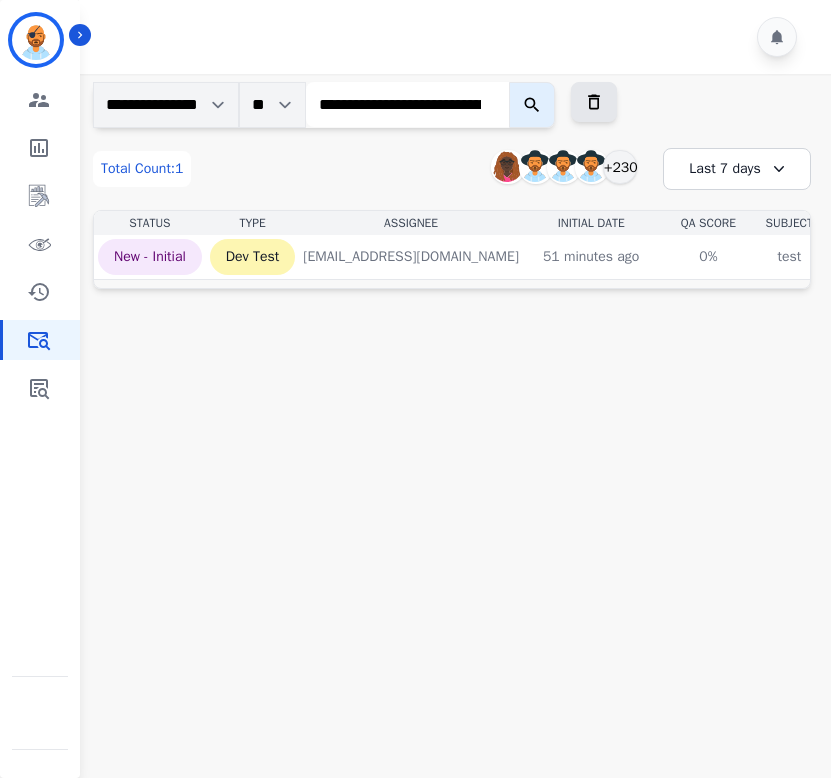 click 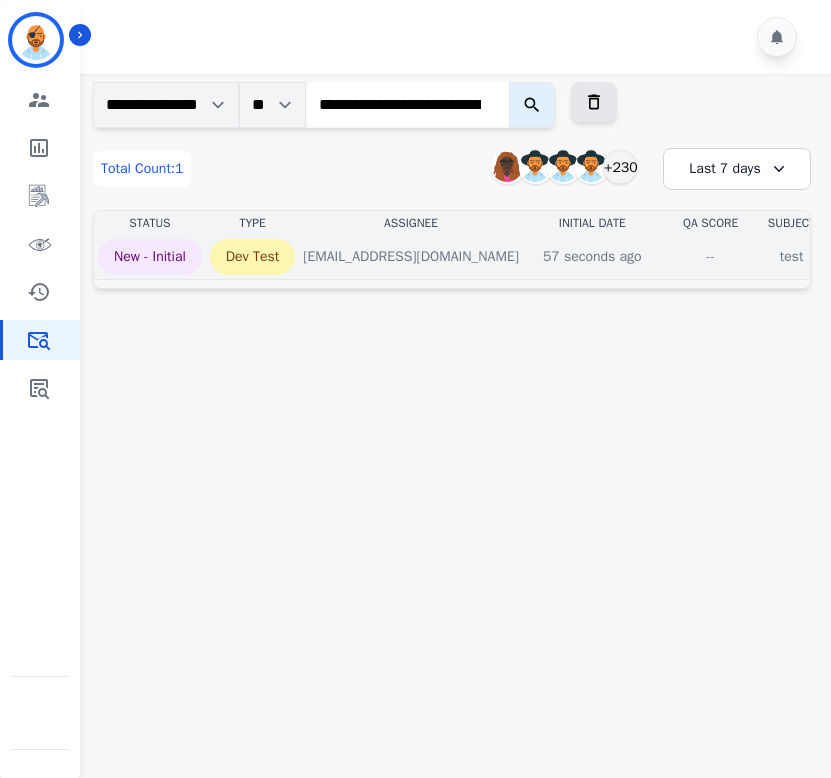click on "--" at bounding box center (711, 257) 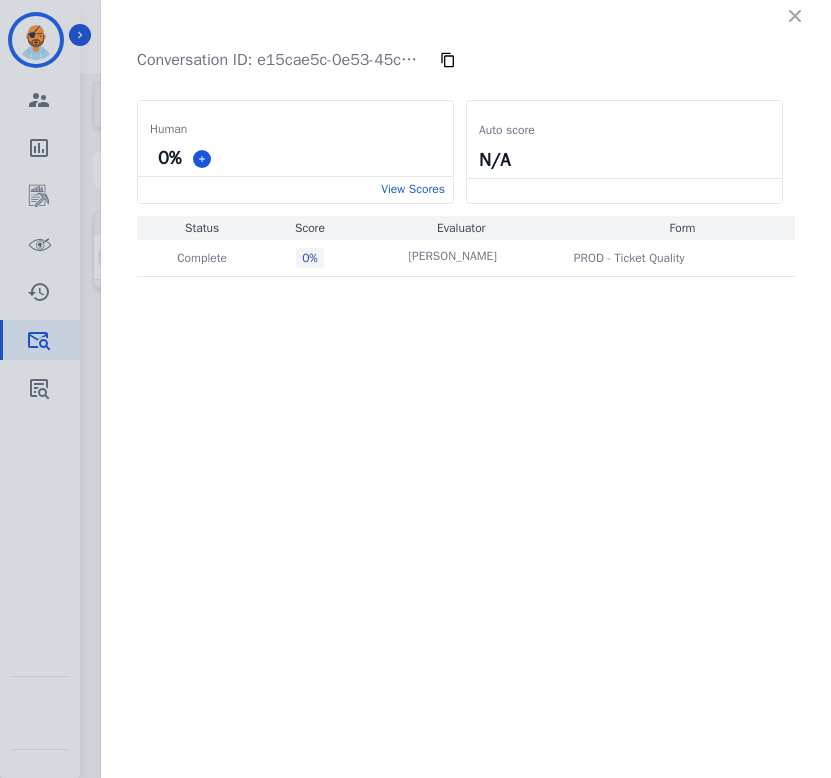 click 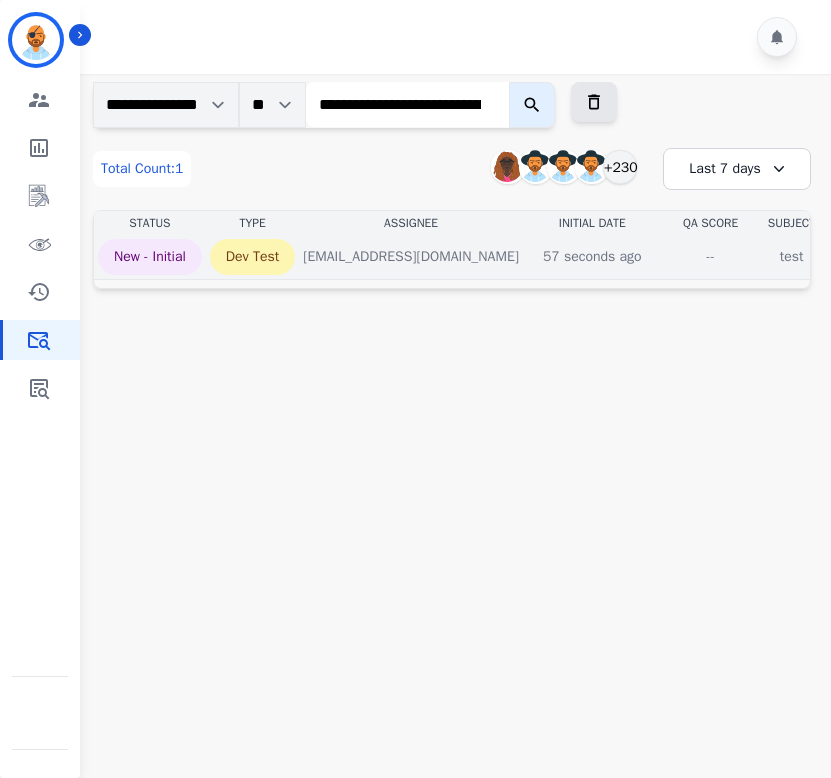 click on "--" at bounding box center (711, 257) 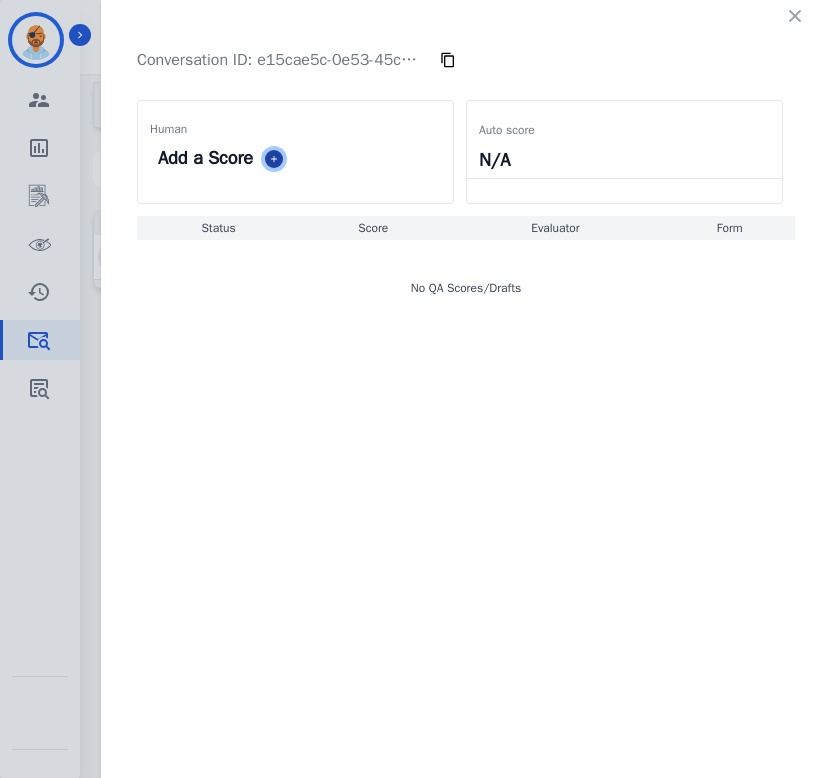 click 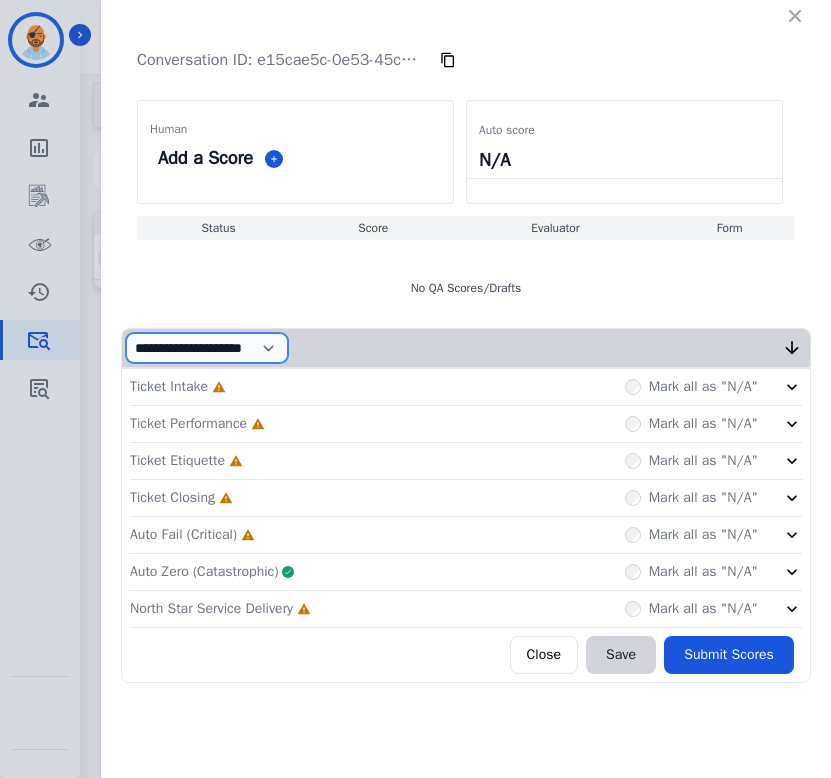 click on "**********" at bounding box center (207, 348) 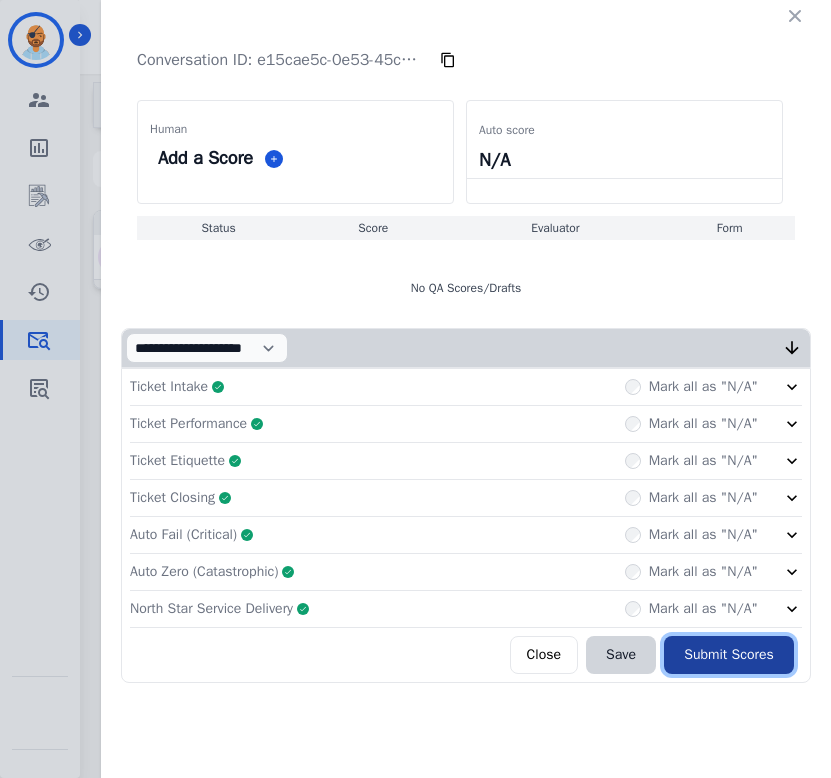click on "Submit Scores" at bounding box center (729, 655) 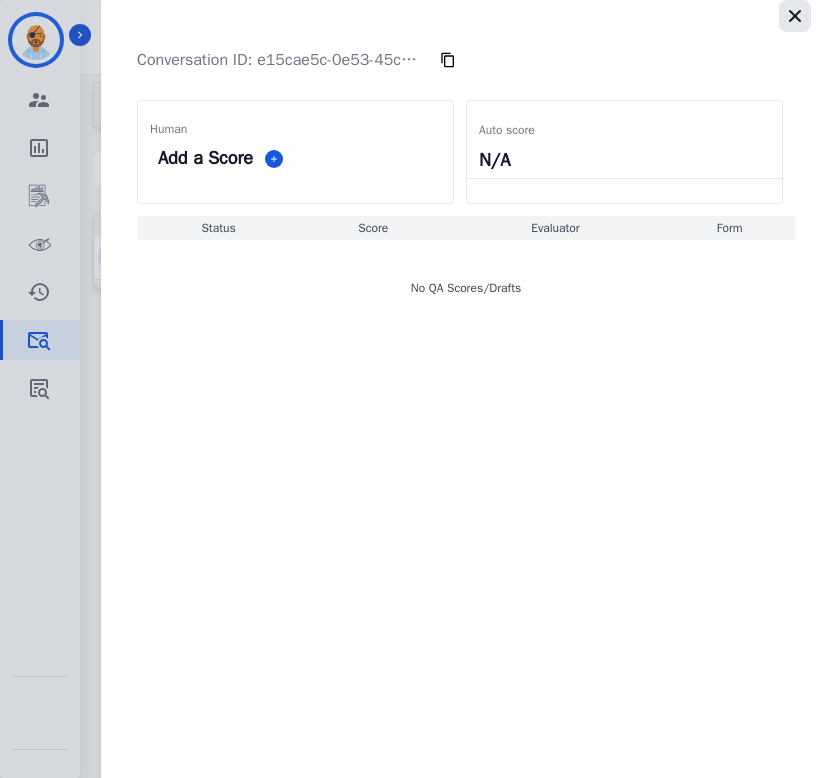 click 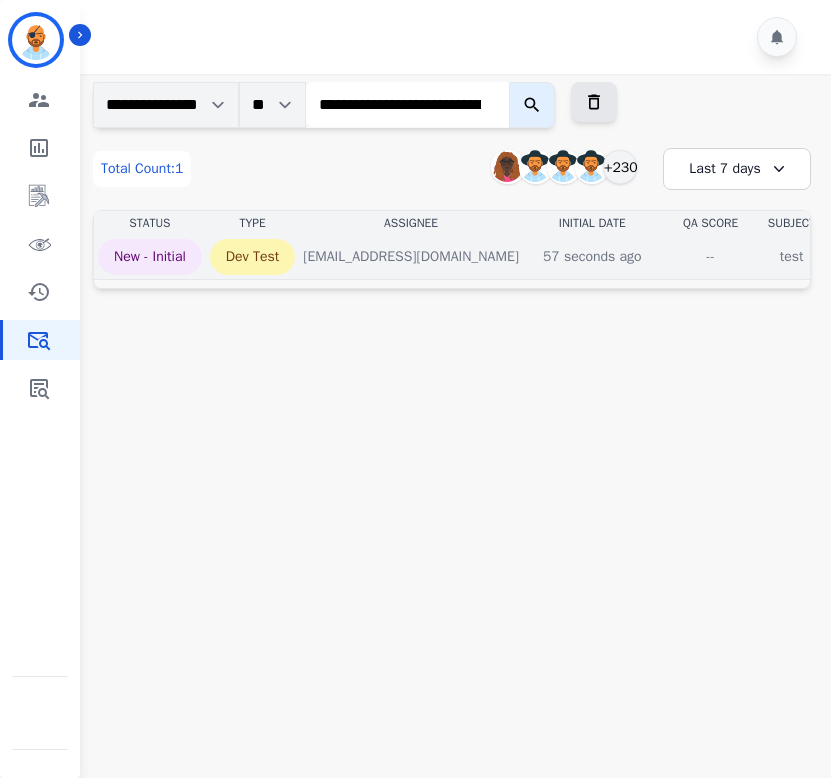 click on "--" at bounding box center [711, 257] 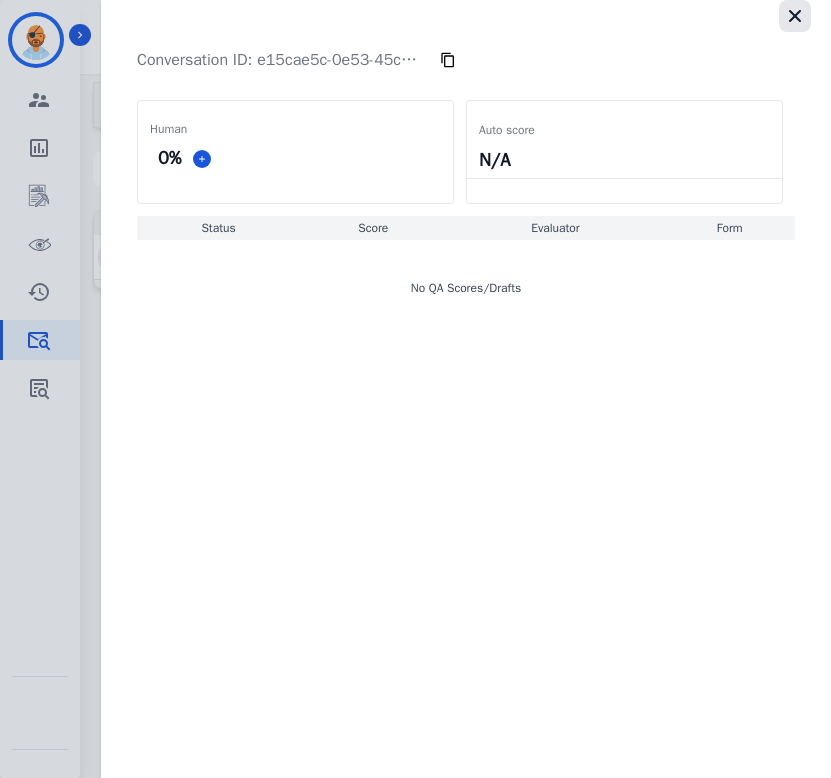 click 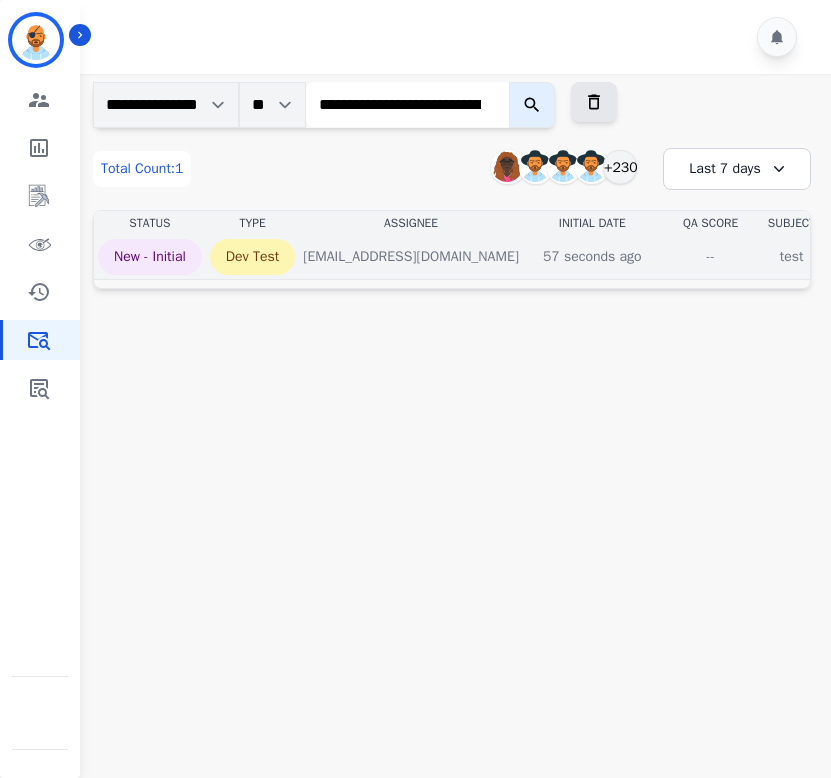 click on "--" at bounding box center (711, 257) 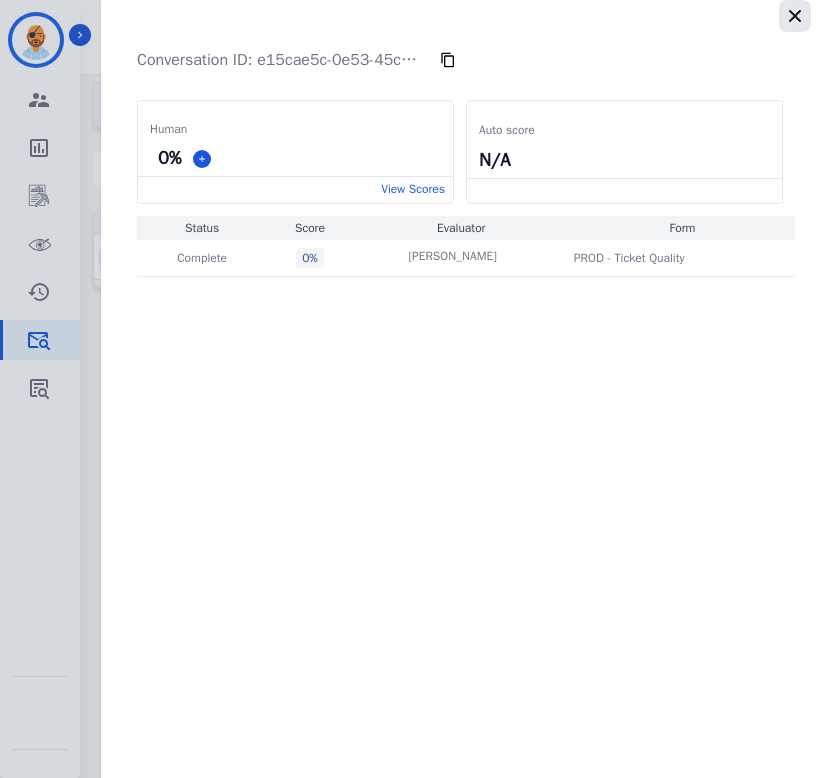 click 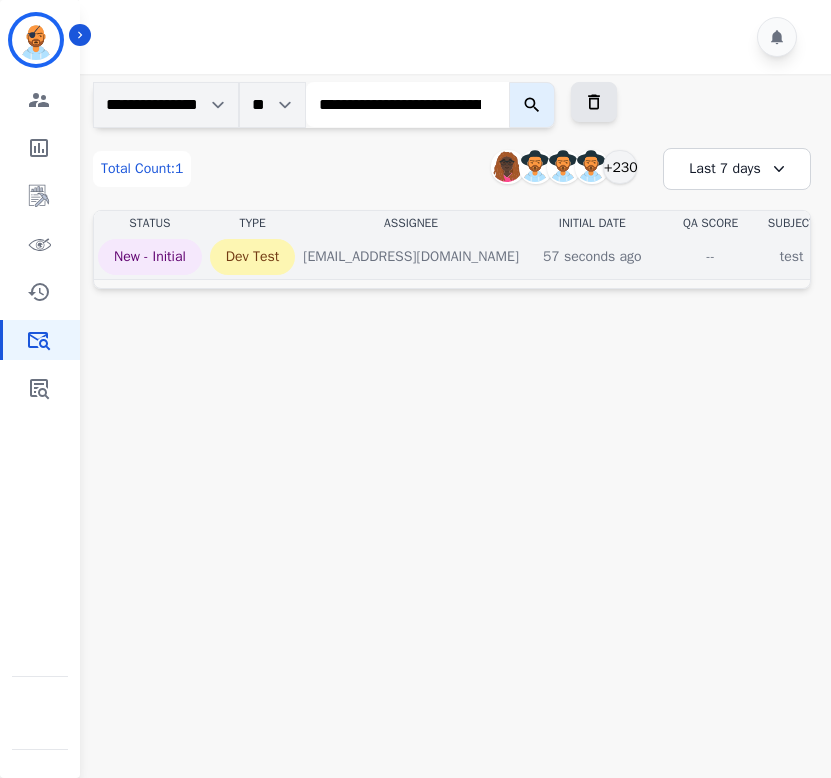 click on "--" at bounding box center [711, 257] 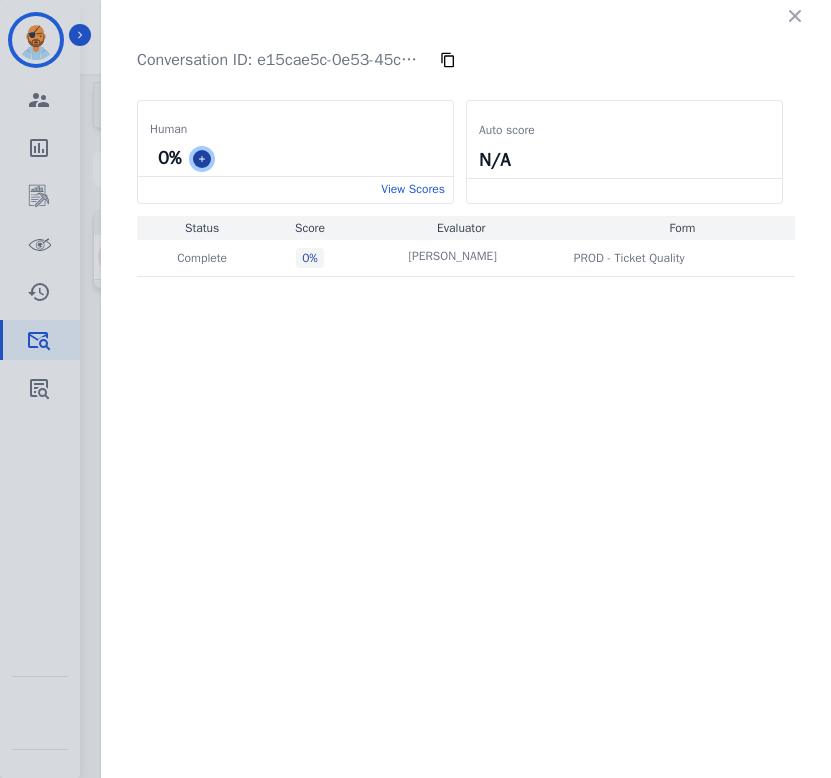click 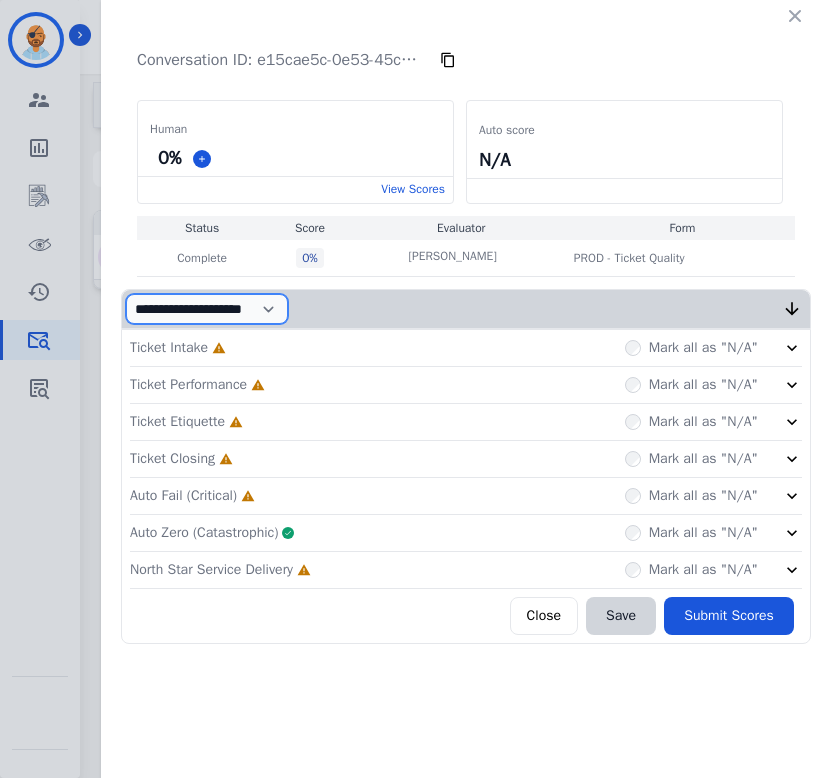 click on "**********" at bounding box center (207, 309) 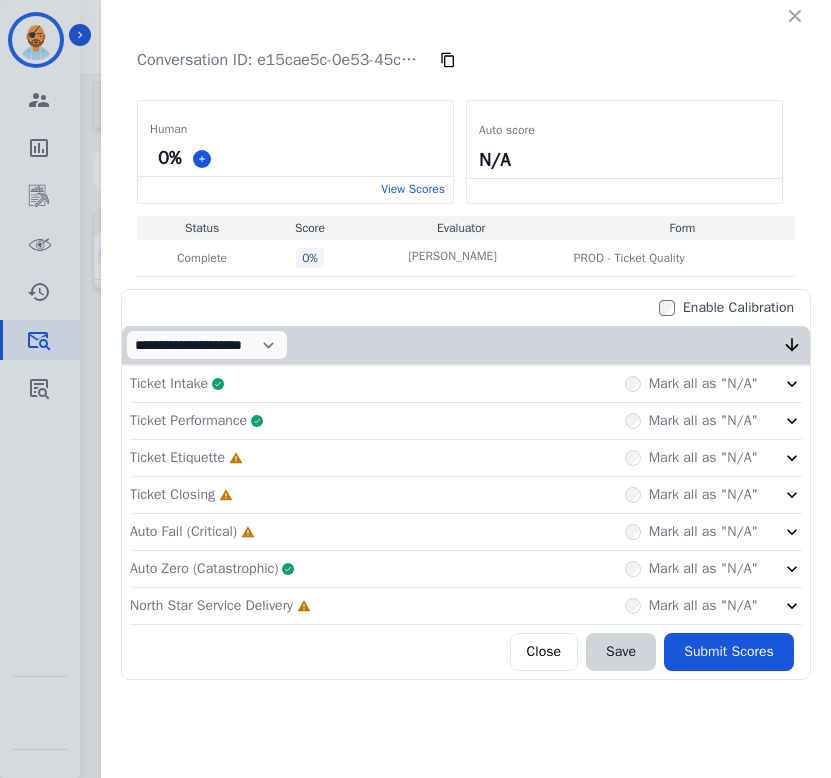 click on "Ticket Etiquette     Incomplete         Mark all as "N/A"" 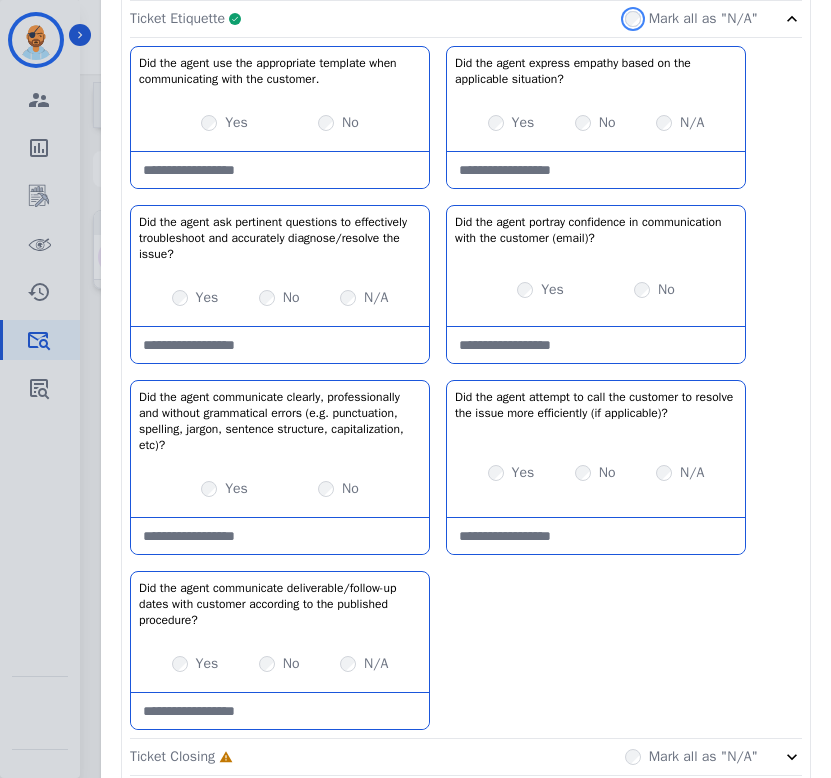scroll, scrollTop: 623, scrollLeft: 0, axis: vertical 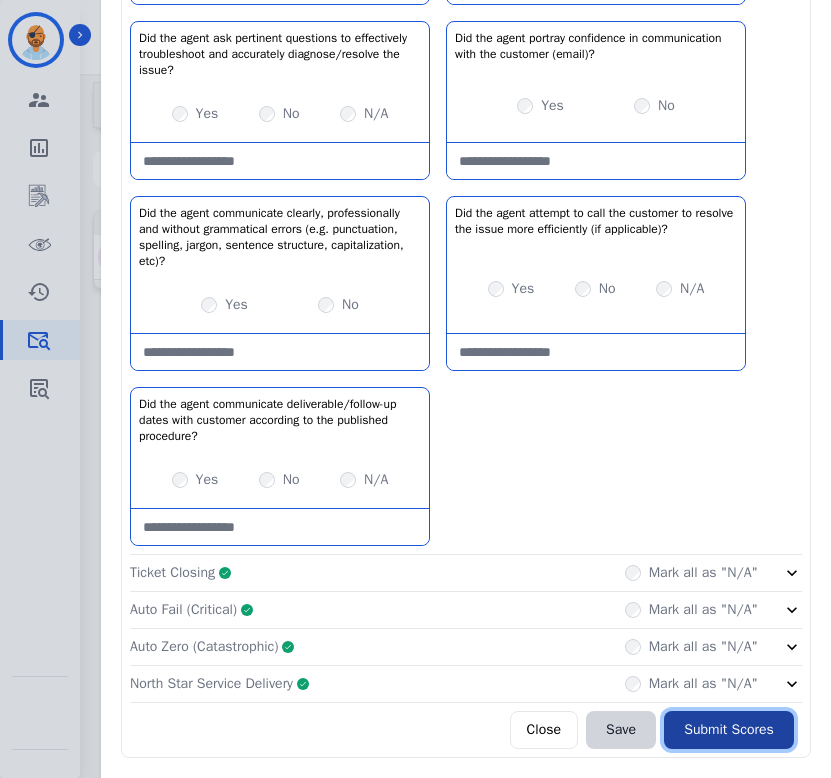 click on "Submit Scores" at bounding box center (729, 730) 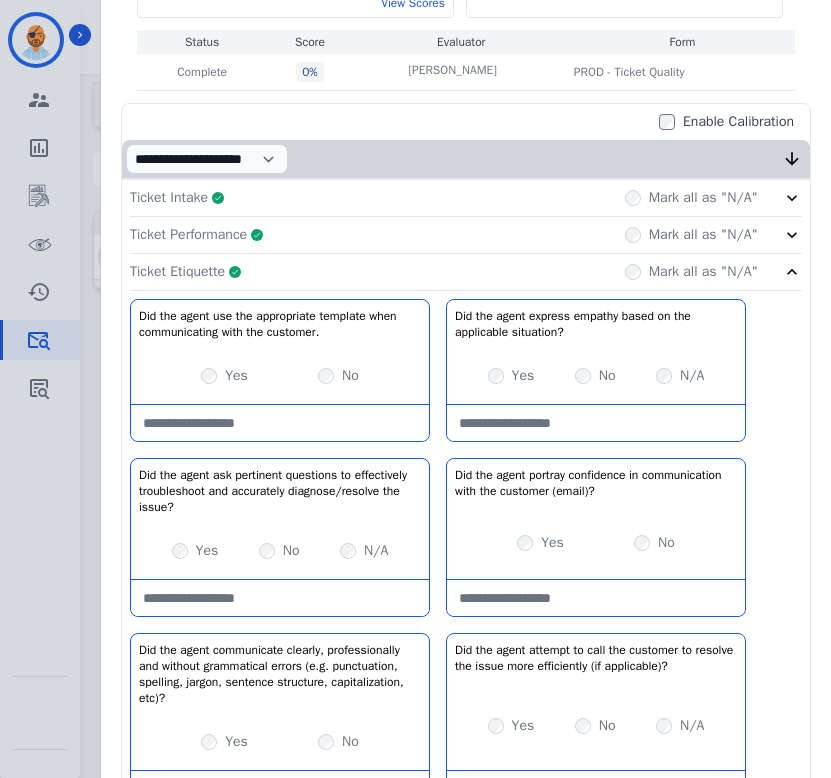 scroll, scrollTop: 0, scrollLeft: 0, axis: both 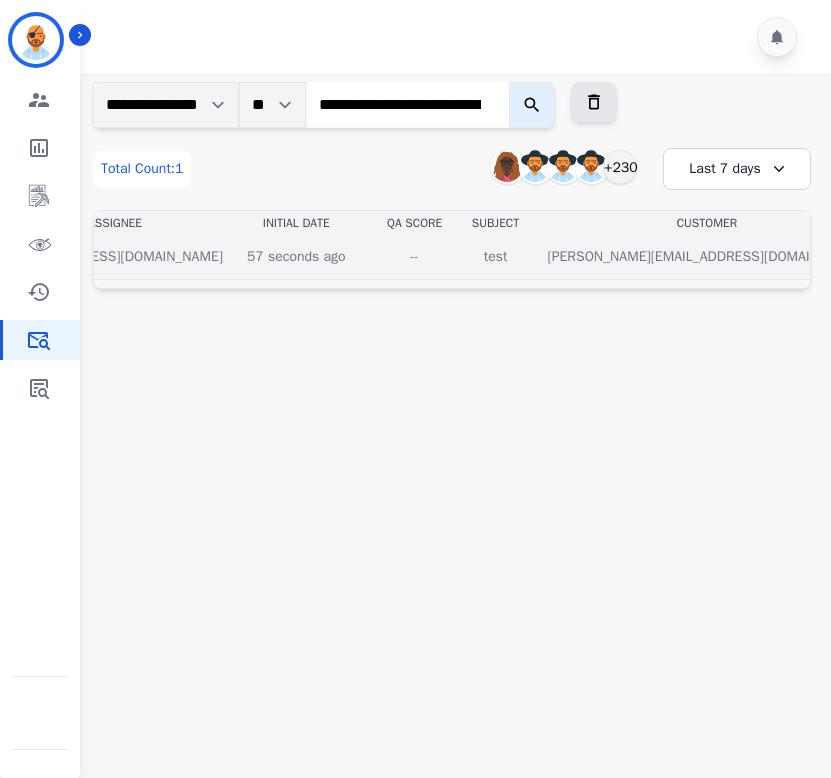 click on "--" at bounding box center (415, 257) 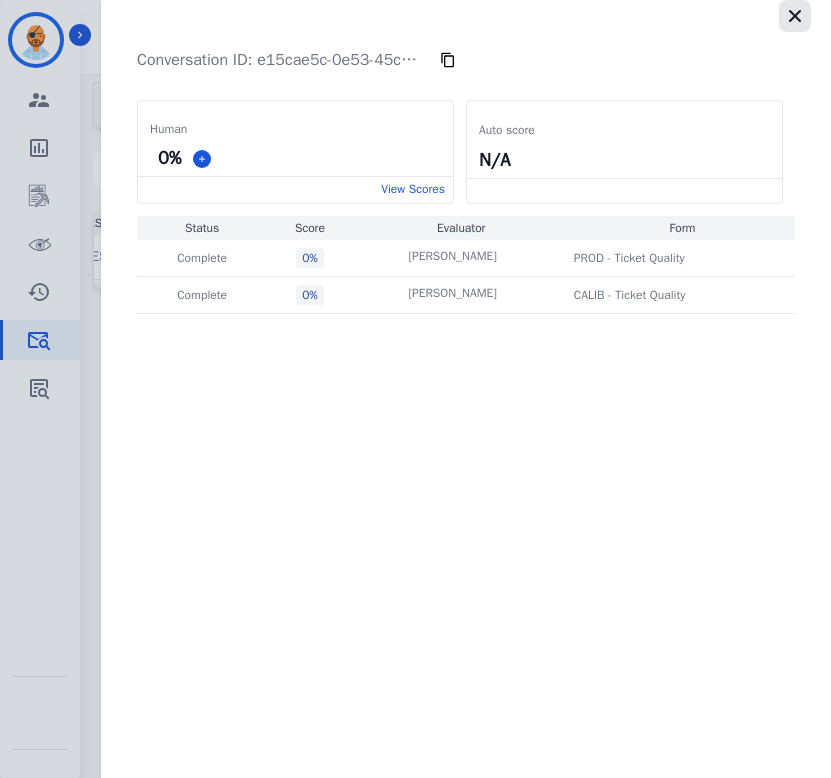 click 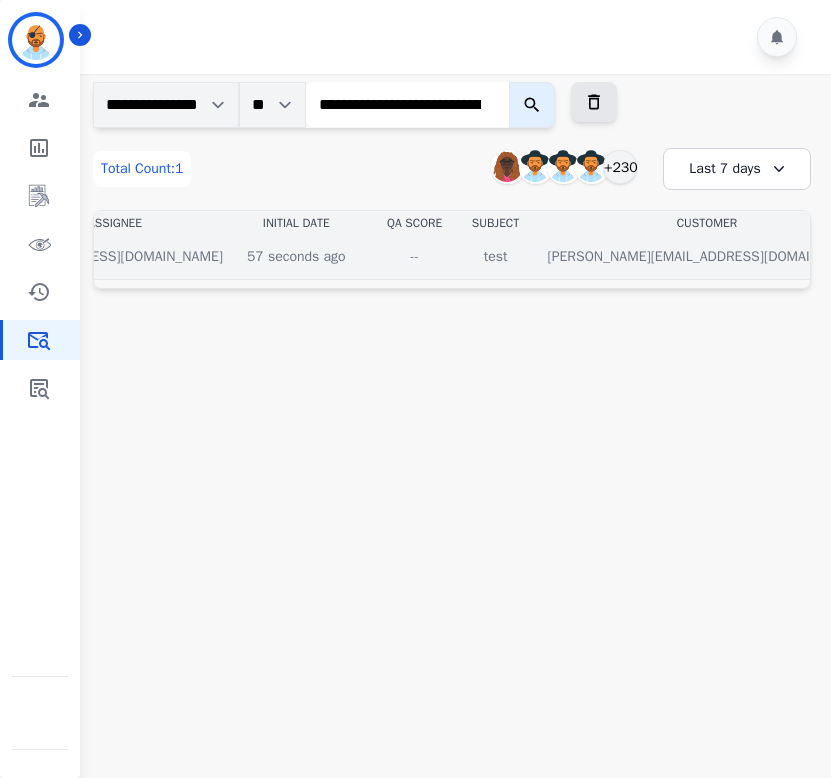 click on "--" at bounding box center (415, 257) 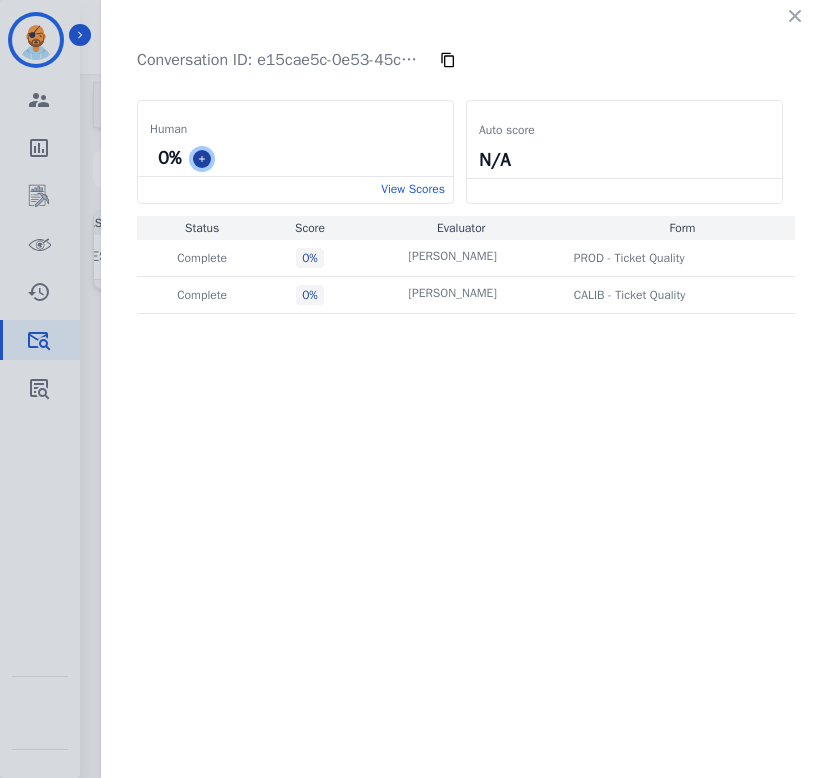 click 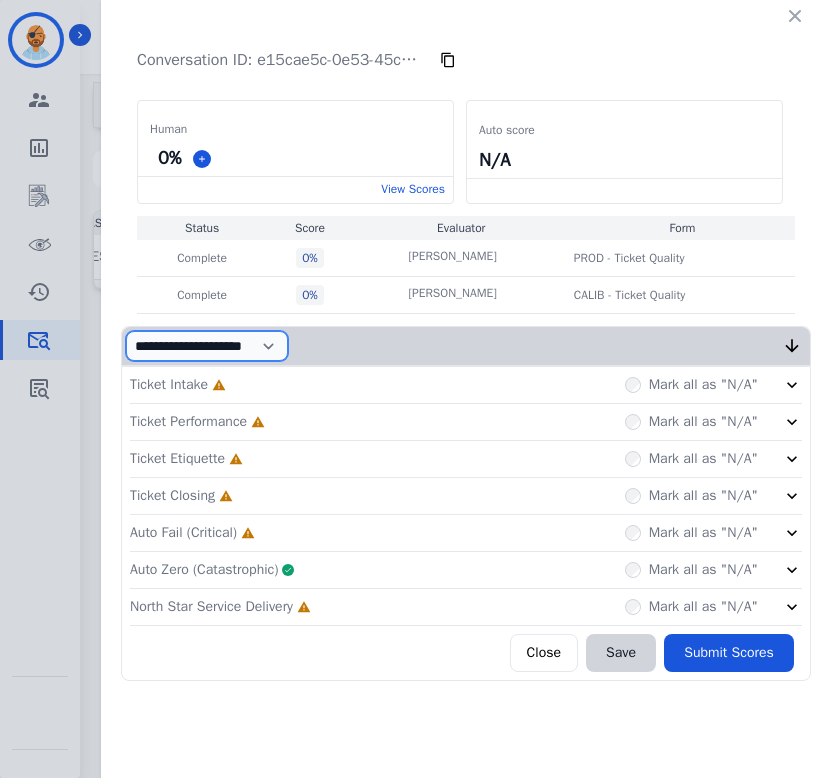 click on "**********" at bounding box center [207, 346] 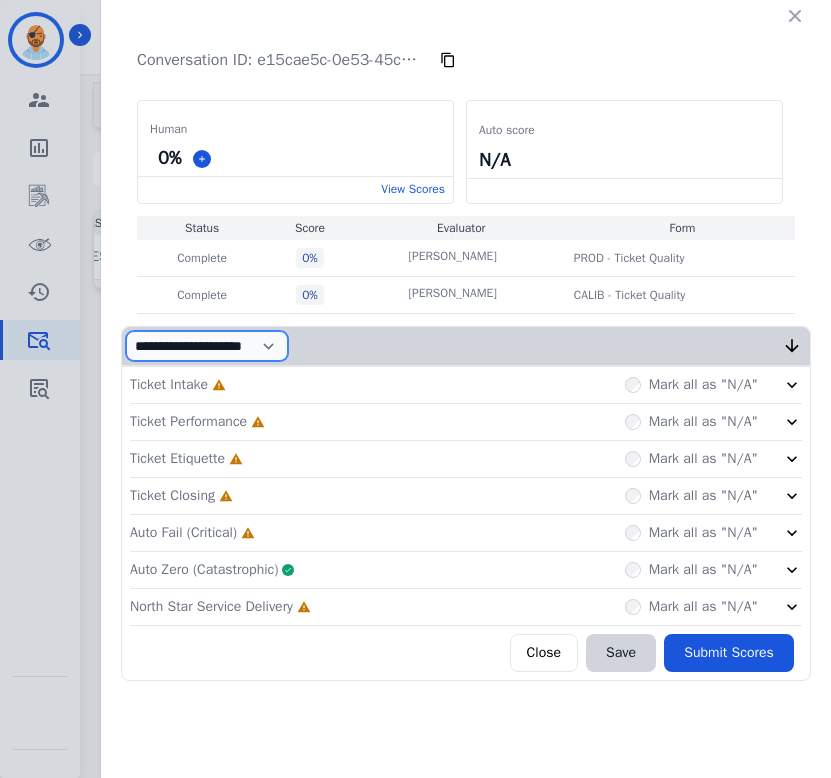 select on "*" 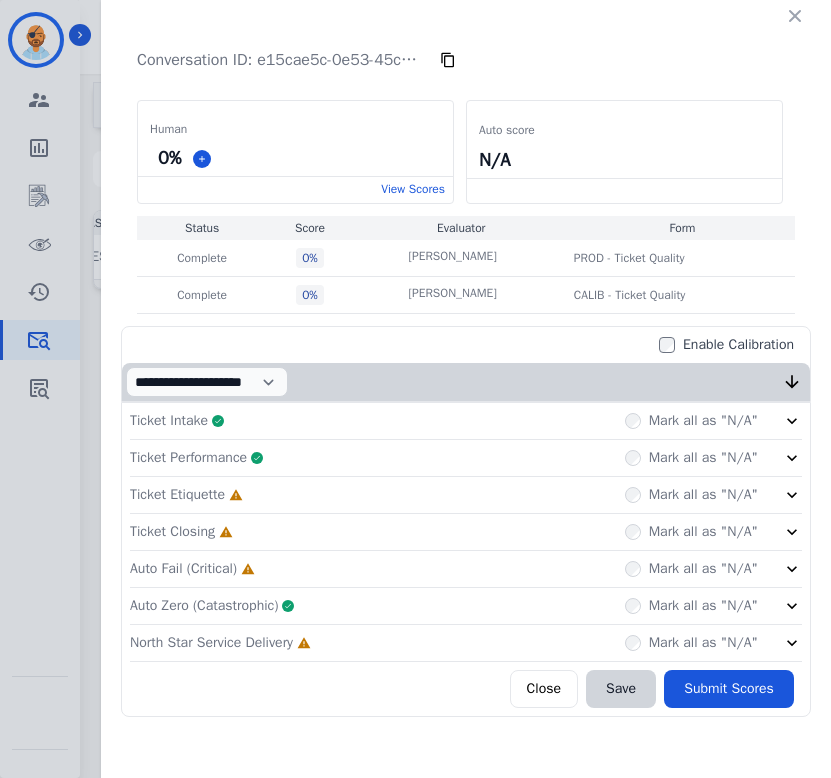 click on "Mark all as "N/A"" at bounding box center [691, 495] 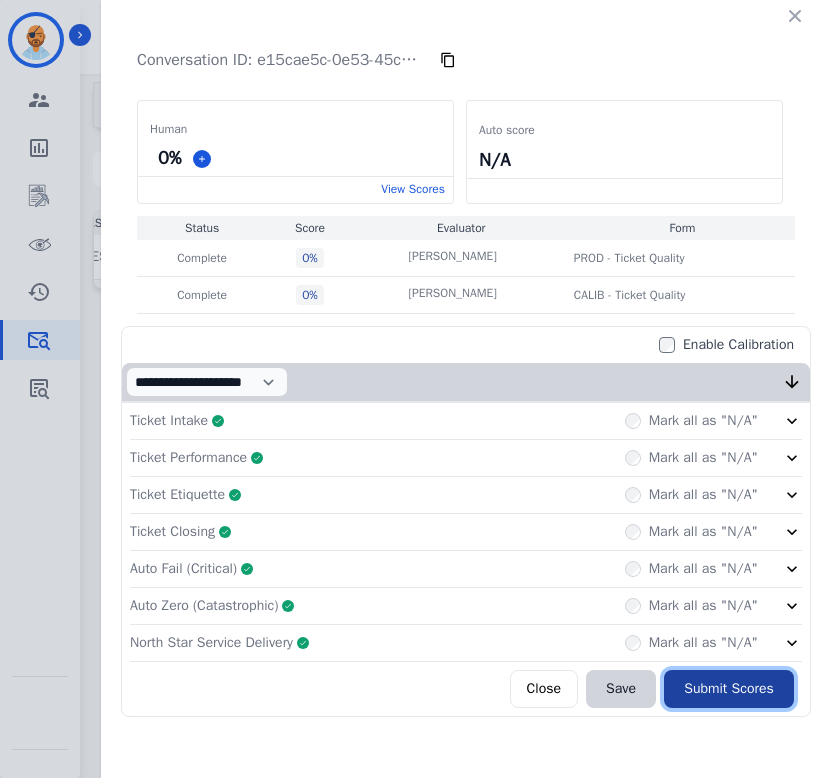 click on "Submit Scores" at bounding box center [729, 689] 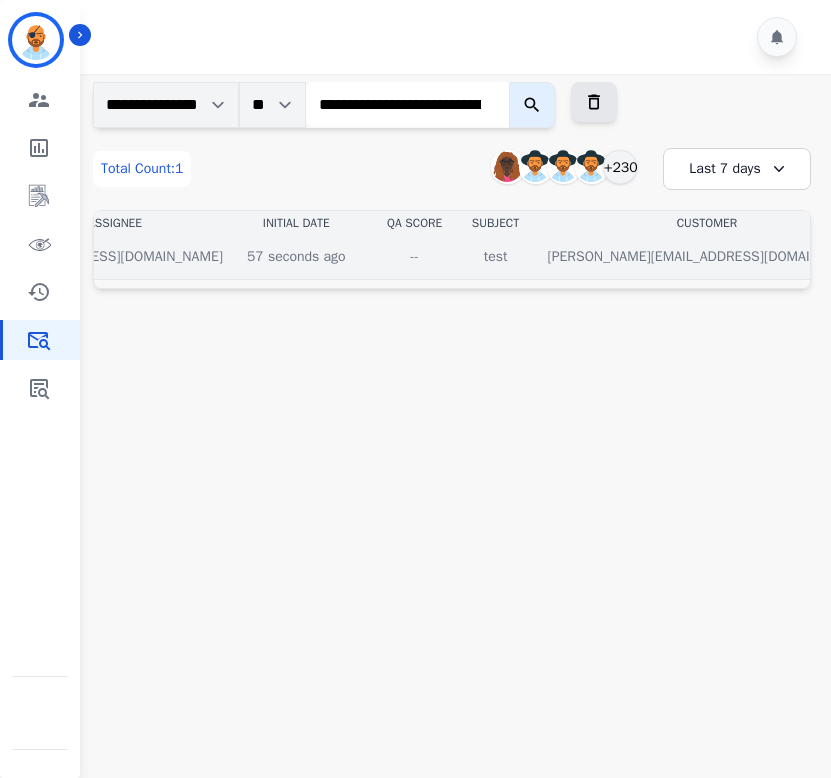 click on "--" at bounding box center (415, 257) 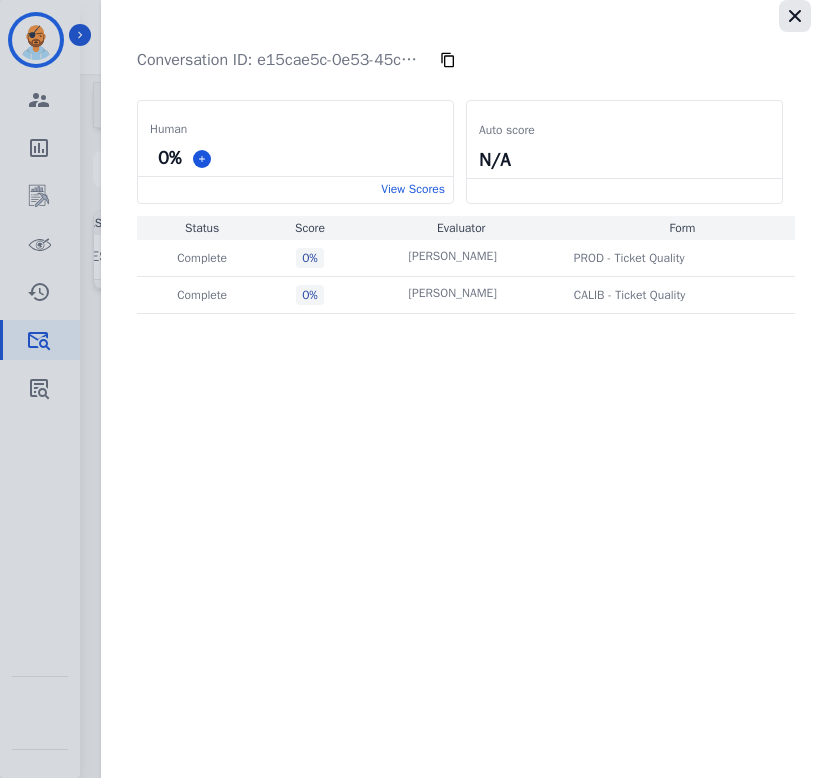 click 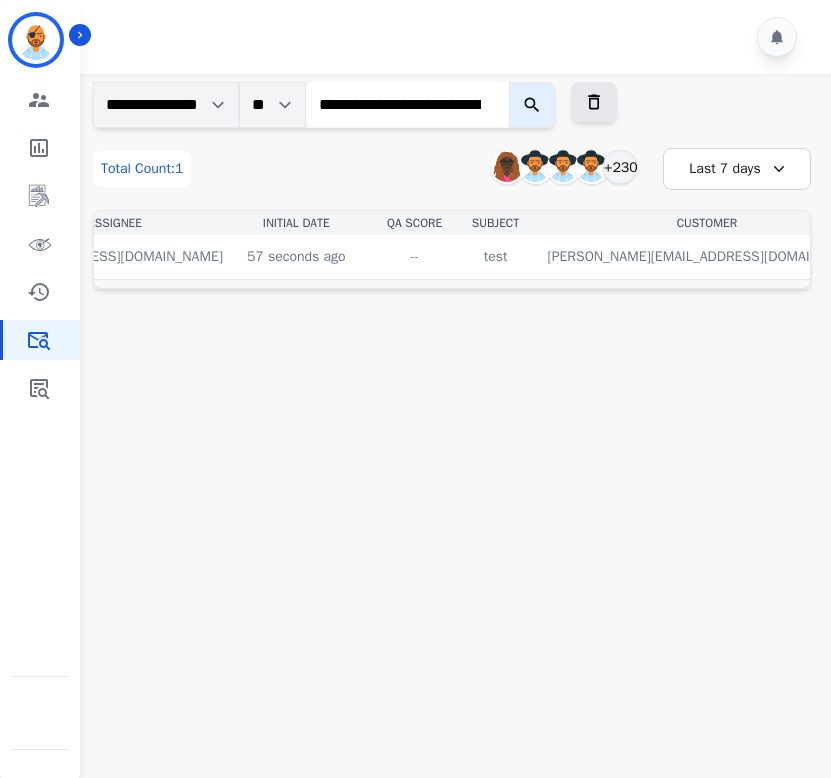 click on "**********" at bounding box center [407, 104] 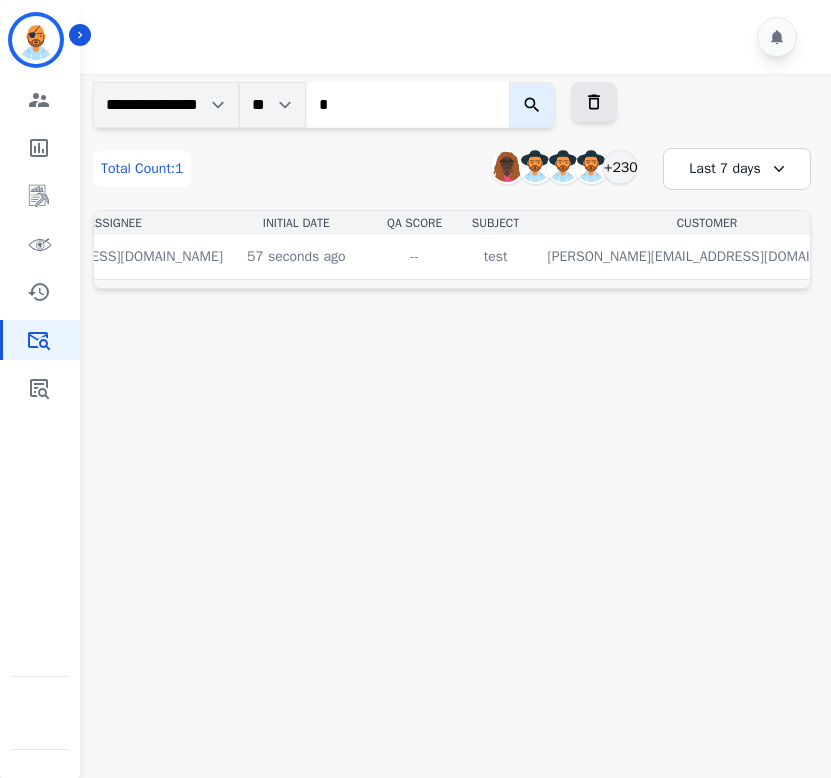 paste on "**********" 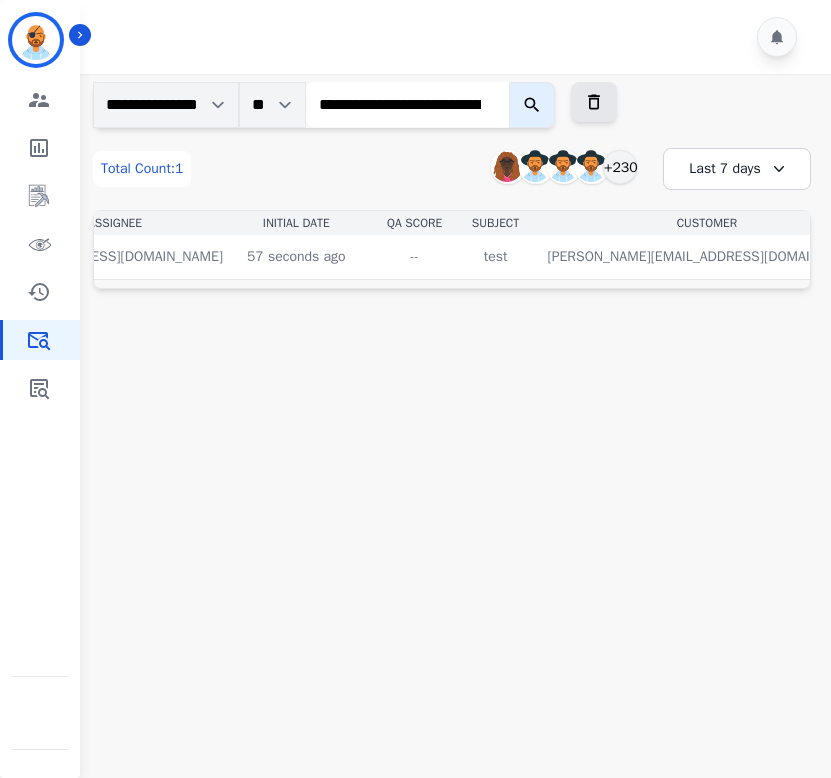 scroll, scrollTop: 0, scrollLeft: 157, axis: horizontal 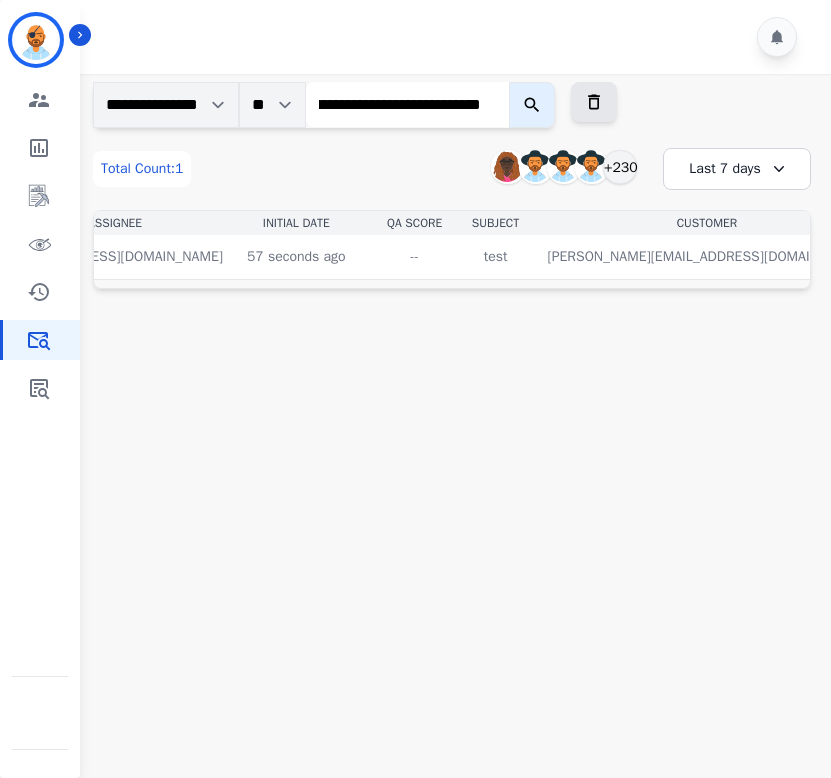 click on "**********" at bounding box center (407, 104) 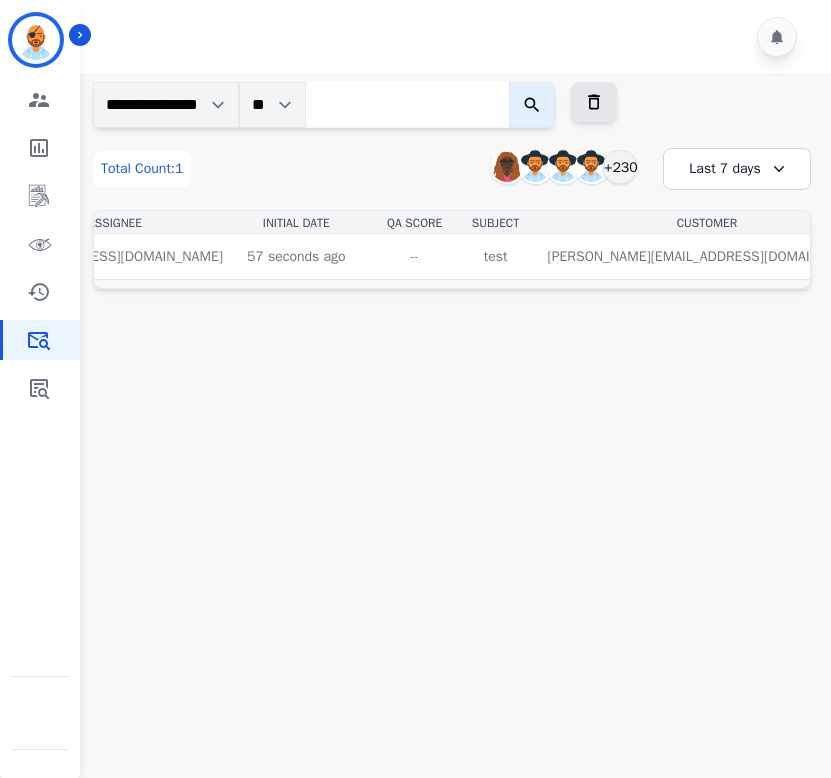 scroll, scrollTop: 0, scrollLeft: 0, axis: both 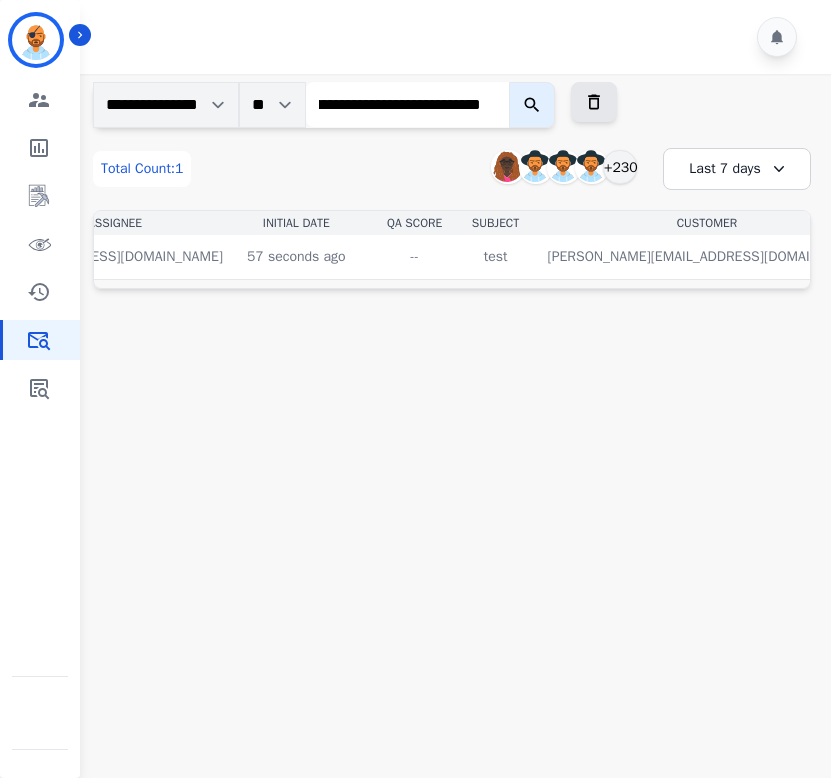 type on "**********" 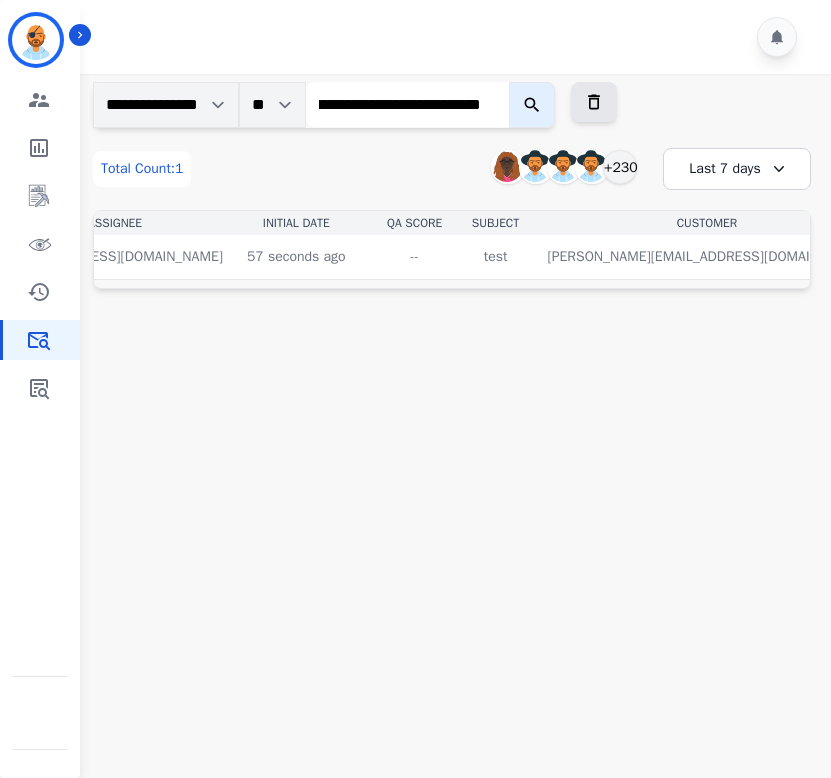 click 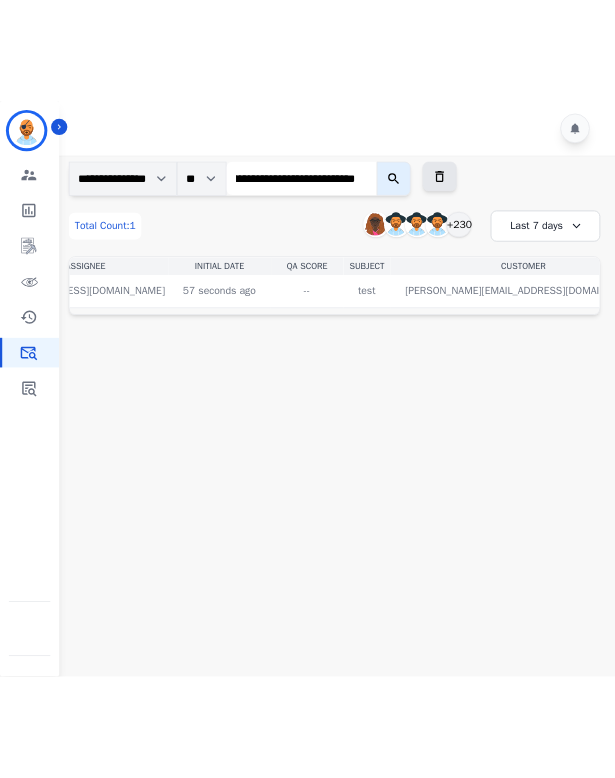 scroll, scrollTop: 0, scrollLeft: 0, axis: both 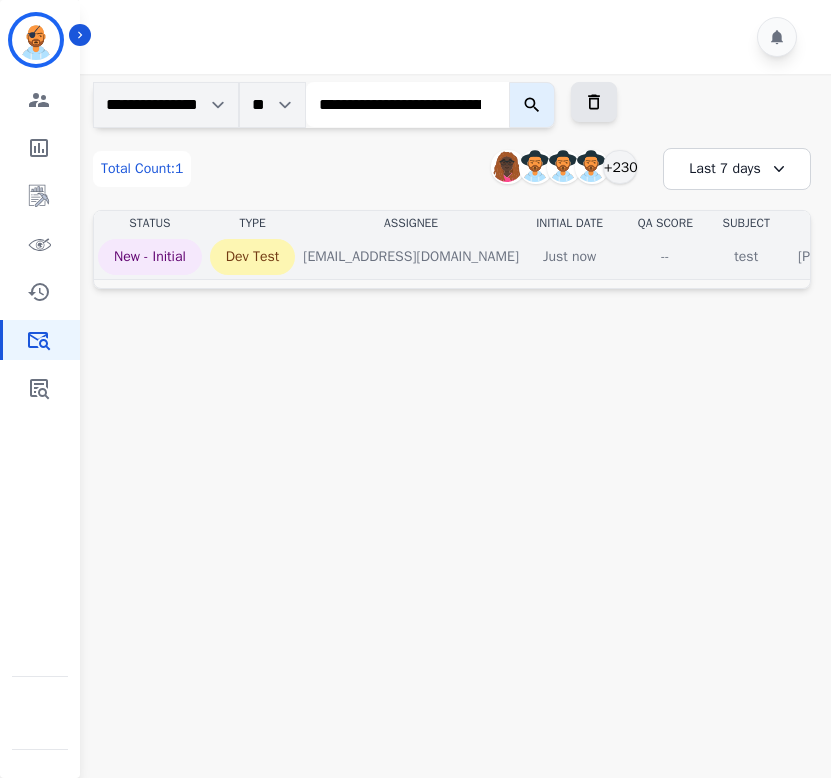 click on "--" at bounding box center [665, 257] 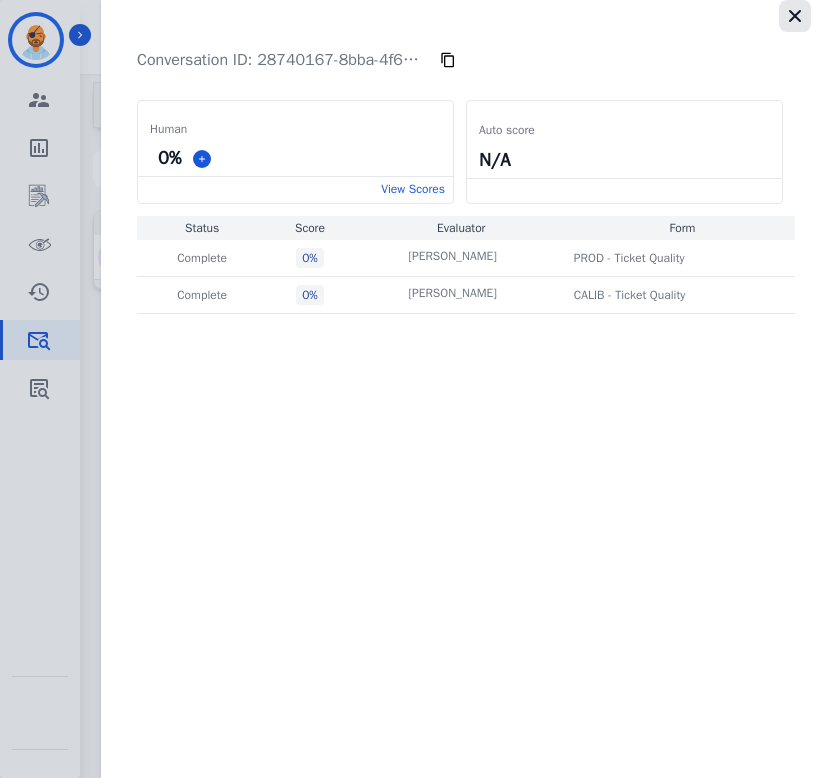 click 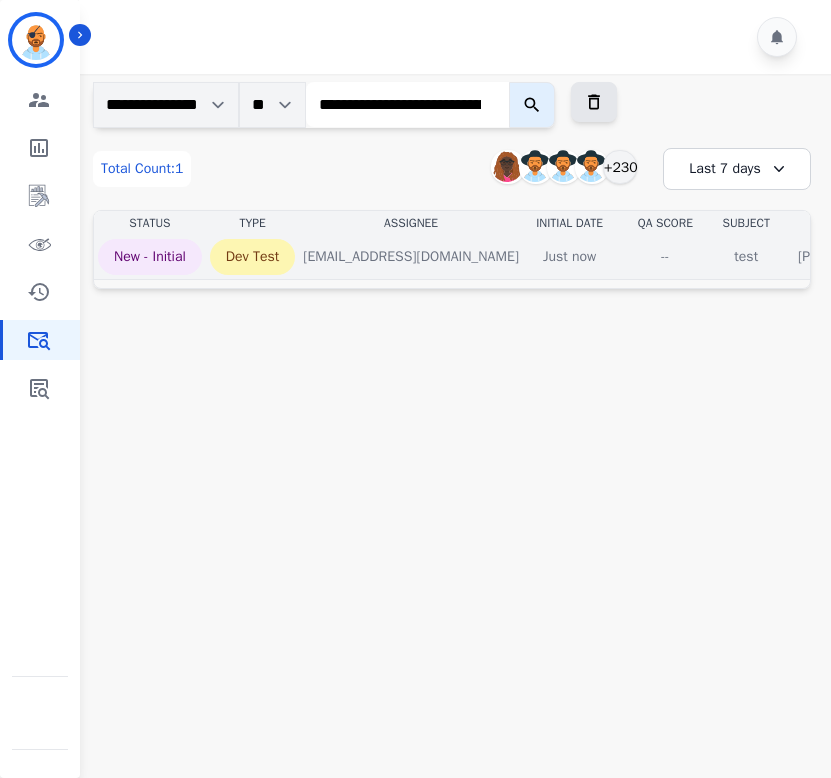 click on "--" at bounding box center (665, 257) 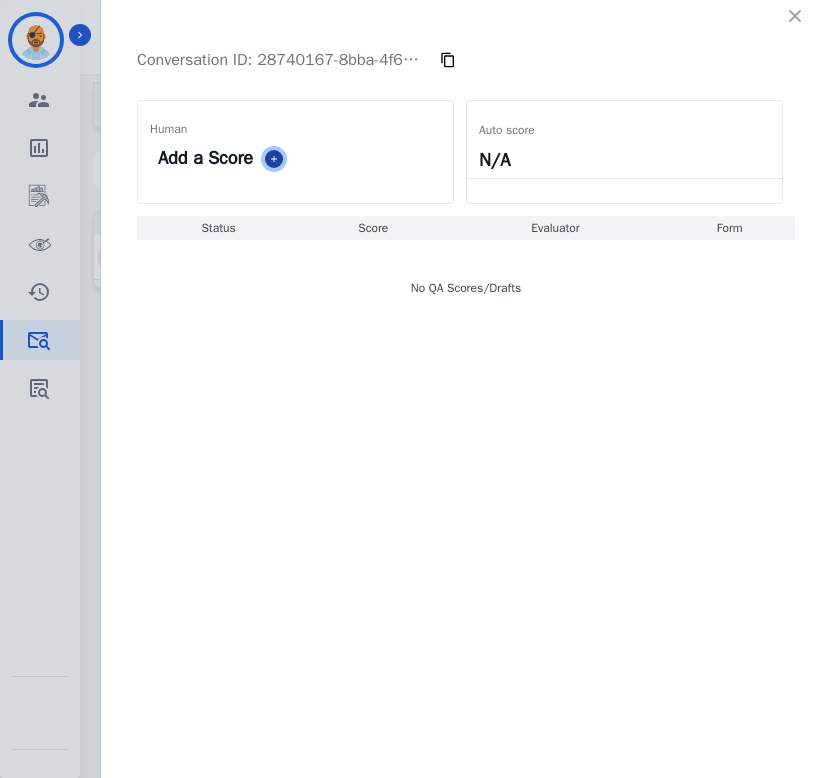 click 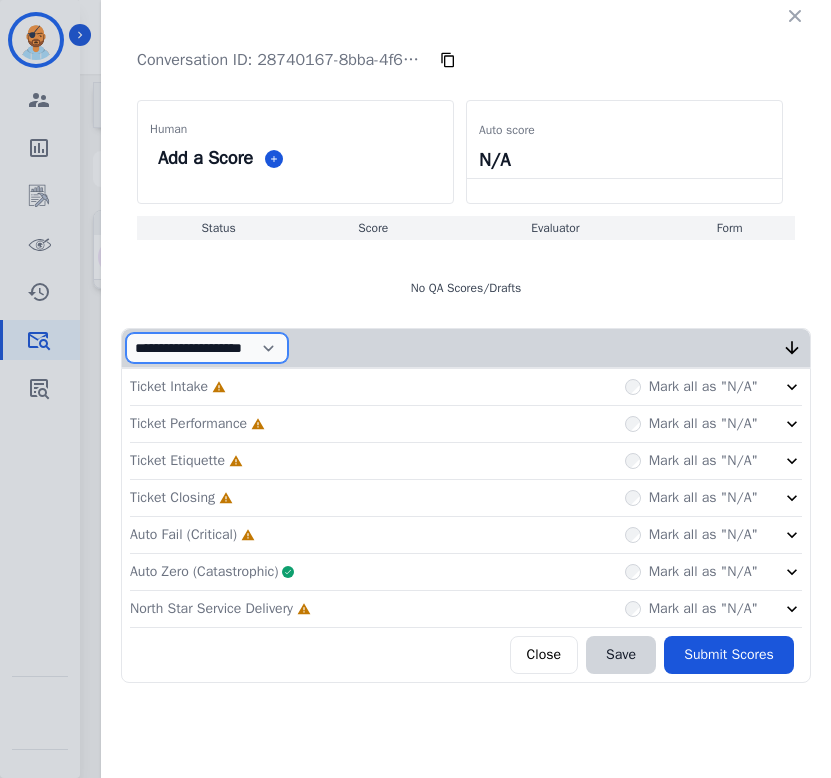 click on "**********" at bounding box center [207, 348] 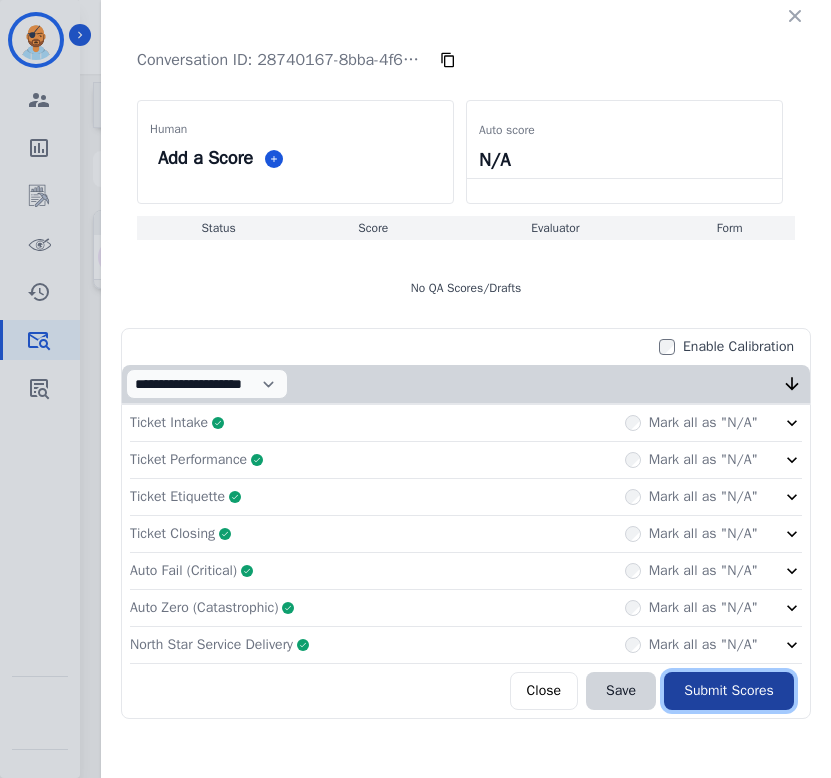 click on "Submit Scores" at bounding box center [729, 691] 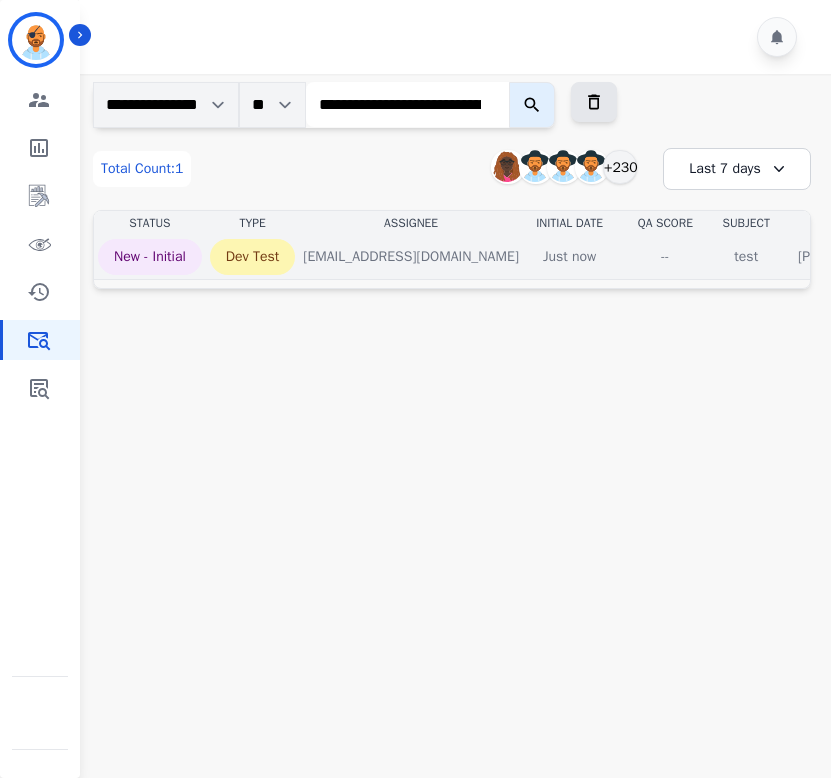 click on "--" at bounding box center [665, 257] 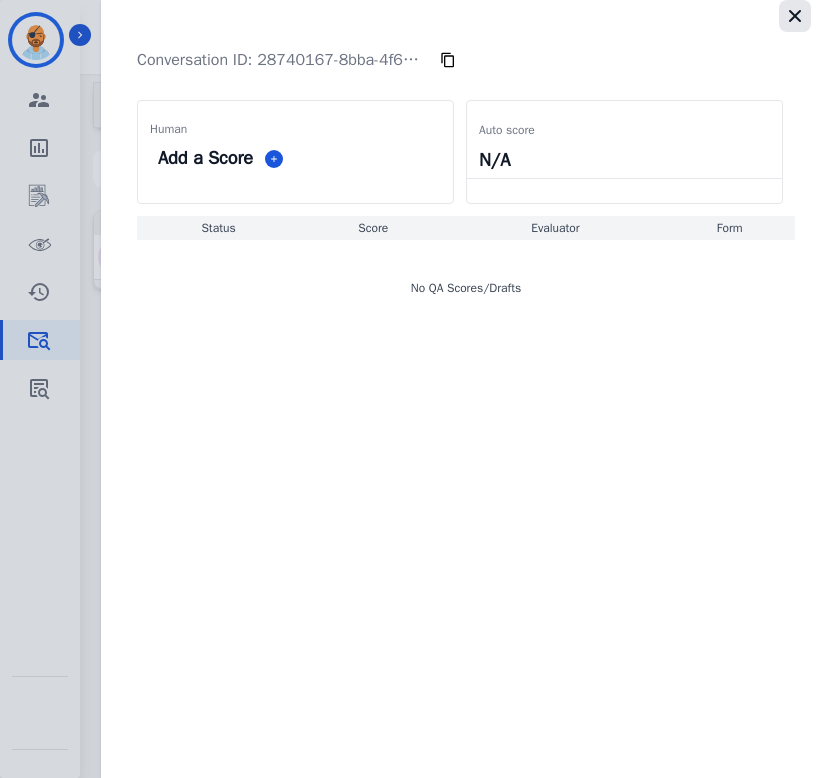 click 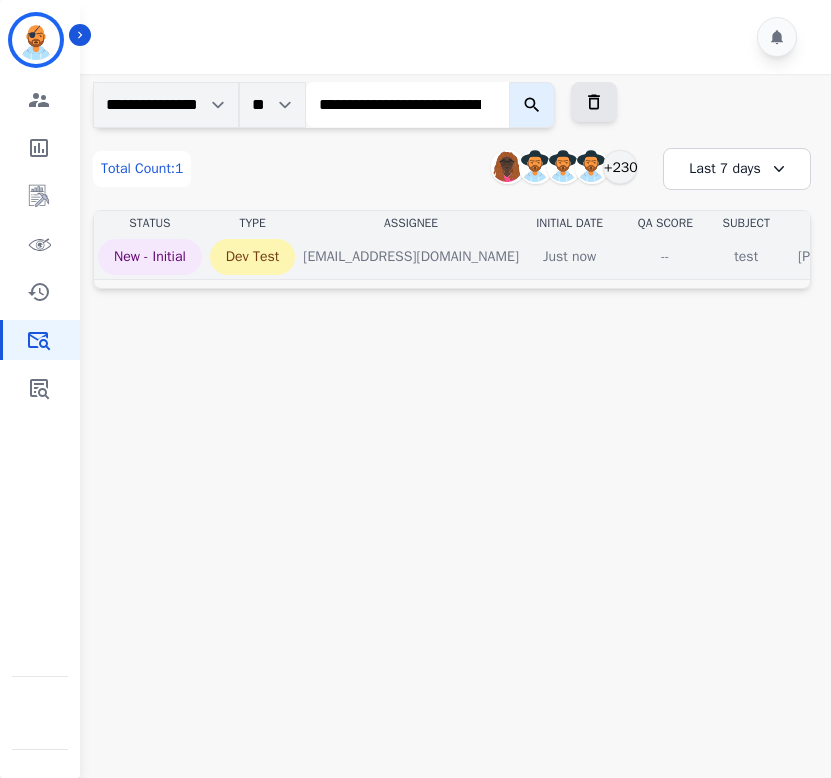 click on "--" at bounding box center (665, 257) 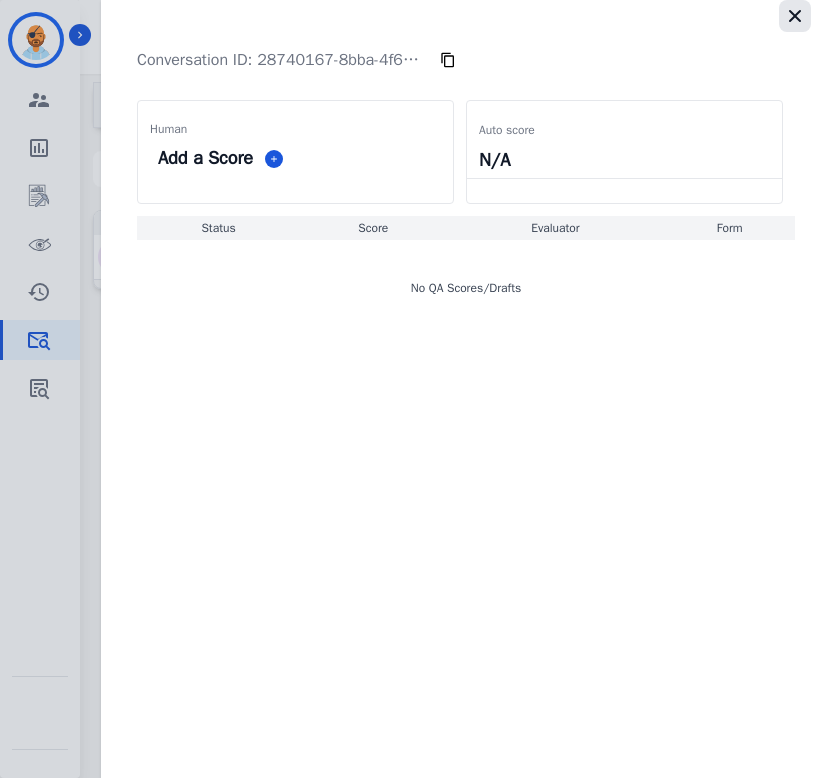 click 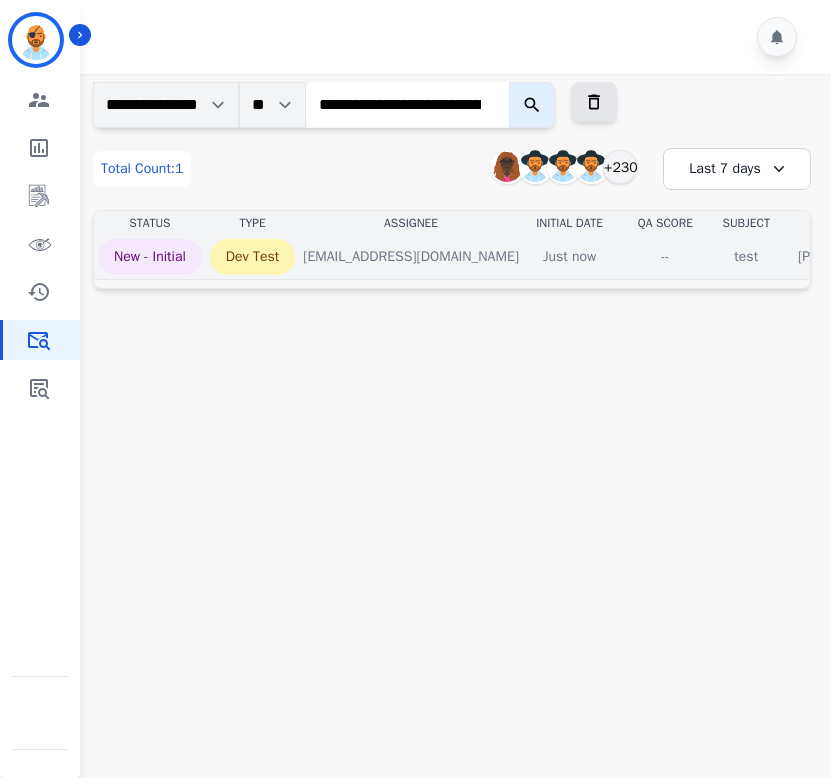 click on "--" at bounding box center [665, 257] 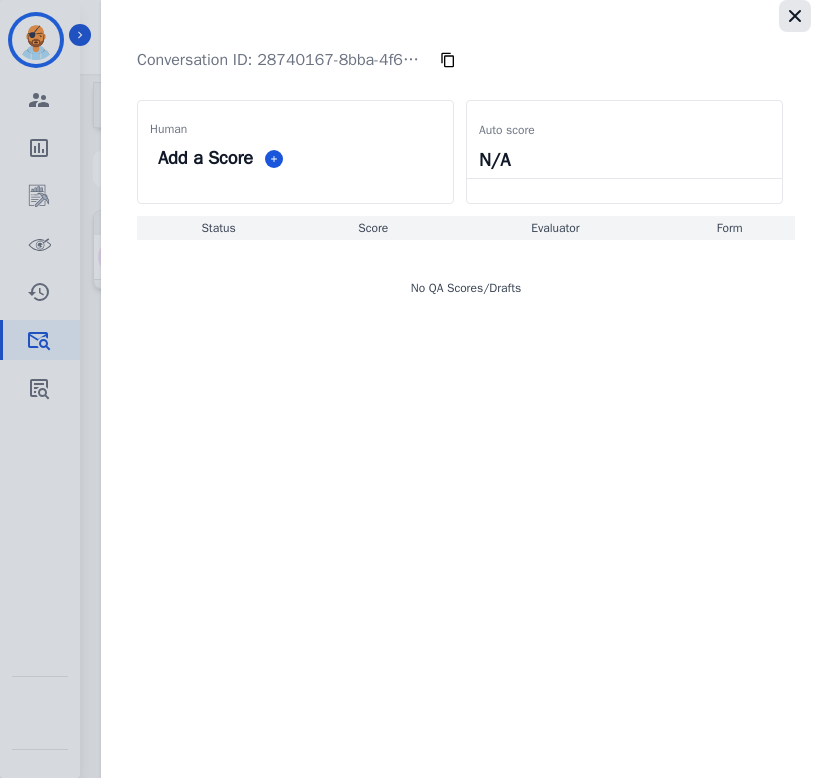 click 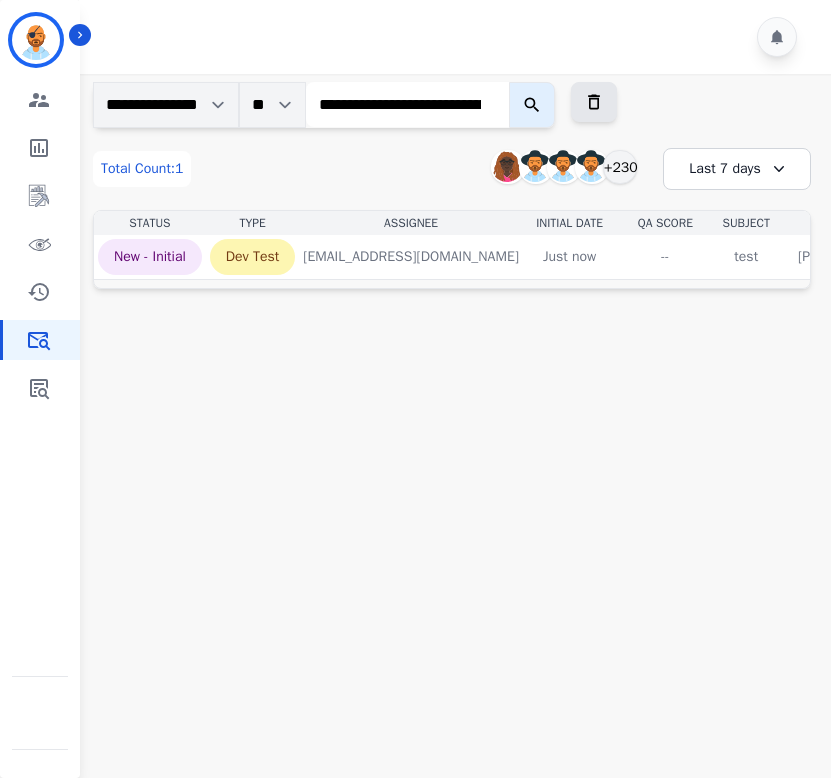 click 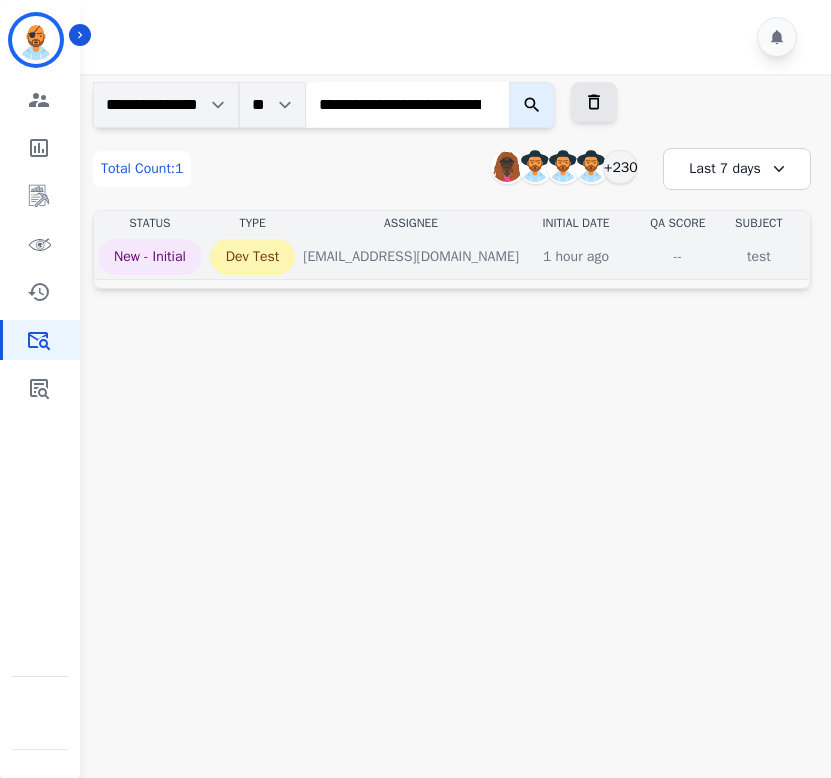 click on "--" at bounding box center [678, 257] 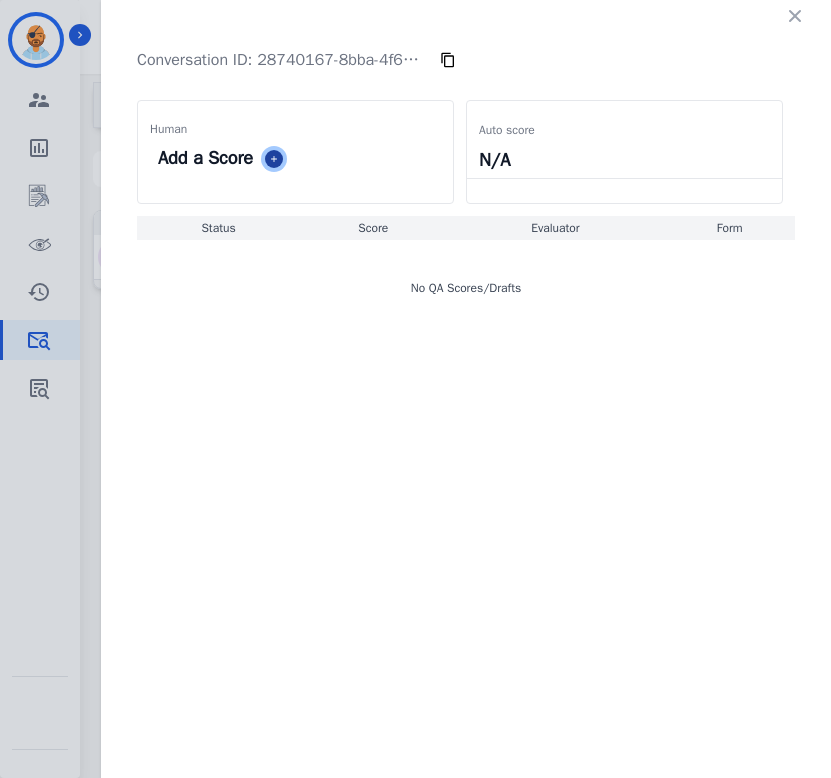 click 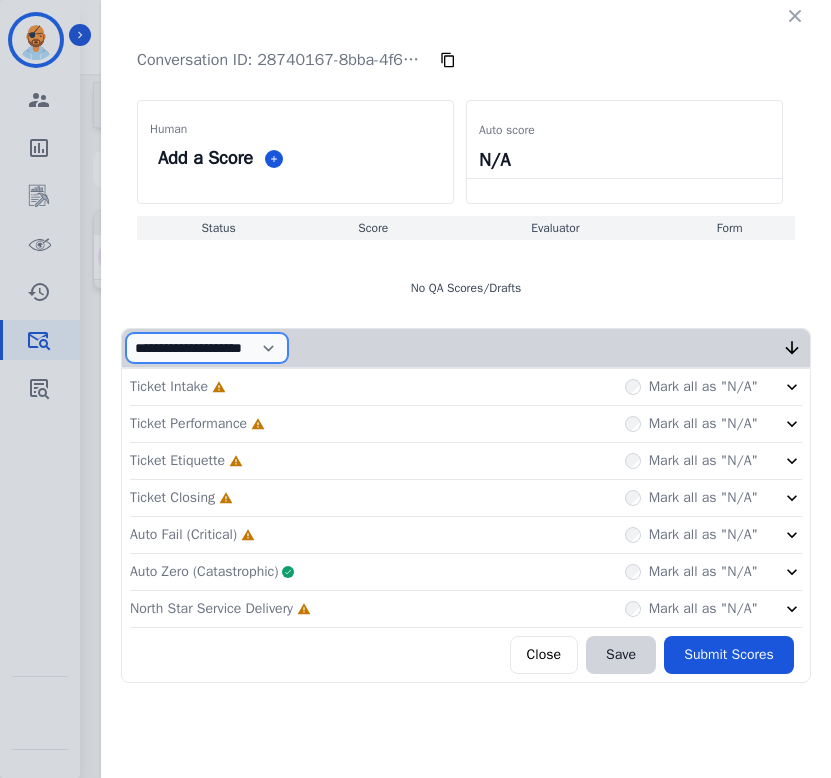 click on "**********" at bounding box center [207, 348] 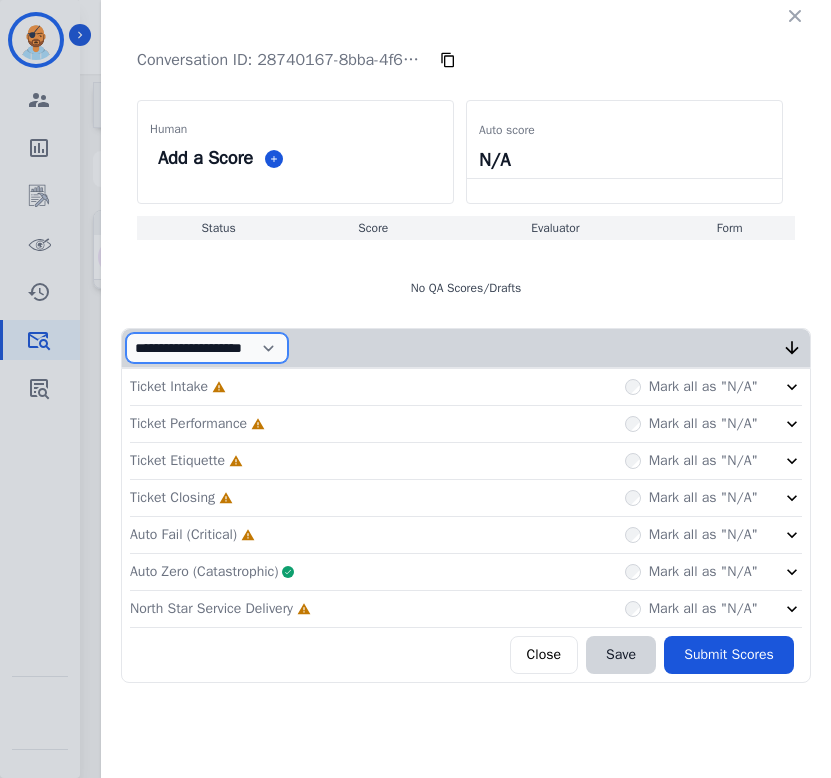 select on "*" 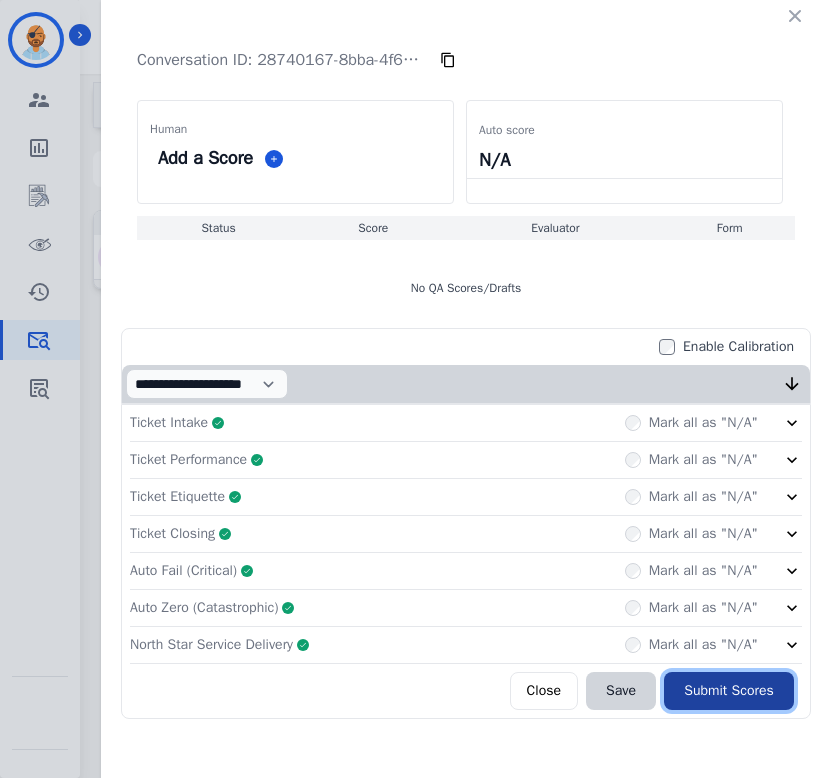 click on "Submit Scores" at bounding box center (729, 691) 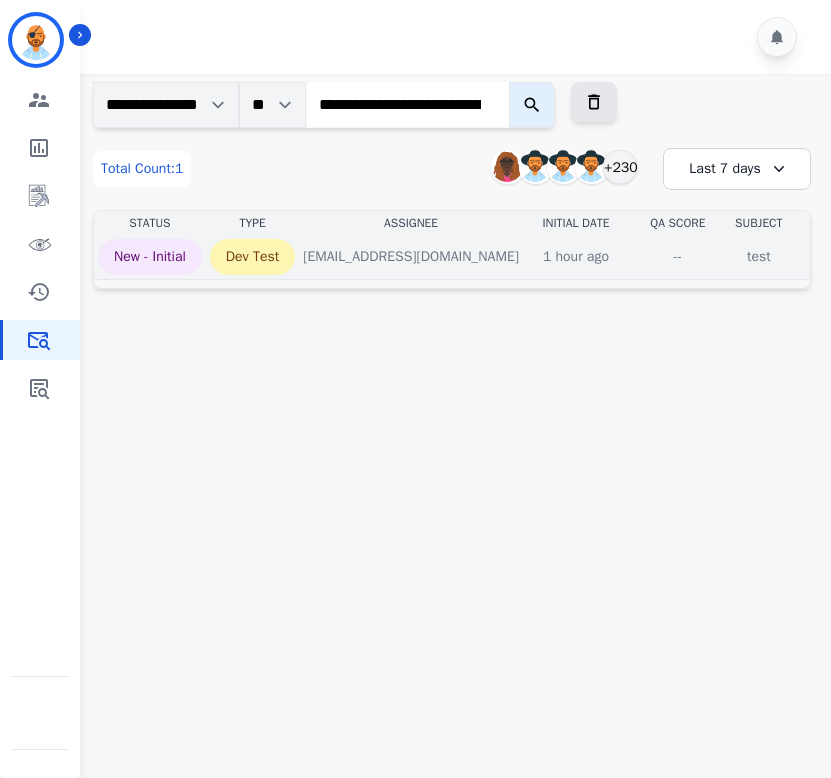 click on "--" at bounding box center (678, 257) 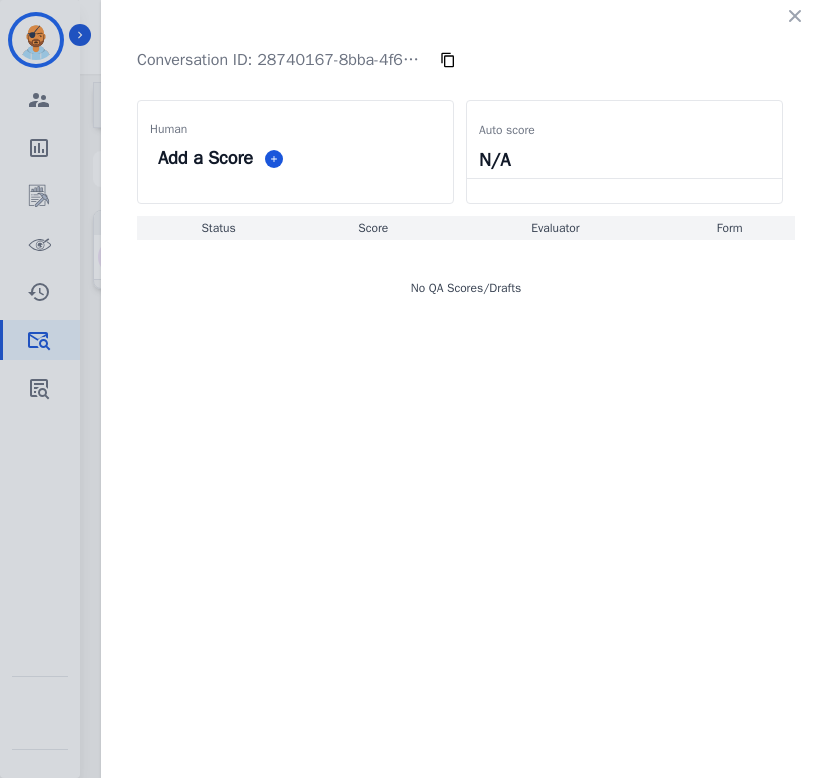drag, startPoint x: 796, startPoint y: 16, endPoint x: 779, endPoint y: 71, distance: 57.567352 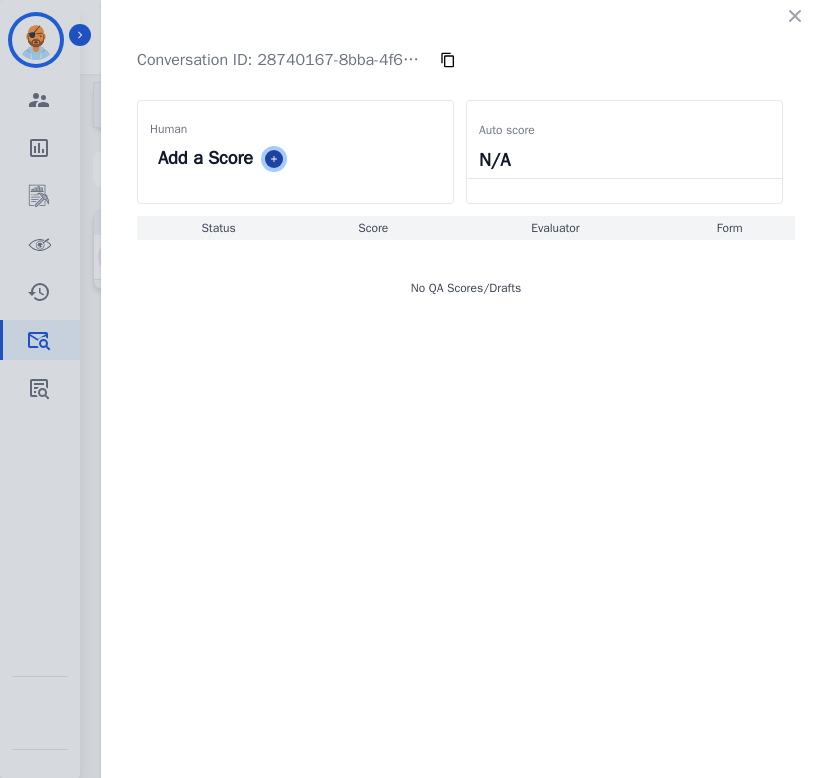 click 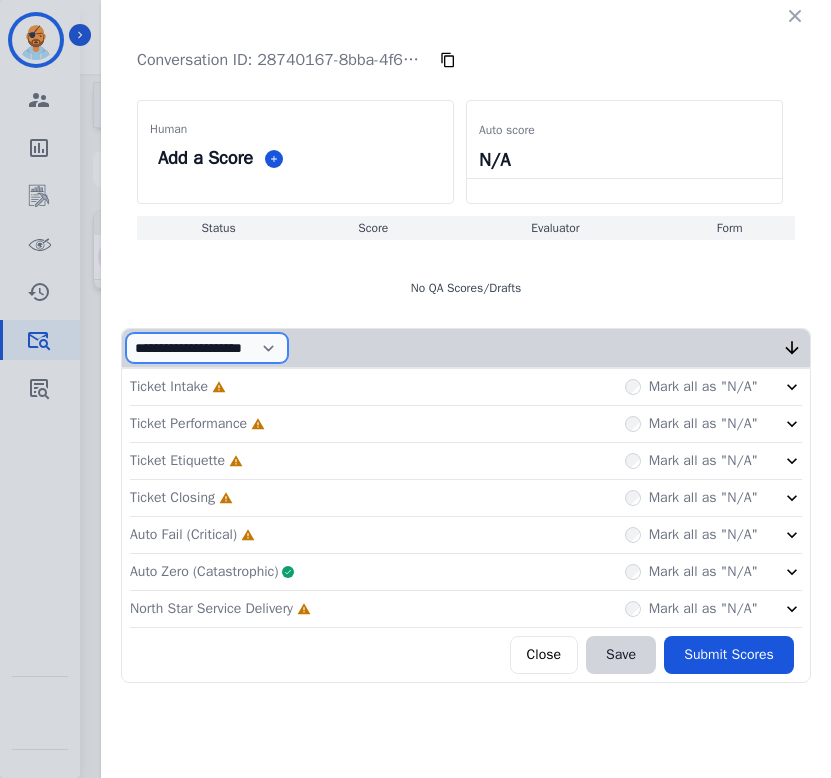 click on "**********" at bounding box center (207, 348) 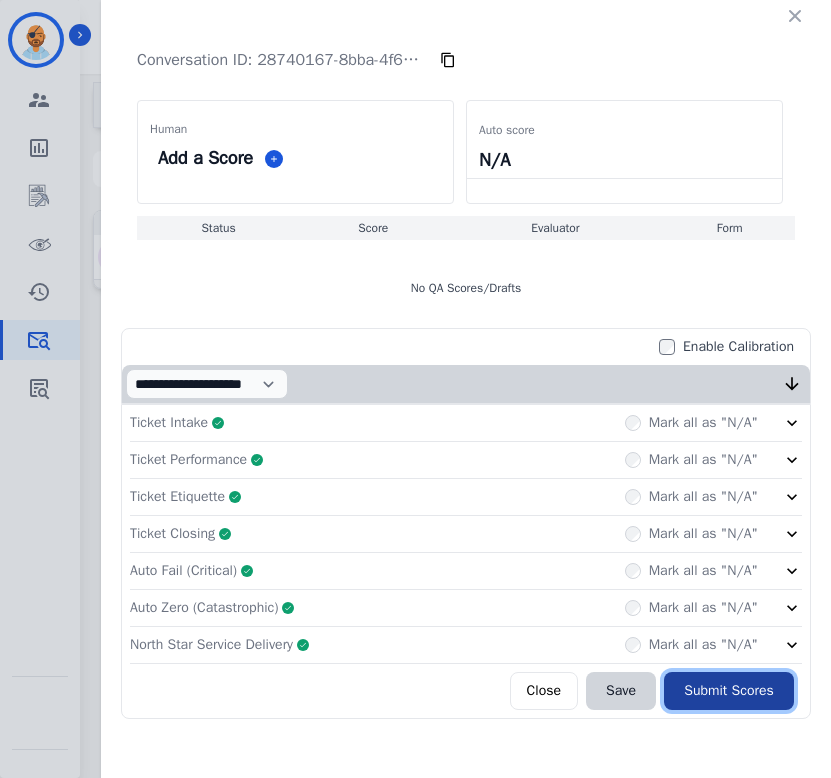 click on "Submit Scores" at bounding box center (729, 691) 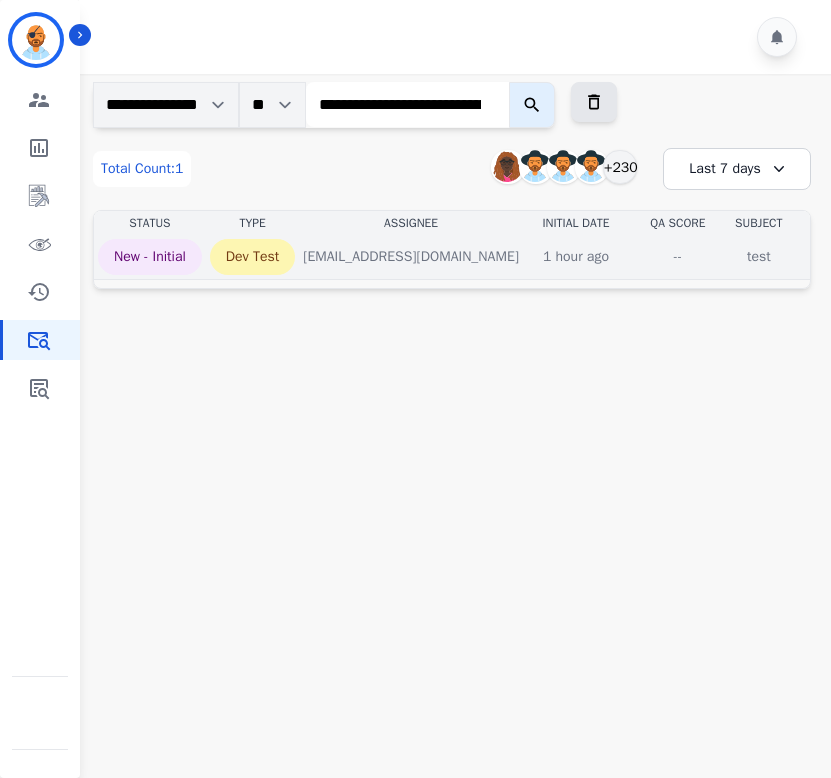click on "--" at bounding box center (678, 257) 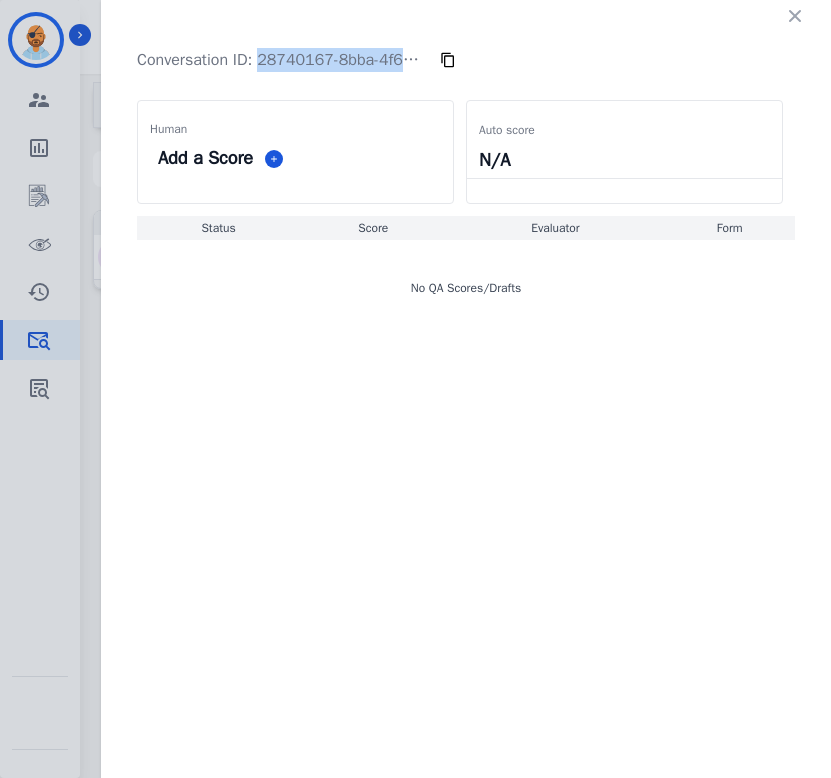 drag, startPoint x: 271, startPoint y: 60, endPoint x: 387, endPoint y: 73, distance: 116.72617 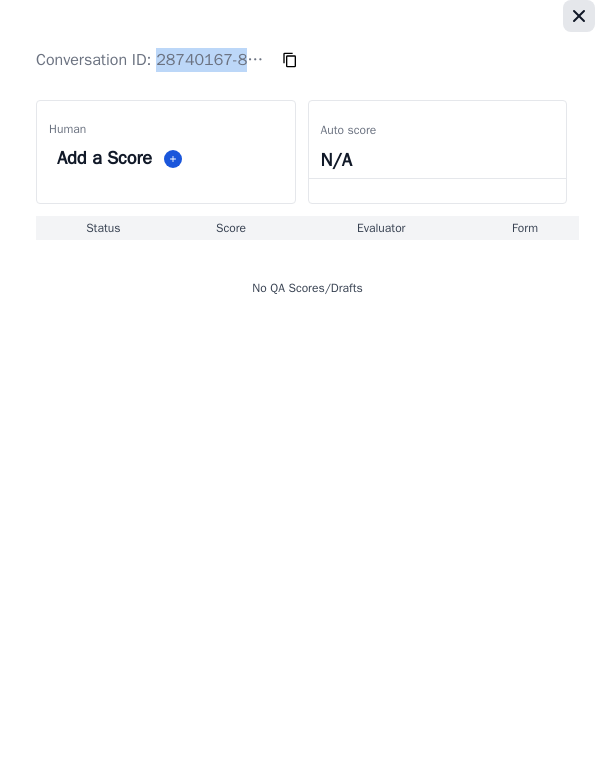 click 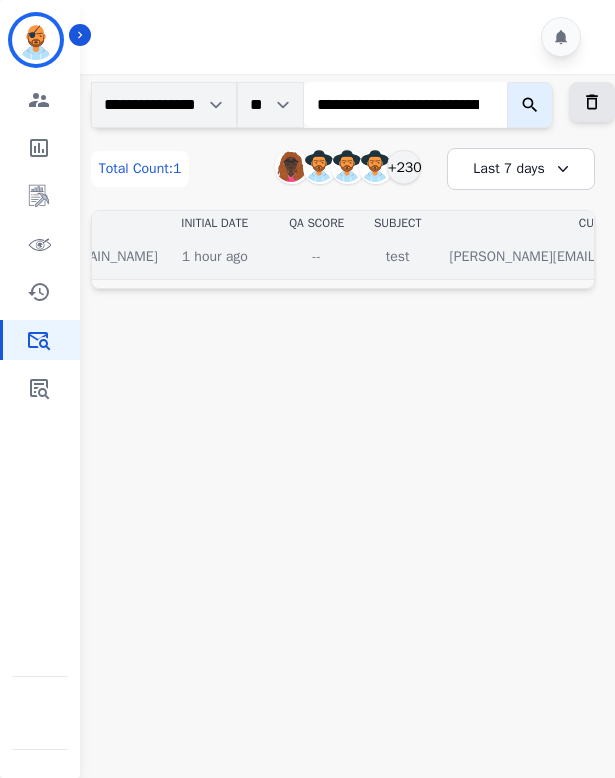 scroll, scrollTop: 0, scrollLeft: 474, axis: horizontal 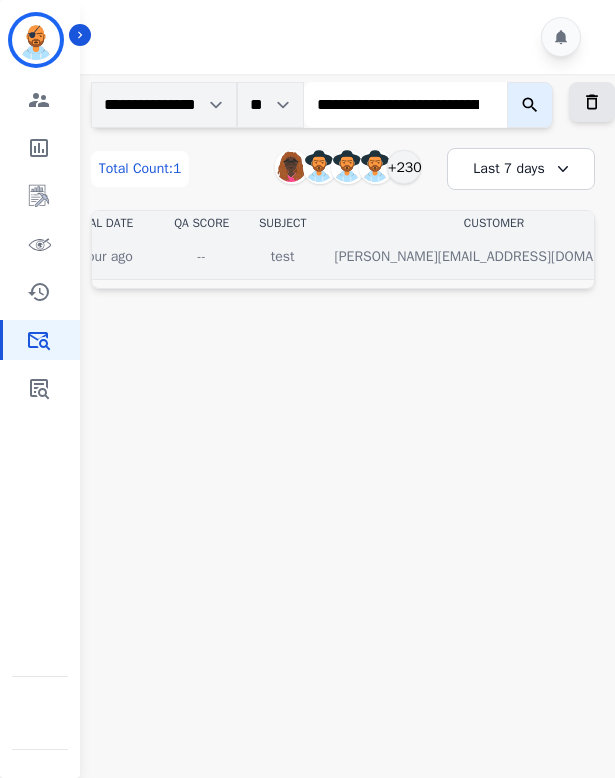 click on "--" at bounding box center [202, 257] 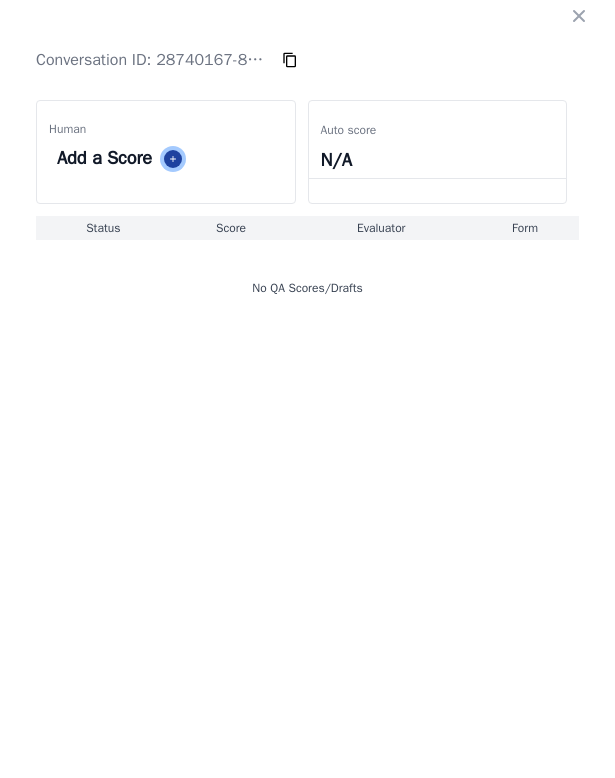click 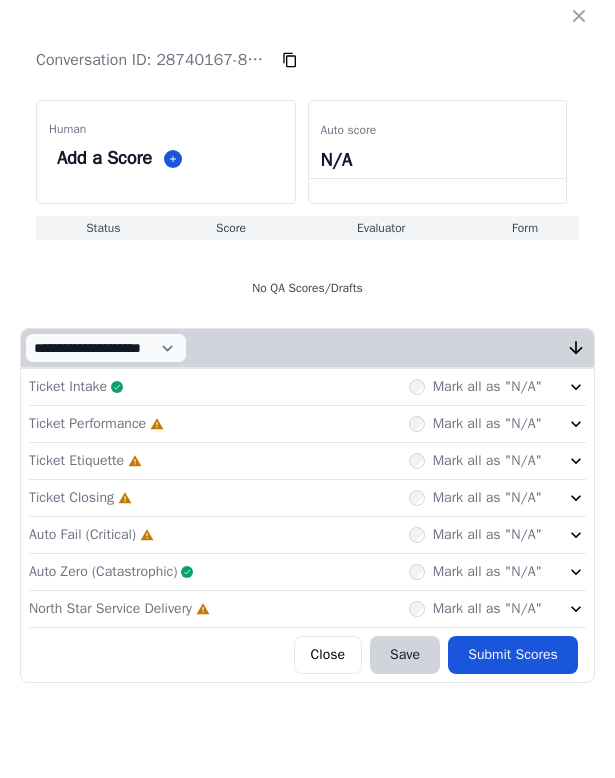 click on "Ticket Performance     Incomplete         Mark all as "N/A"" 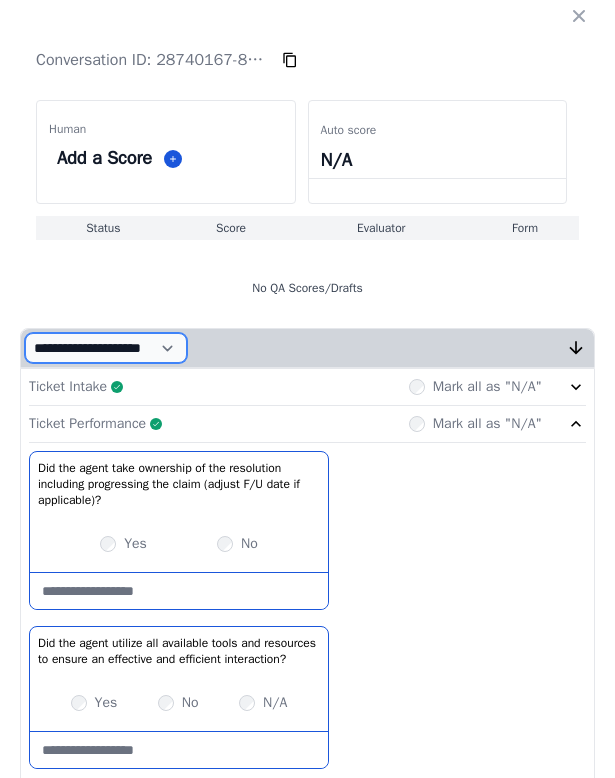 click on "**********" at bounding box center [106, 348] 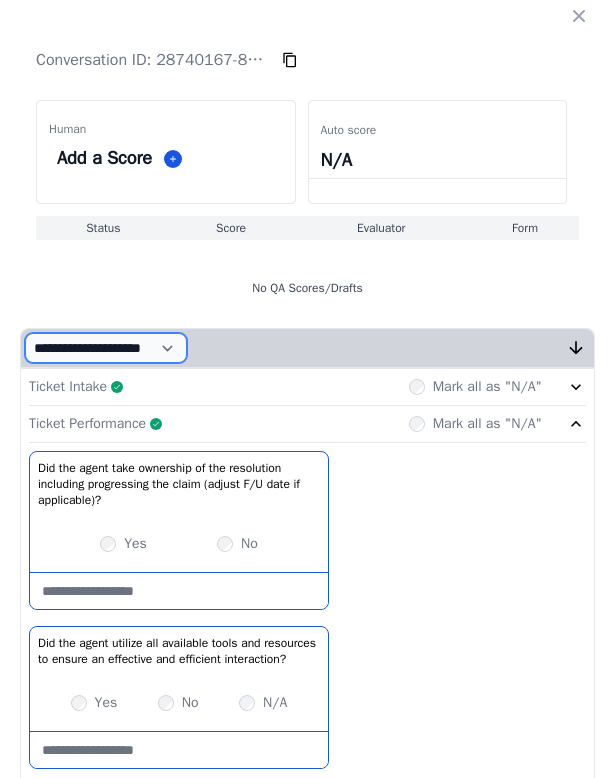 select on "*" 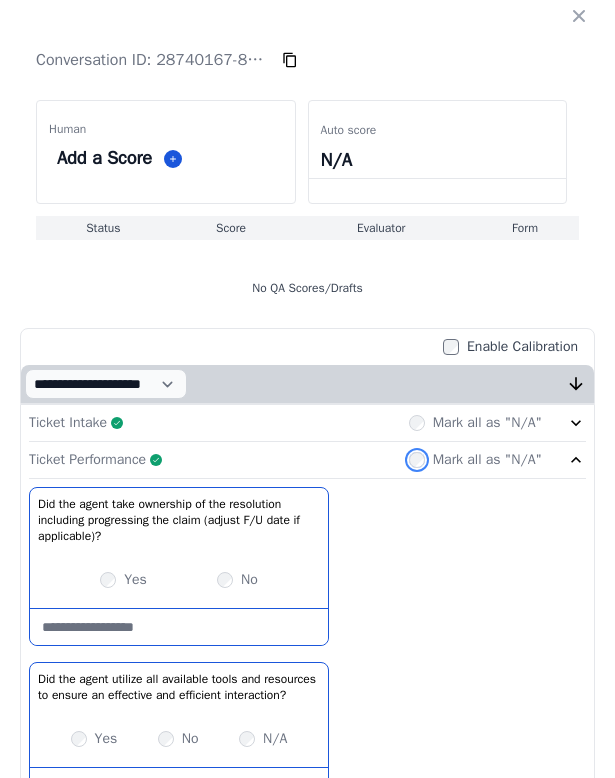 scroll, scrollTop: 646, scrollLeft: 0, axis: vertical 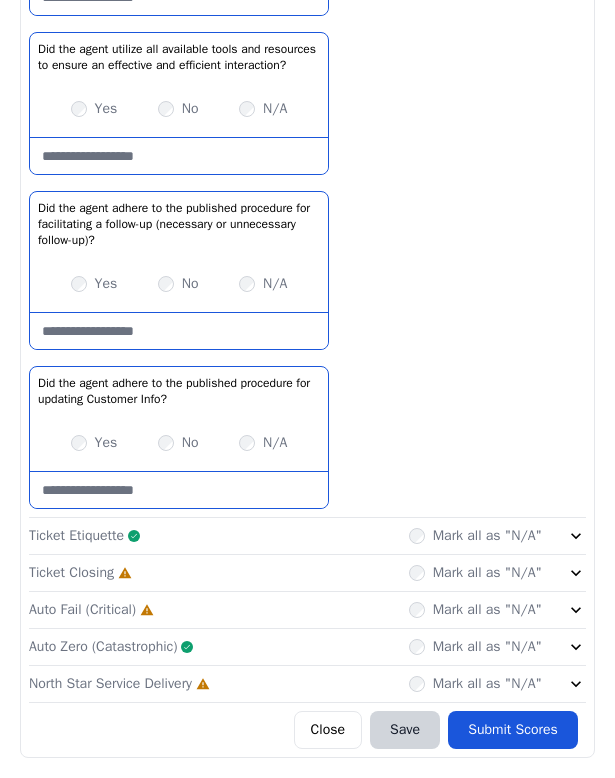 click on "Ticket Closing     Incomplete         Mark all as "N/A"" 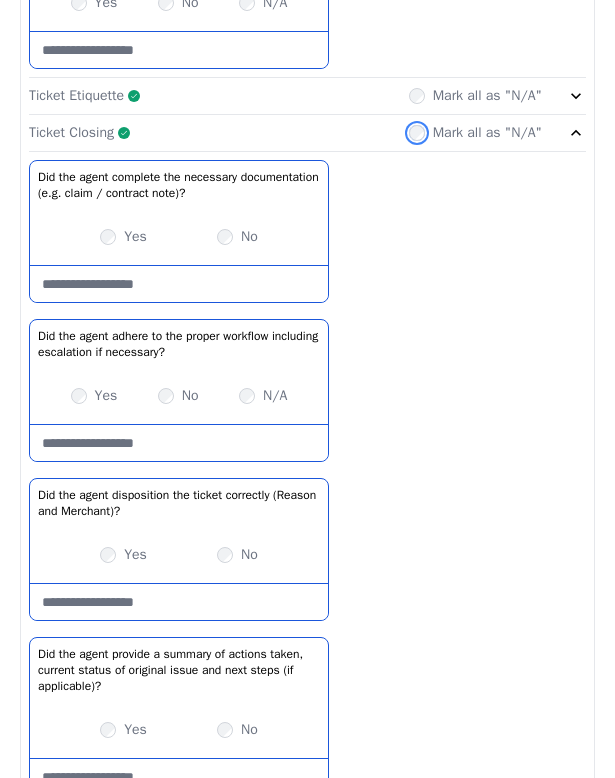 scroll, scrollTop: 1299, scrollLeft: 0, axis: vertical 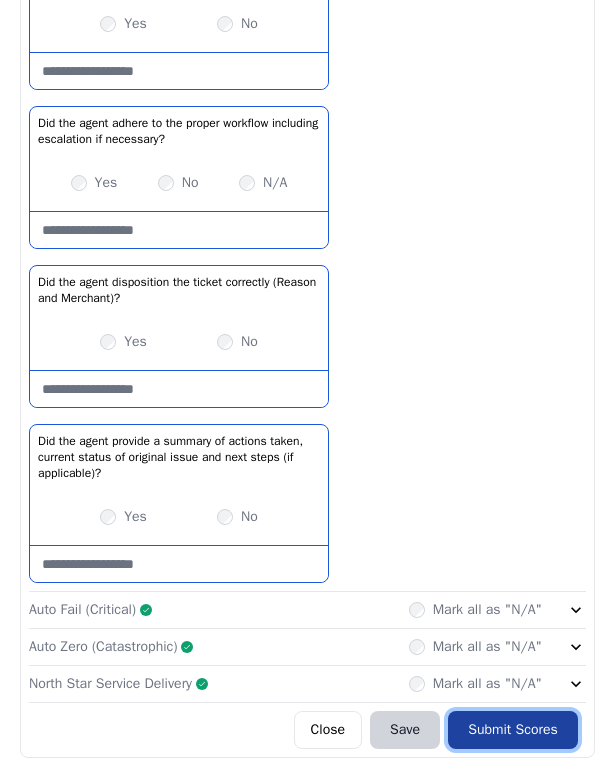 click on "Submit Scores" at bounding box center (513, 730) 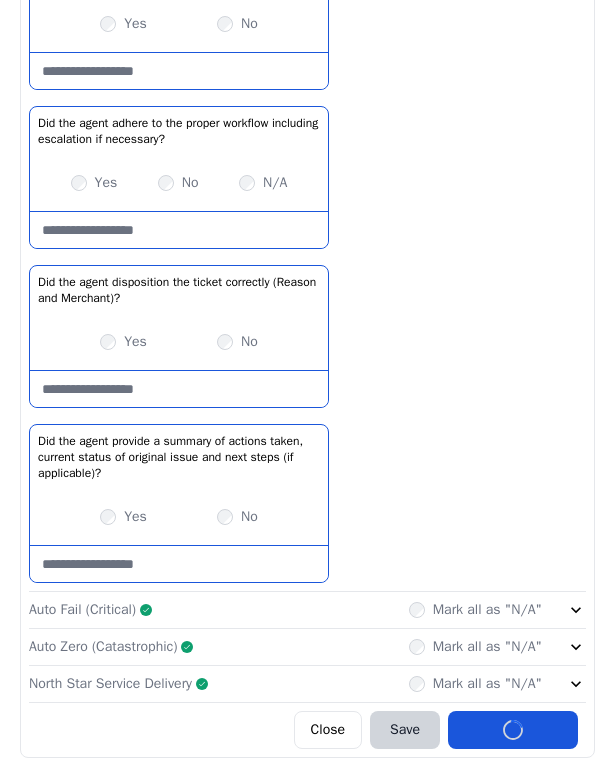 scroll, scrollTop: 0, scrollLeft: 0, axis: both 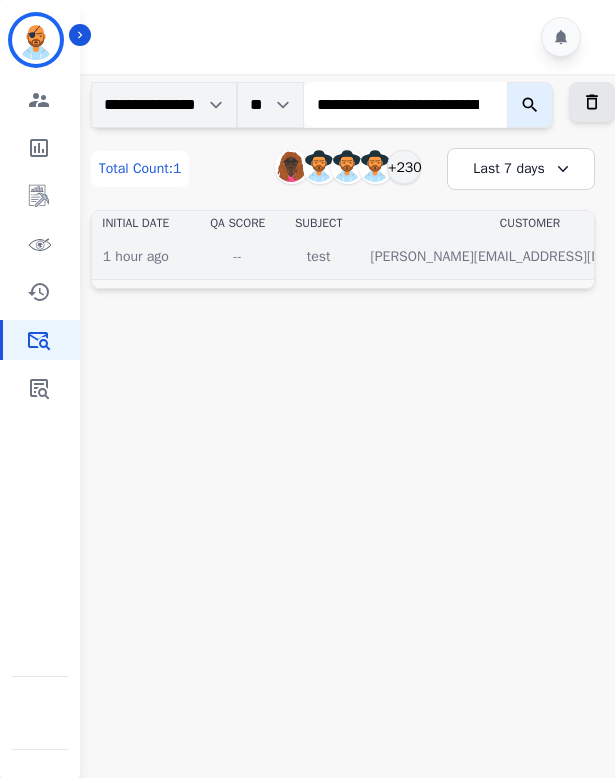 click on "--" at bounding box center (238, 257) 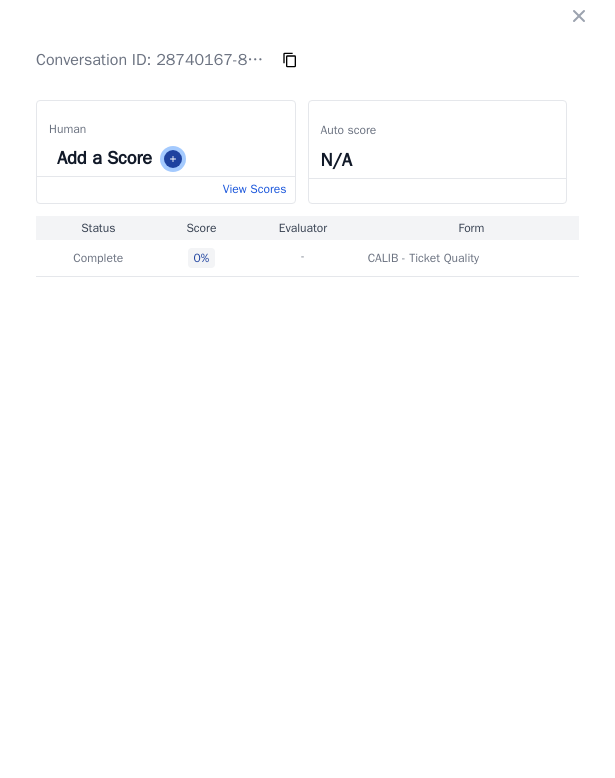 click 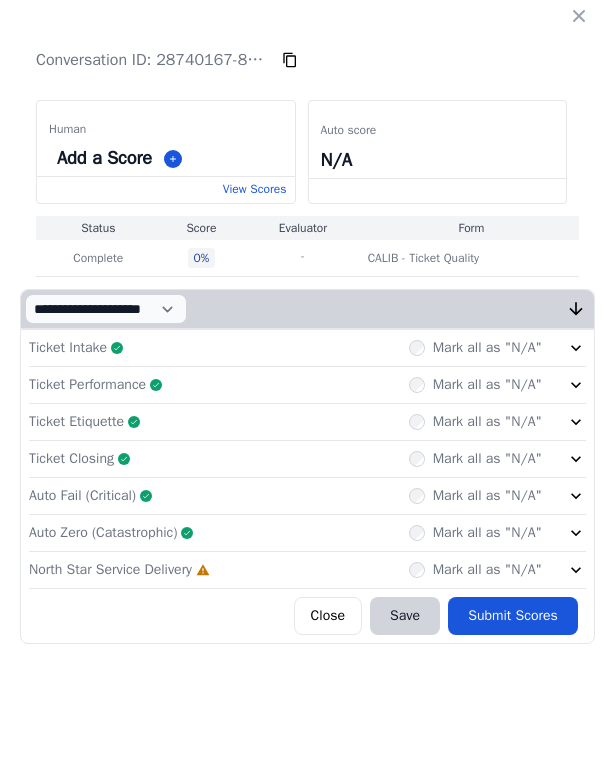 click on "Mark all as "N/A"" at bounding box center (475, 533) 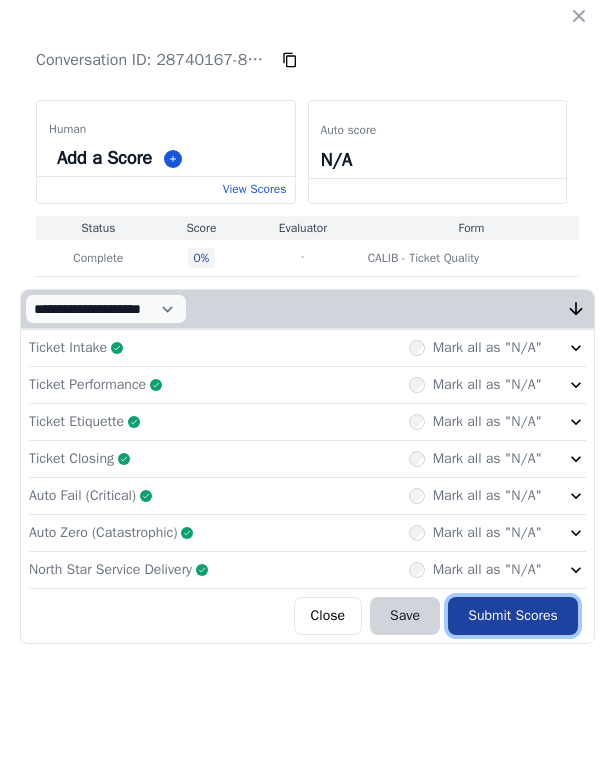 click on "Submit Scores" at bounding box center [513, 616] 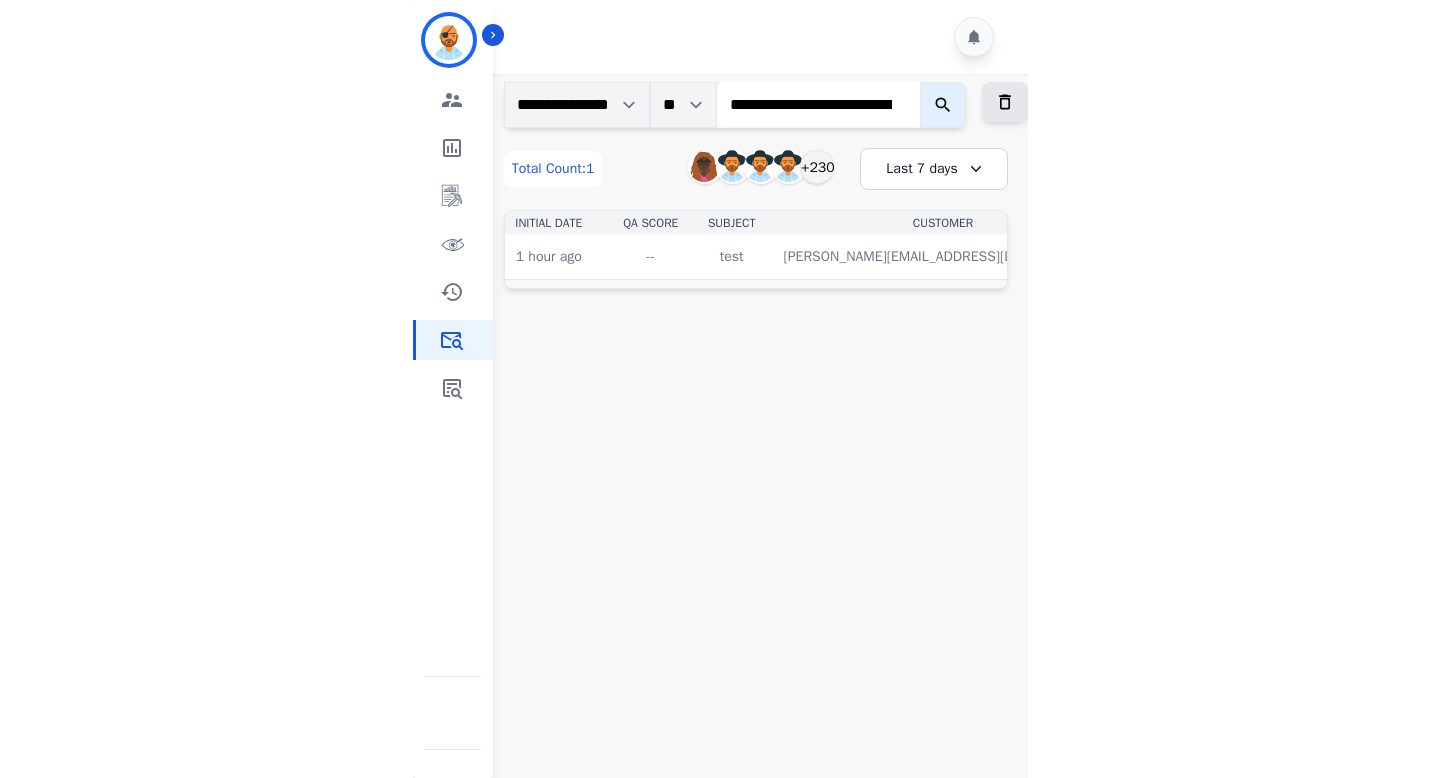 scroll, scrollTop: 0, scrollLeft: 474, axis: horizontal 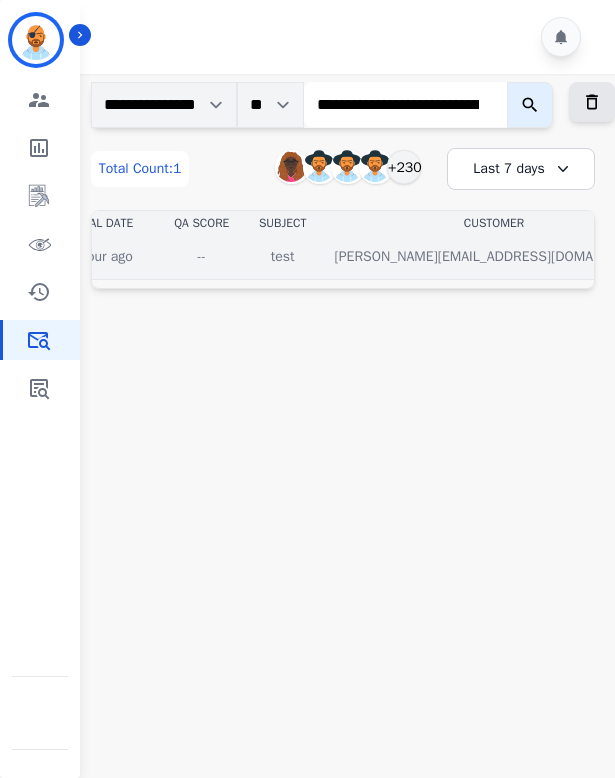 click 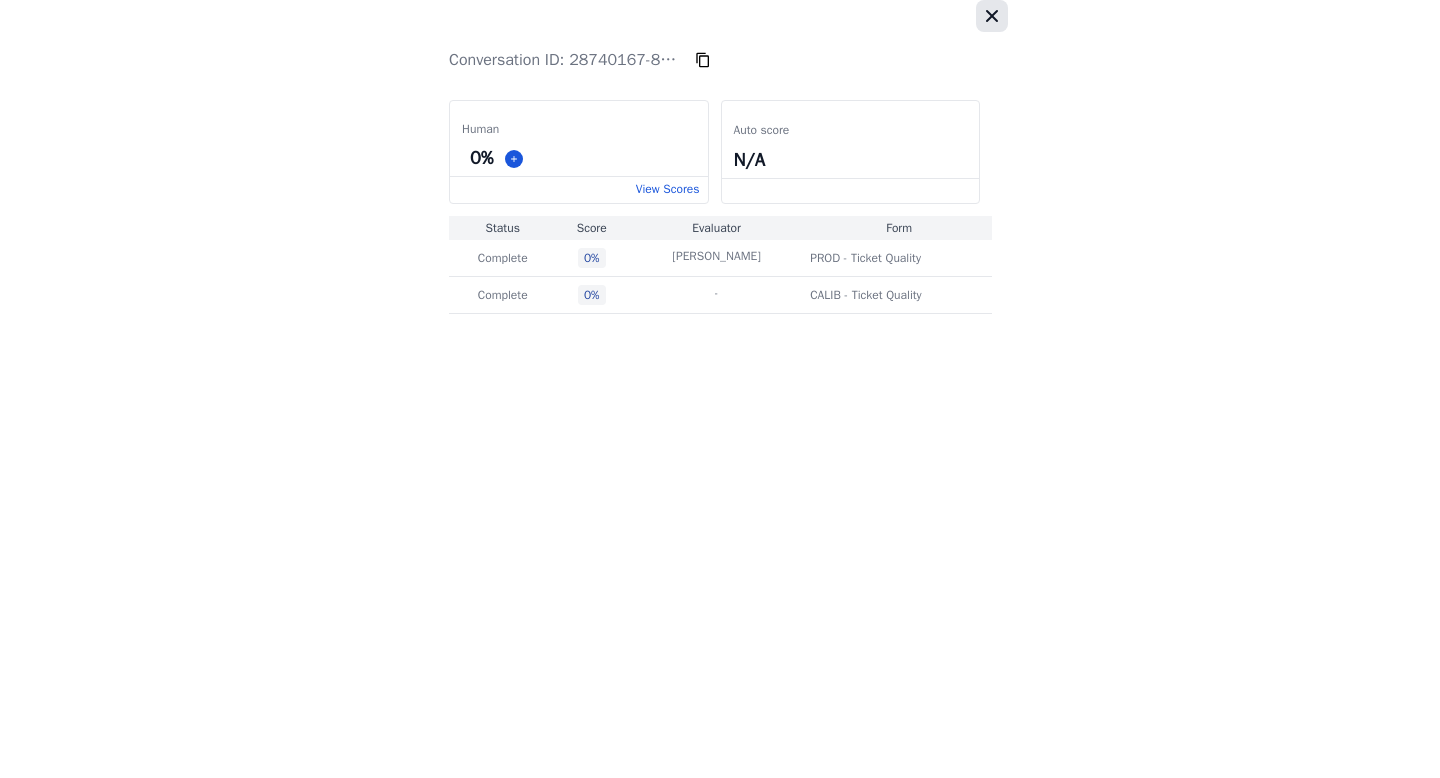 scroll, scrollTop: 0, scrollLeft: 0, axis: both 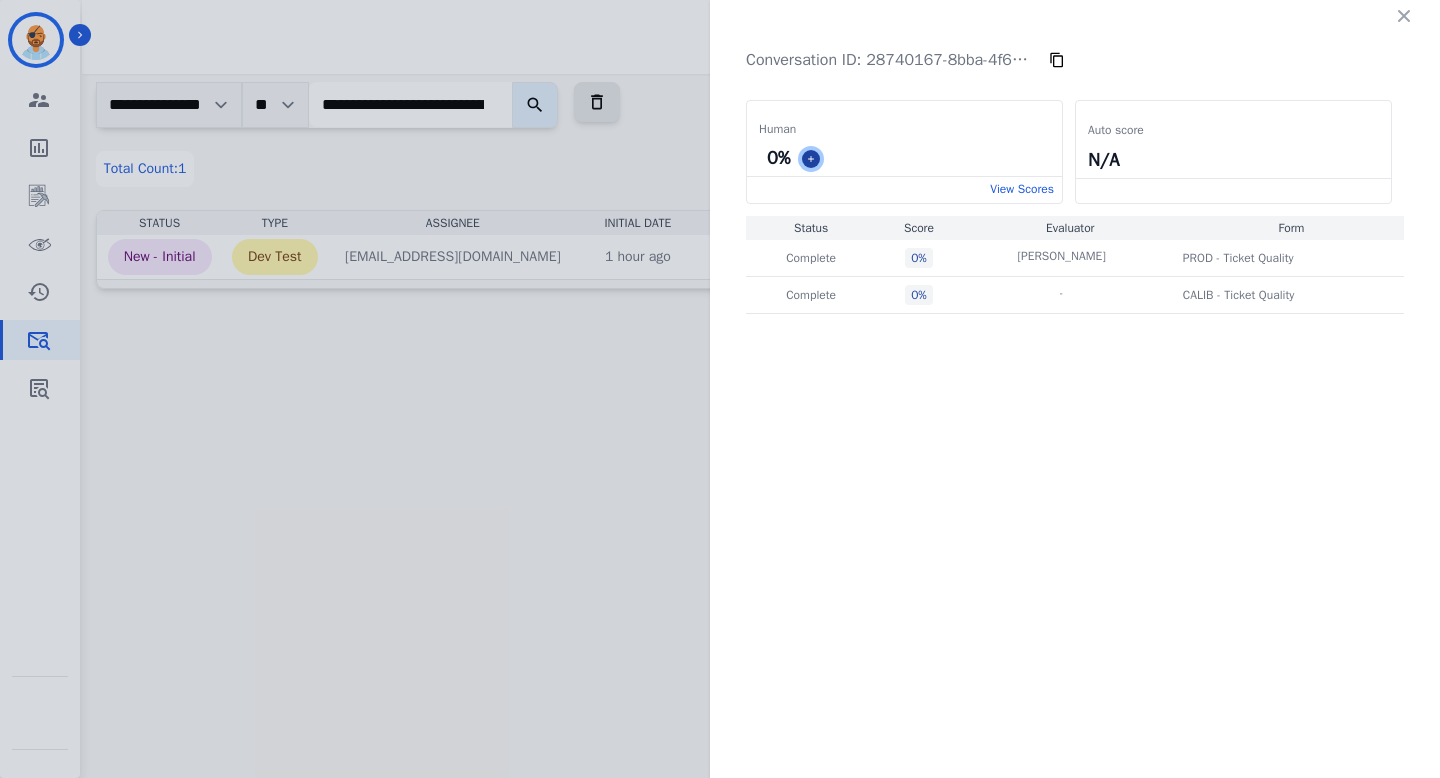 click 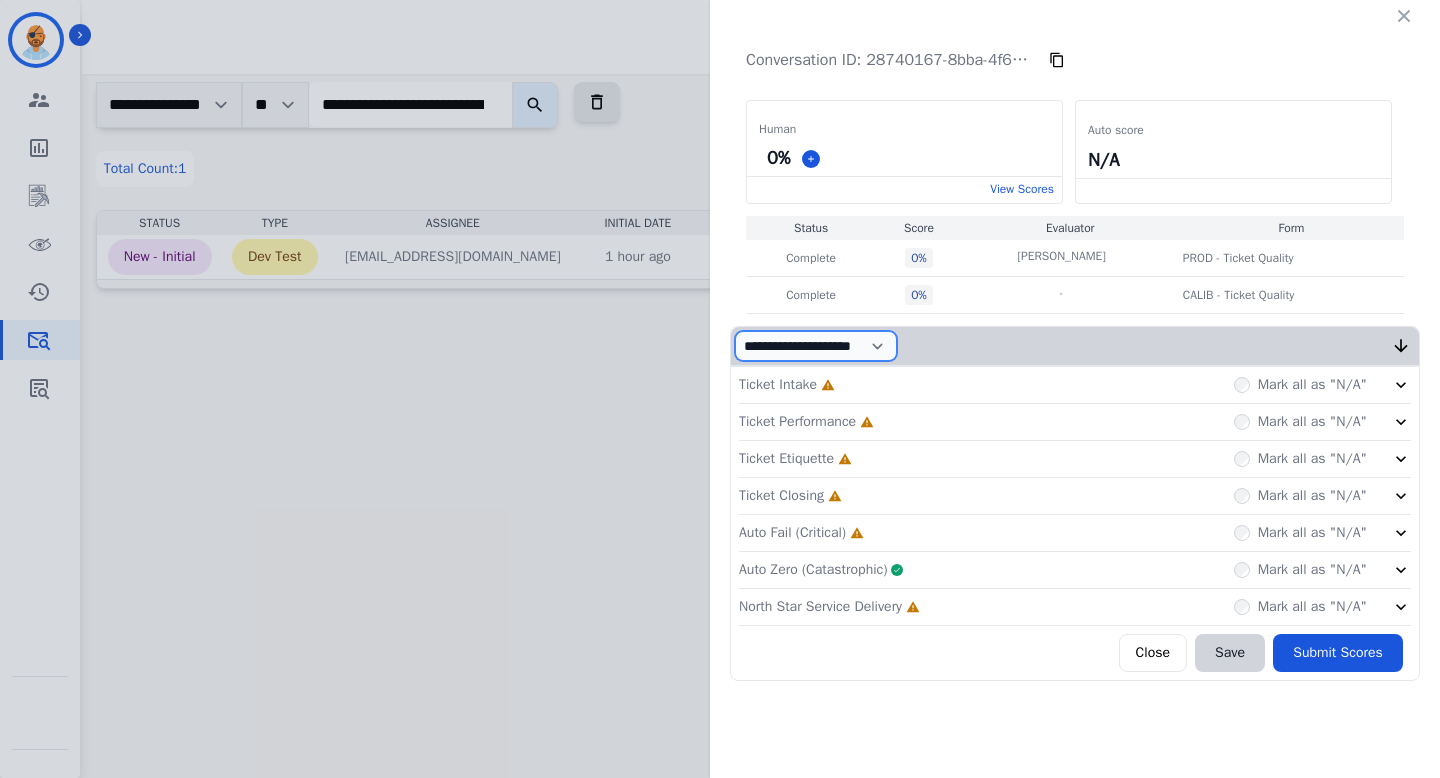 click on "**********" at bounding box center [816, 346] 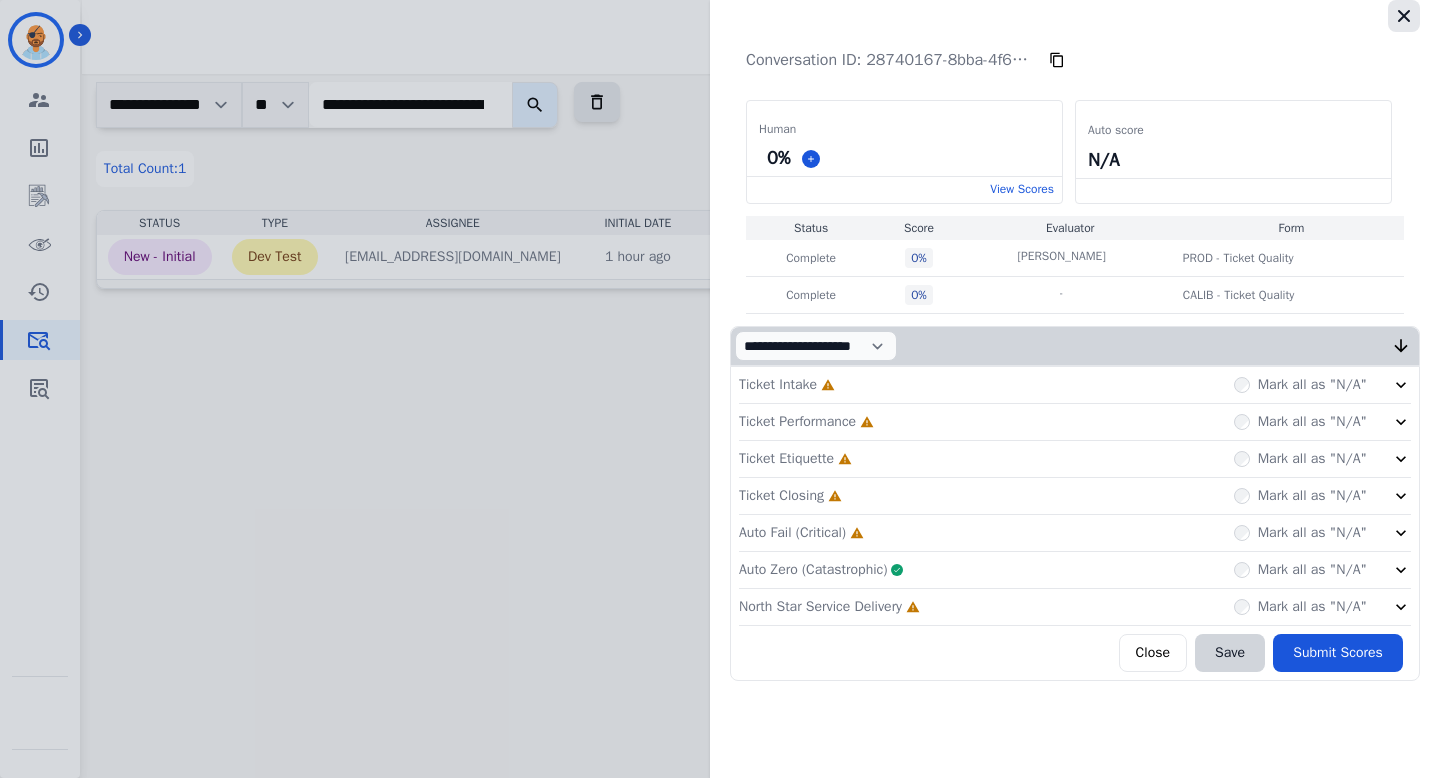 click 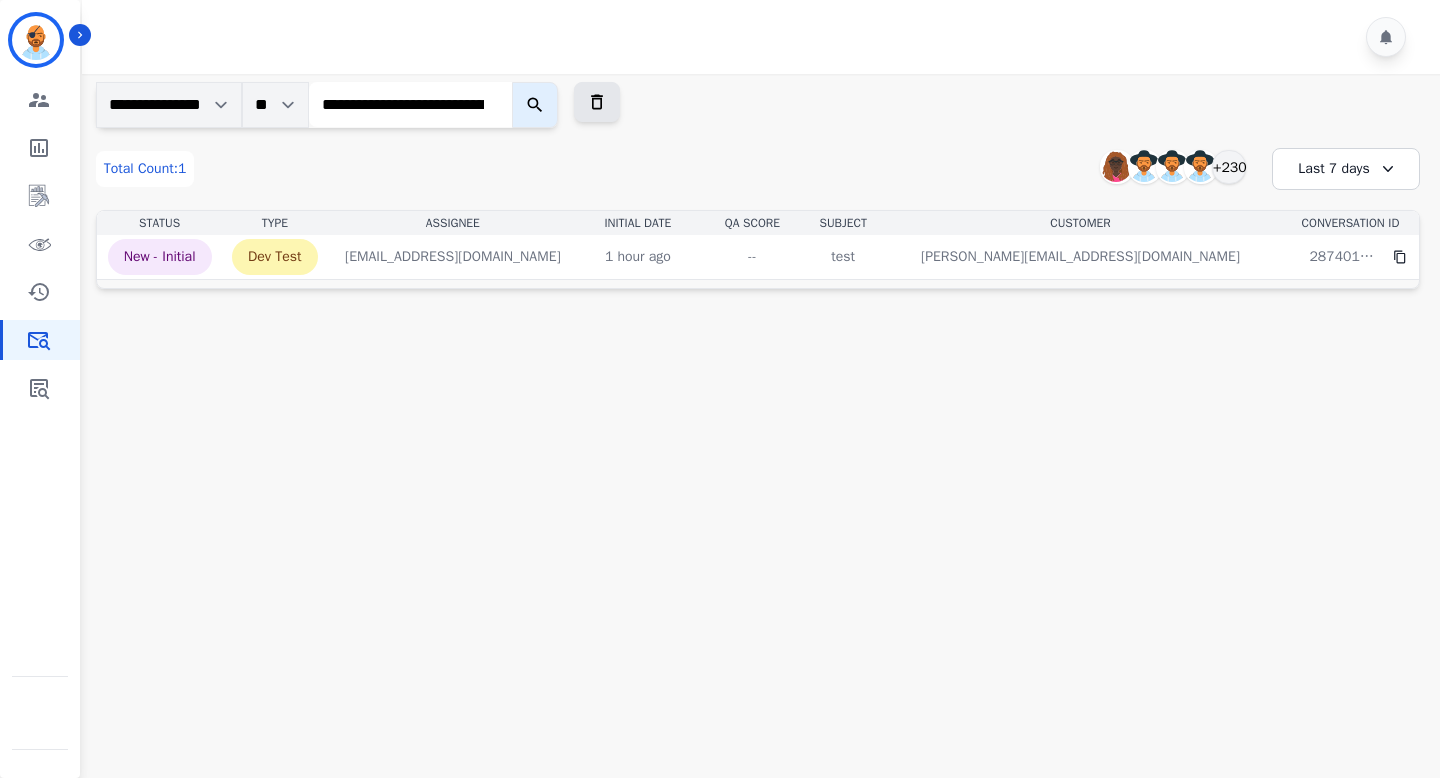 click 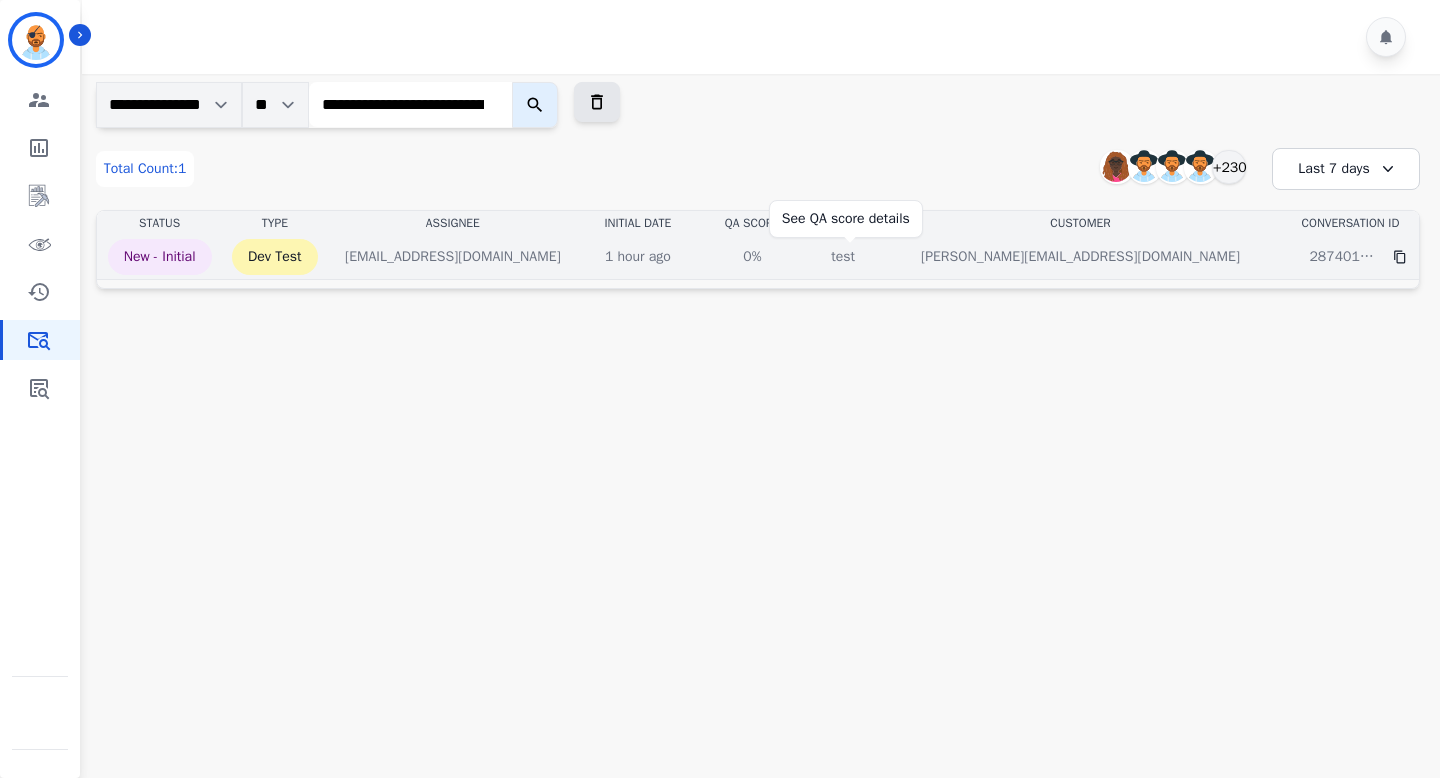 click on "0%" at bounding box center (752, 257) 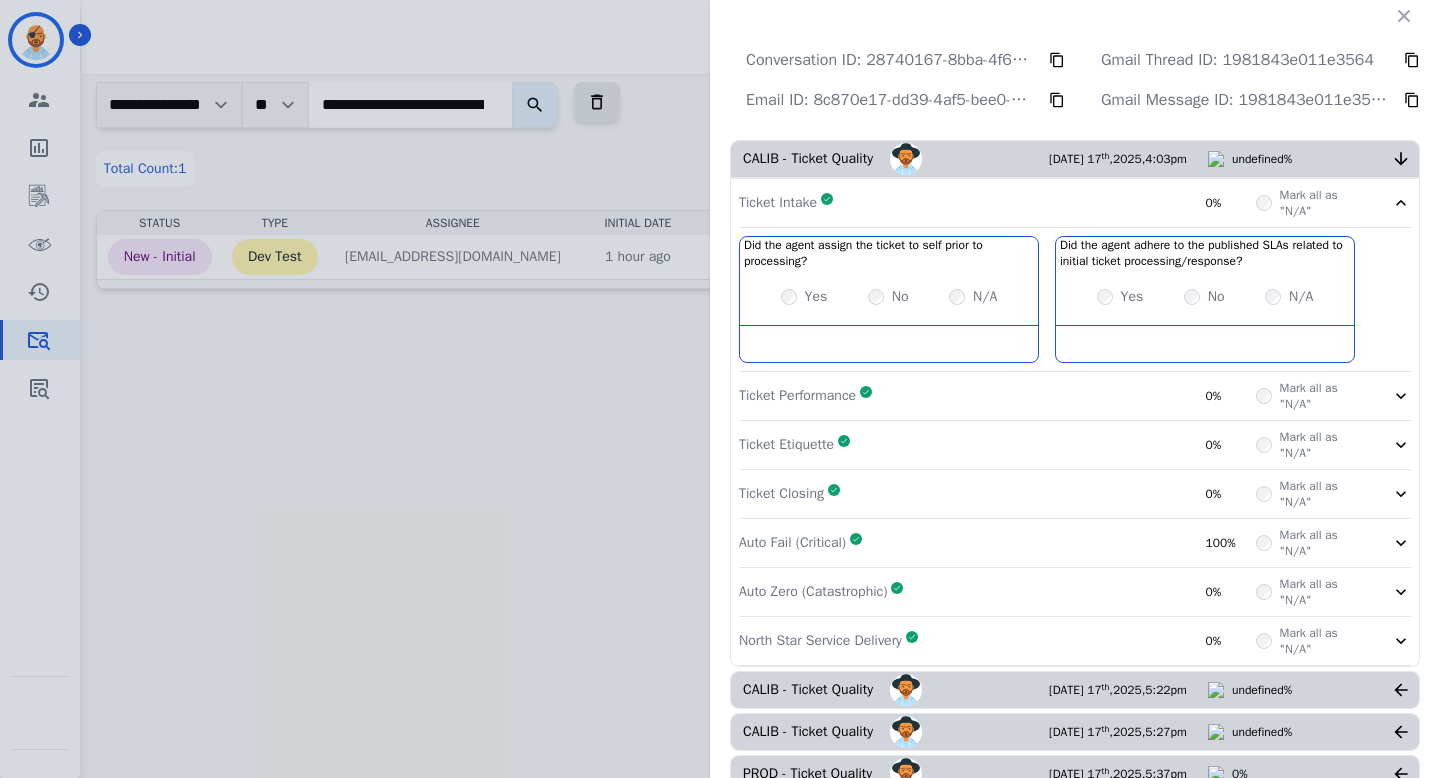 click 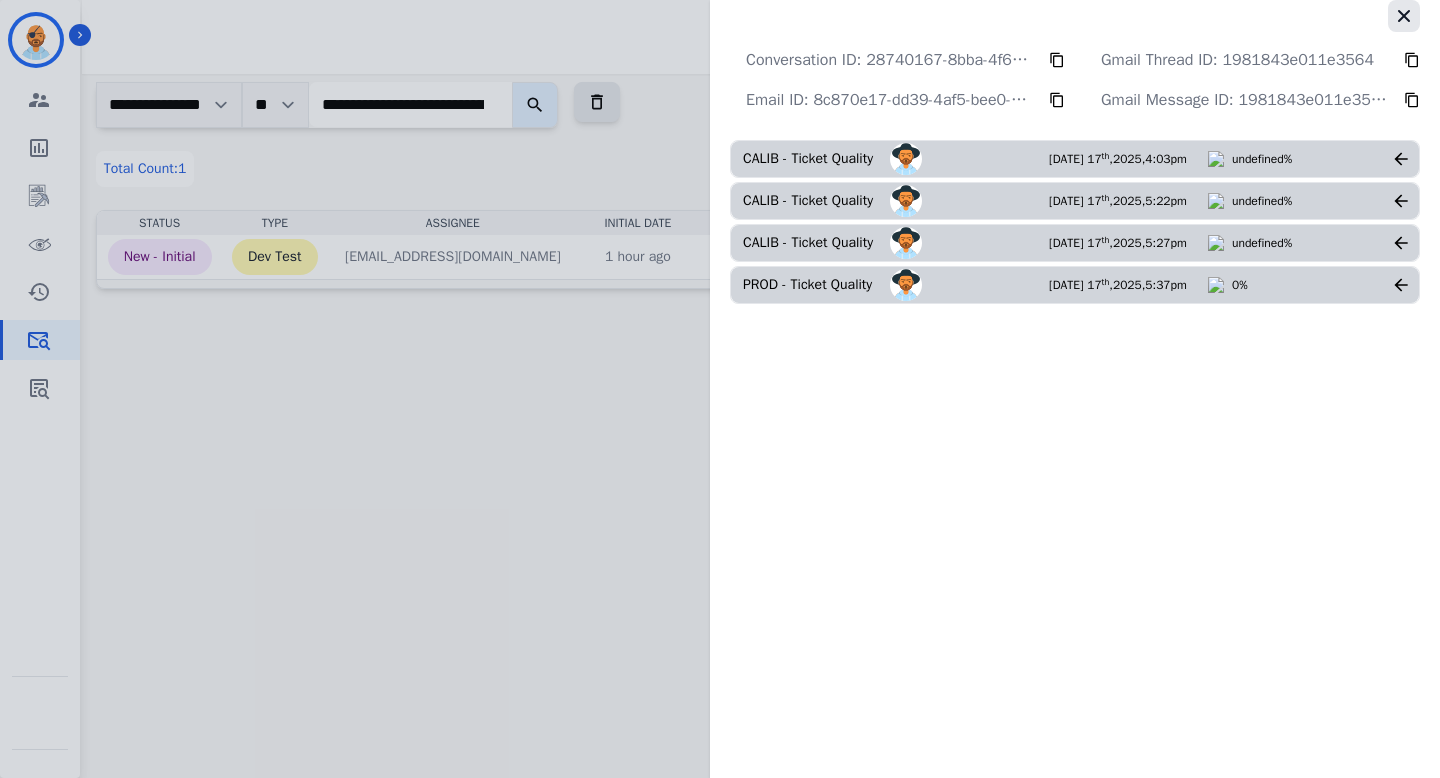 click 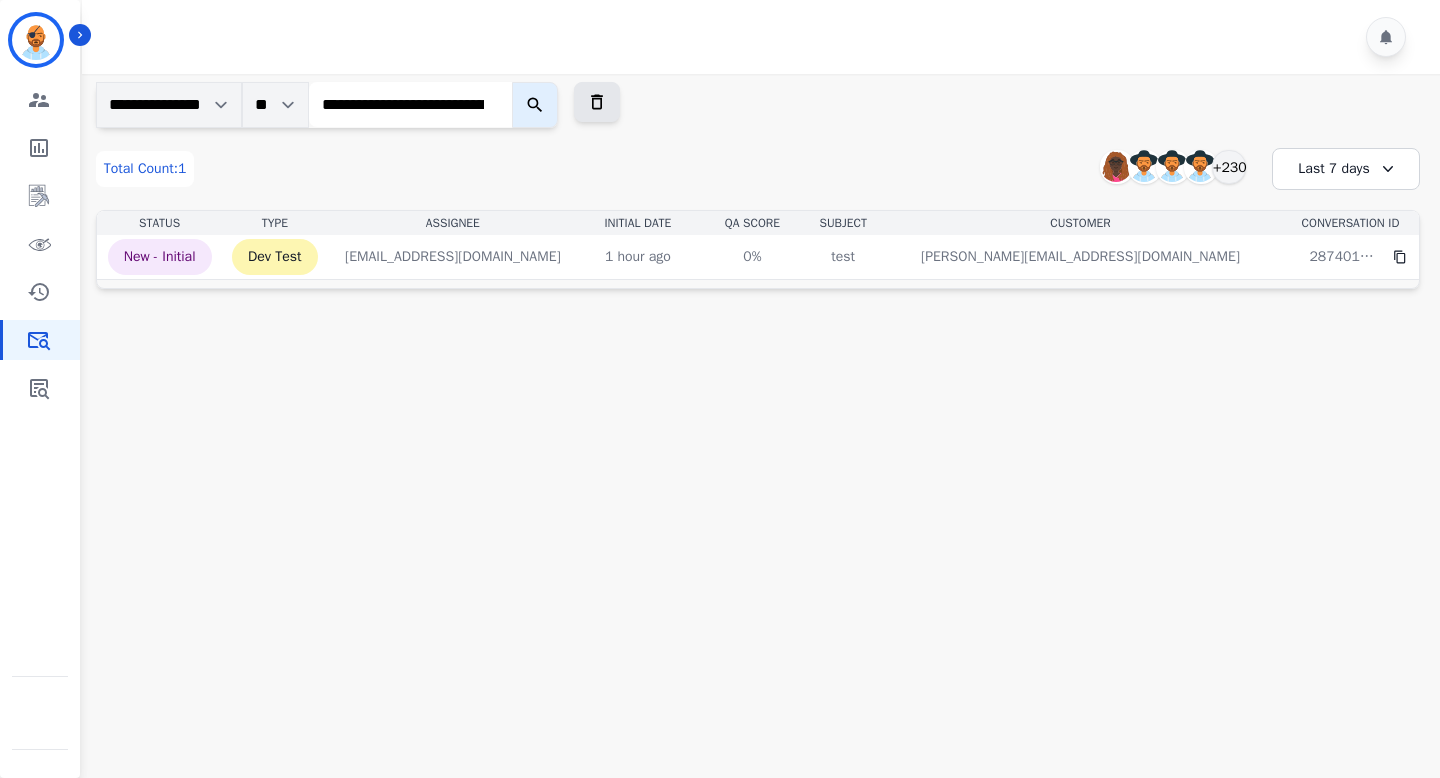 click on "**********" at bounding box center [410, 104] 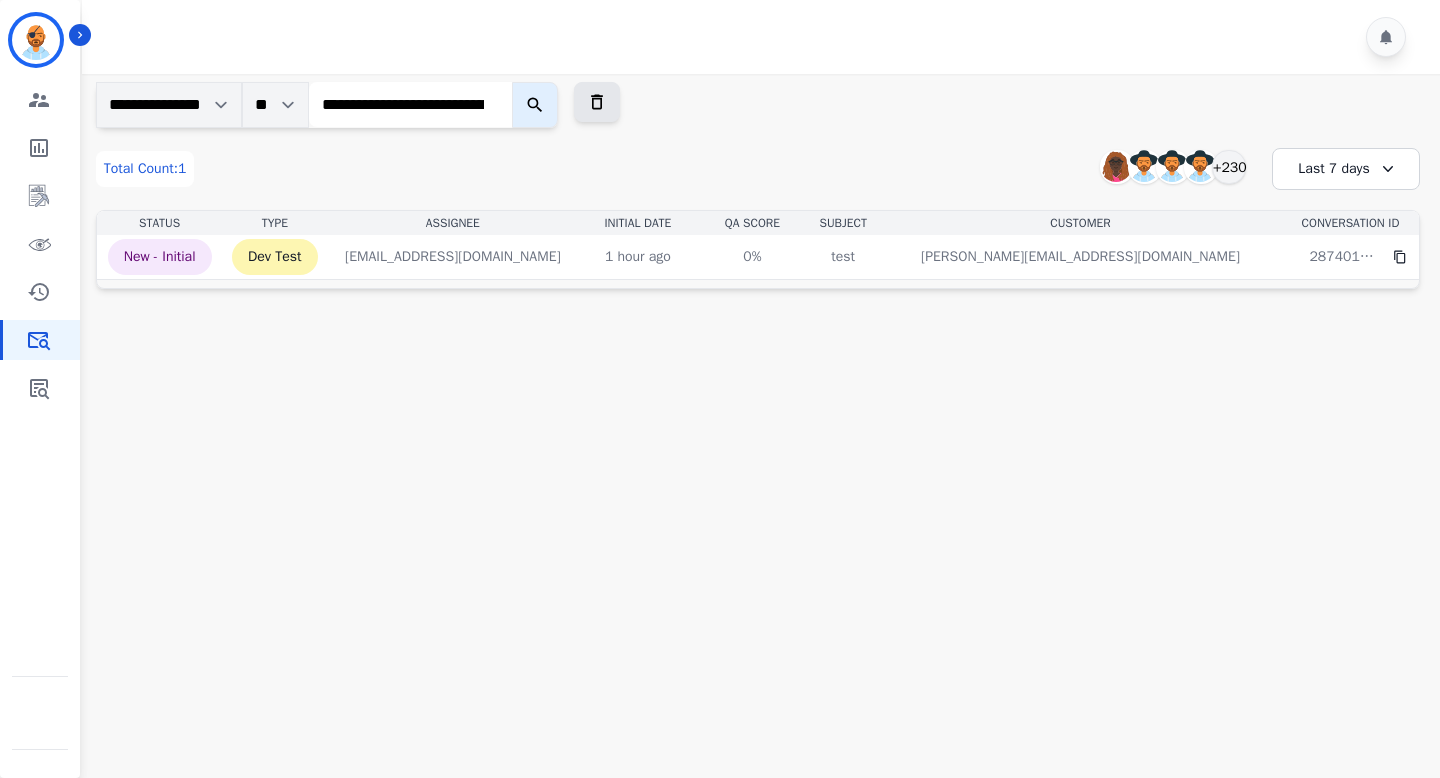 click on "**********" at bounding box center [410, 104] 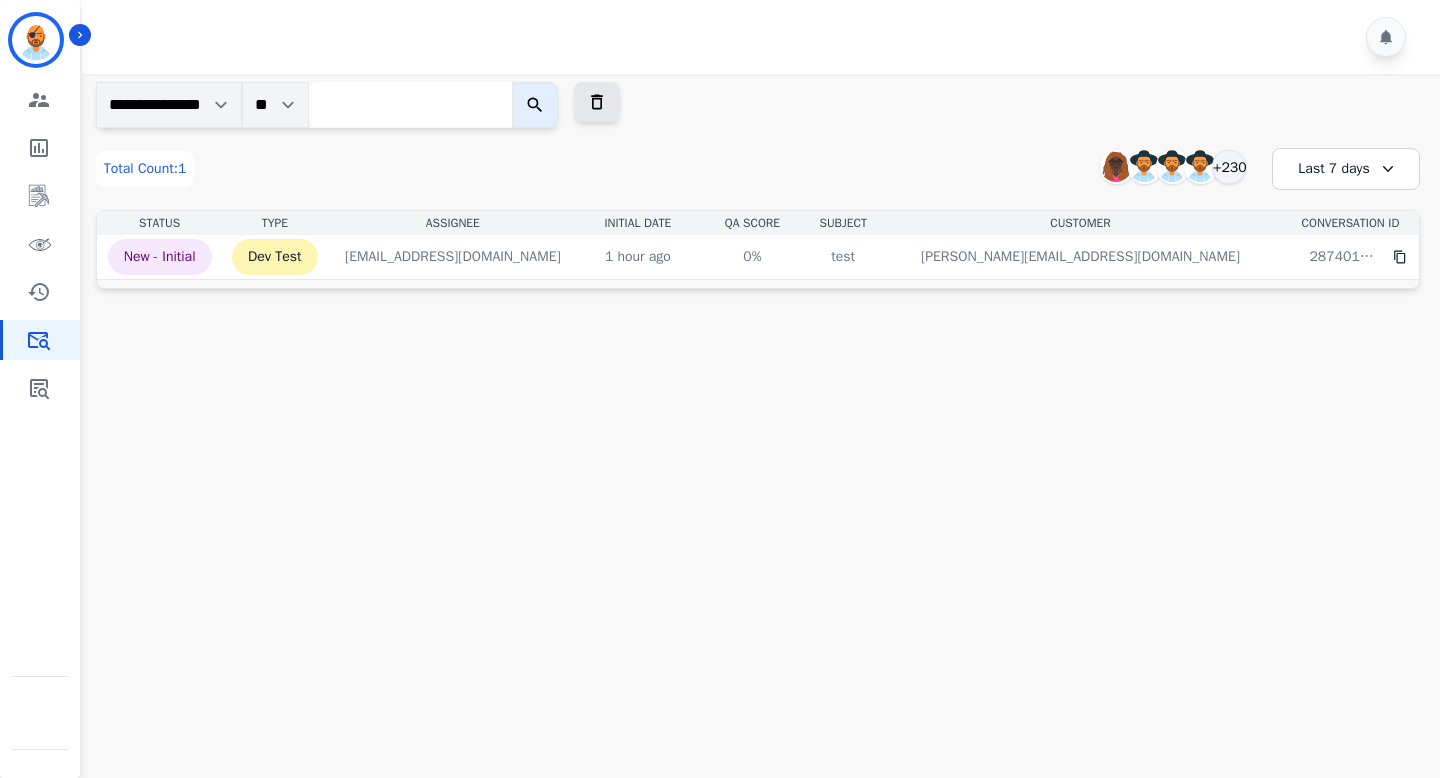 paste on "**********" 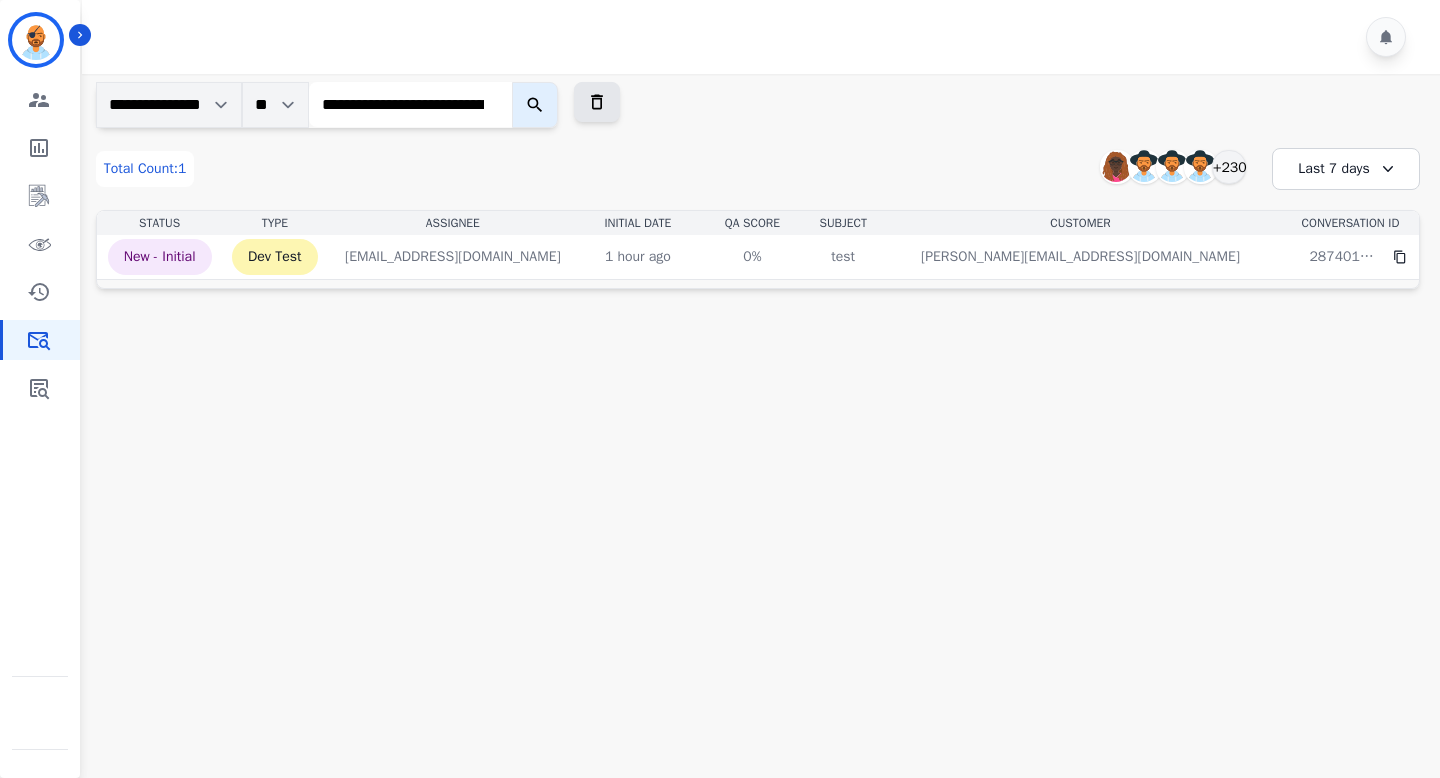 scroll, scrollTop: 0, scrollLeft: 154, axis: horizontal 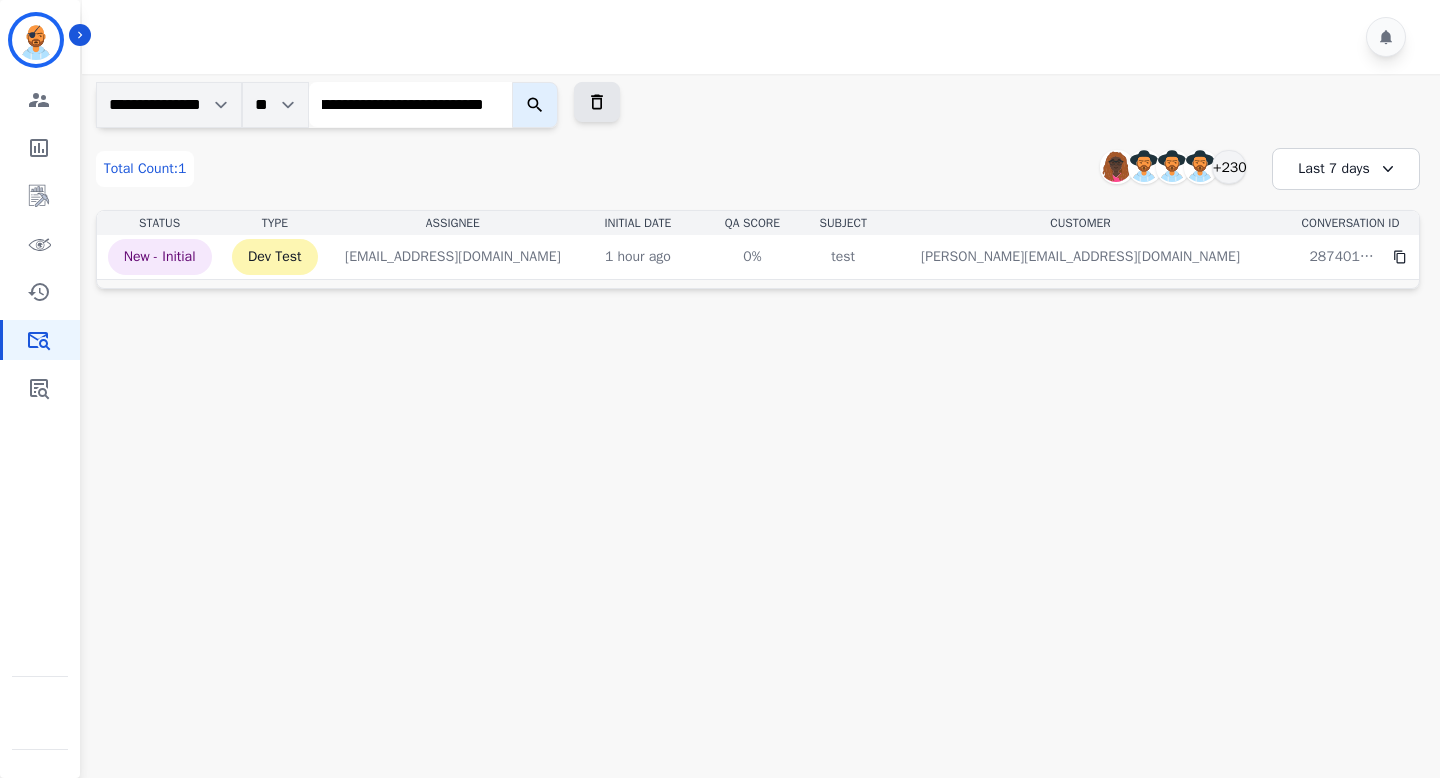 type on "**********" 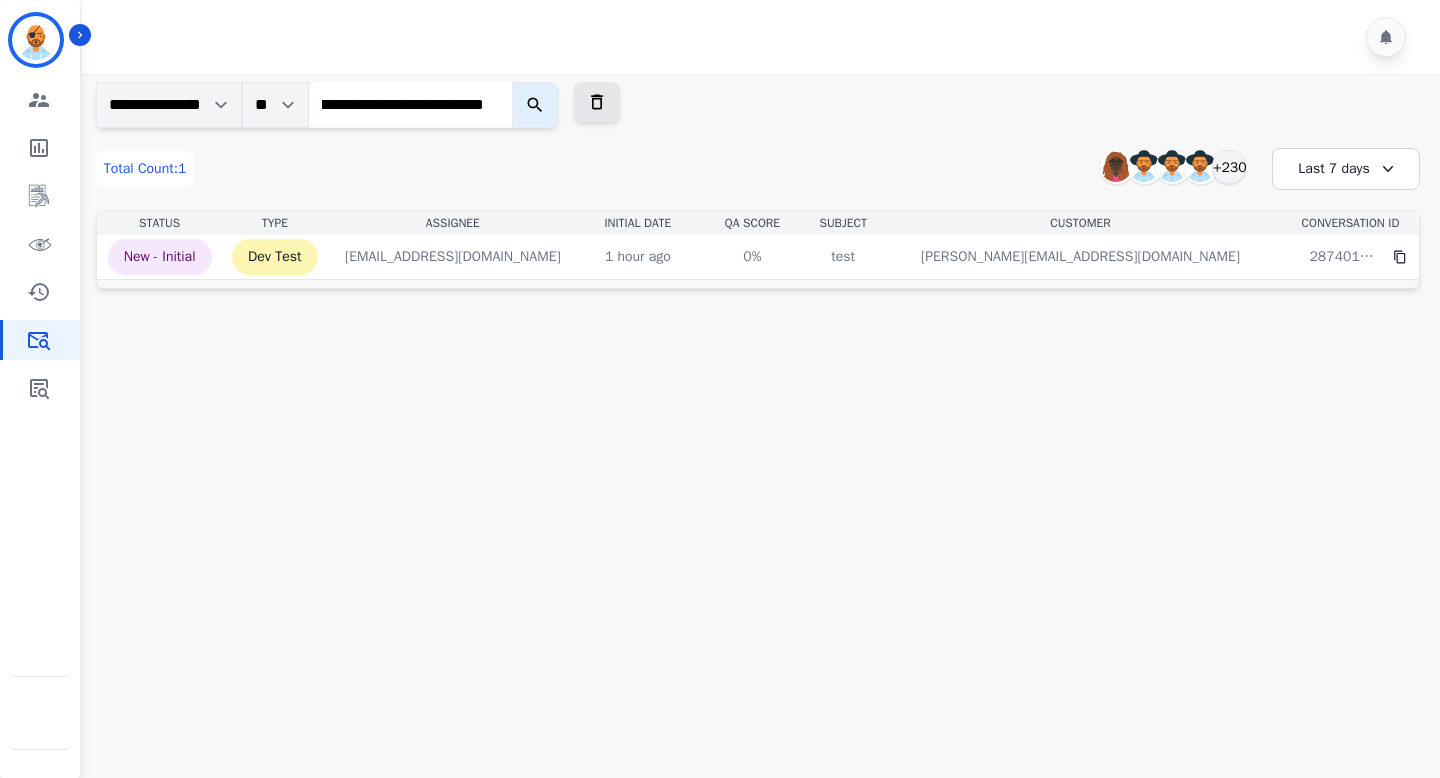 click 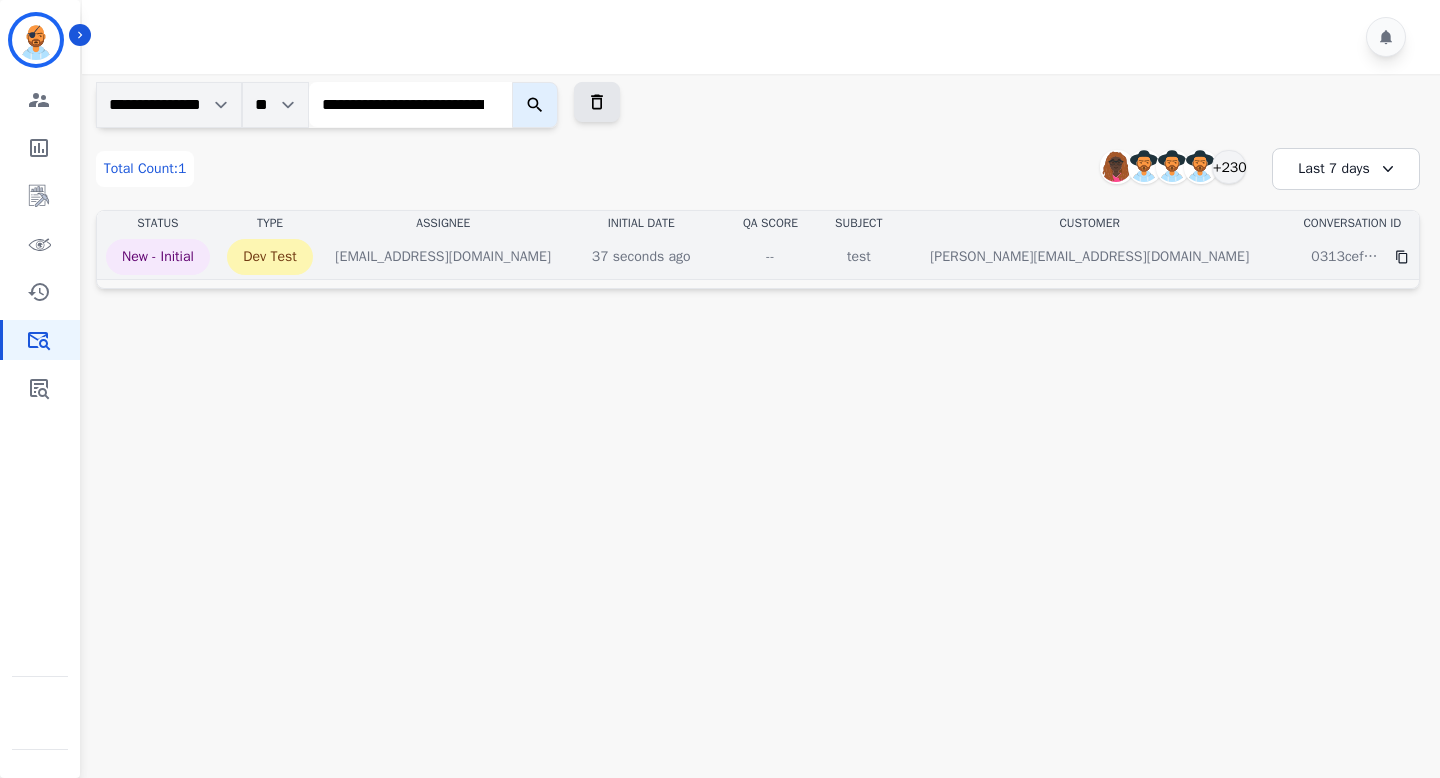 click on "--" at bounding box center (770, 257) 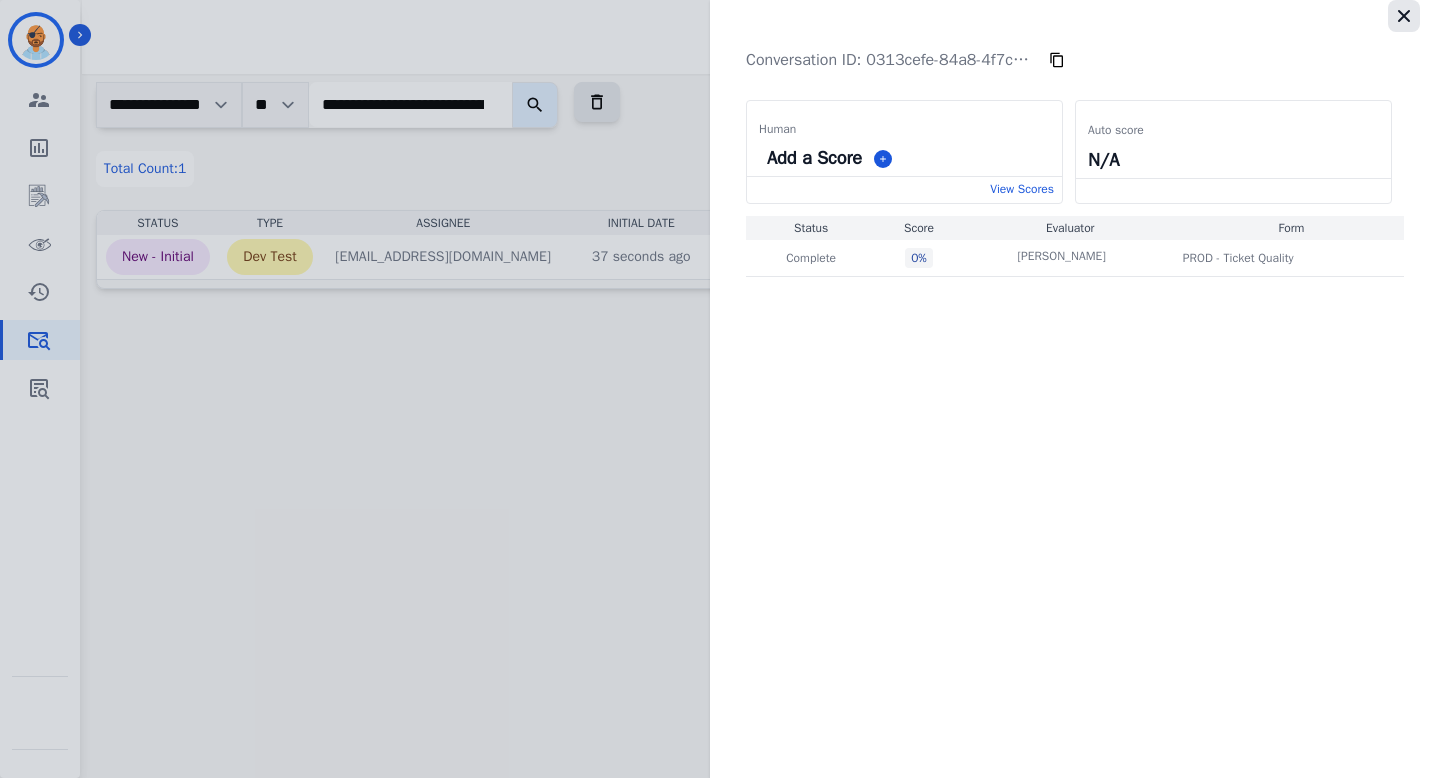 click 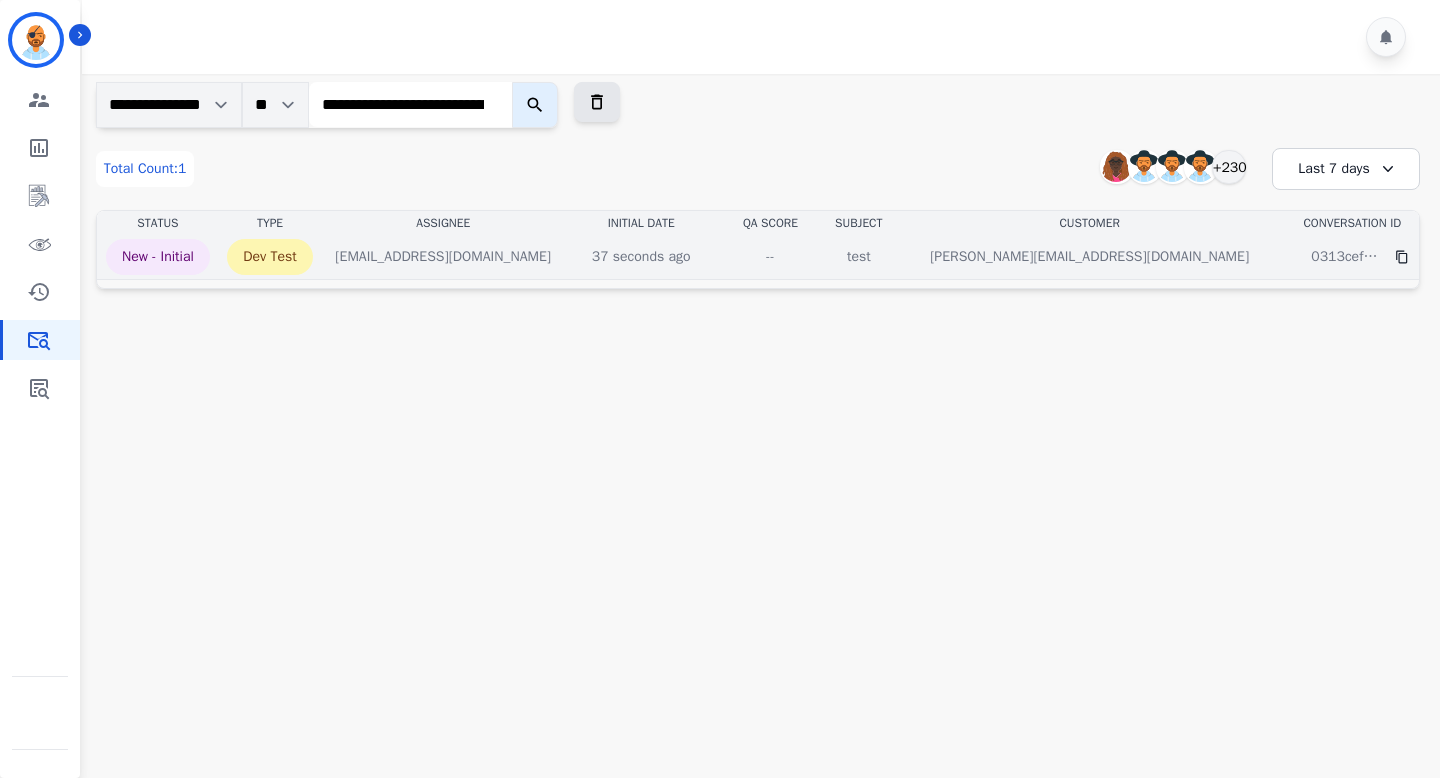 click on "--" at bounding box center (770, 257) 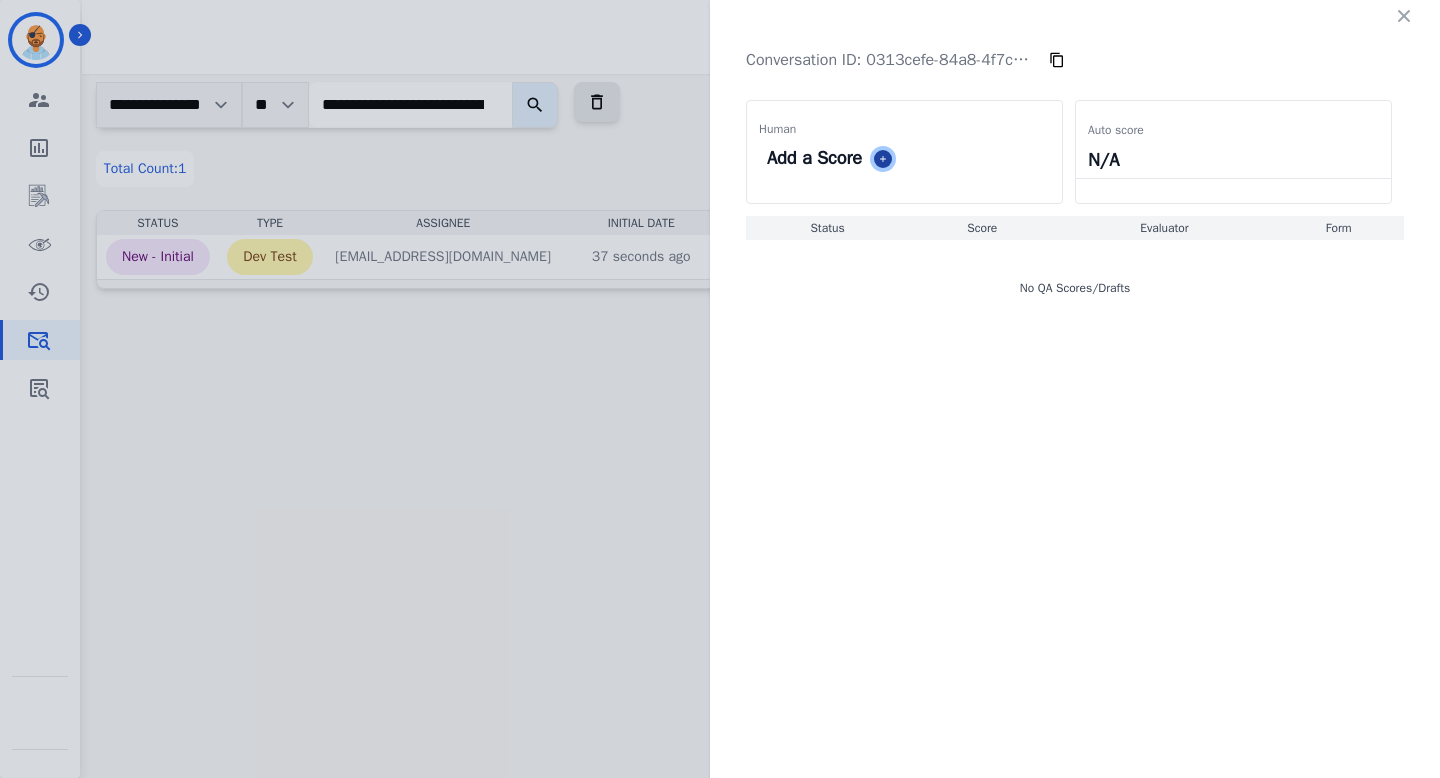 click 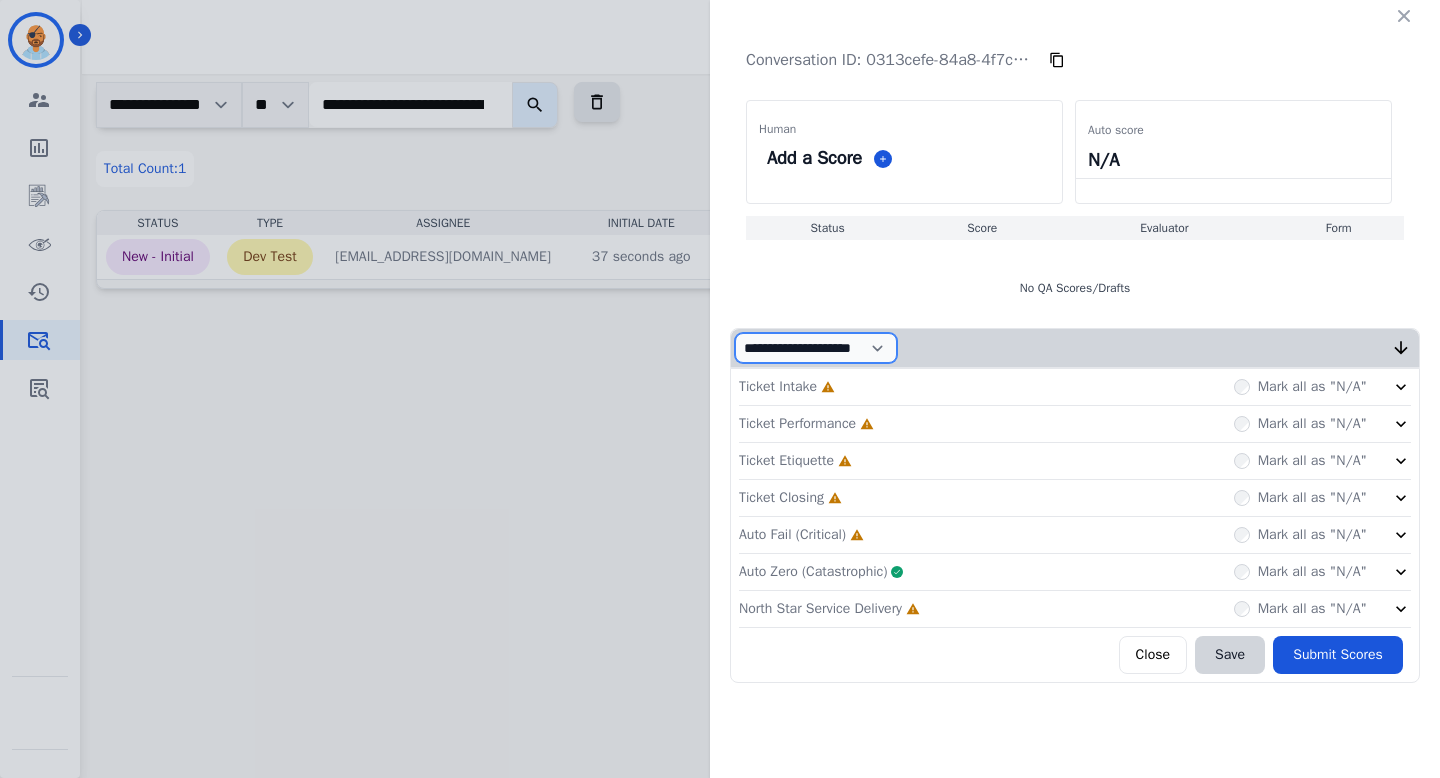 click on "**********" at bounding box center [816, 348] 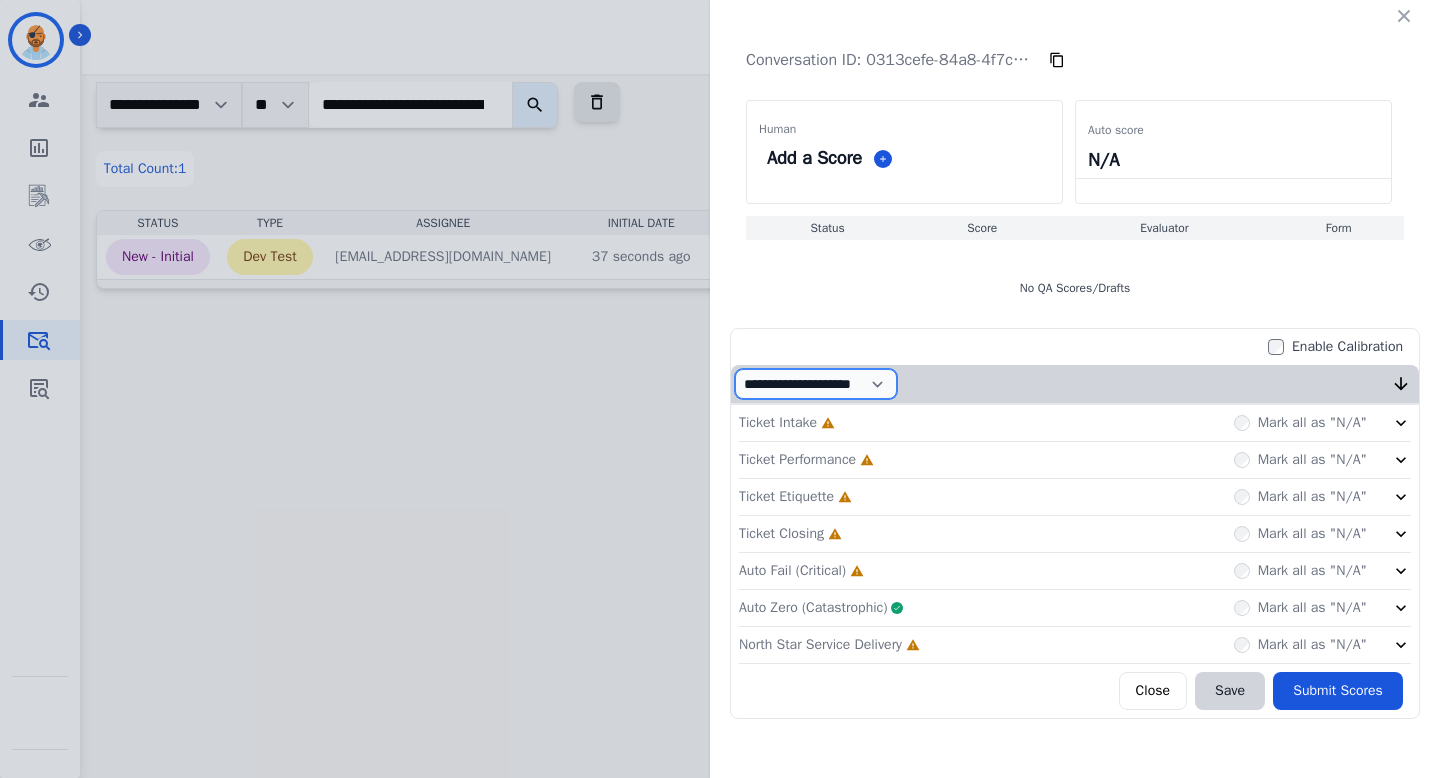 click on "**********" at bounding box center (816, 384) 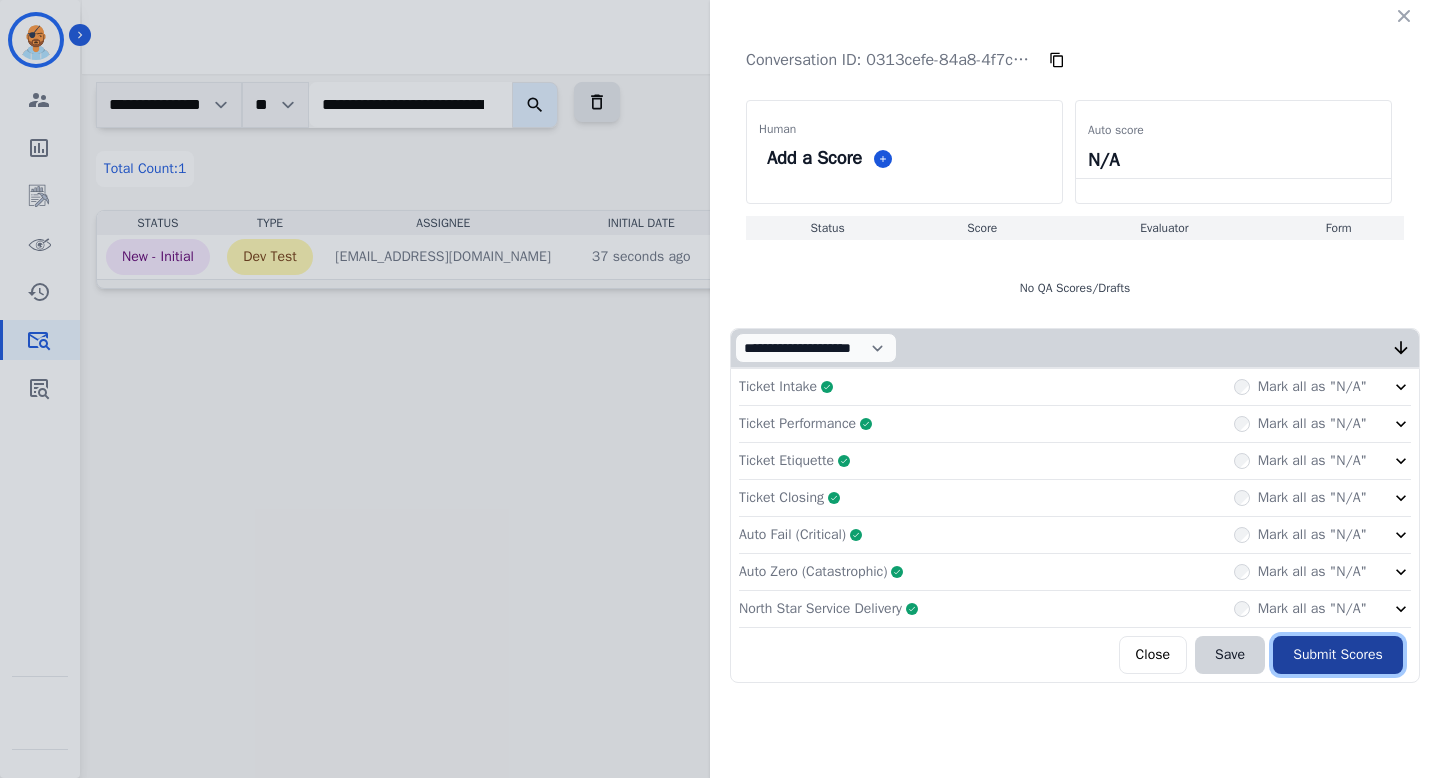 click on "Submit Scores" at bounding box center [1338, 655] 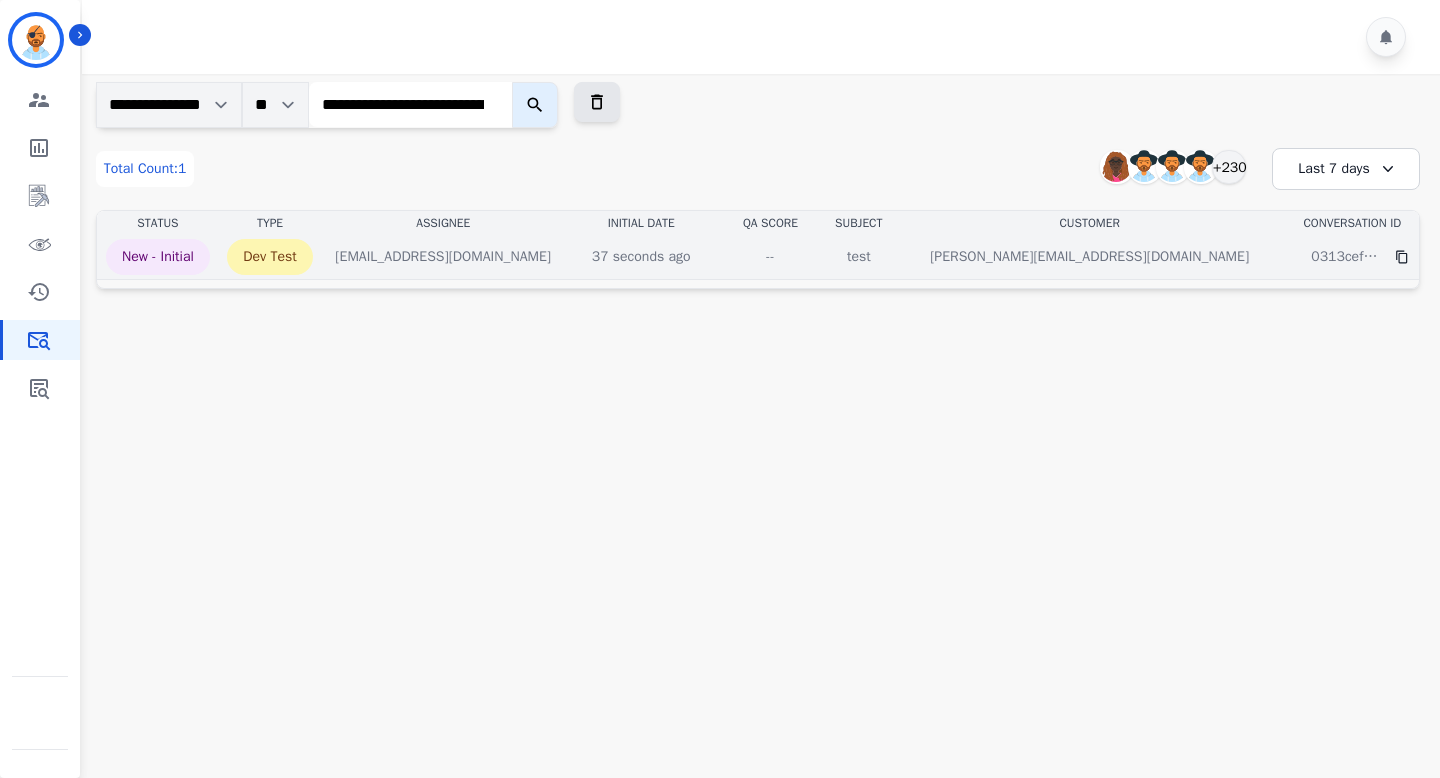 click on "--" at bounding box center (770, 257) 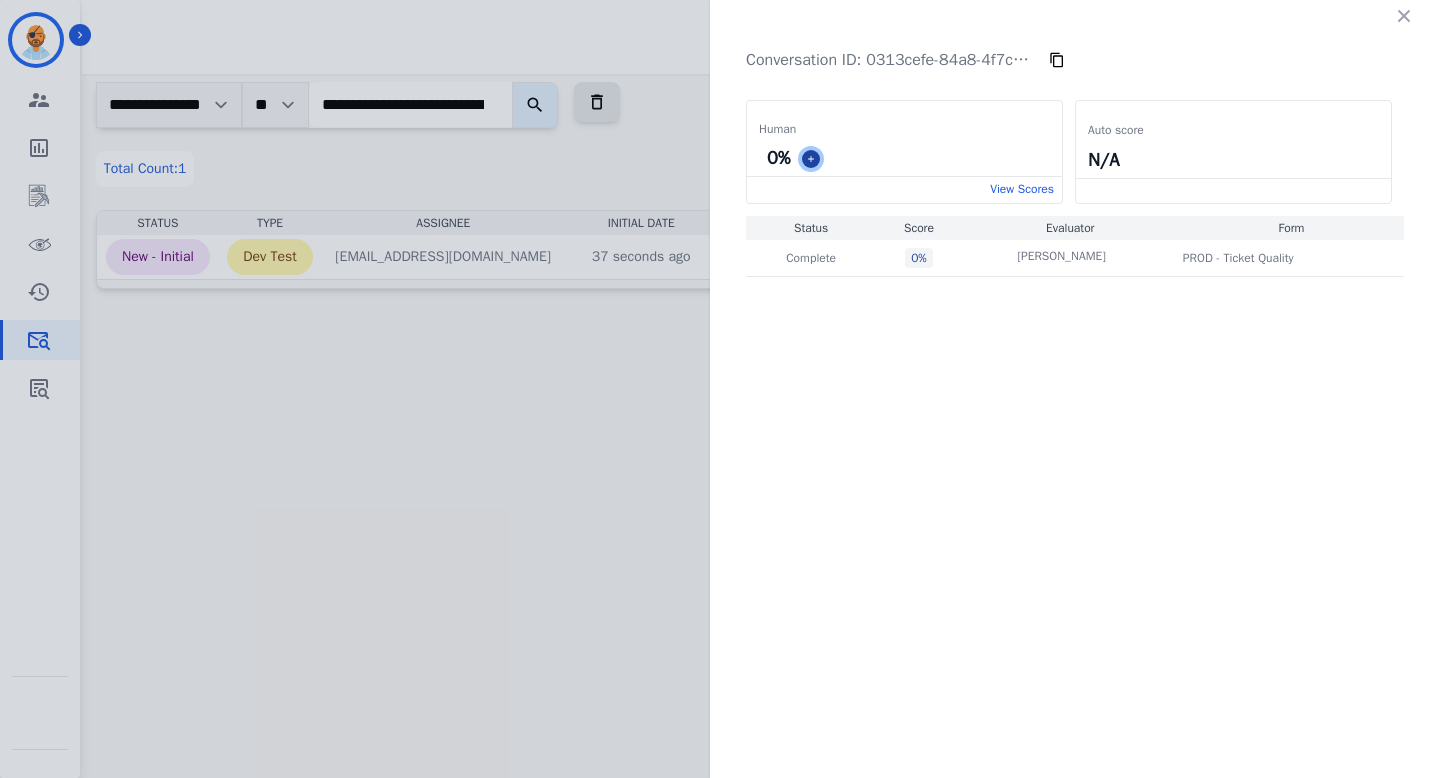 click 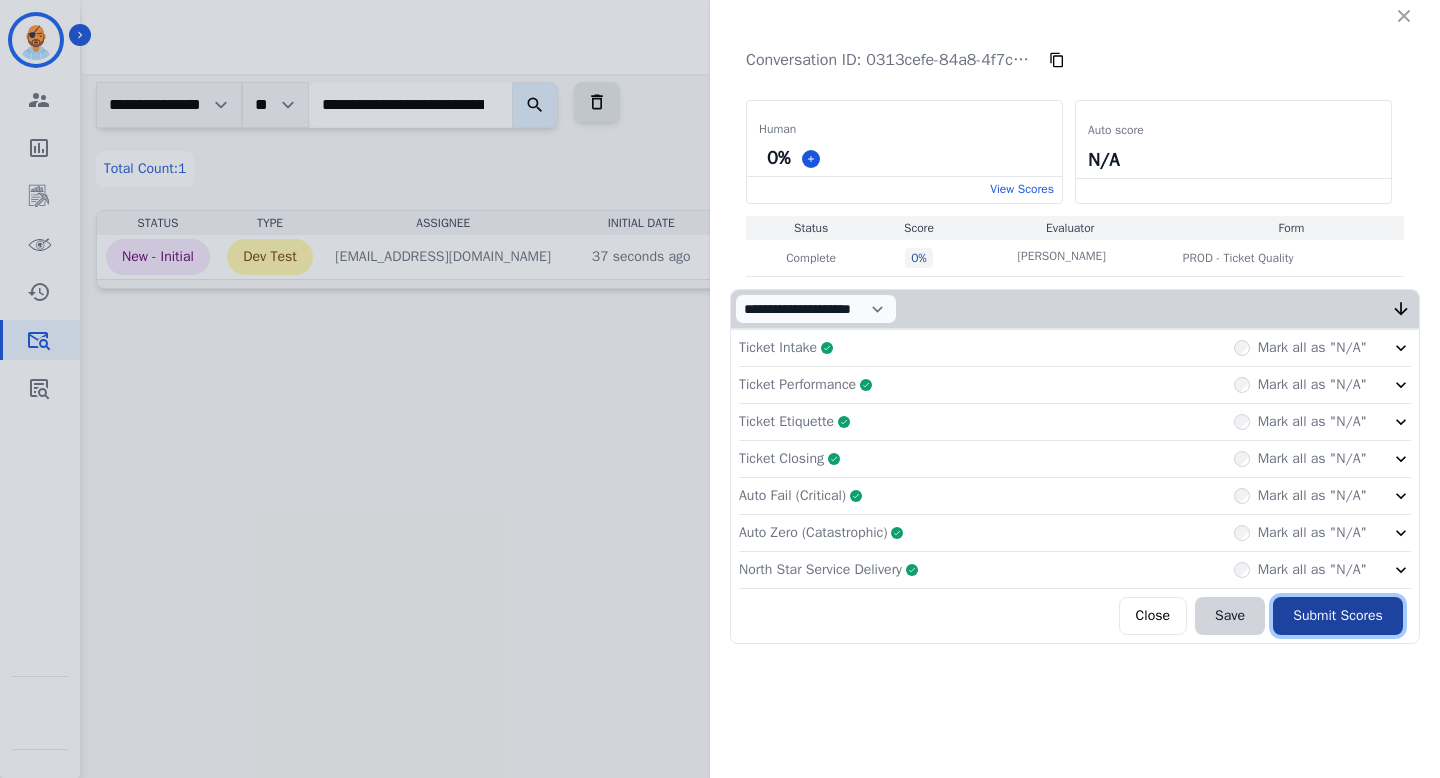 click on "Submit Scores" at bounding box center [1338, 616] 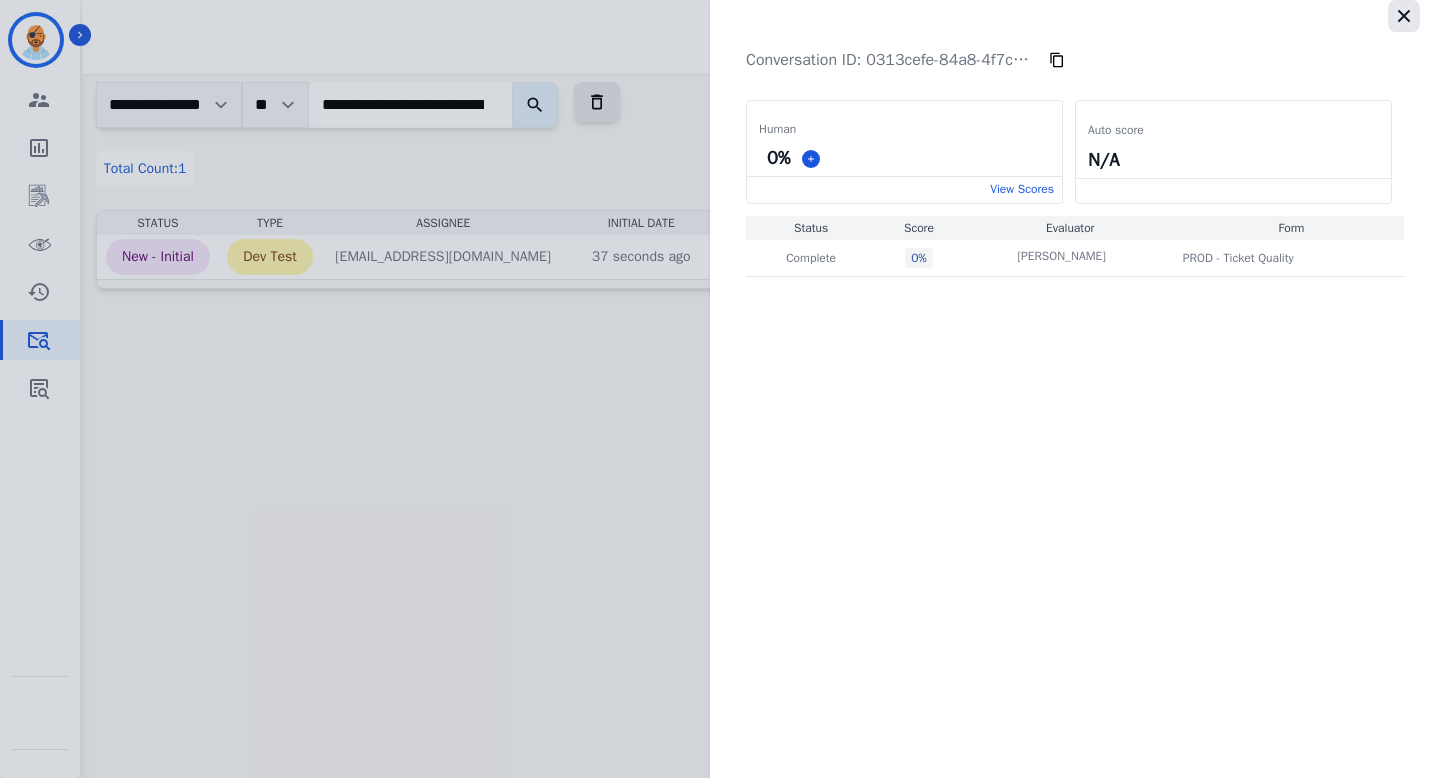 click at bounding box center (1404, 16) 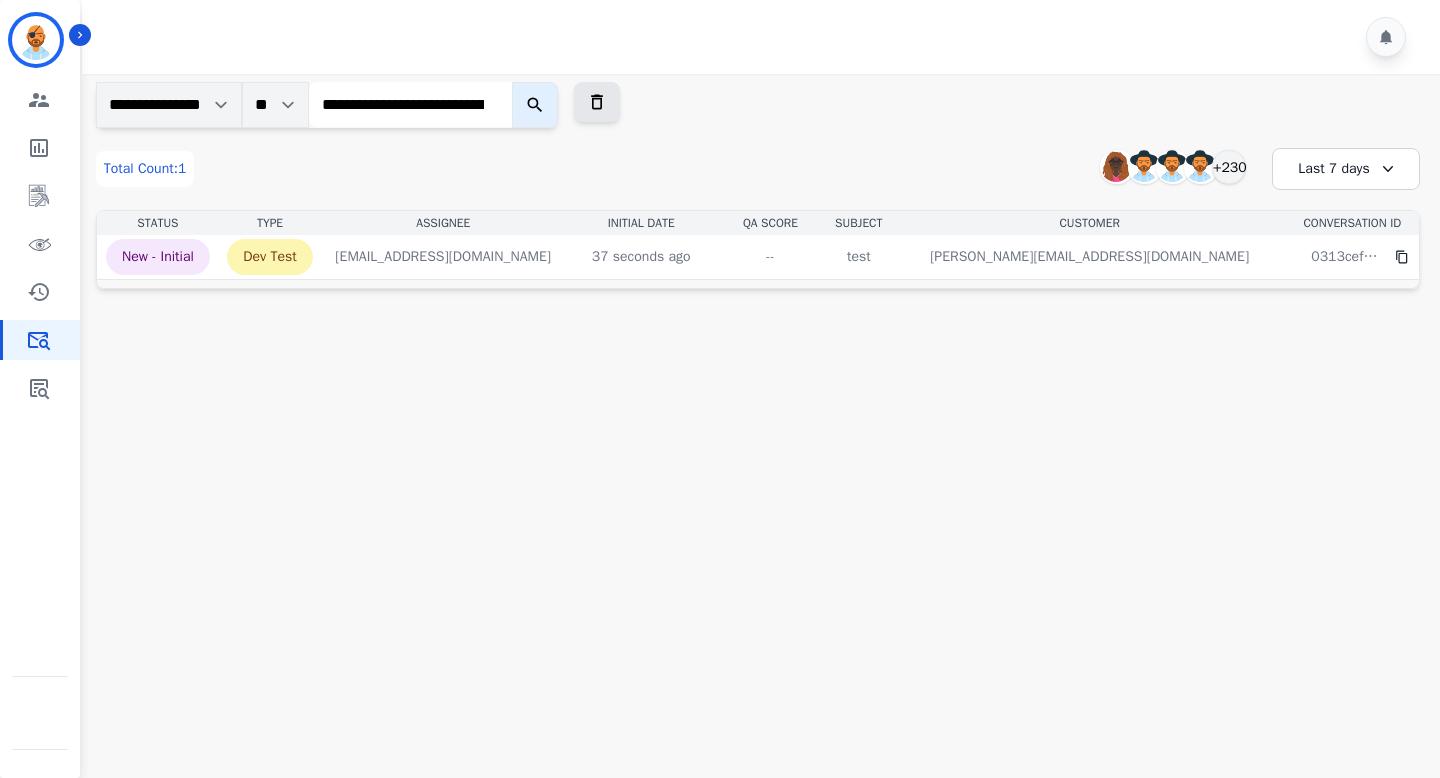 click 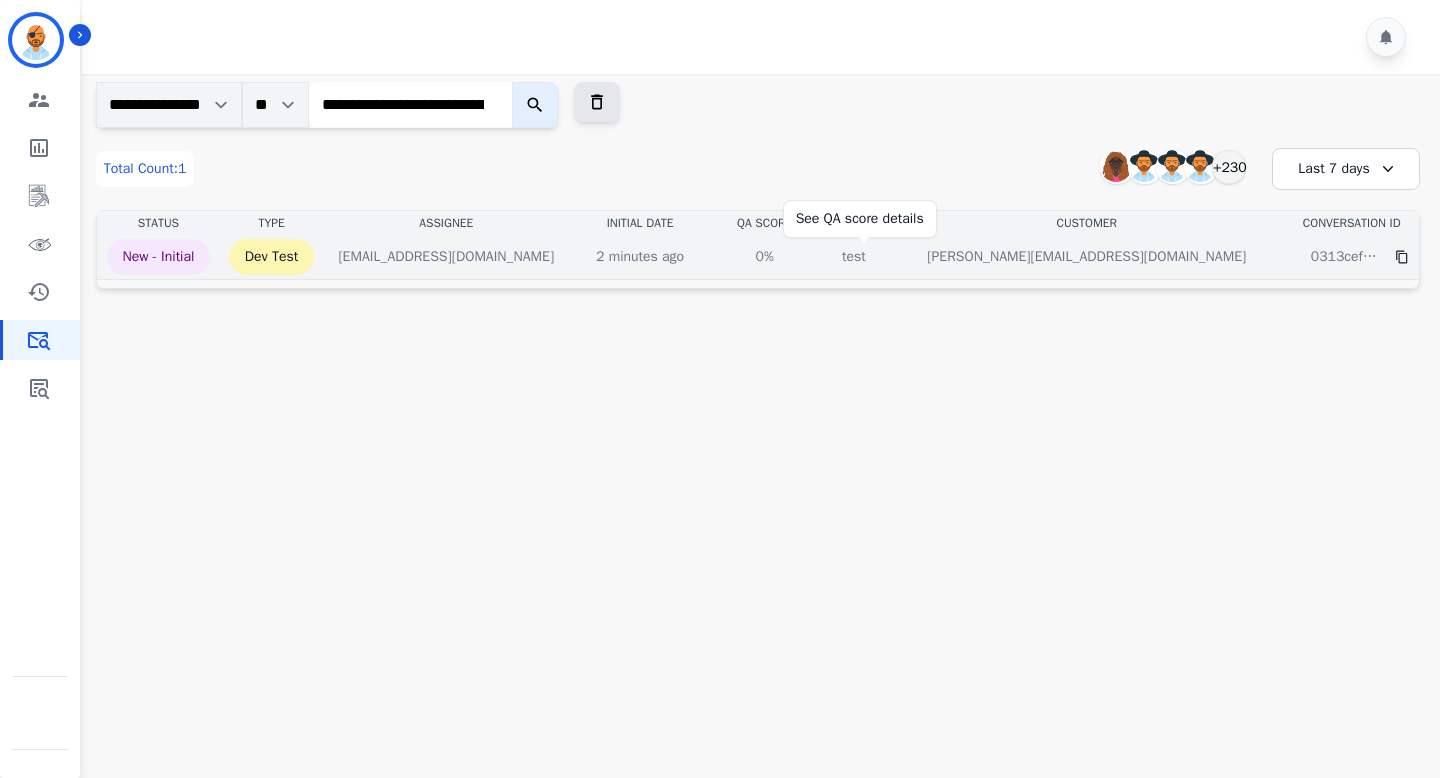 click on "0%" at bounding box center (765, 257) 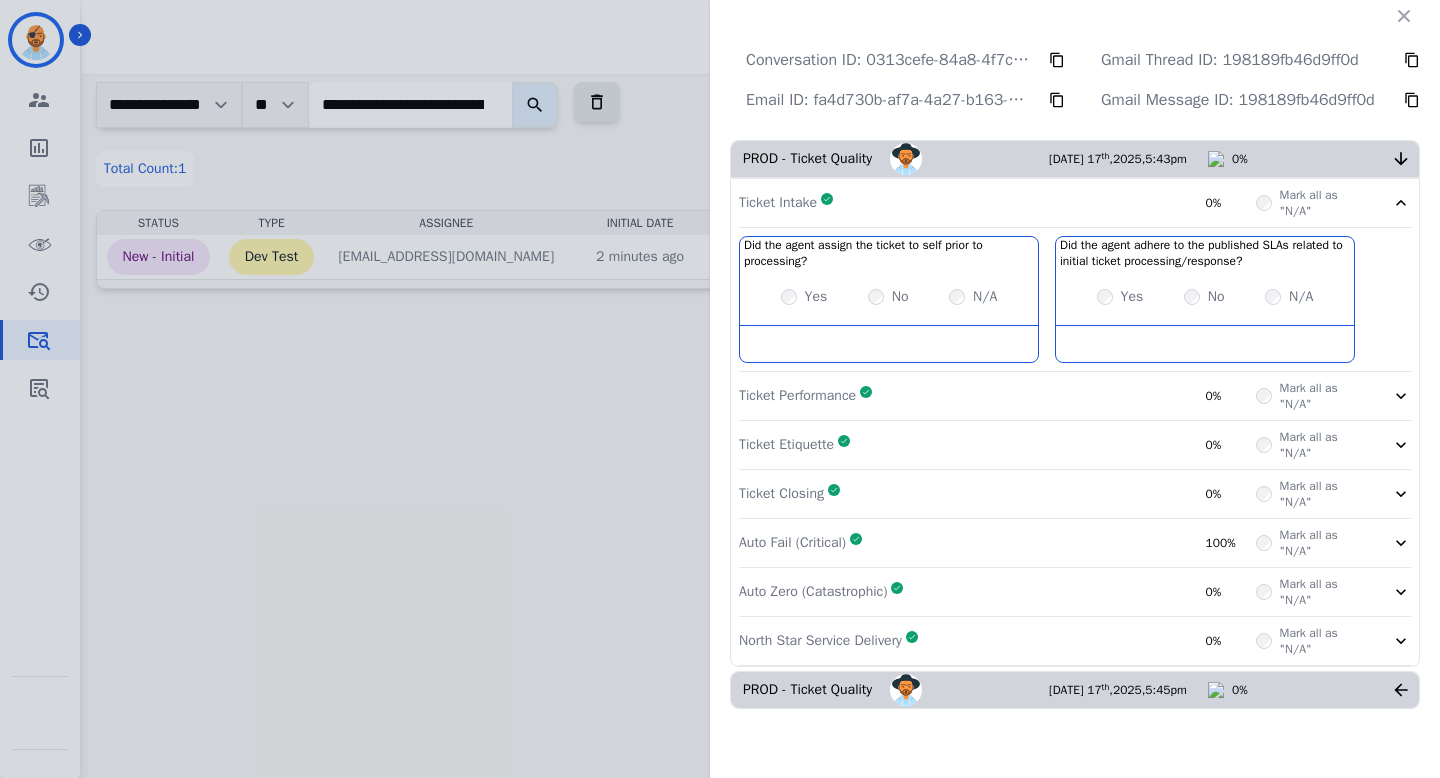 click 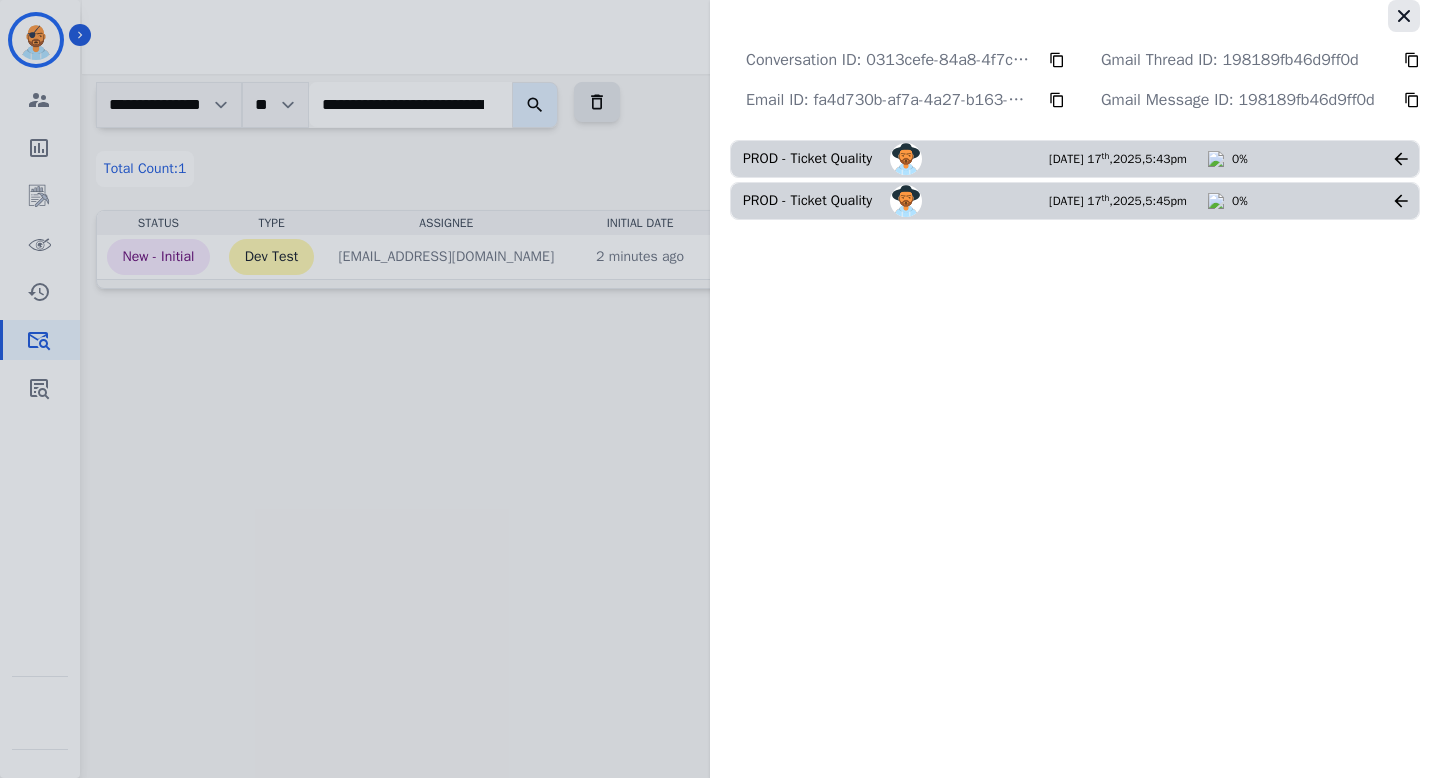 click 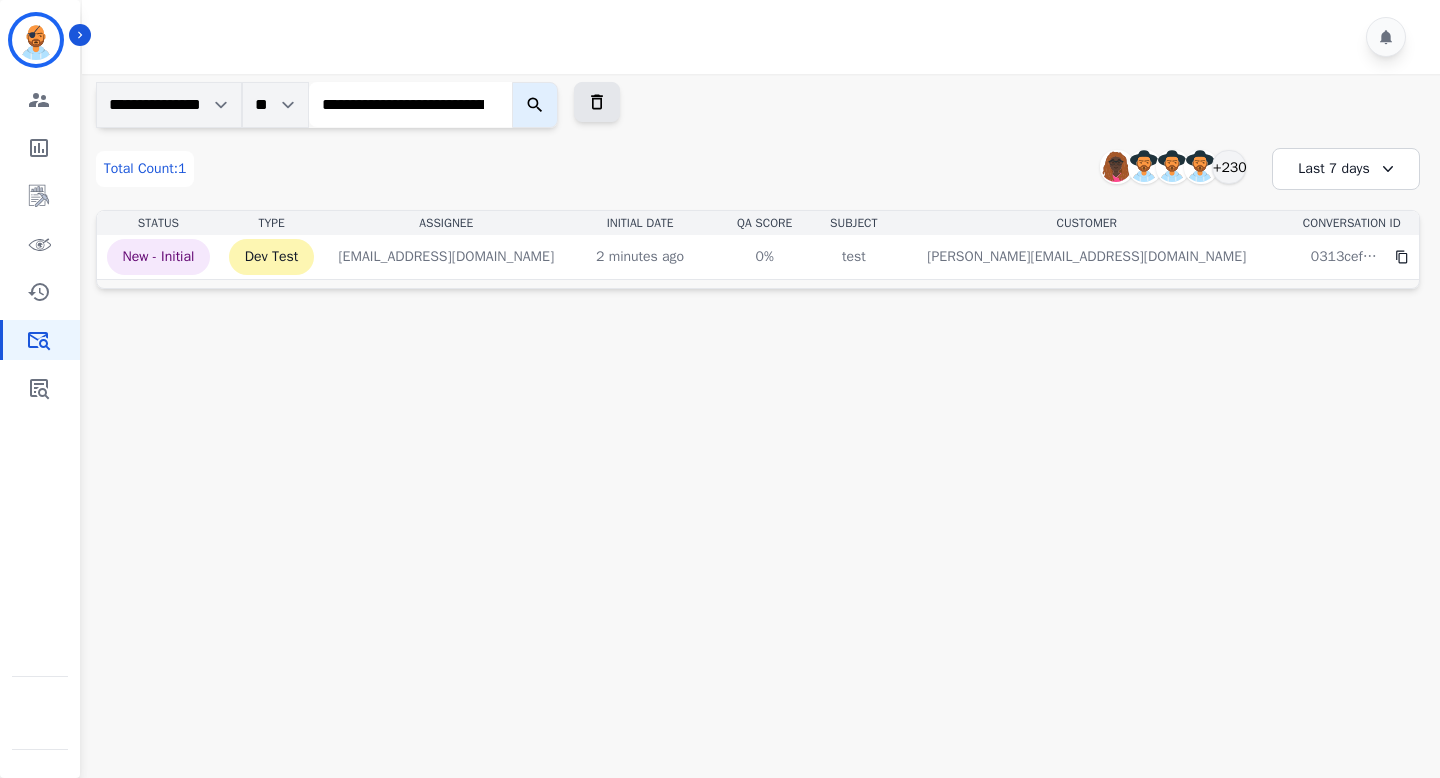 click on "**********" at bounding box center (410, 104) 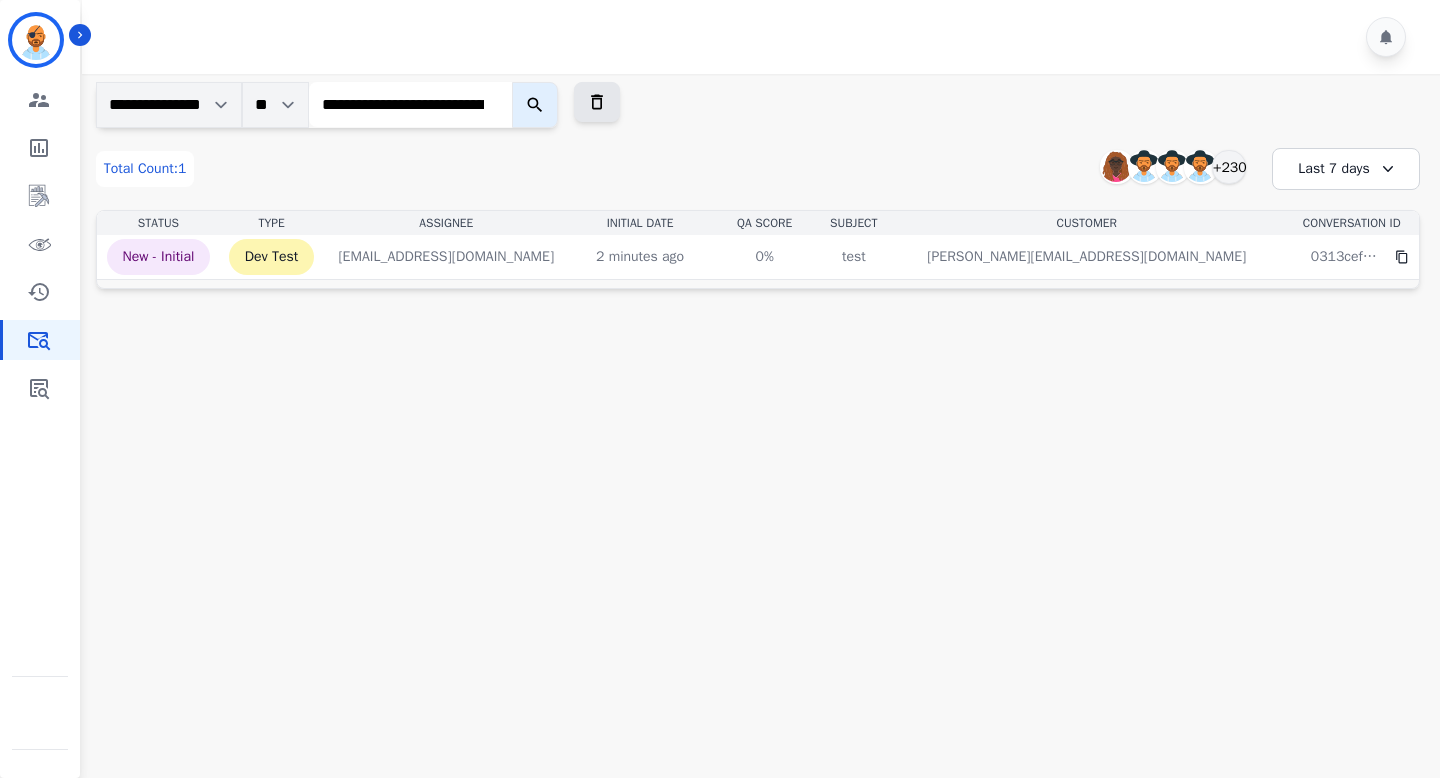 click on "**********" at bounding box center [410, 104] 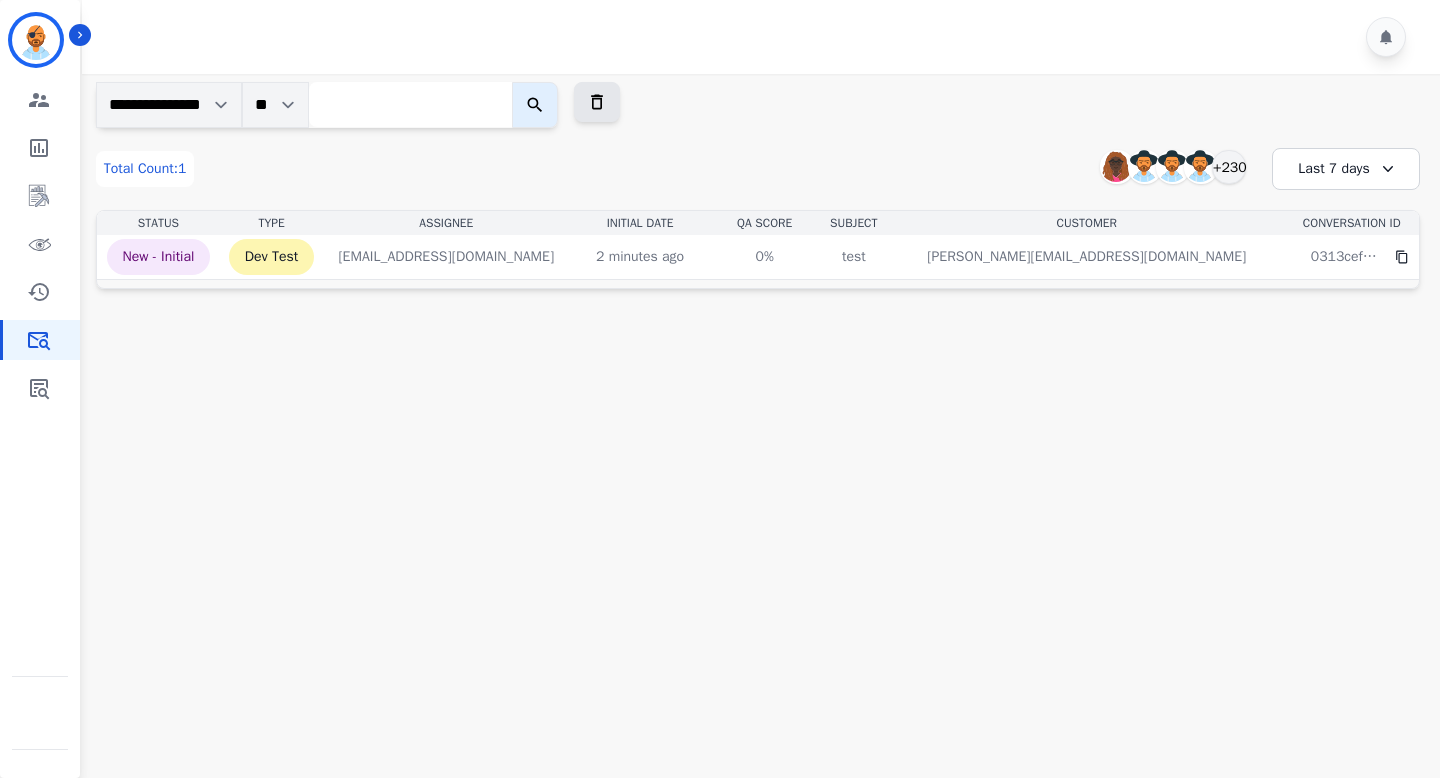 paste on "**********" 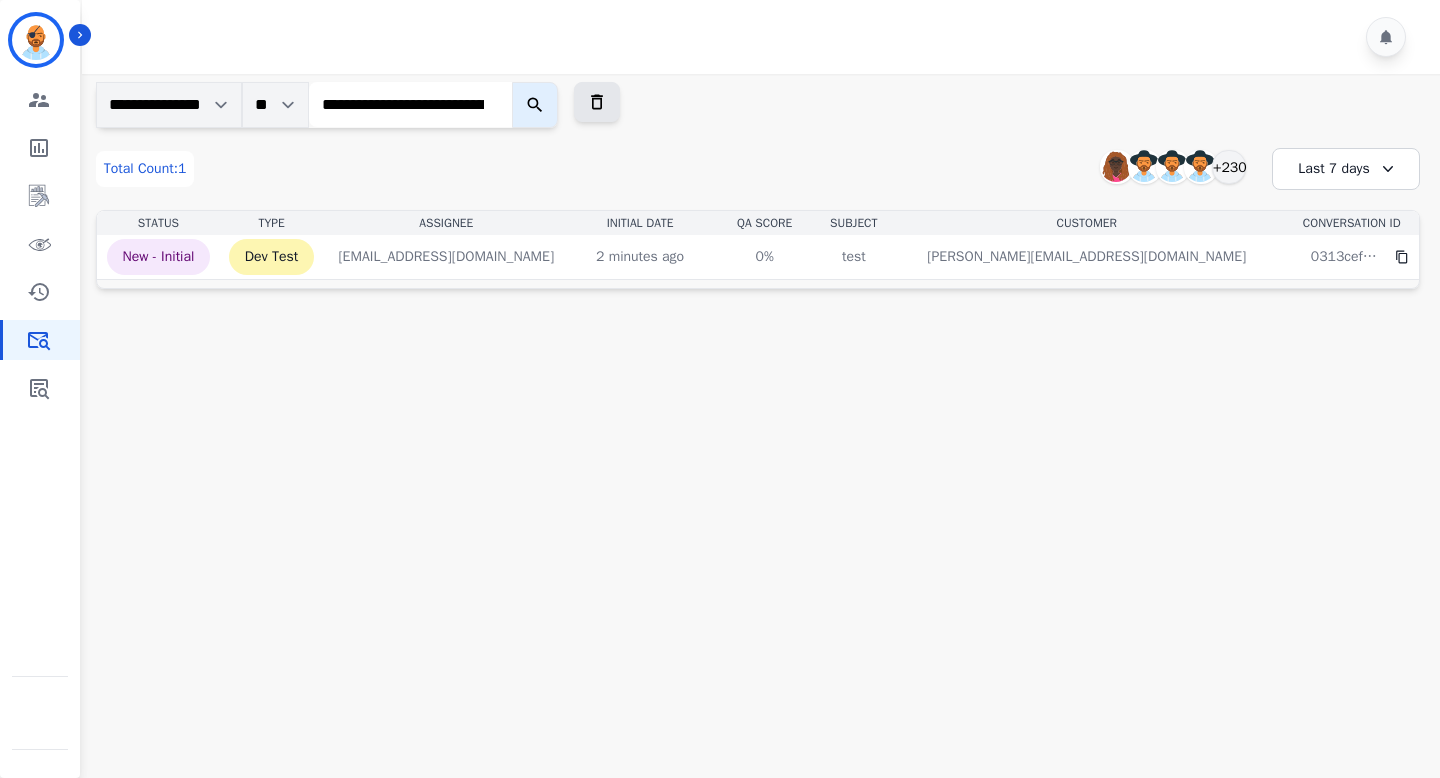 scroll, scrollTop: 0, scrollLeft: 154, axis: horizontal 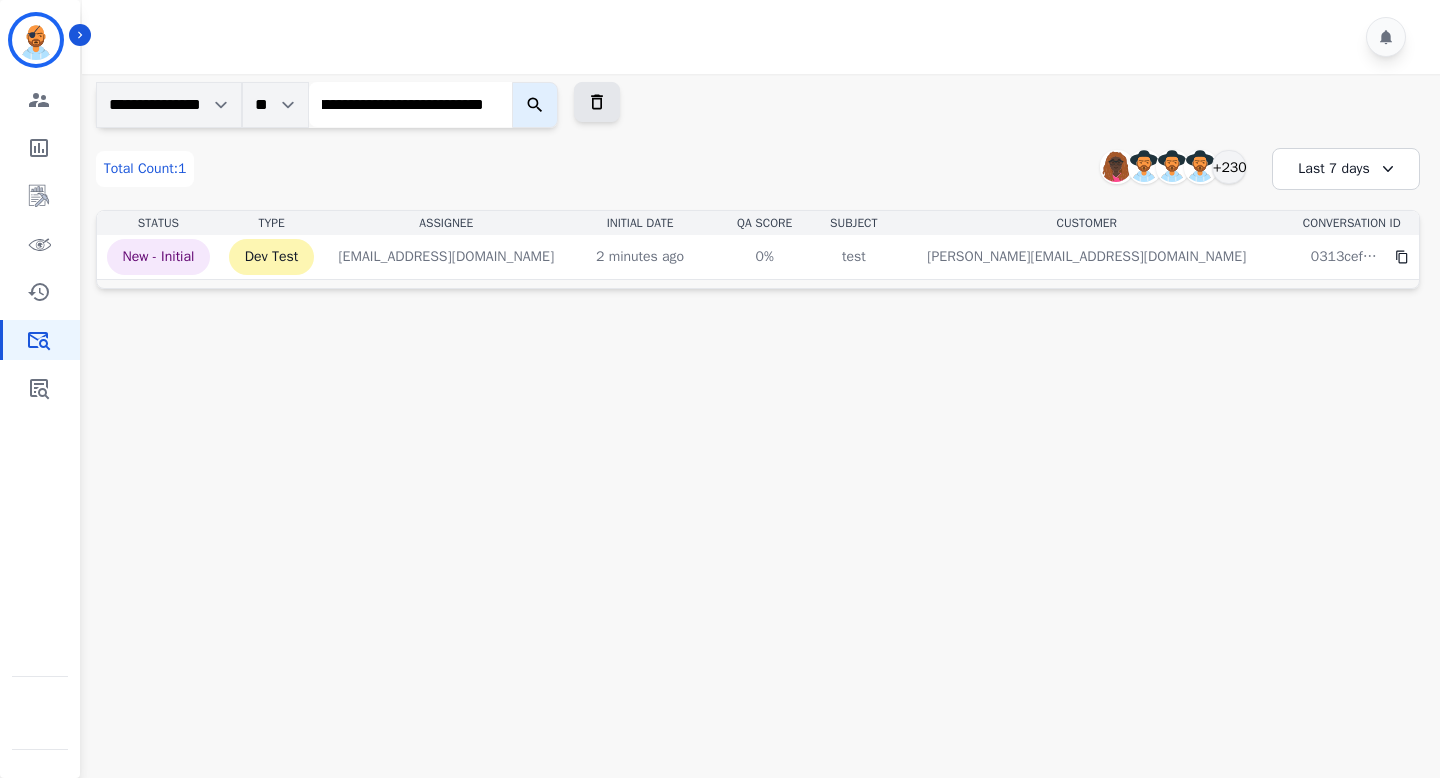 click 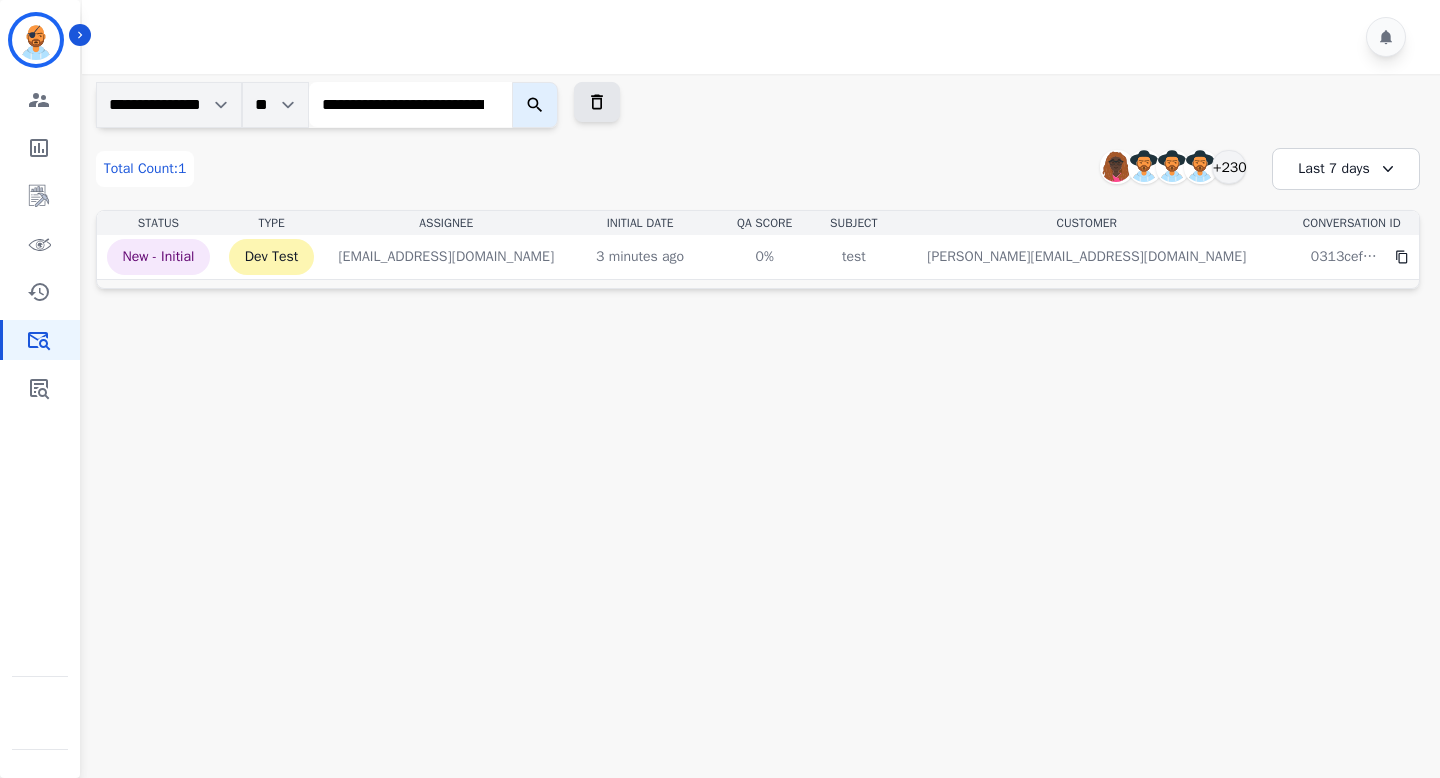 click 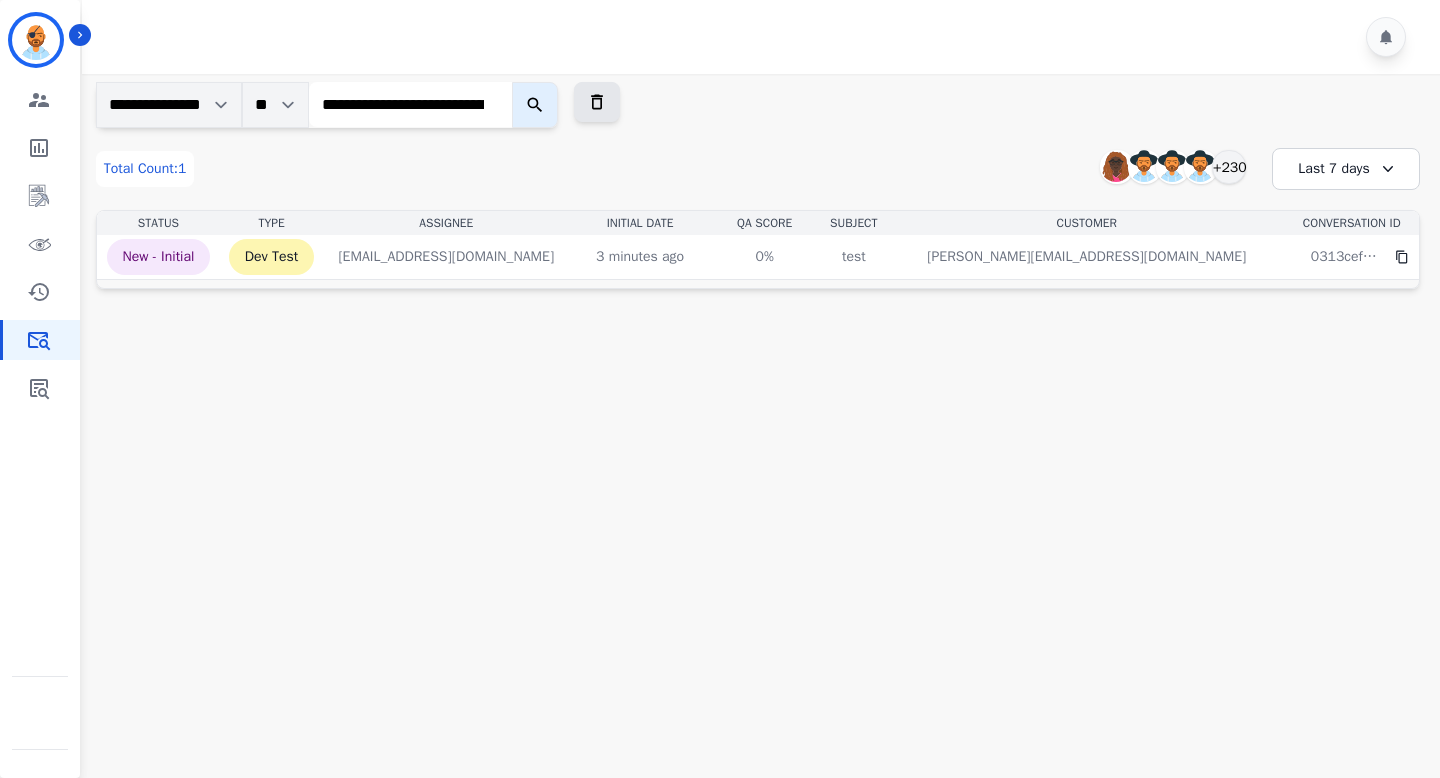 click on "**********" at bounding box center [410, 104] 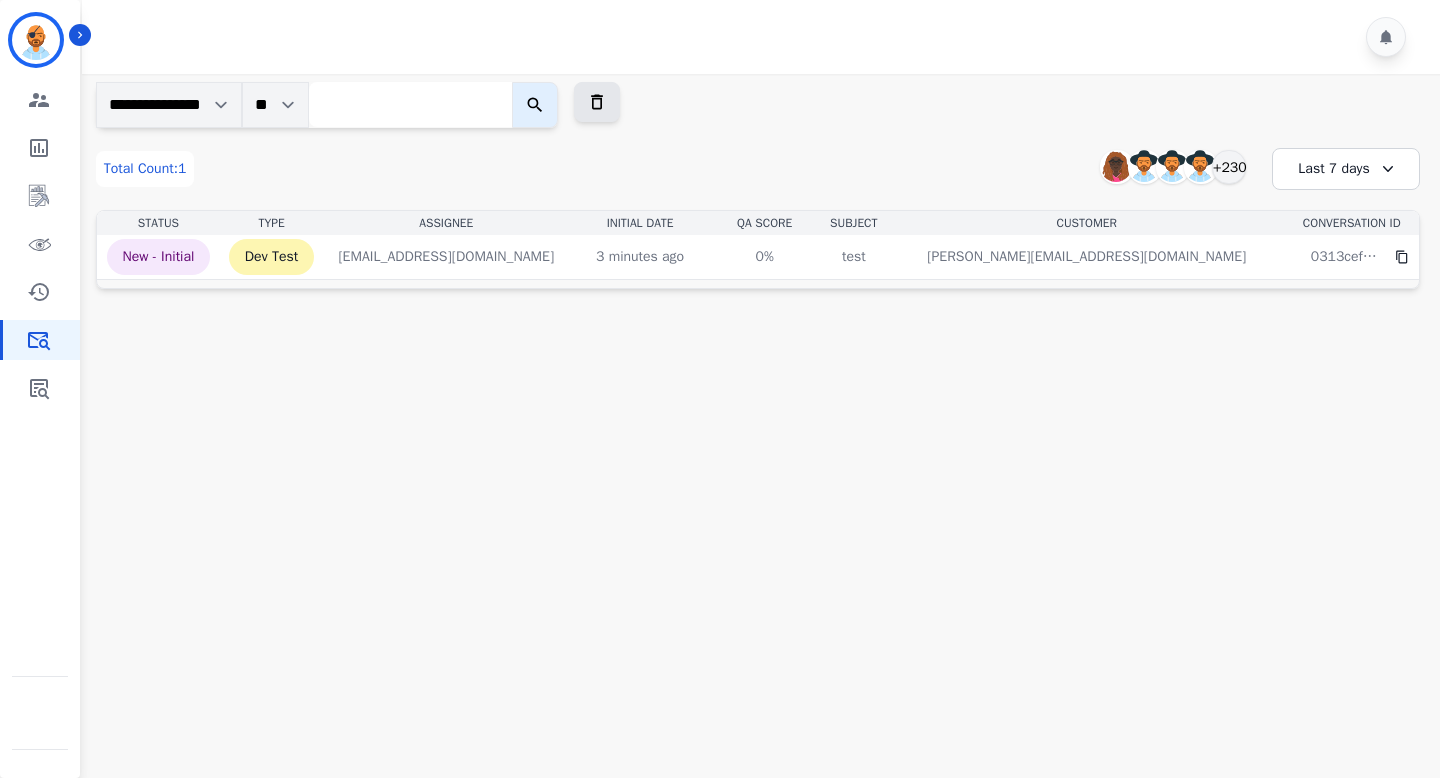 paste on "**********" 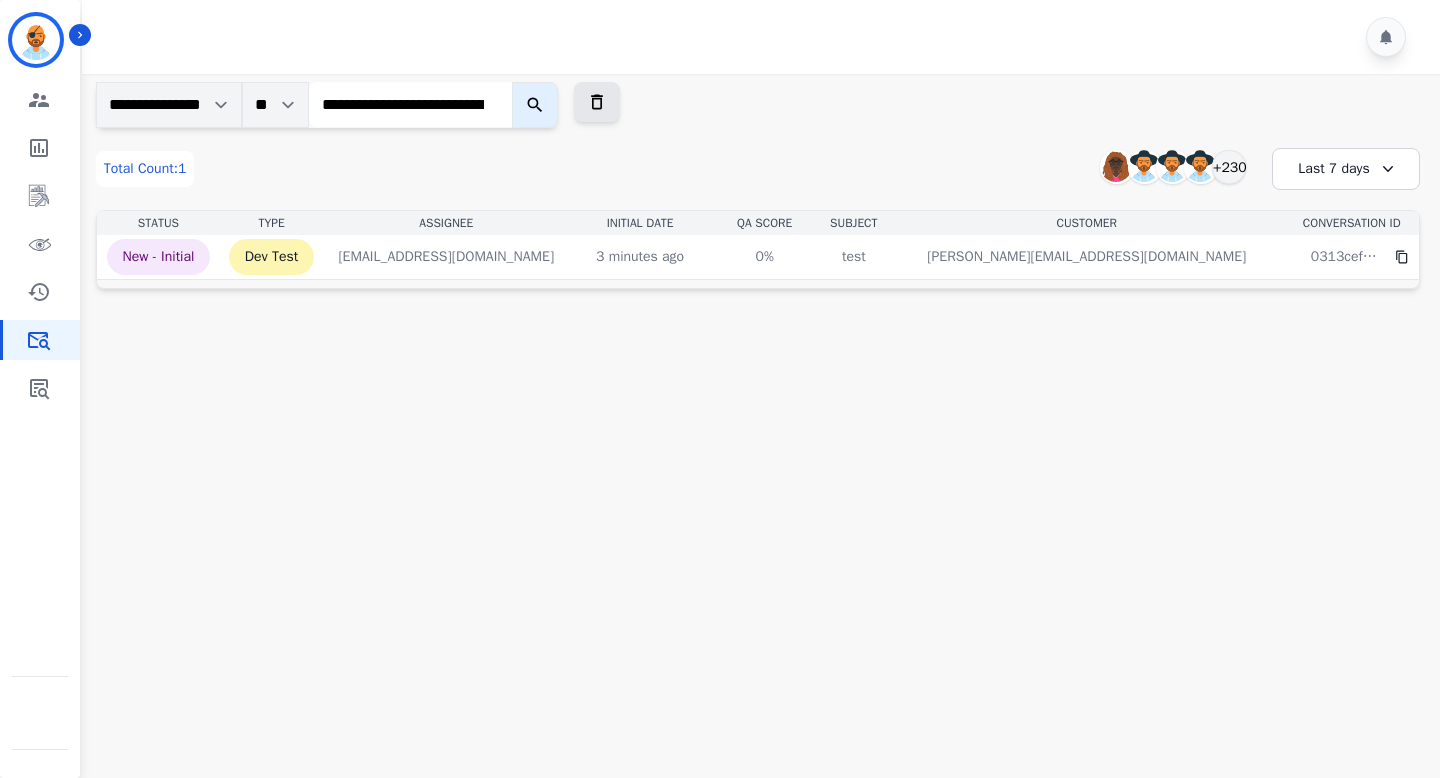 scroll, scrollTop: 0, scrollLeft: 161, axis: horizontal 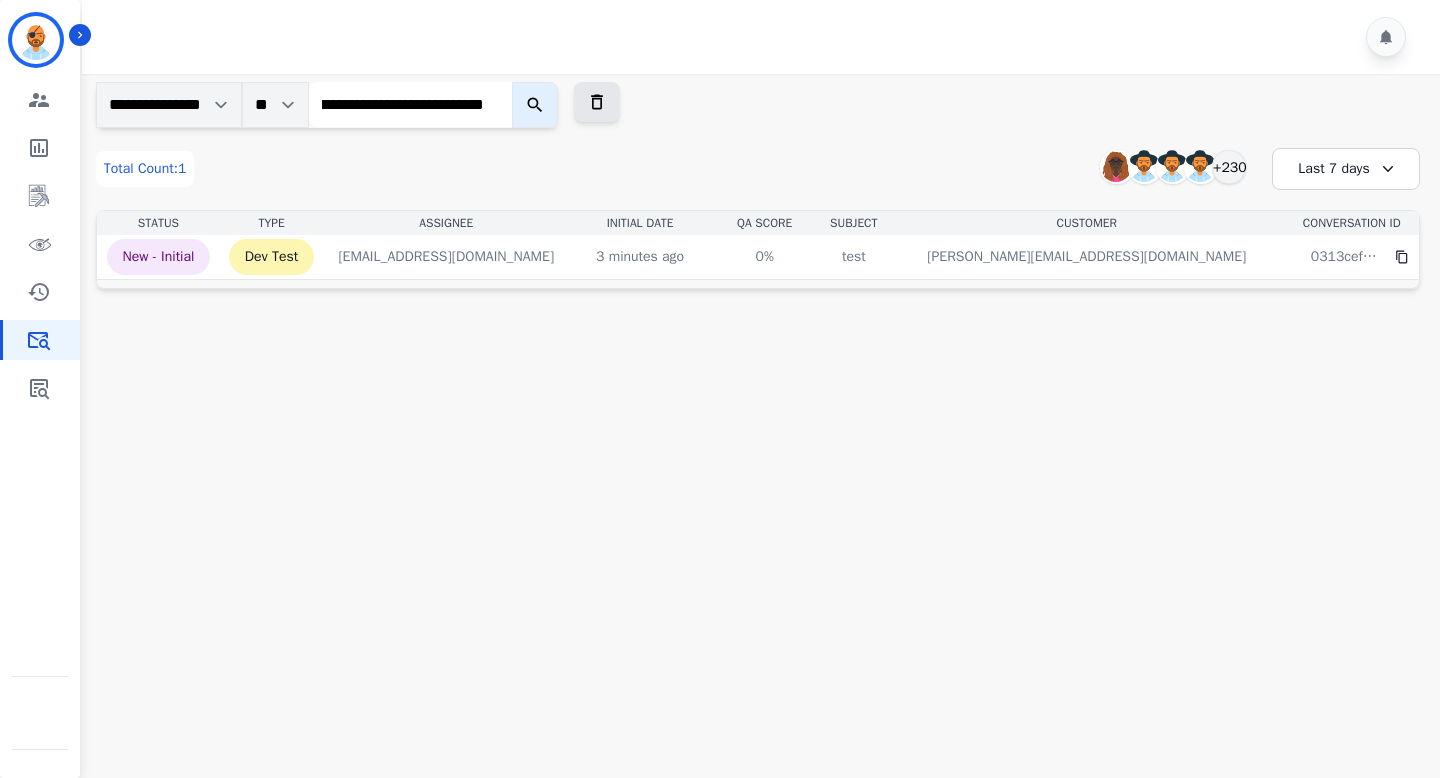 type on "**********" 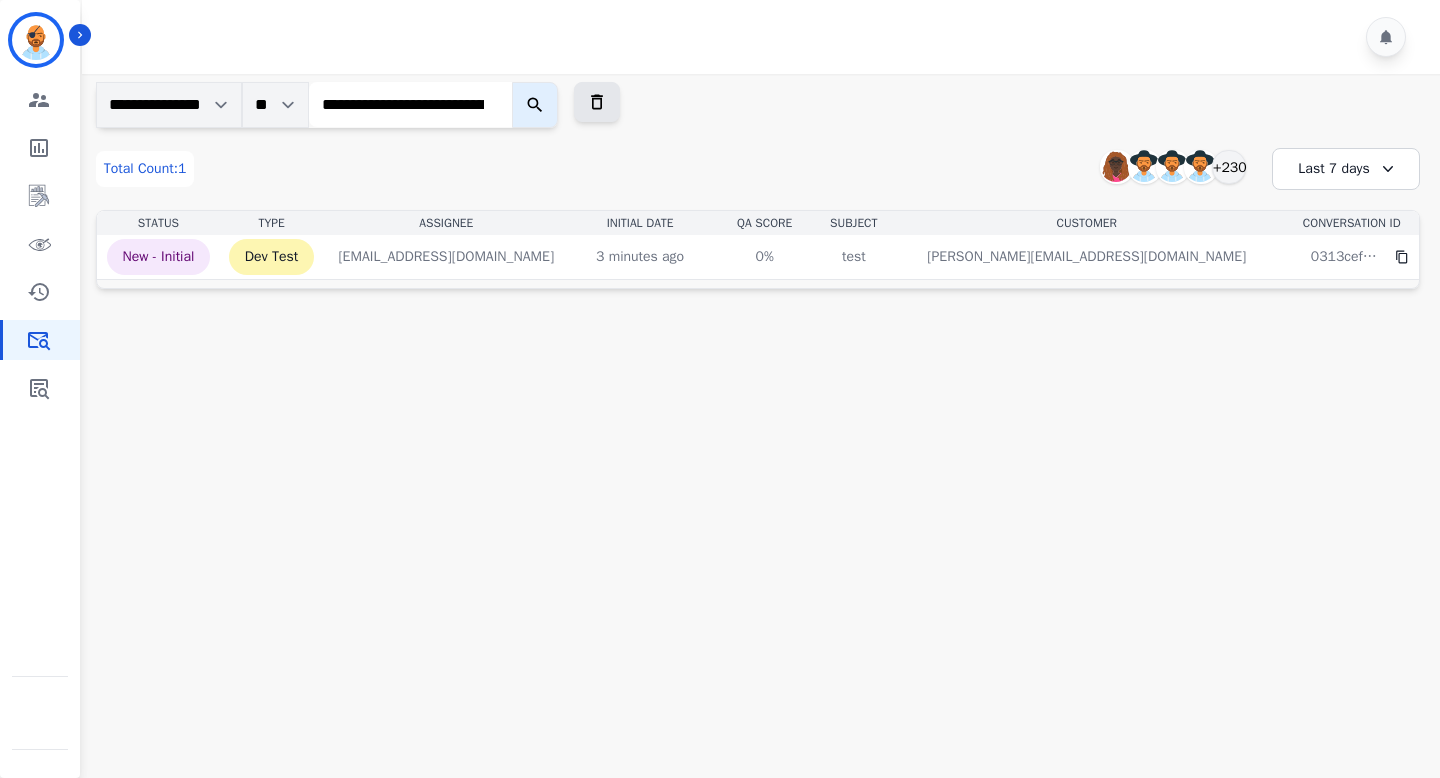 click 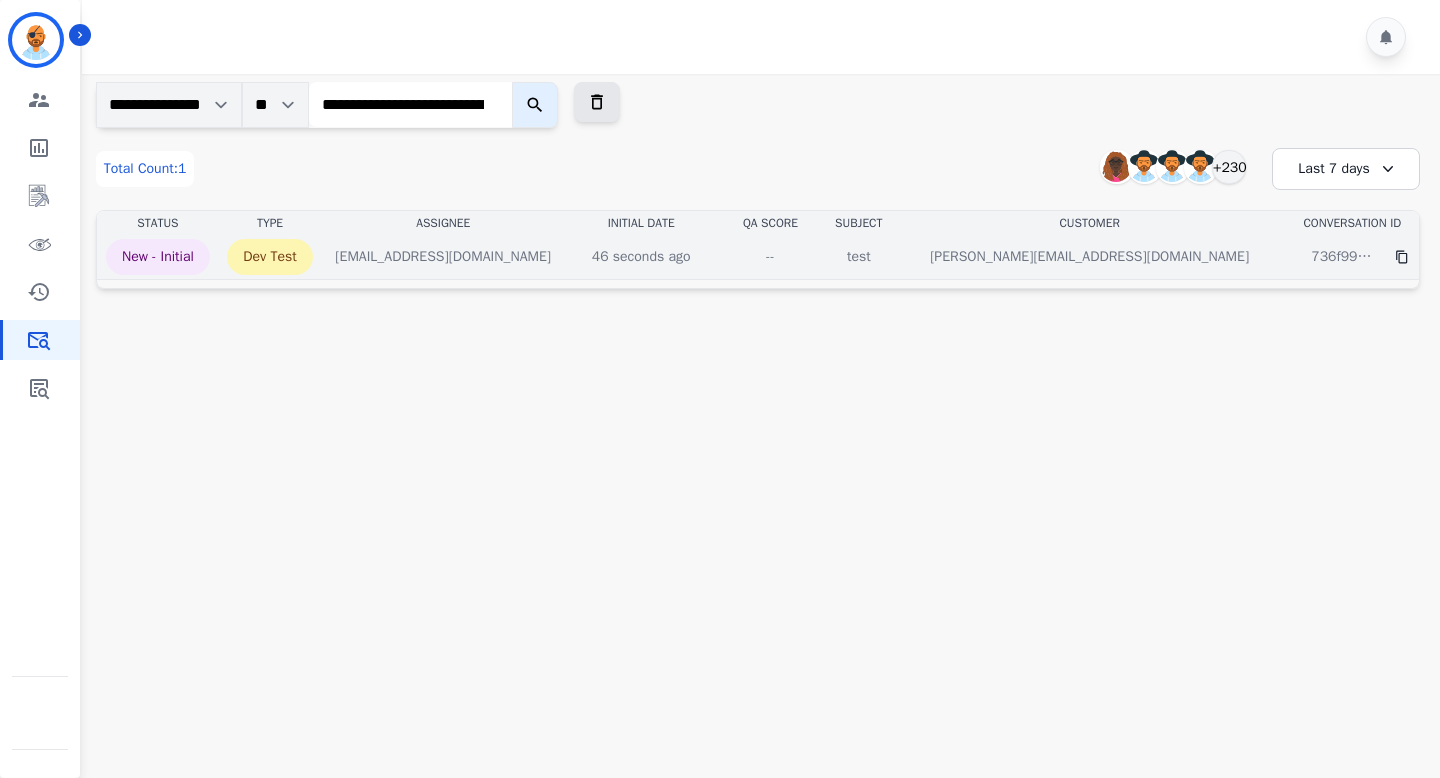 click on "--" at bounding box center (770, 257) 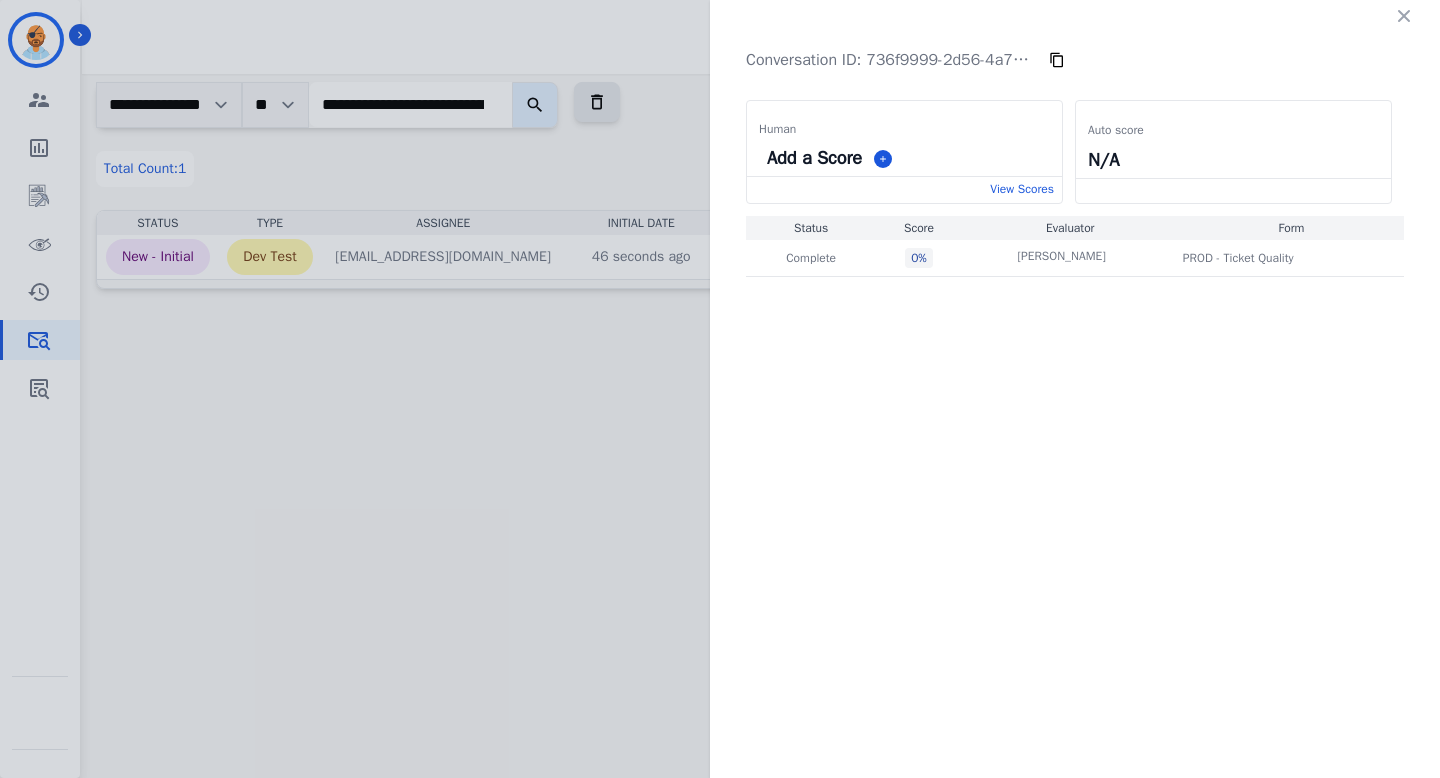 click on "Conversation ID:   736f9999-2d56-4a75-a6f4-88bdb9777b8d     Human   Add a Score     View Scores     Auto score   N/A       Status   Score   Evaluator   Form   Complete   0 %   Carmen Todd   Carmen Todd       PROD - Ticket Quality   PROD - Ticket Quality" 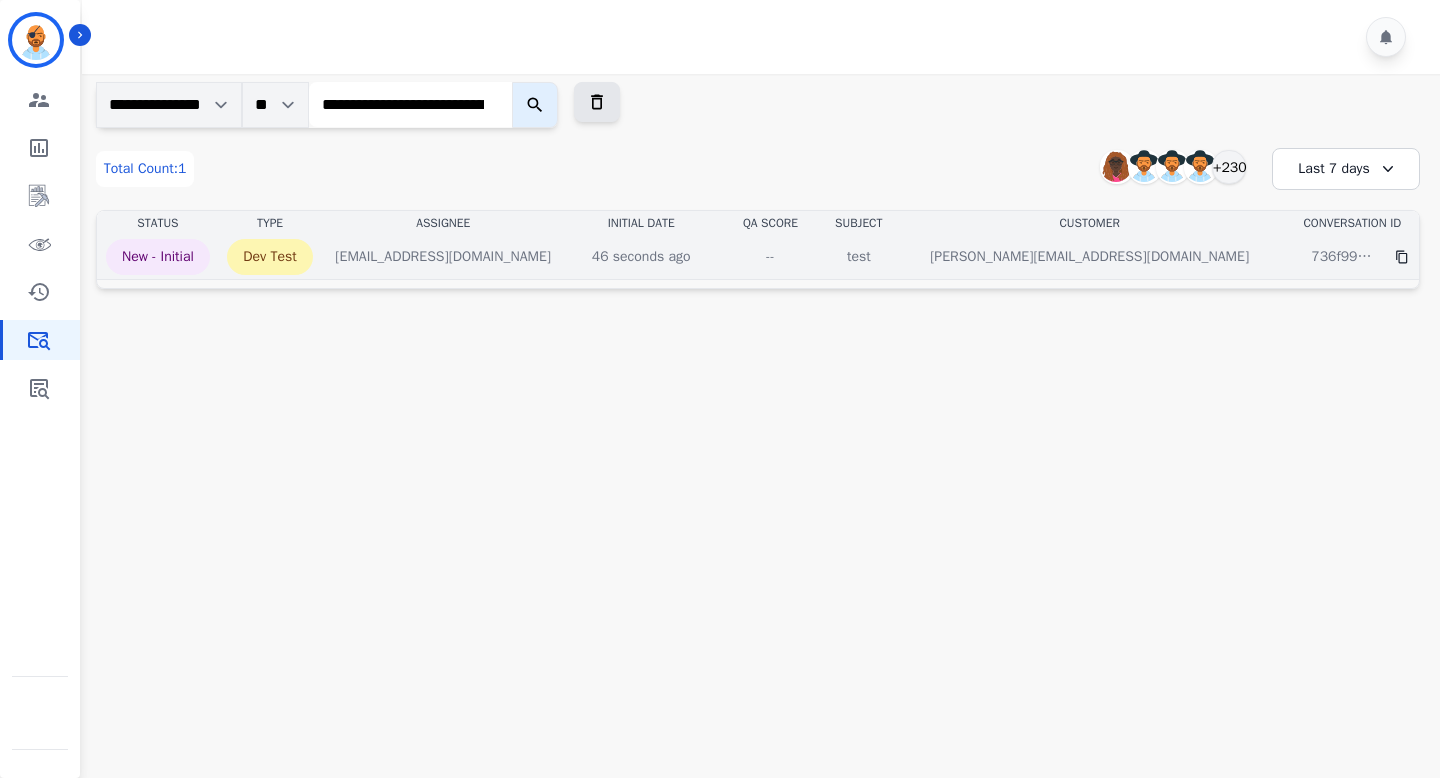 click on "--" at bounding box center (770, 257) 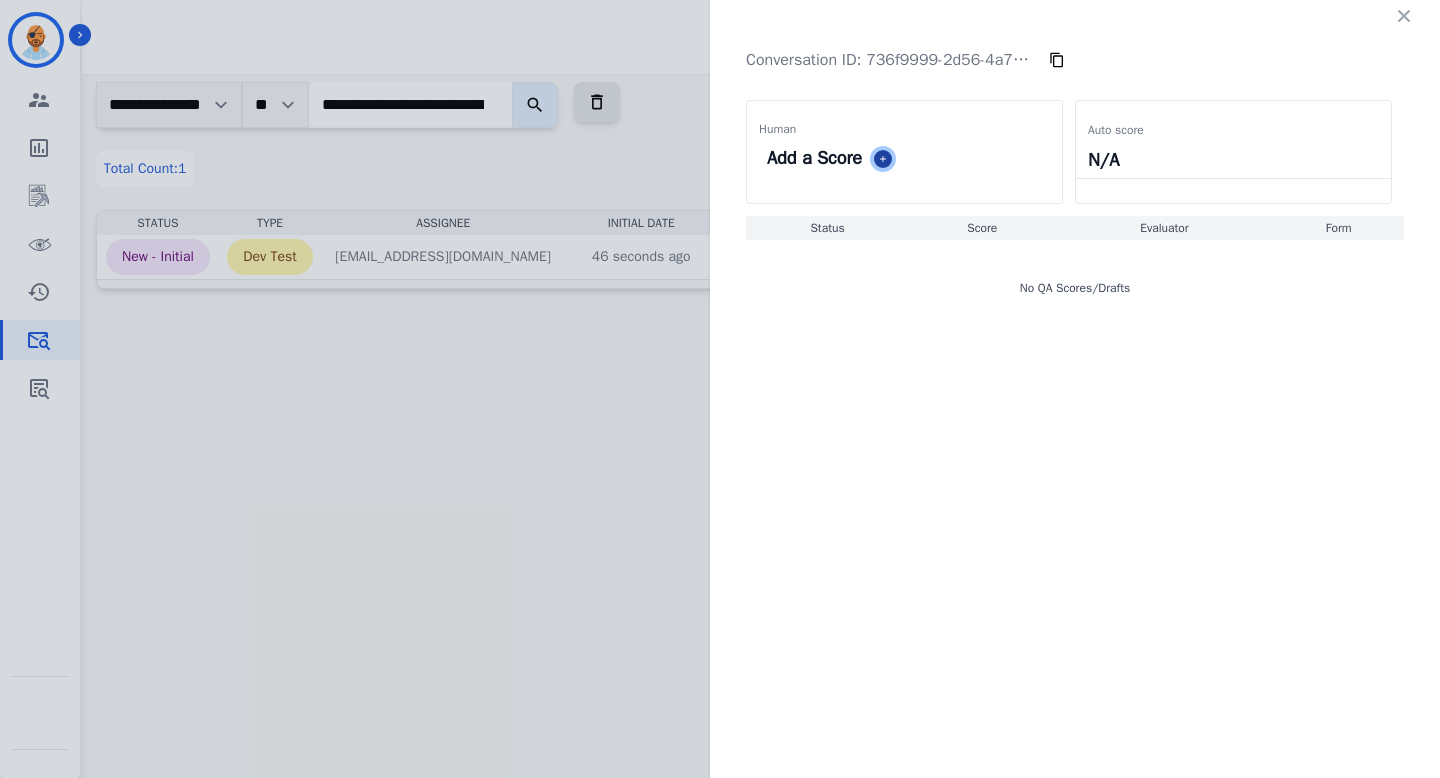 click at bounding box center [883, 159] 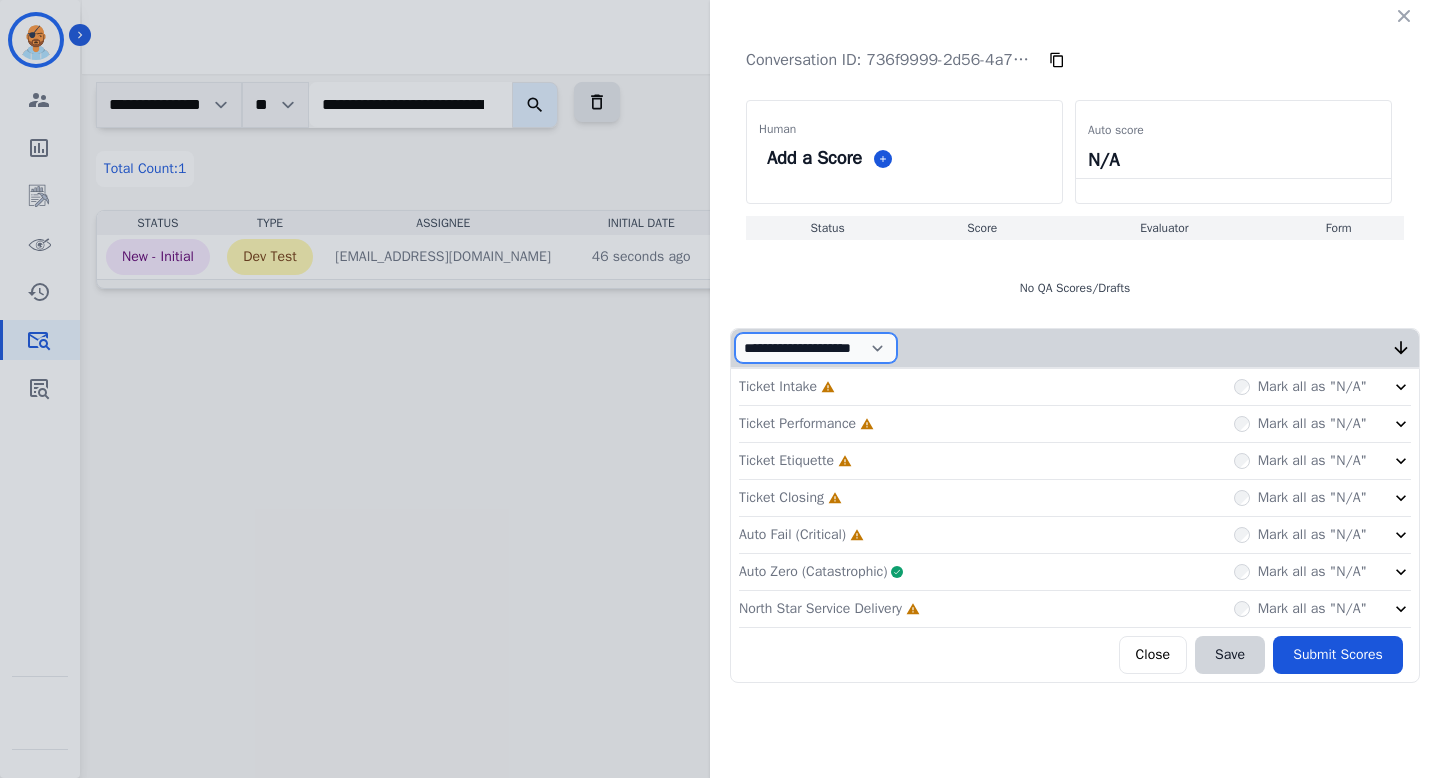 click on "**********" at bounding box center [816, 348] 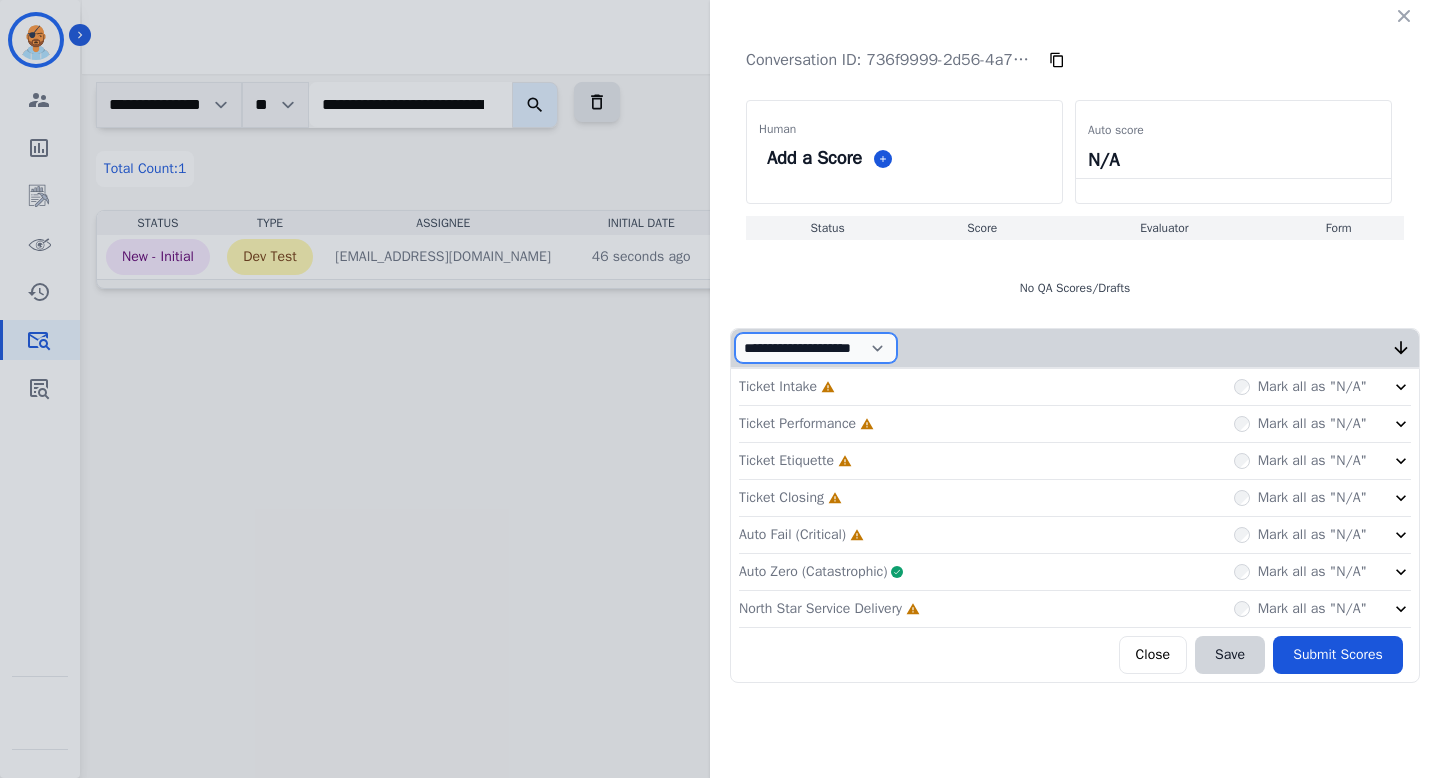 select on "*" 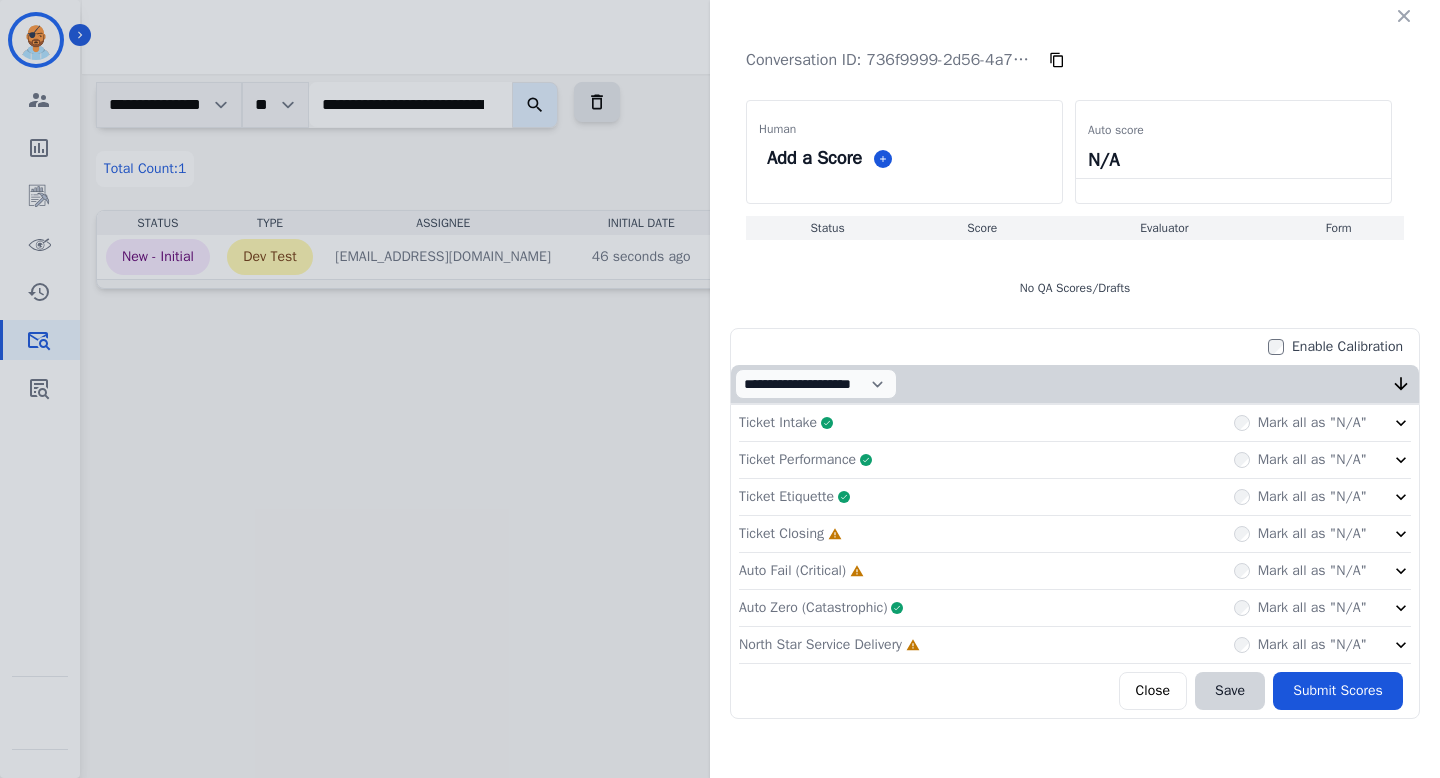 click on "Ticket Closing     Incomplete         Mark all as "N/A"" 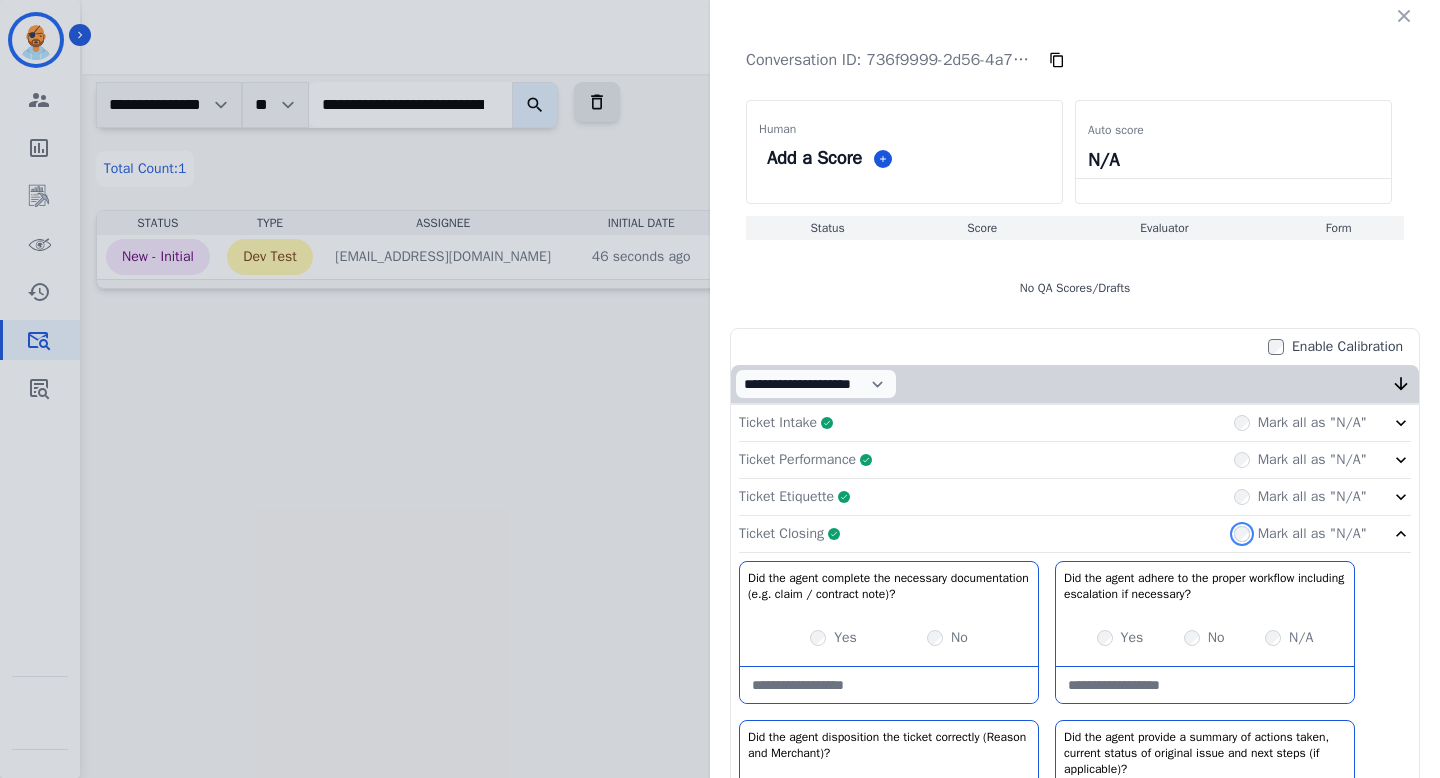 scroll, scrollTop: 296, scrollLeft: 0, axis: vertical 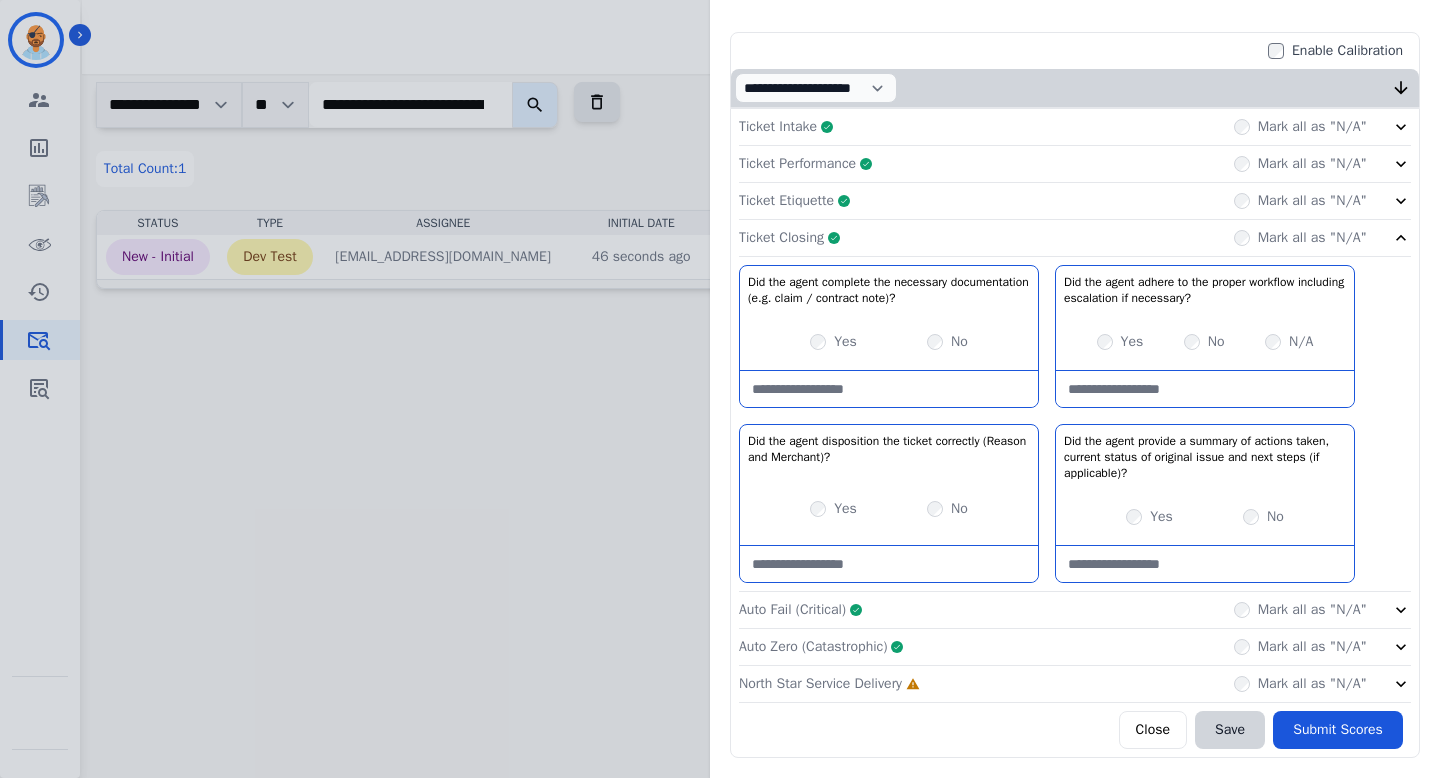 click on "Auto Zero (Catastrophic)     Complete         Mark all as "N/A"" 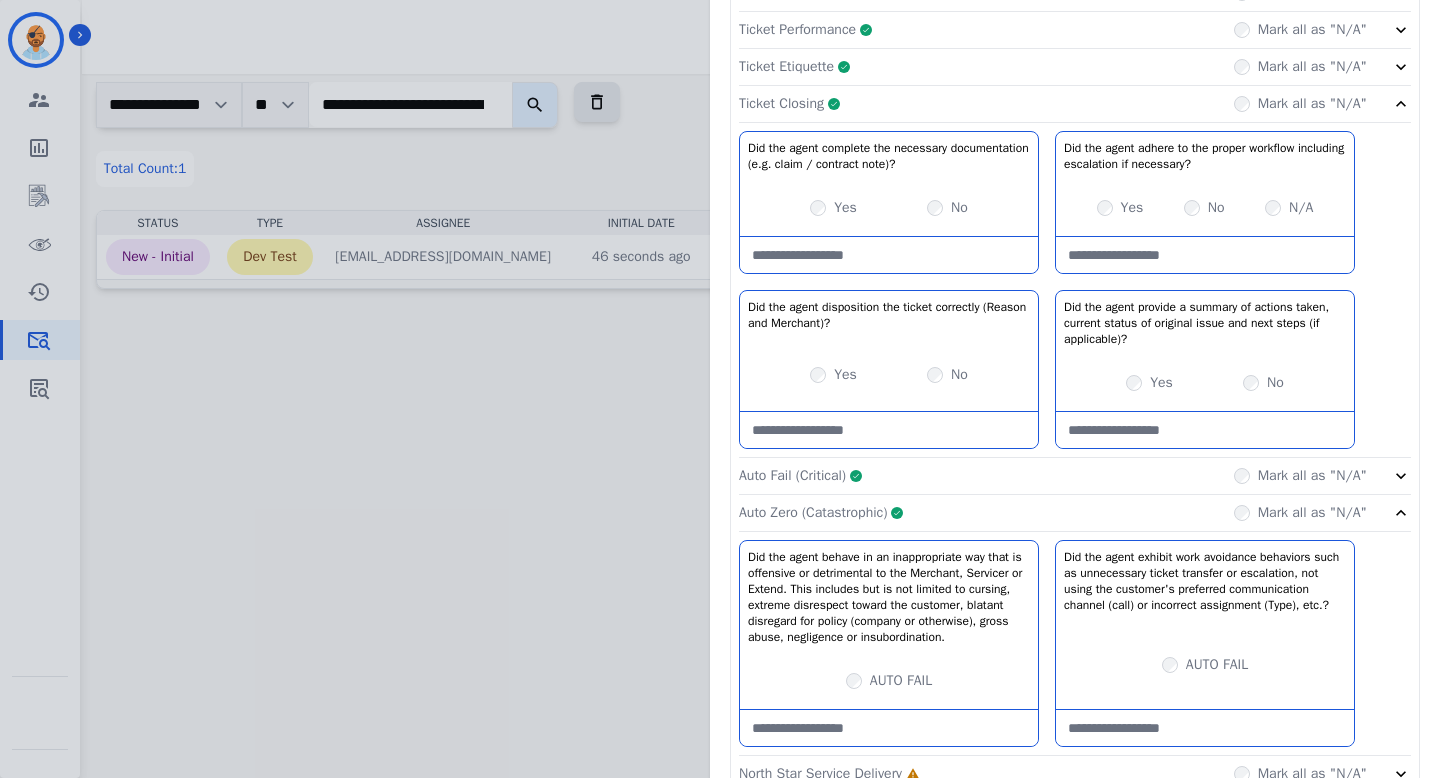 scroll, scrollTop: 536, scrollLeft: 0, axis: vertical 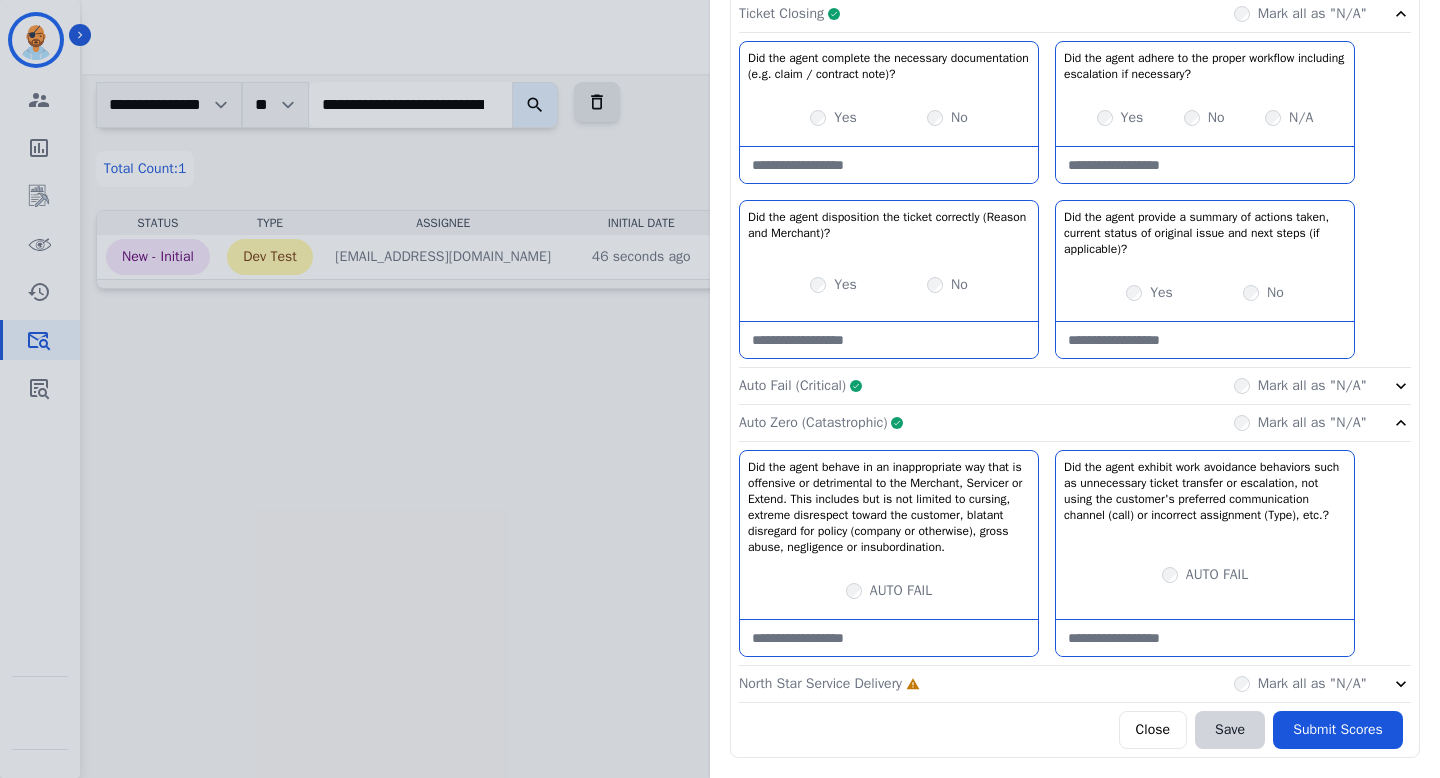 click on "Mark all as "N/A"" at bounding box center [1300, 684] 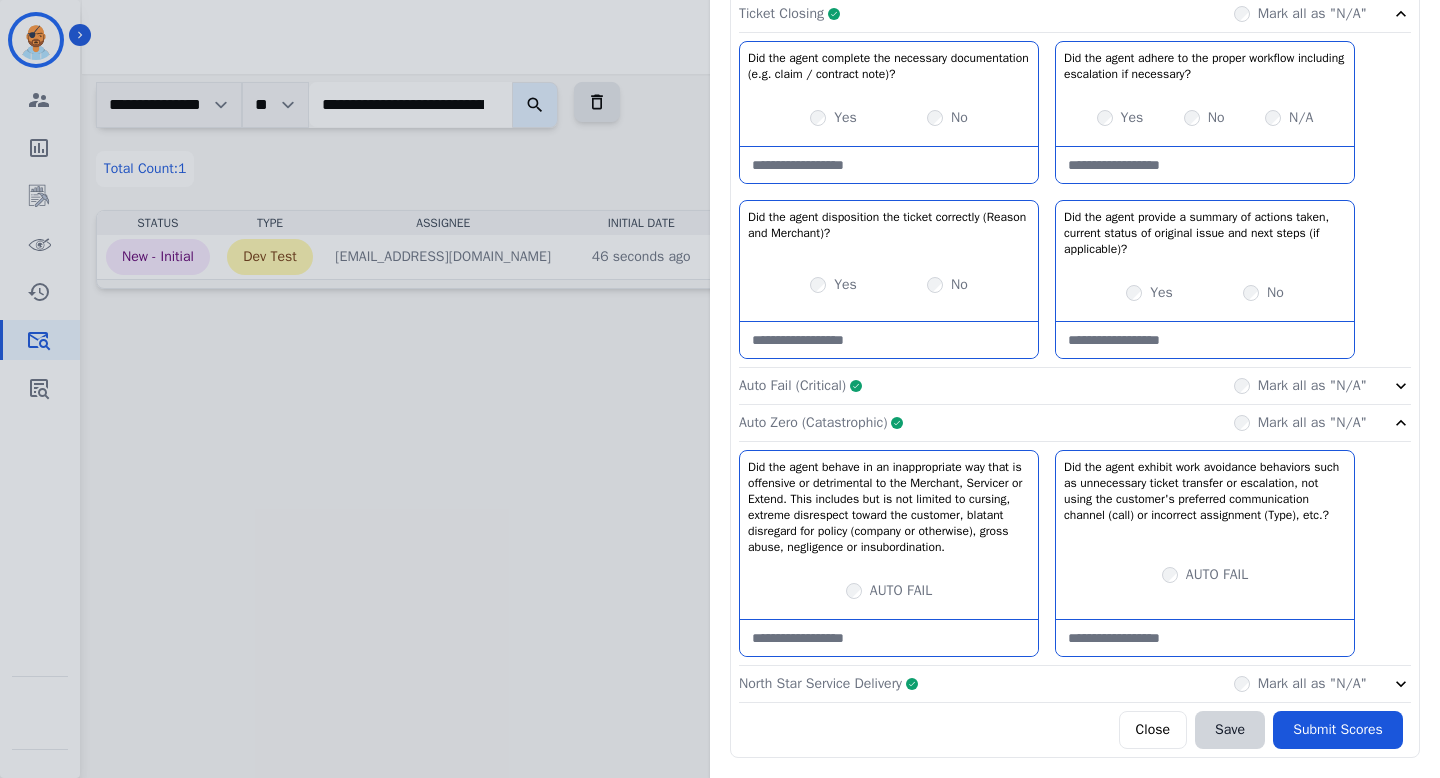 click on "Mark all as "N/A"" at bounding box center [1300, 423] 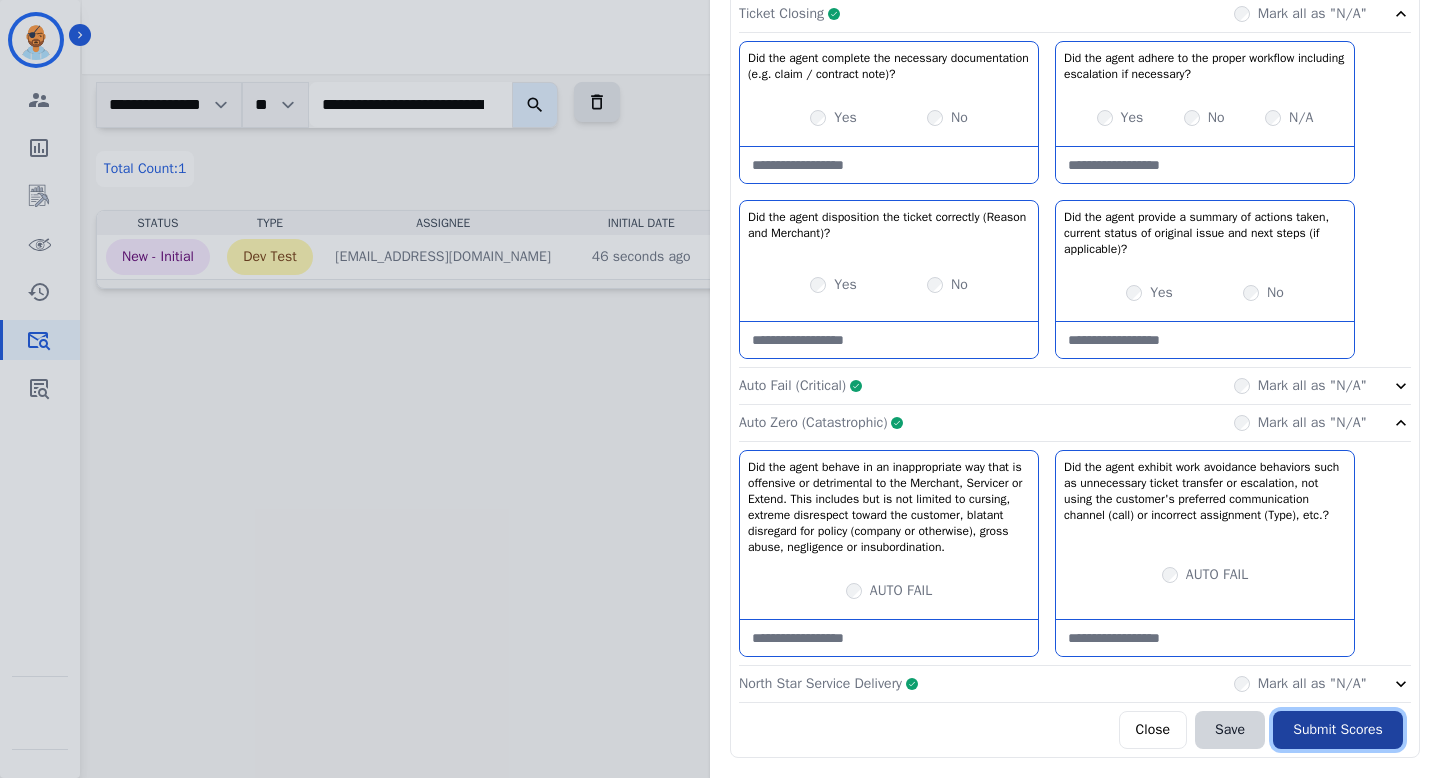 click on "Submit Scores" at bounding box center [1338, 730] 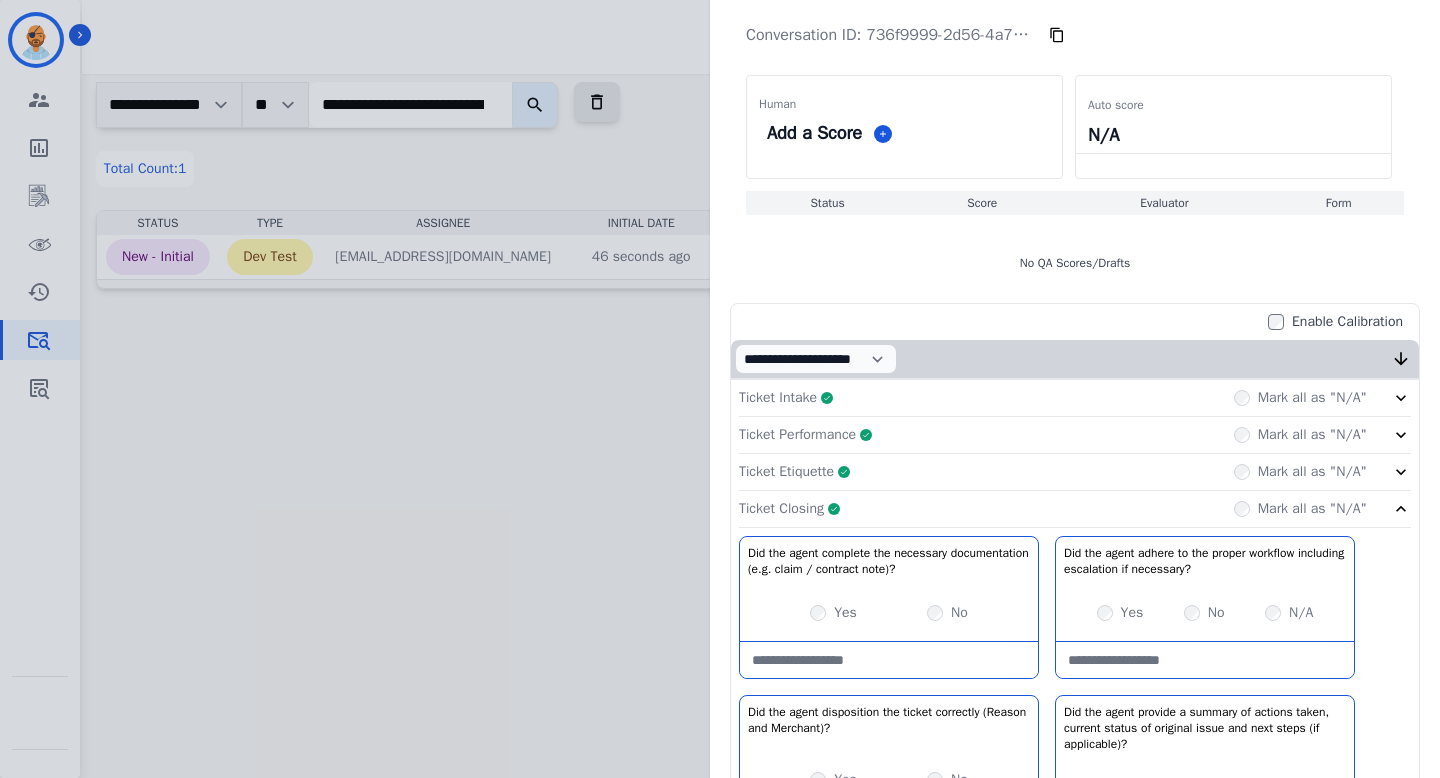 scroll, scrollTop: 0, scrollLeft: 0, axis: both 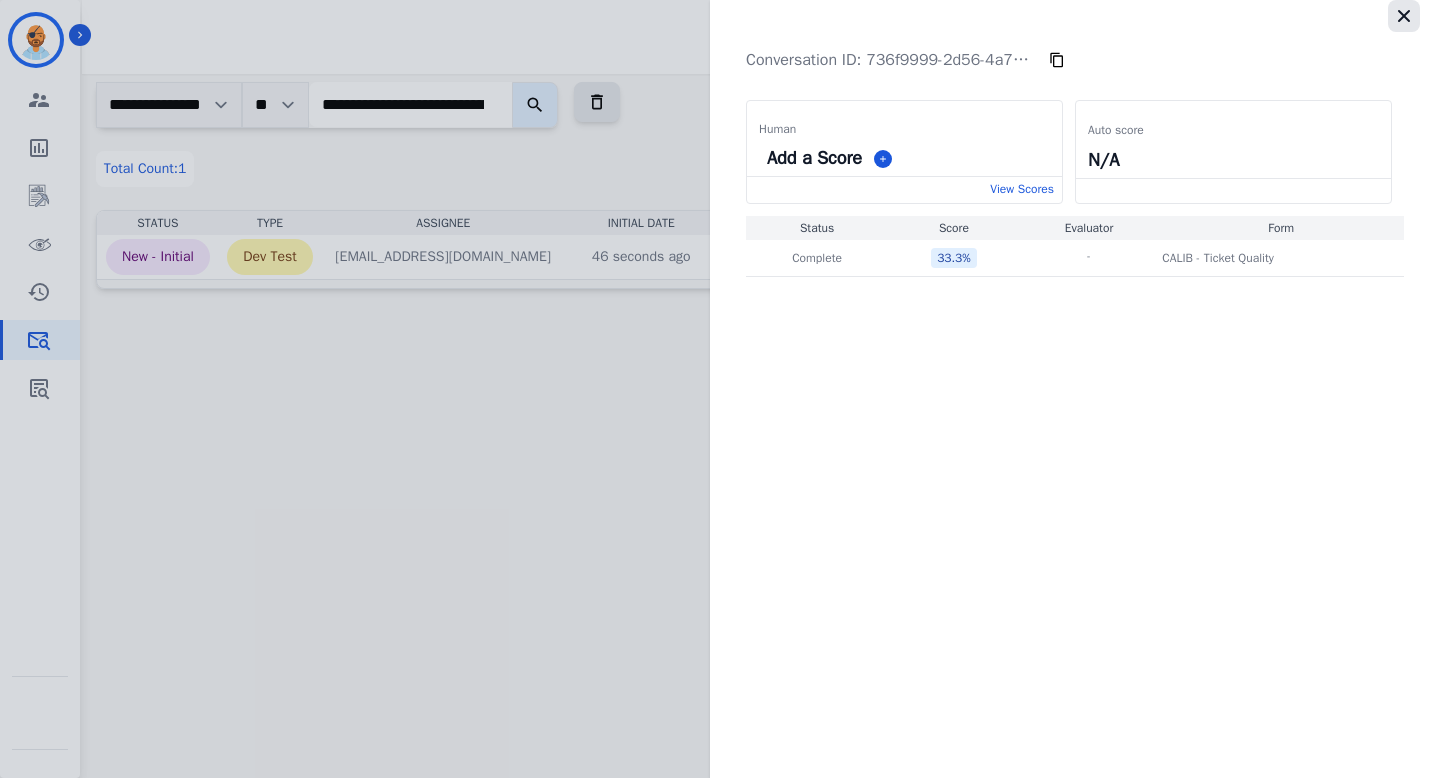 click 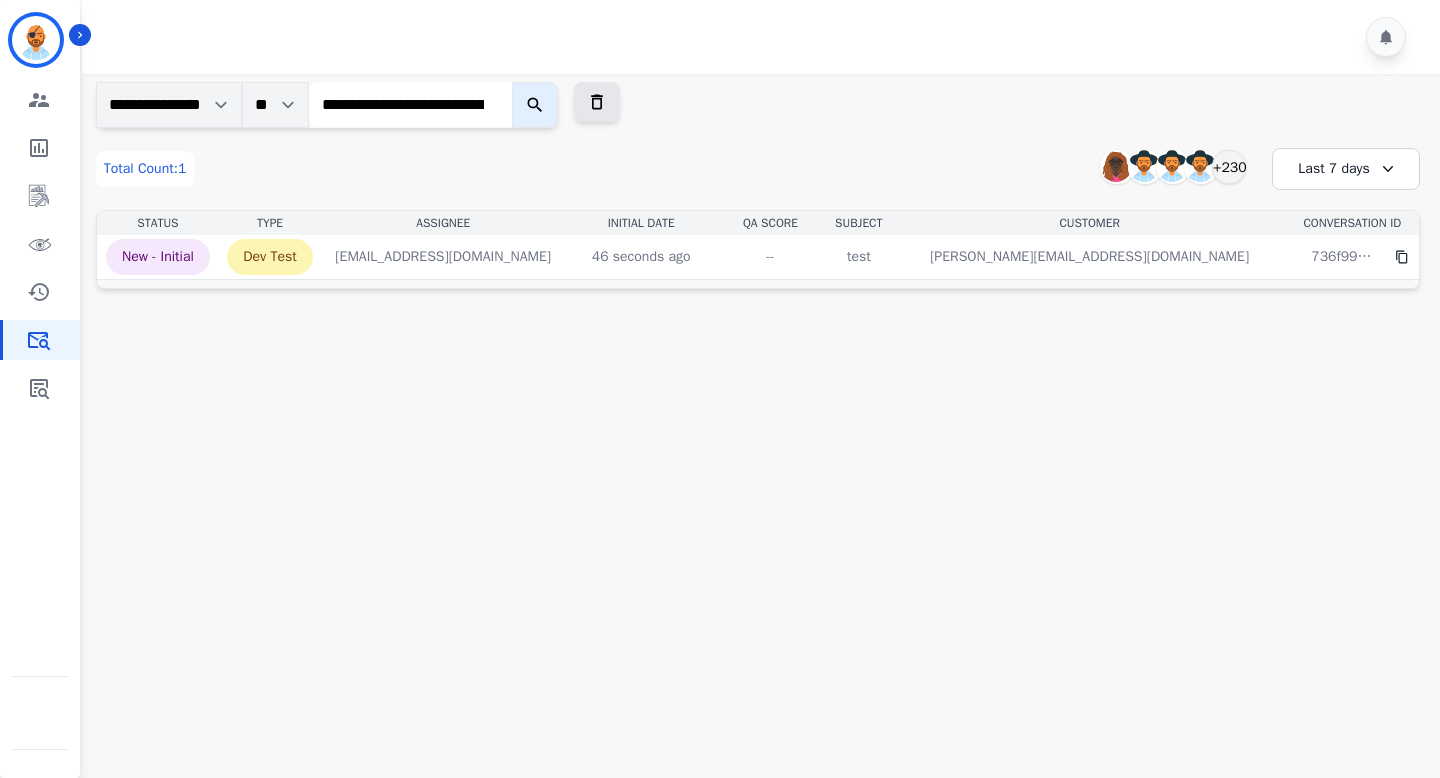 click 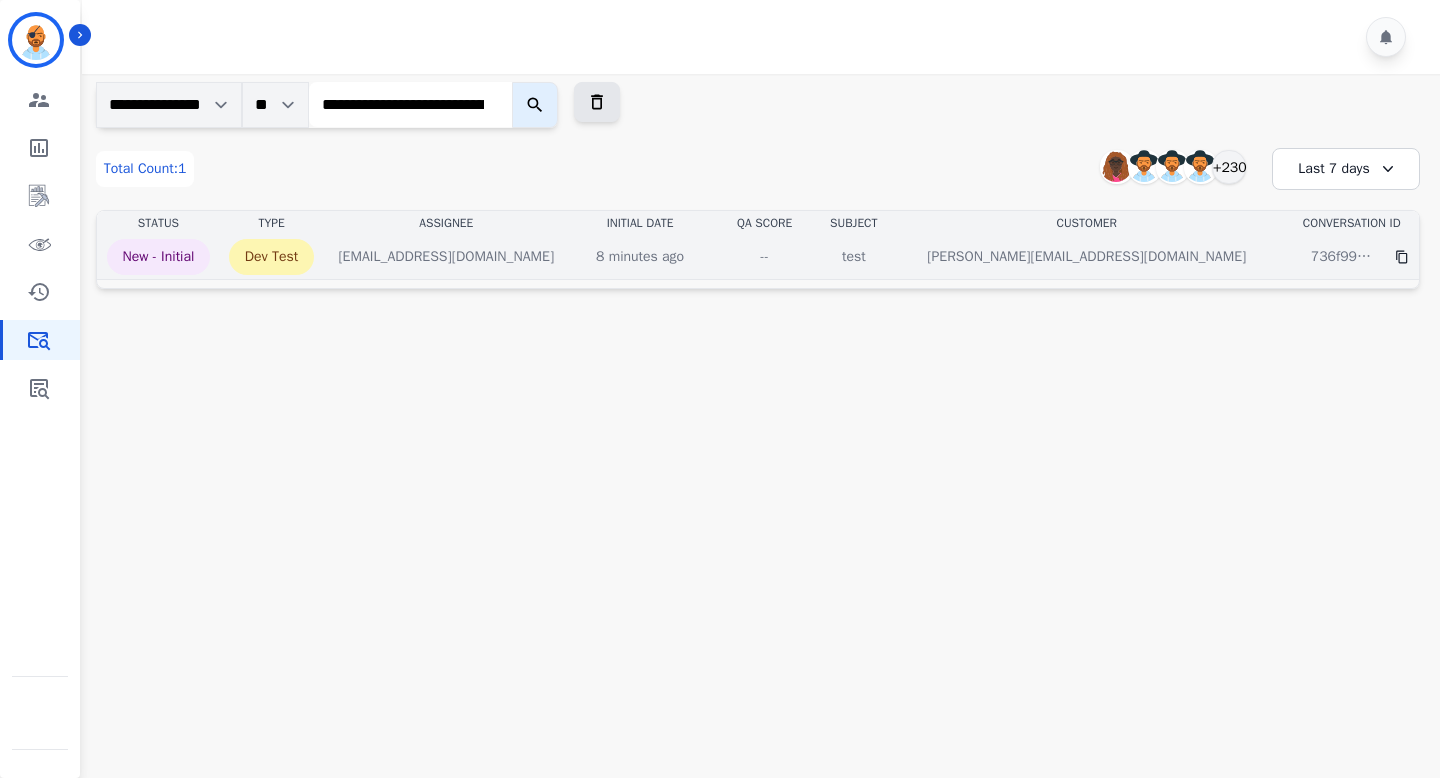 click on "--" at bounding box center [765, 257] 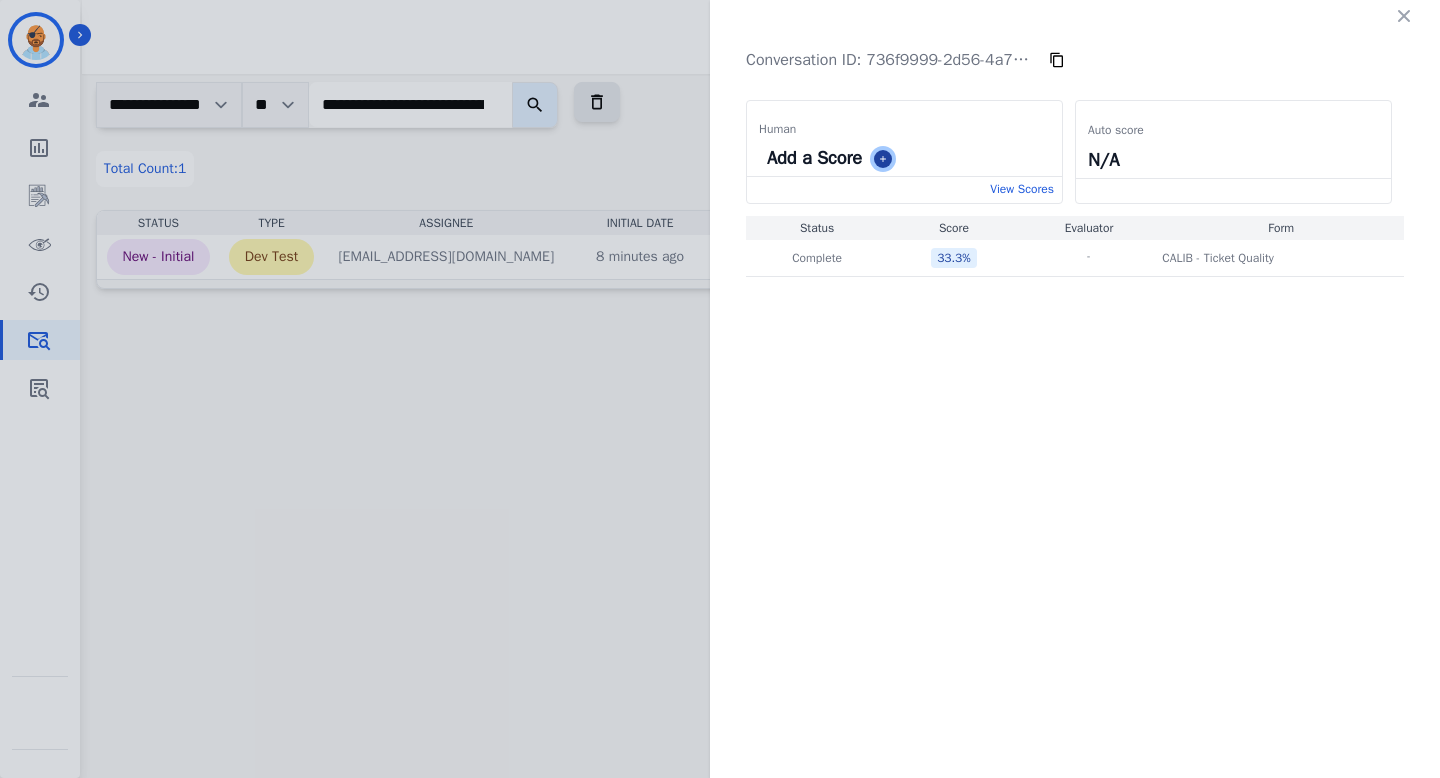 click at bounding box center (883, 159) 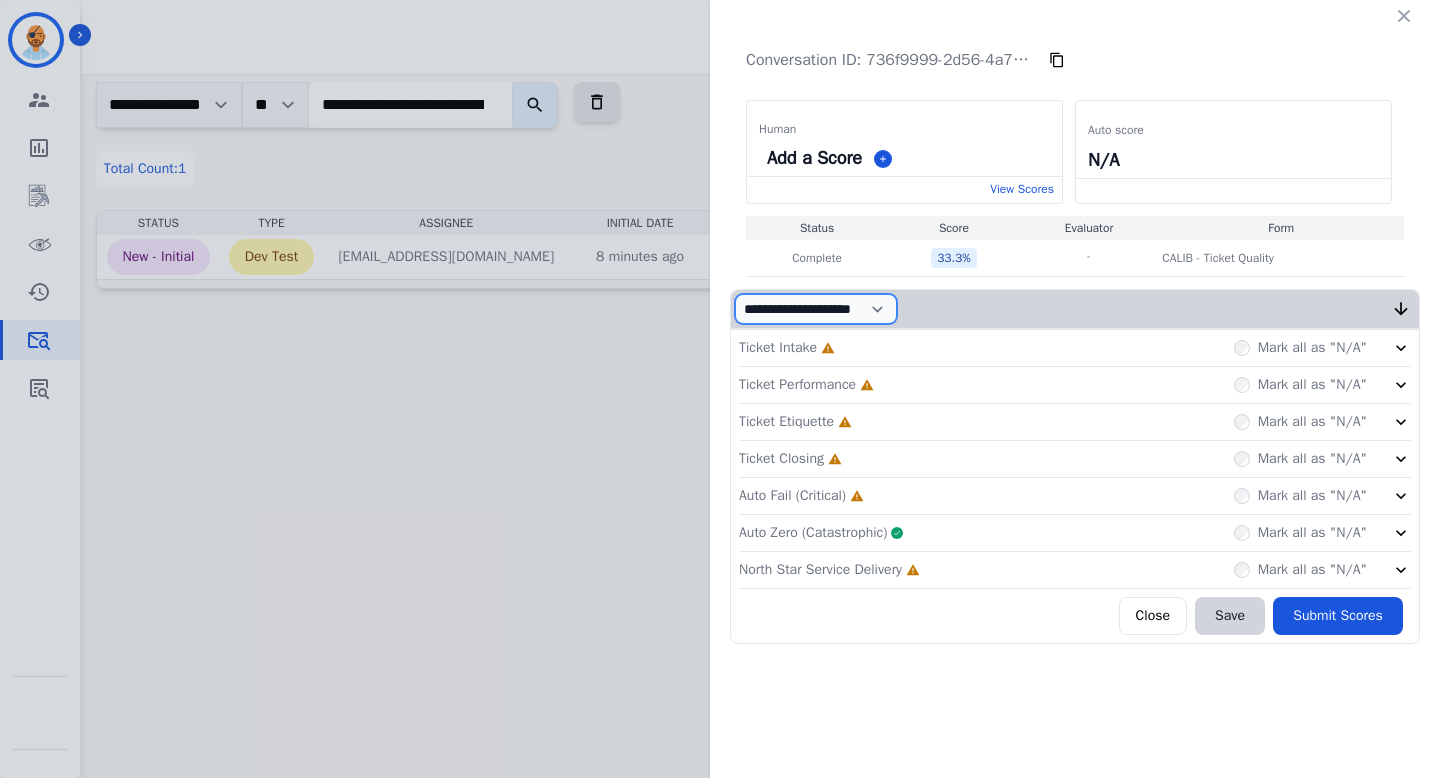 click on "**********" at bounding box center [816, 309] 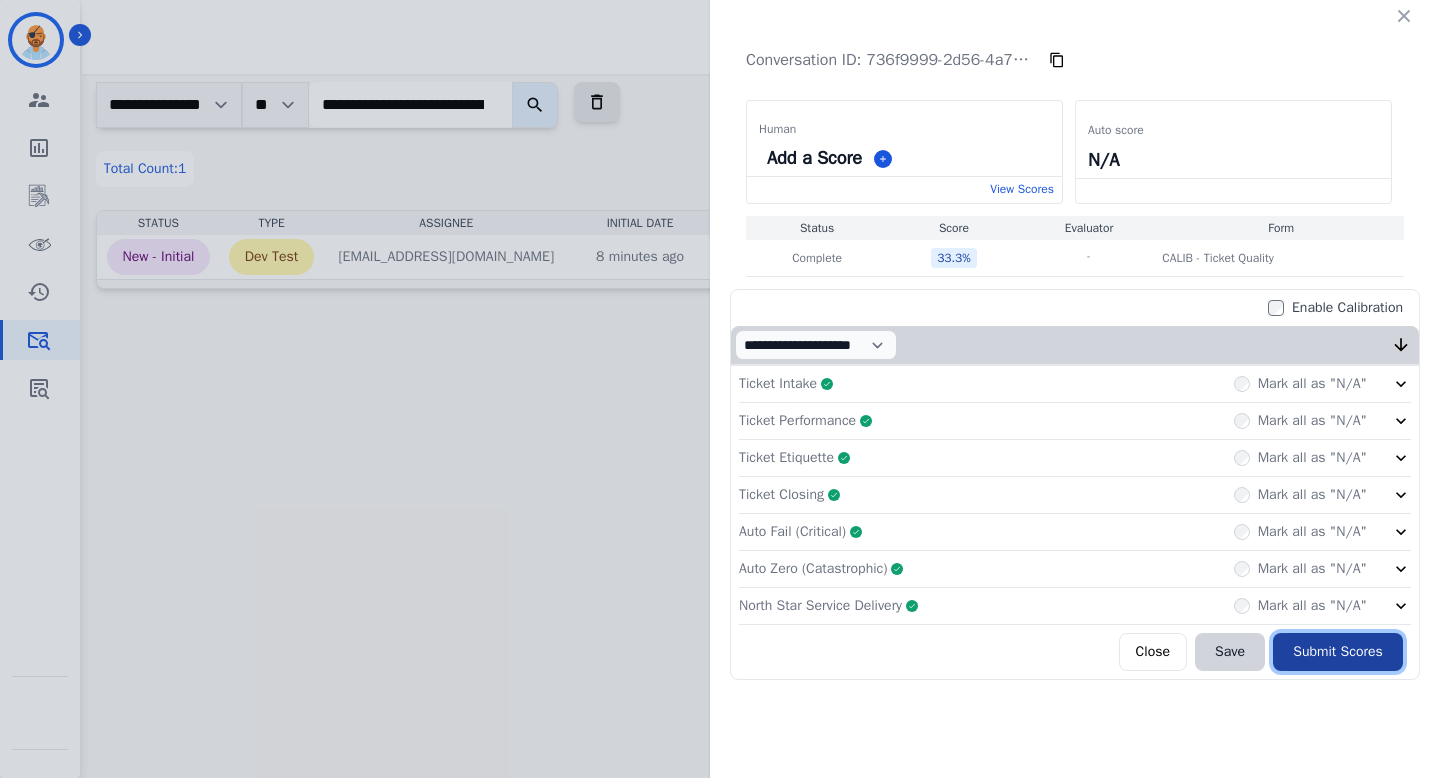 click on "Submit Scores" at bounding box center (1338, 652) 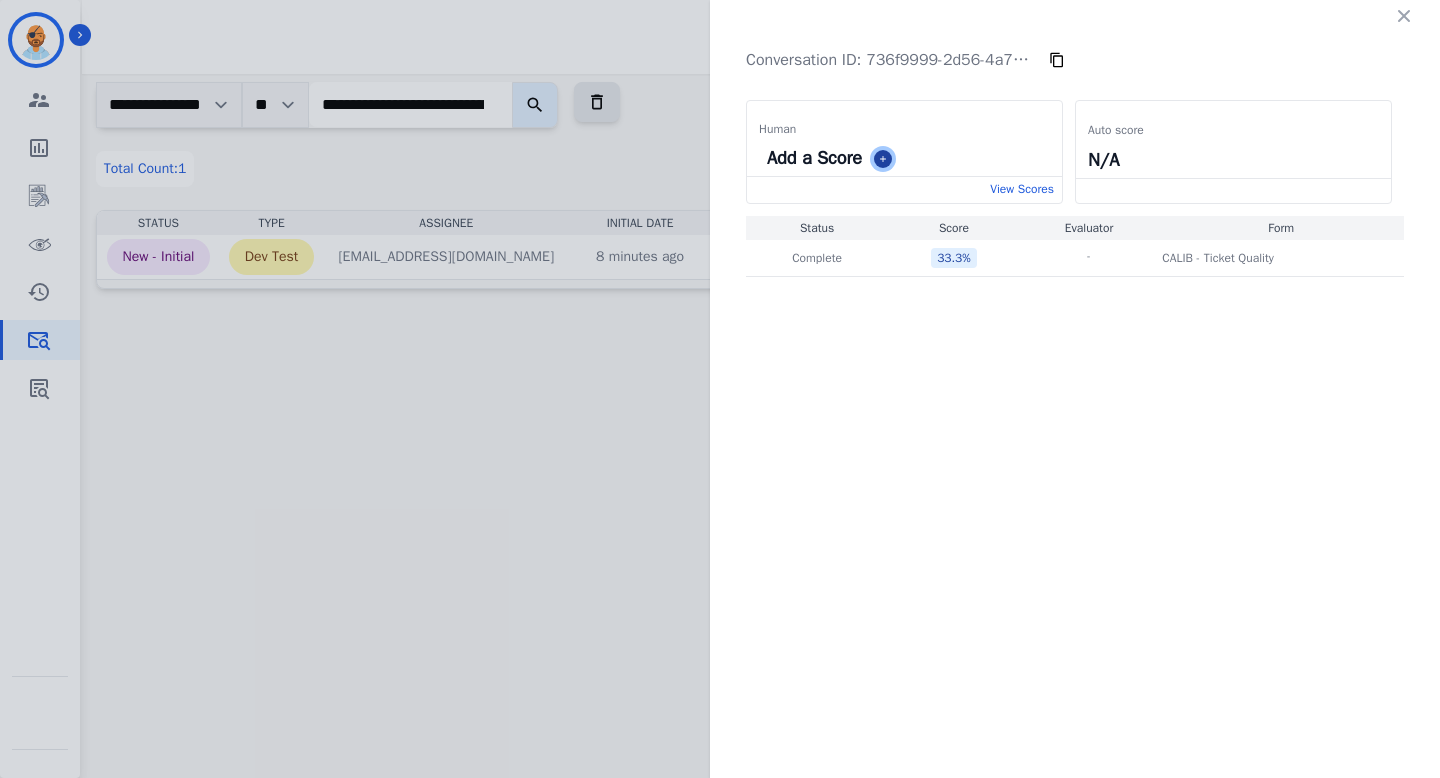 click at bounding box center [883, 159] 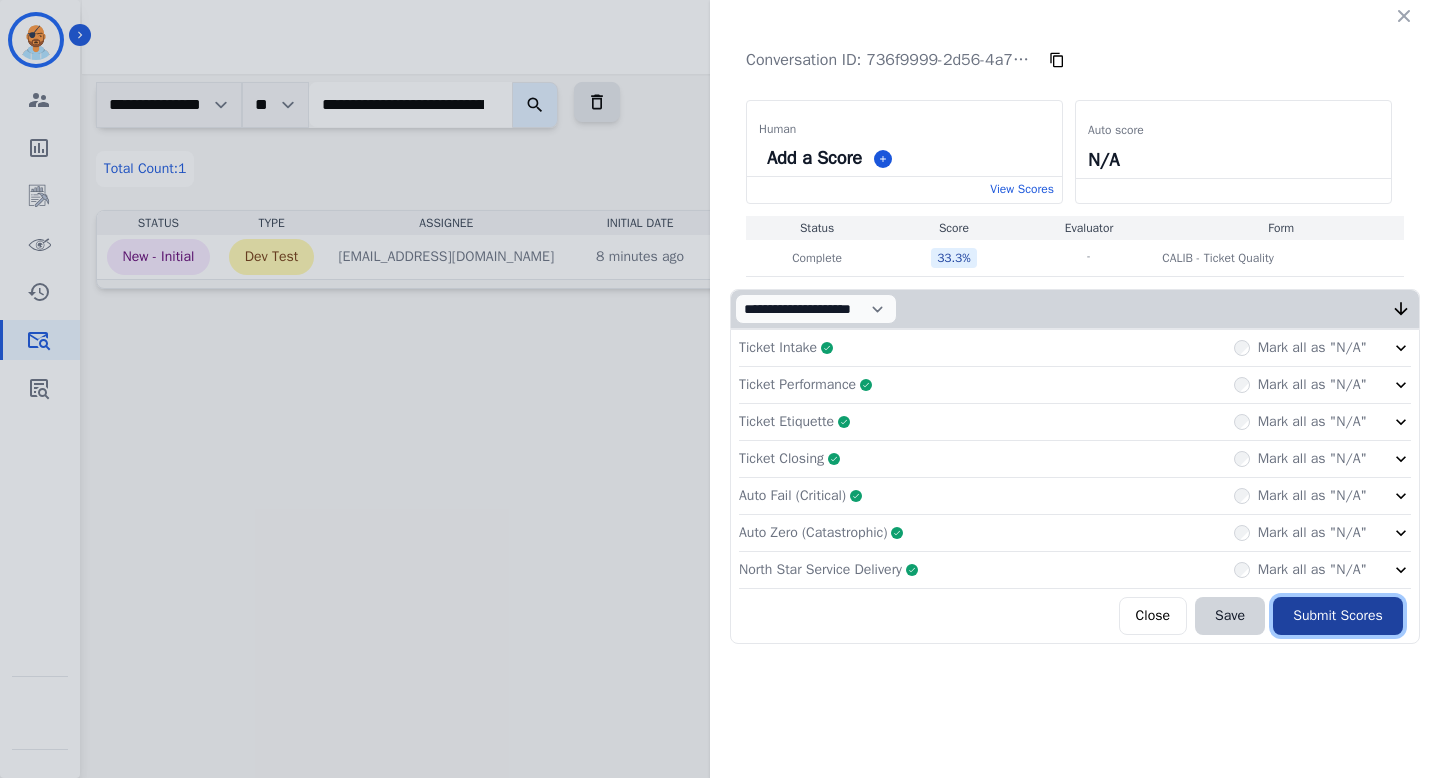 click on "Submit Scores" at bounding box center [1338, 616] 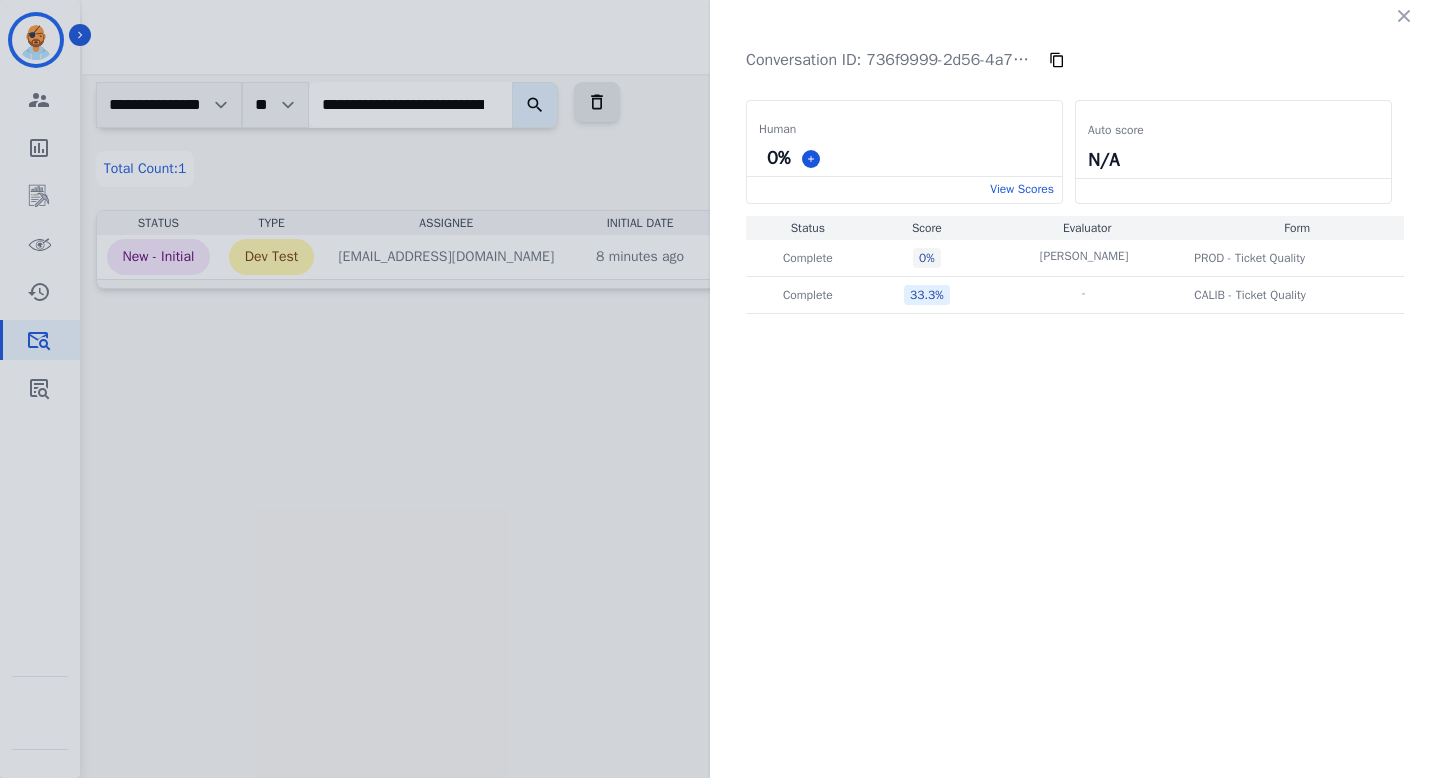 click 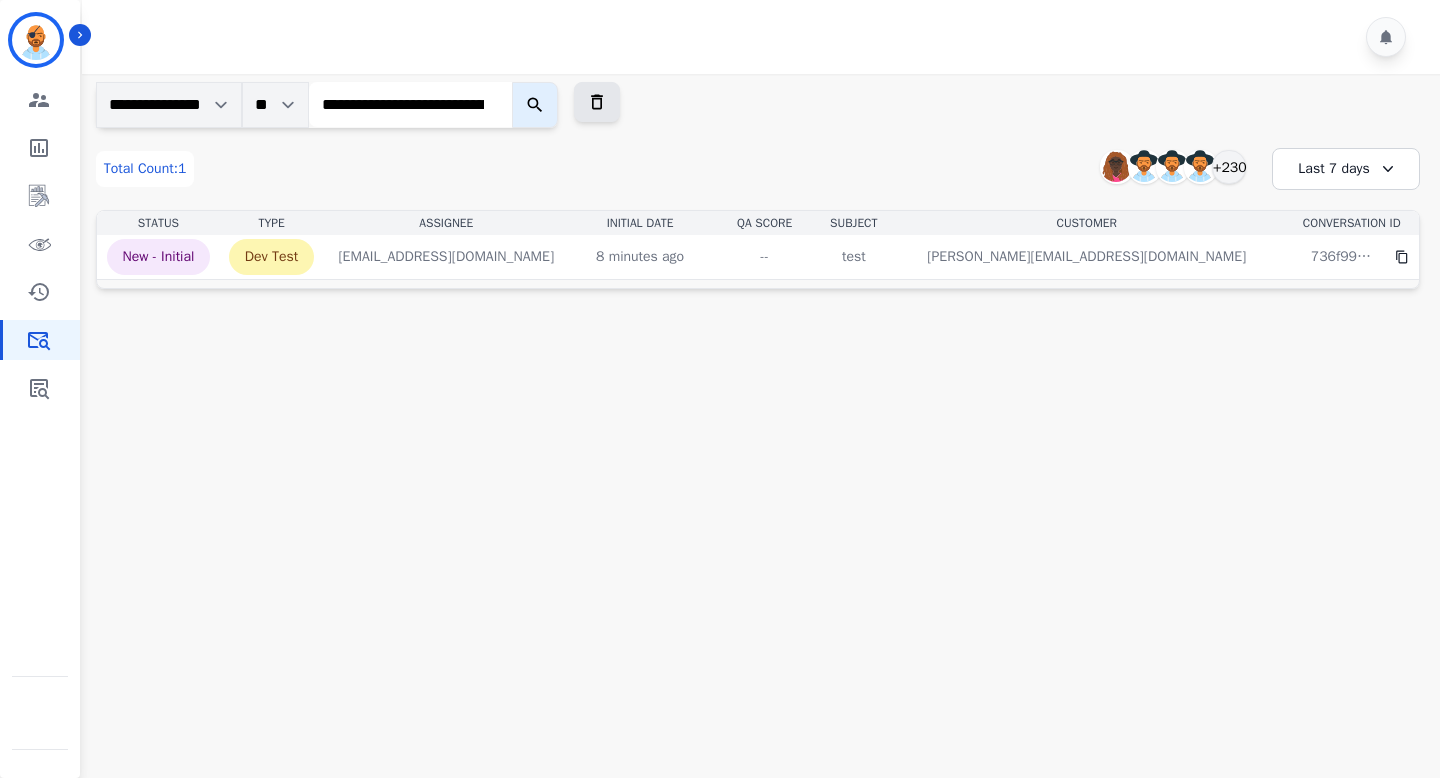 click 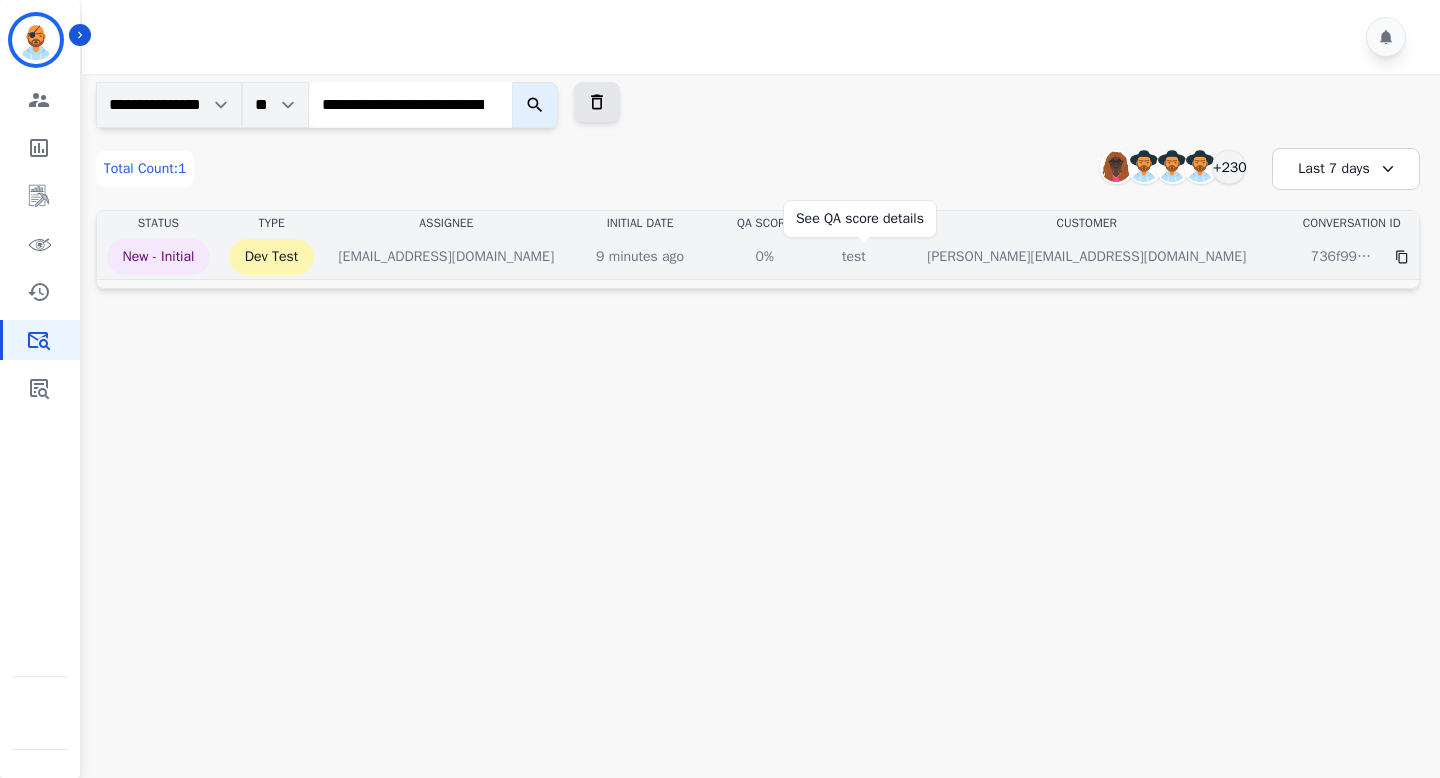 click on "0%" at bounding box center [765, 257] 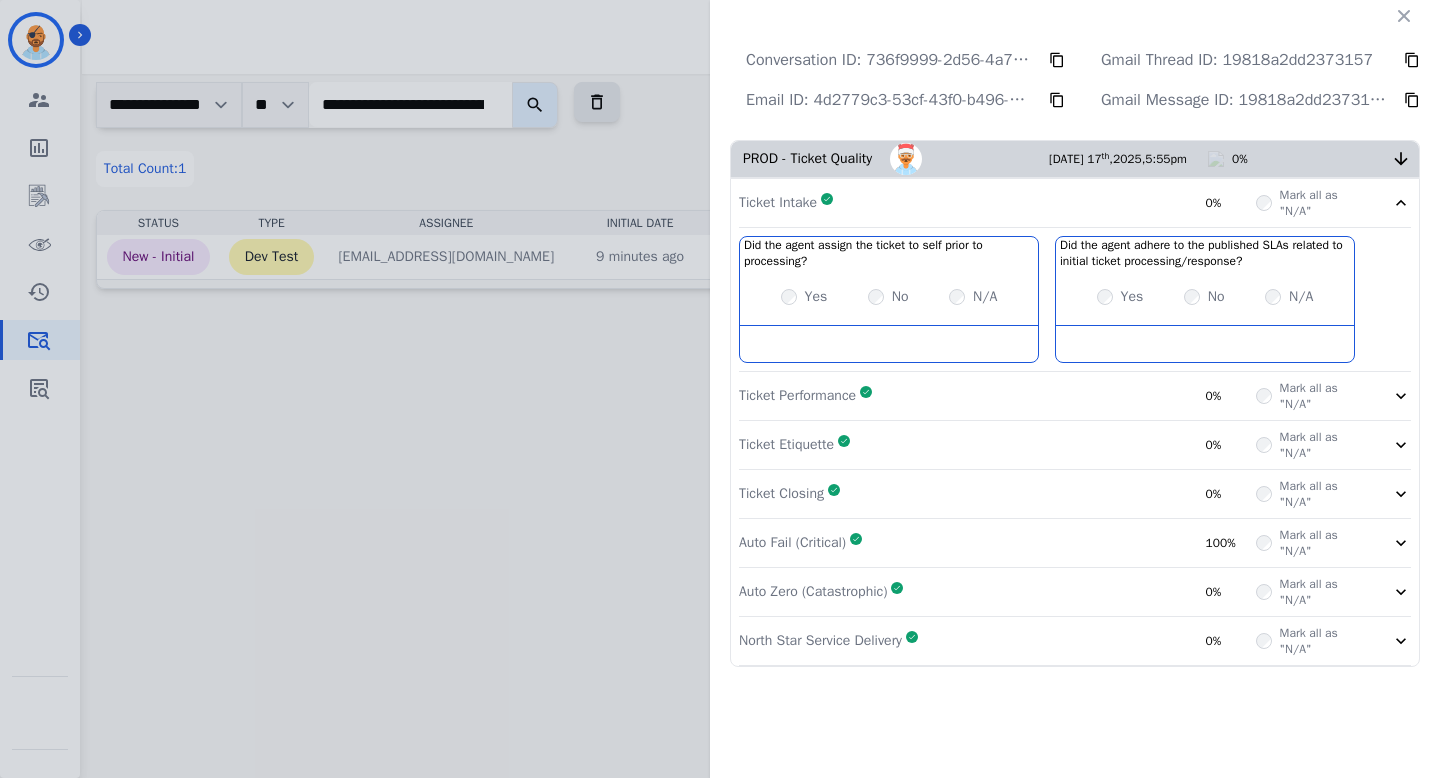 click 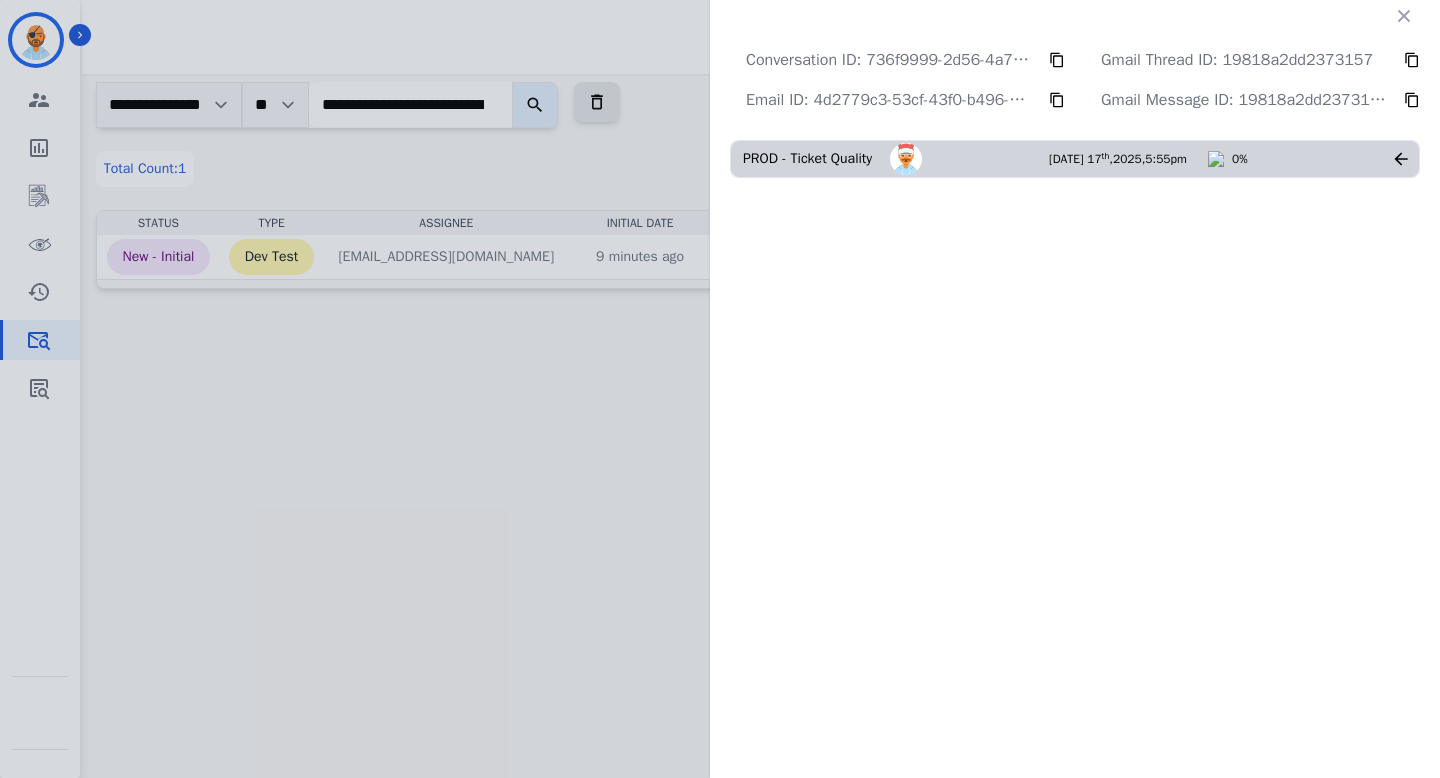 click 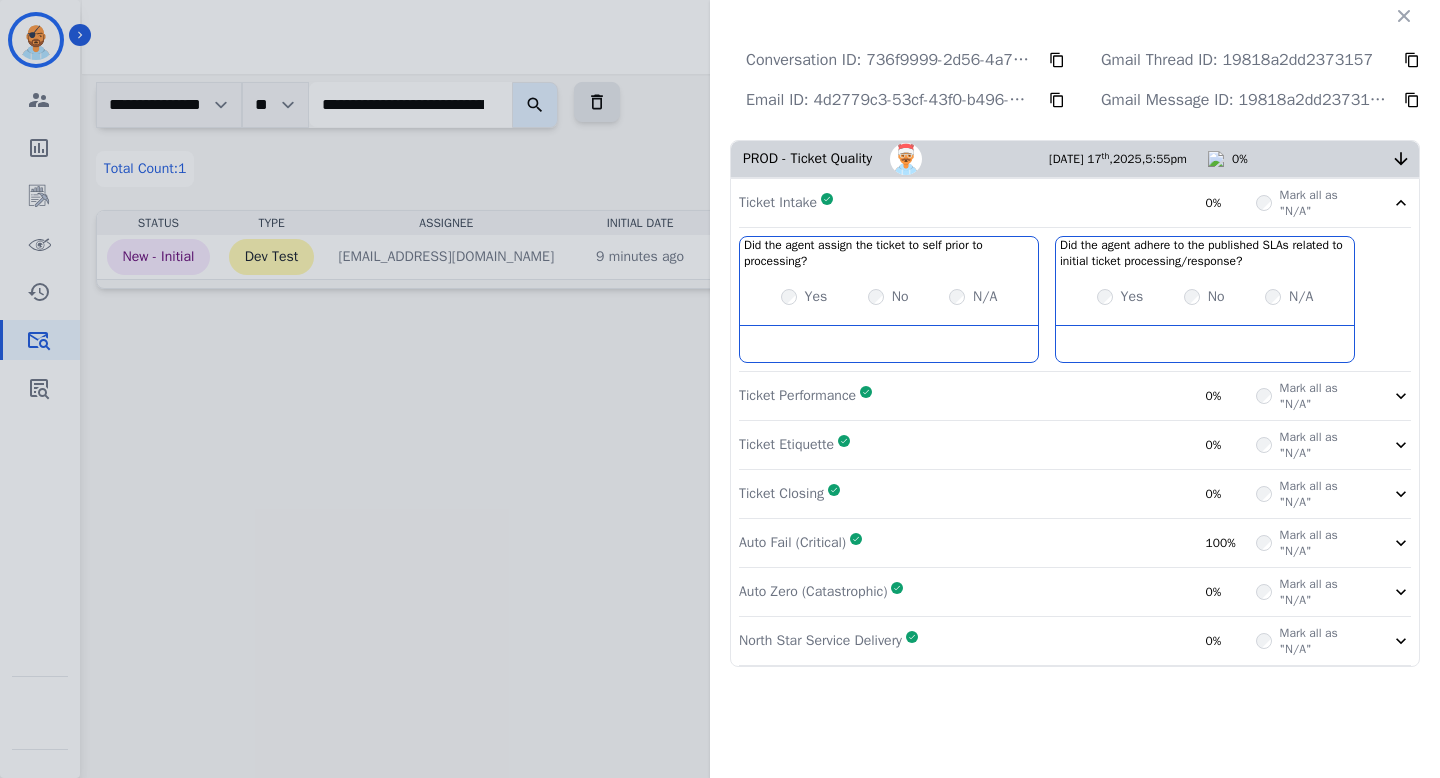 click 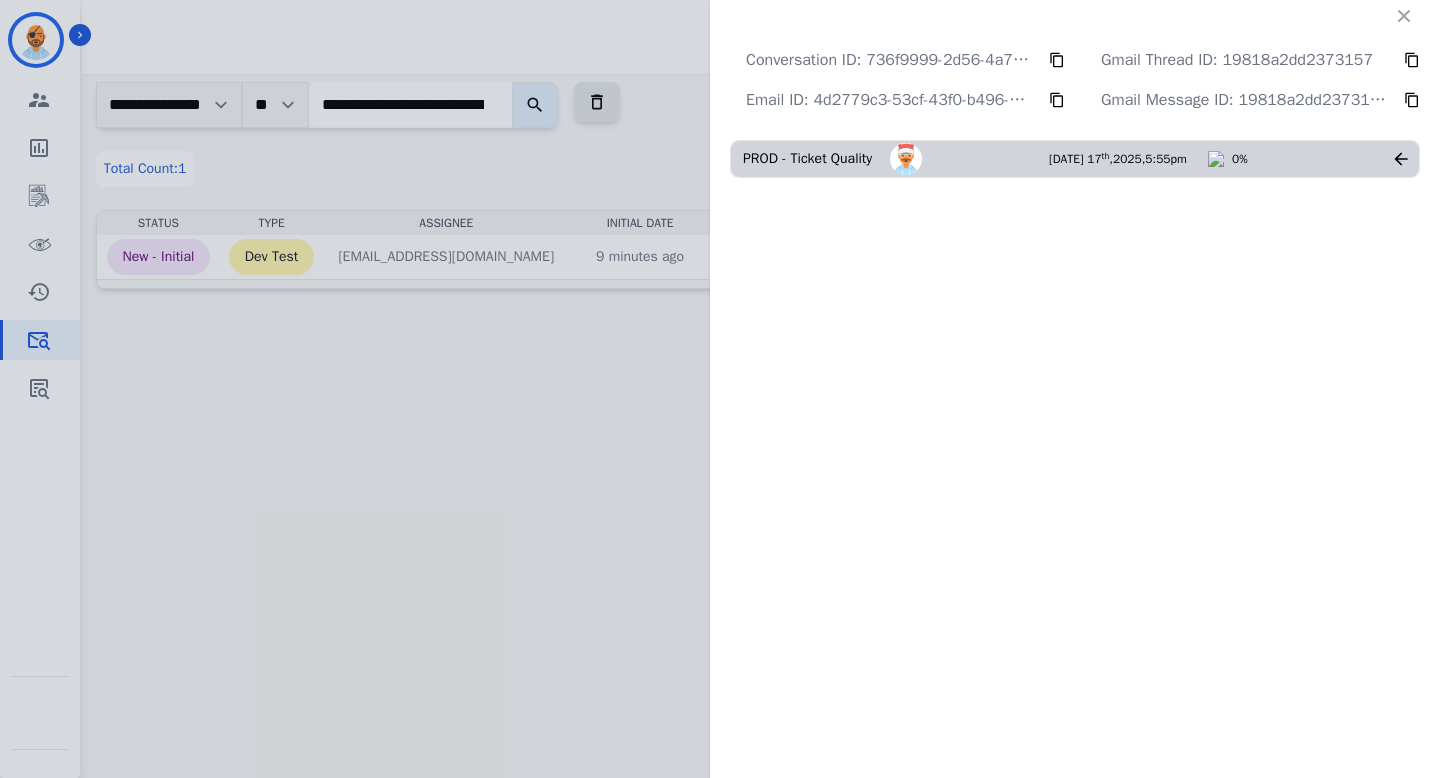 click 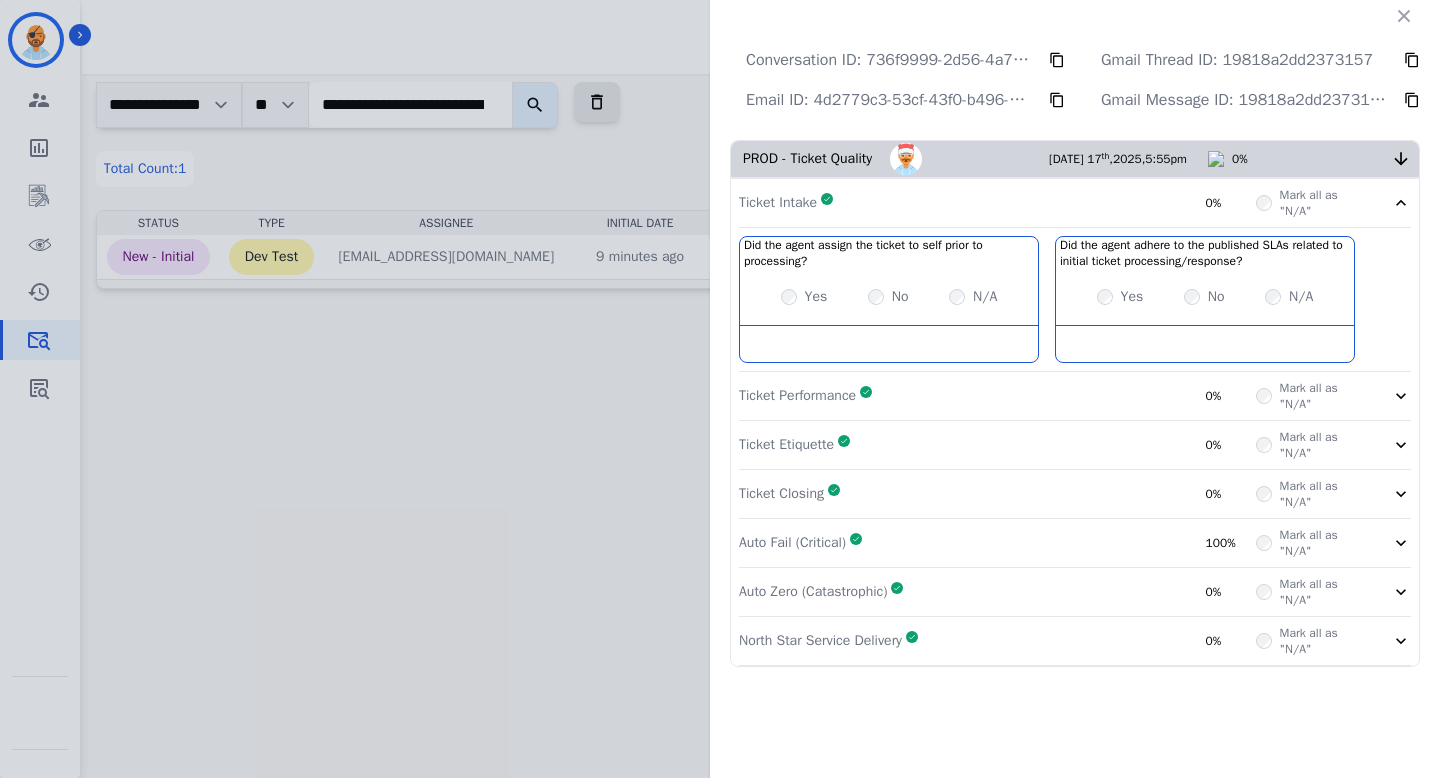 click 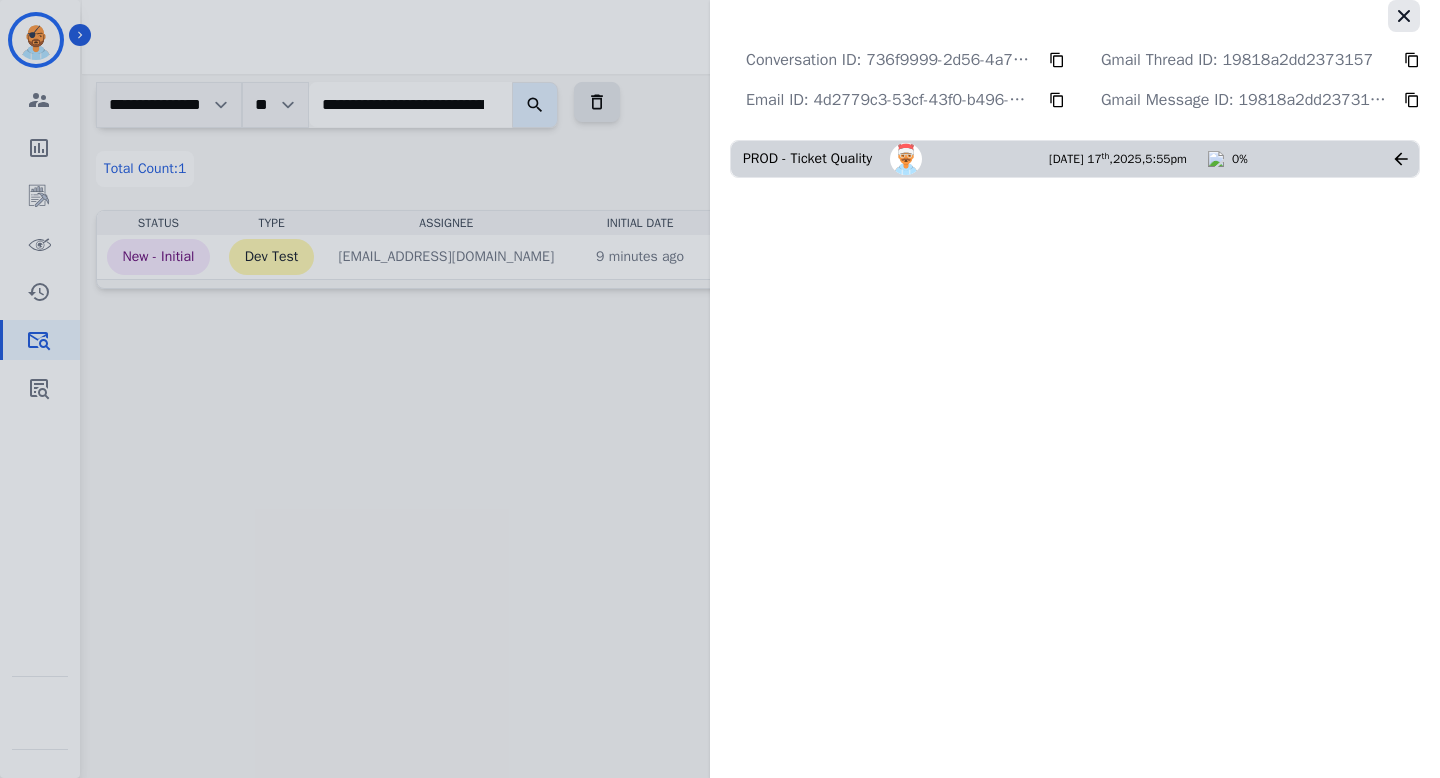 click 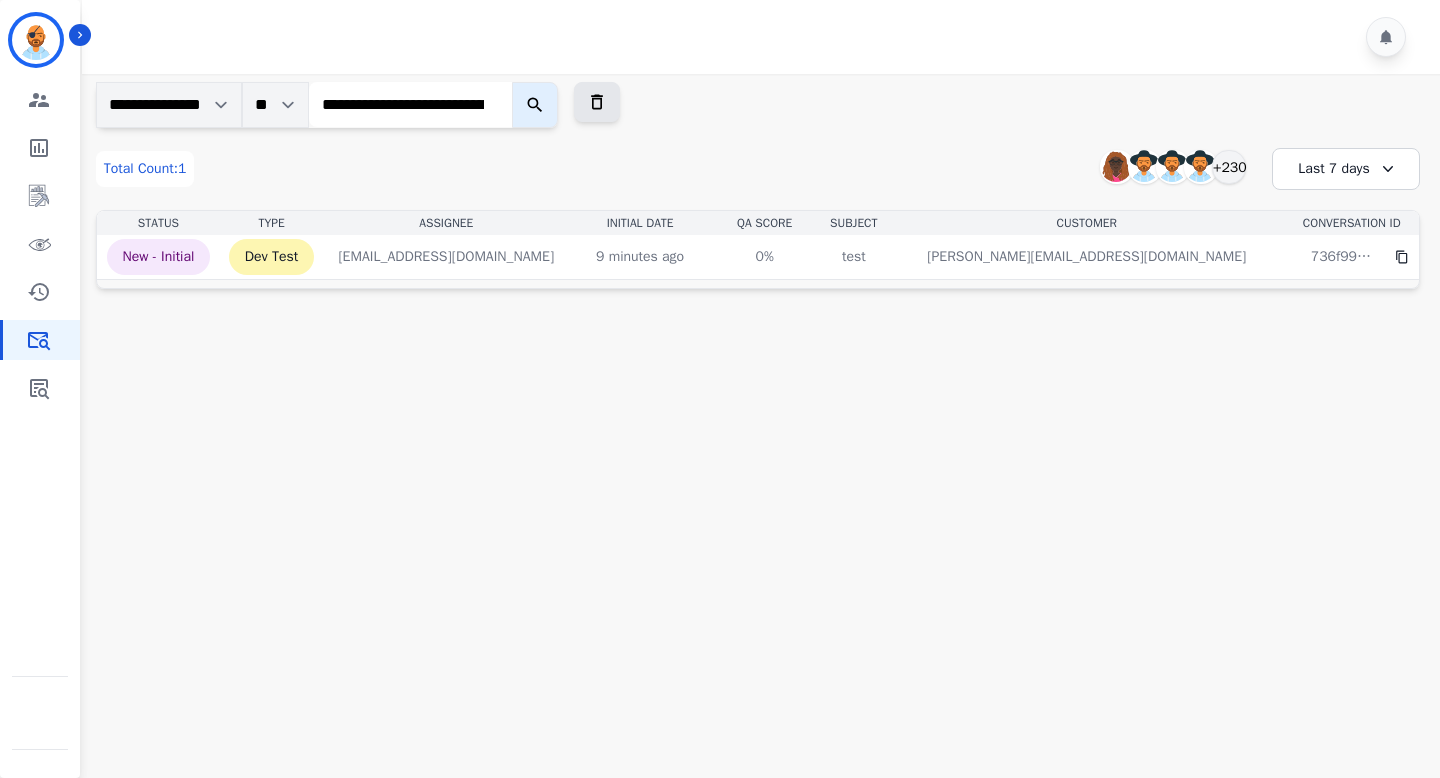 click on "**********" at bounding box center [410, 104] 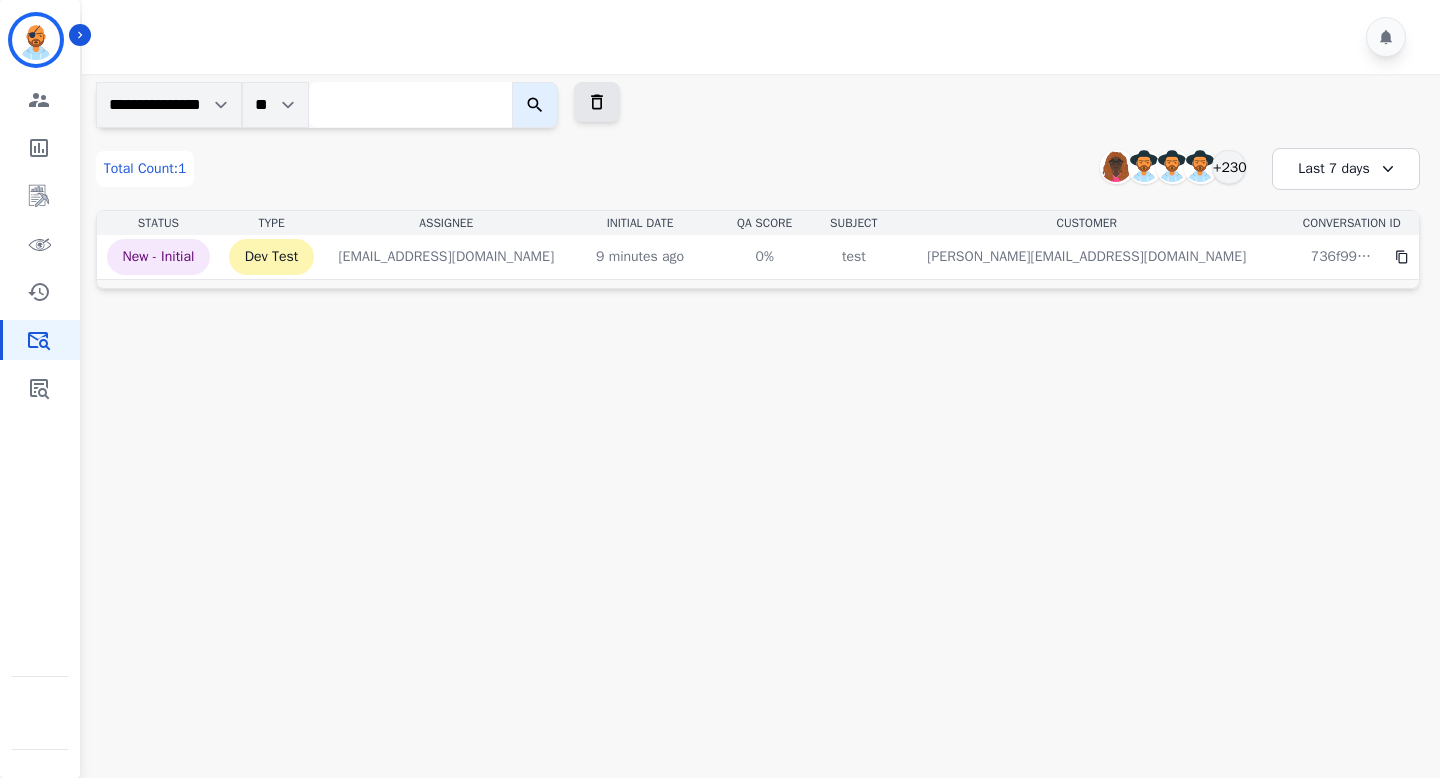 paste on "**********" 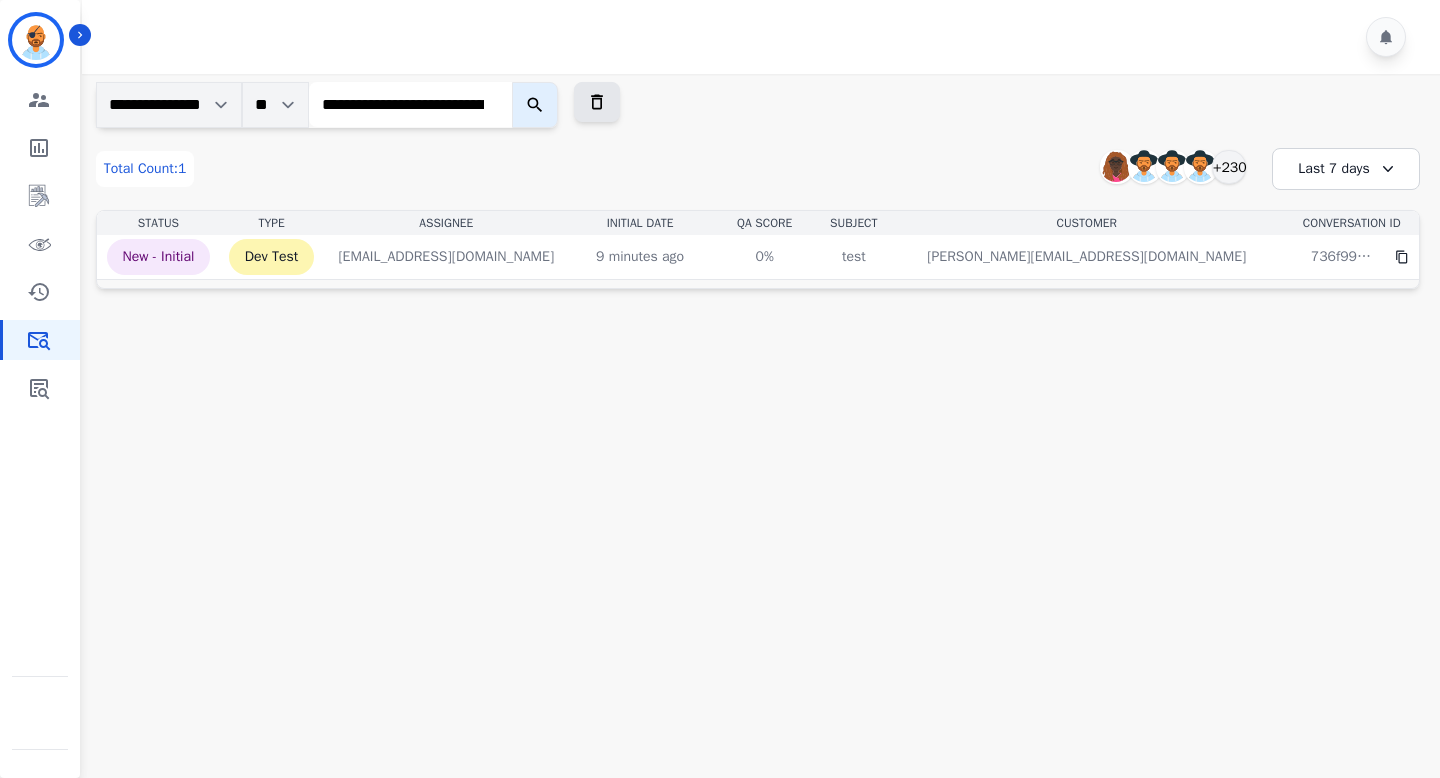 scroll, scrollTop: 0, scrollLeft: 159, axis: horizontal 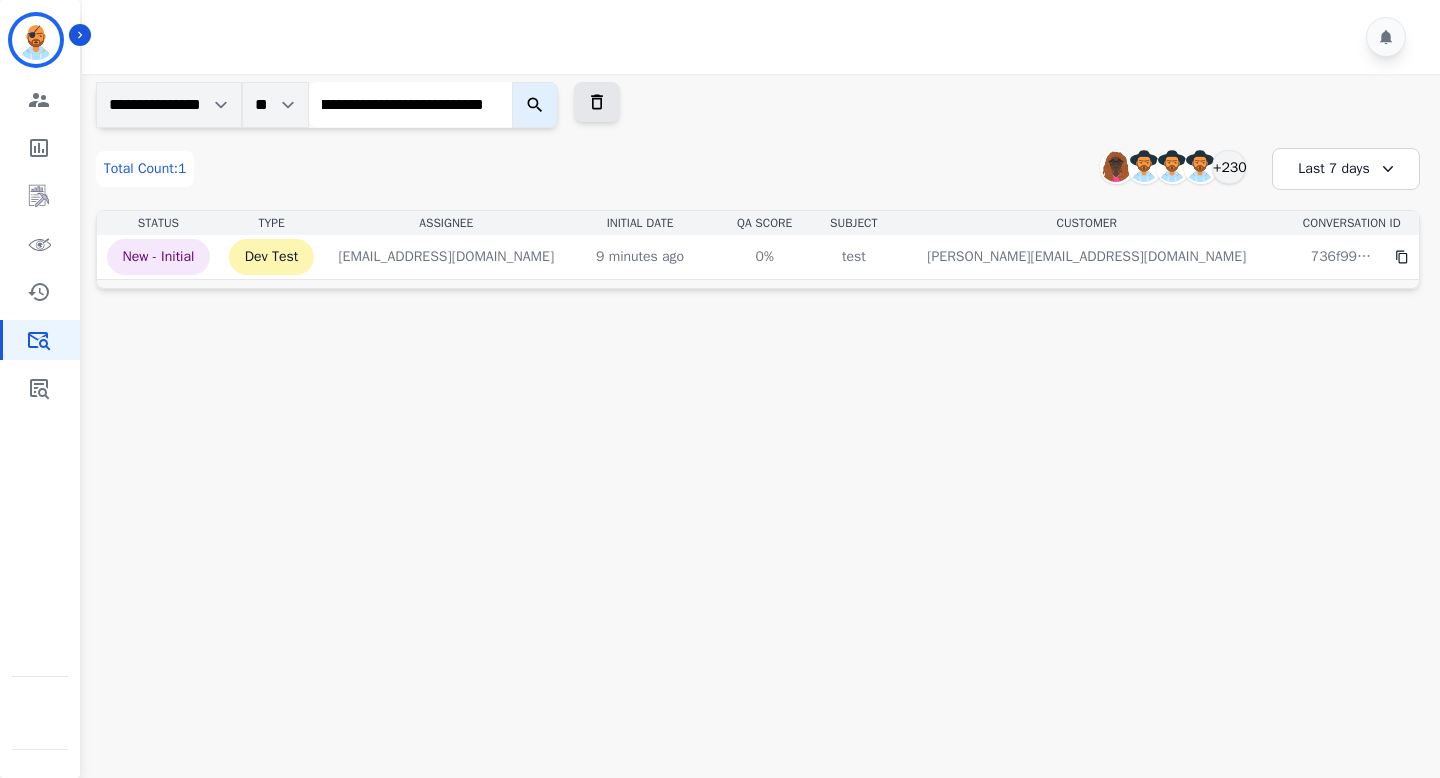 type on "**********" 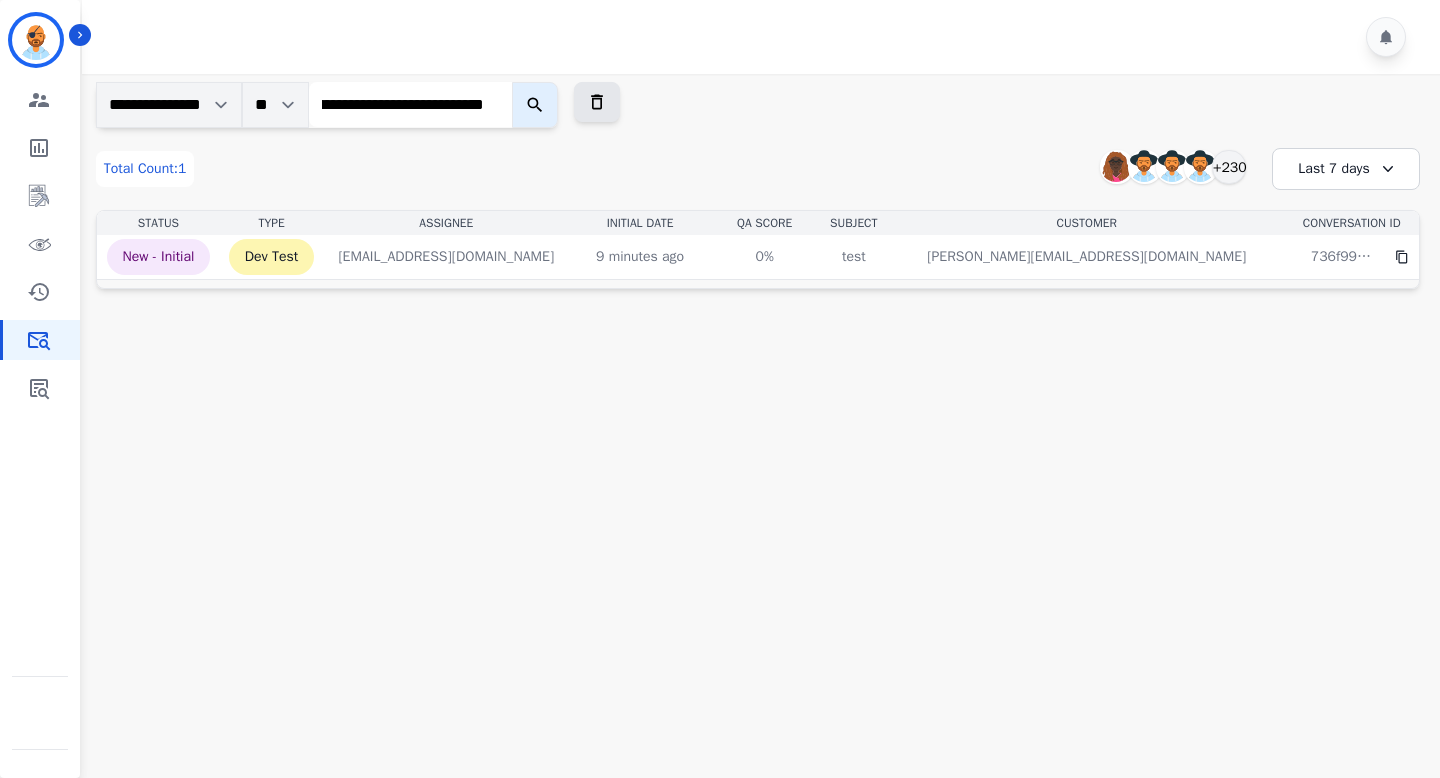 click 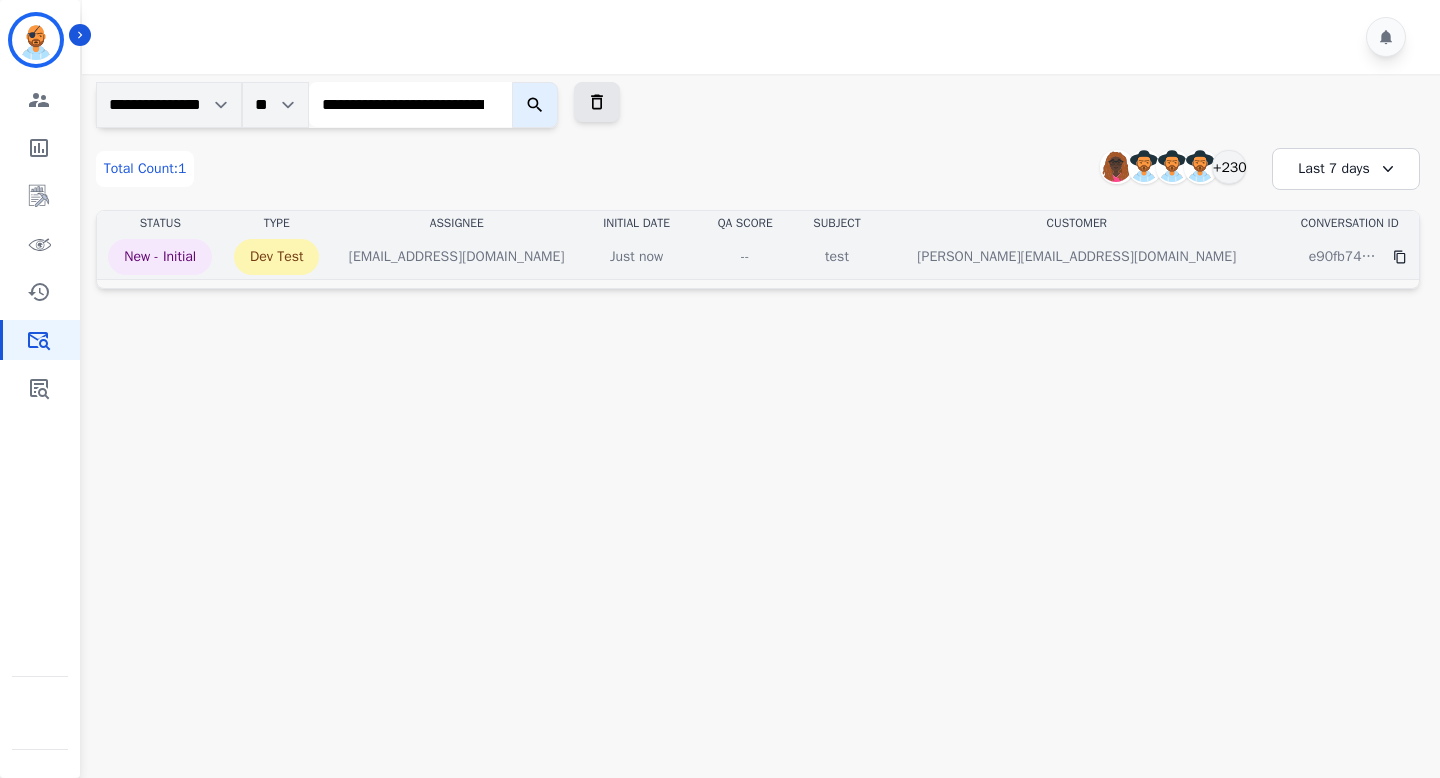 click on "--" at bounding box center [745, 257] 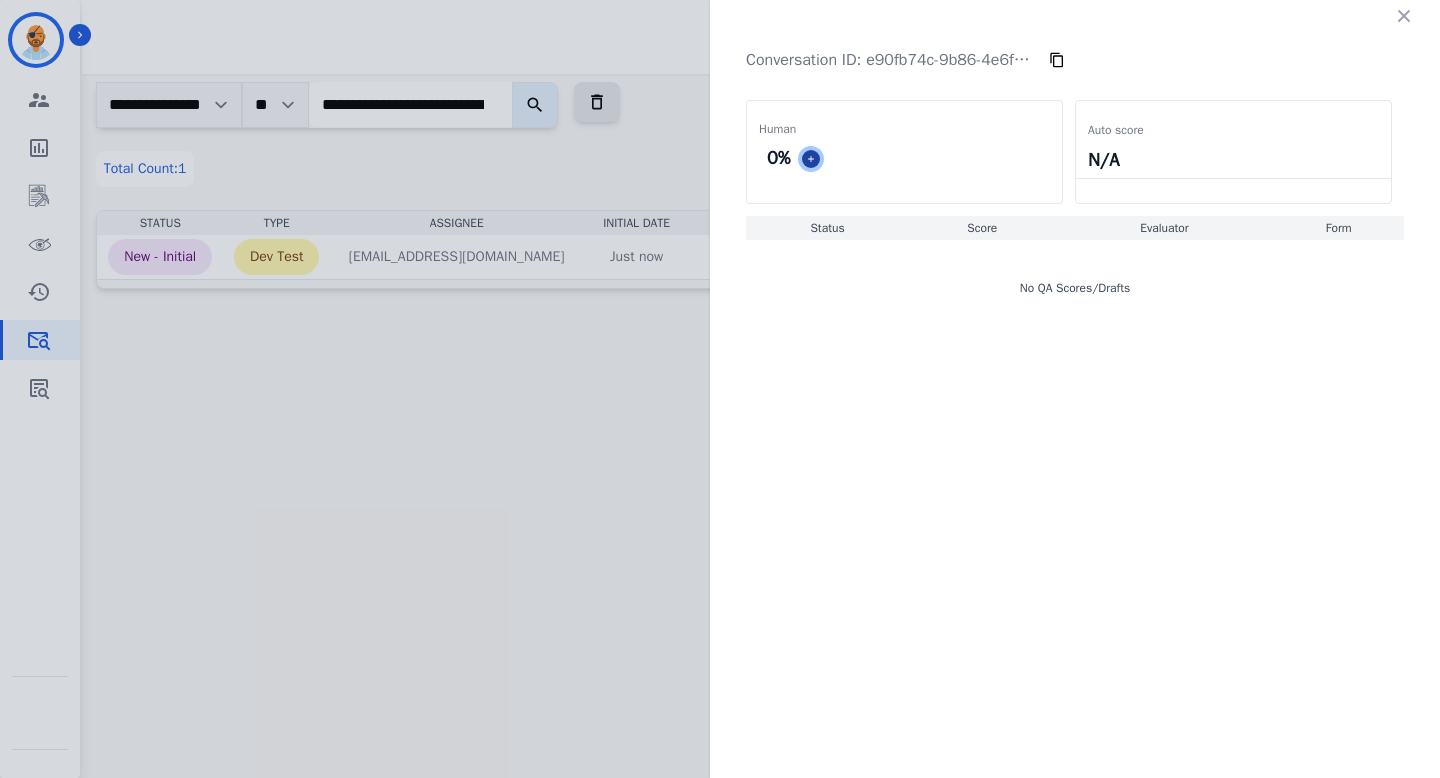click 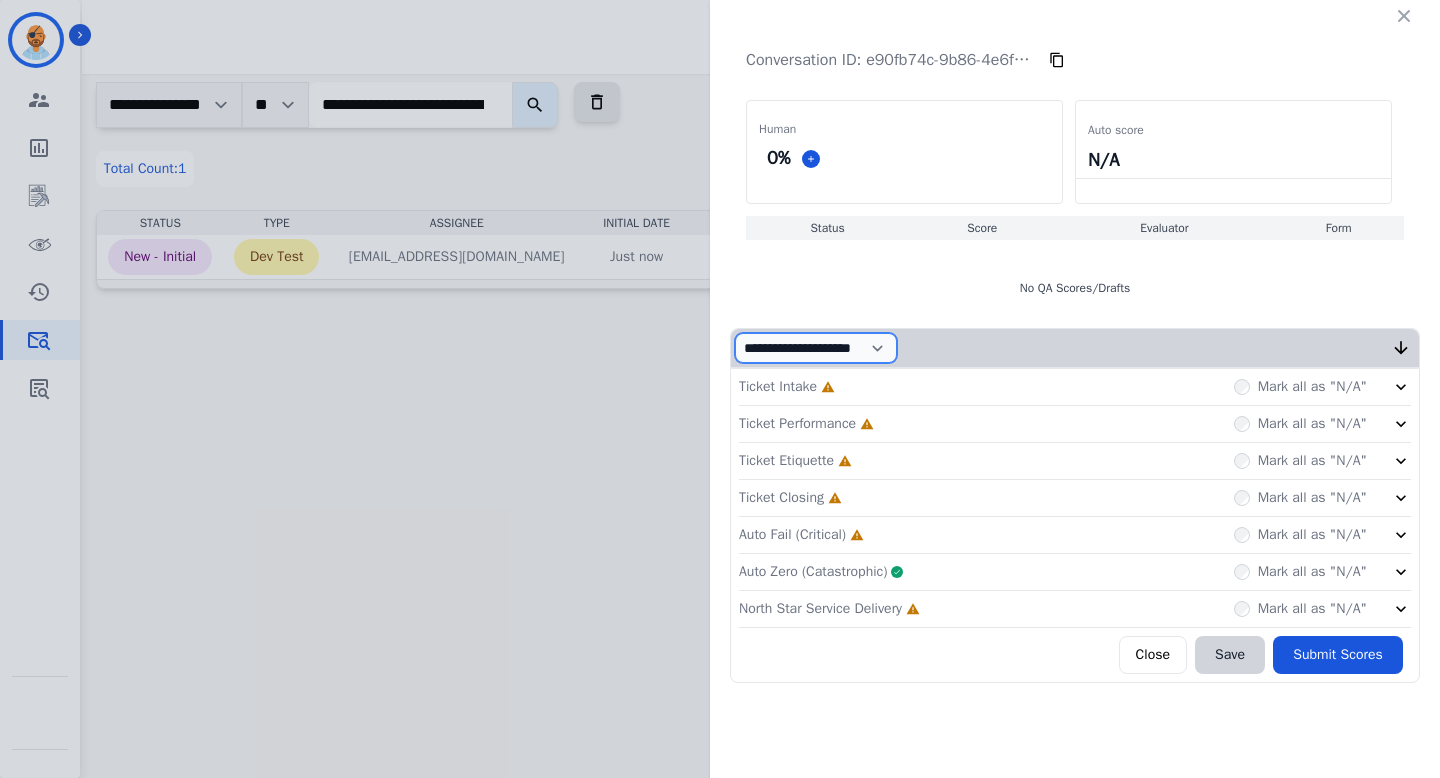 click on "**********" at bounding box center (816, 348) 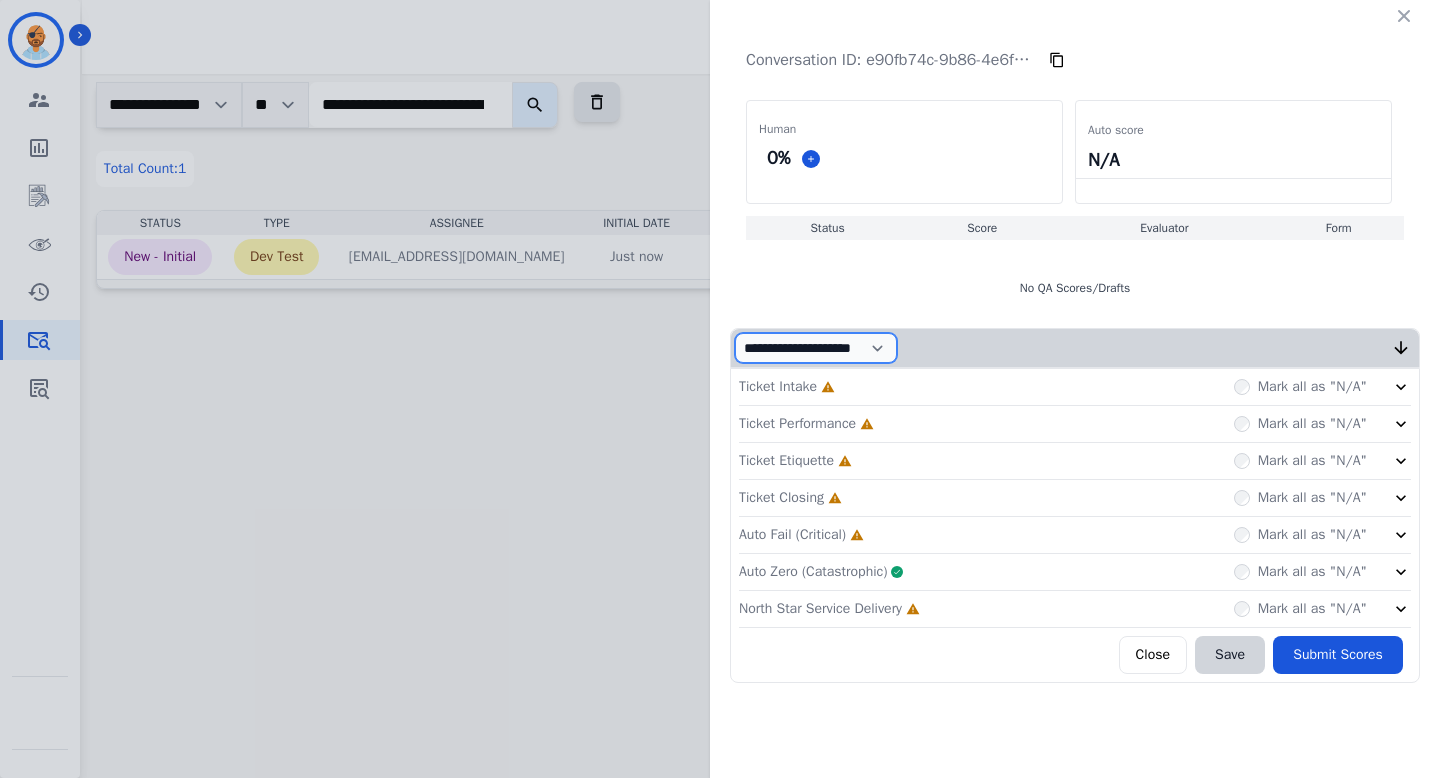 select on "*" 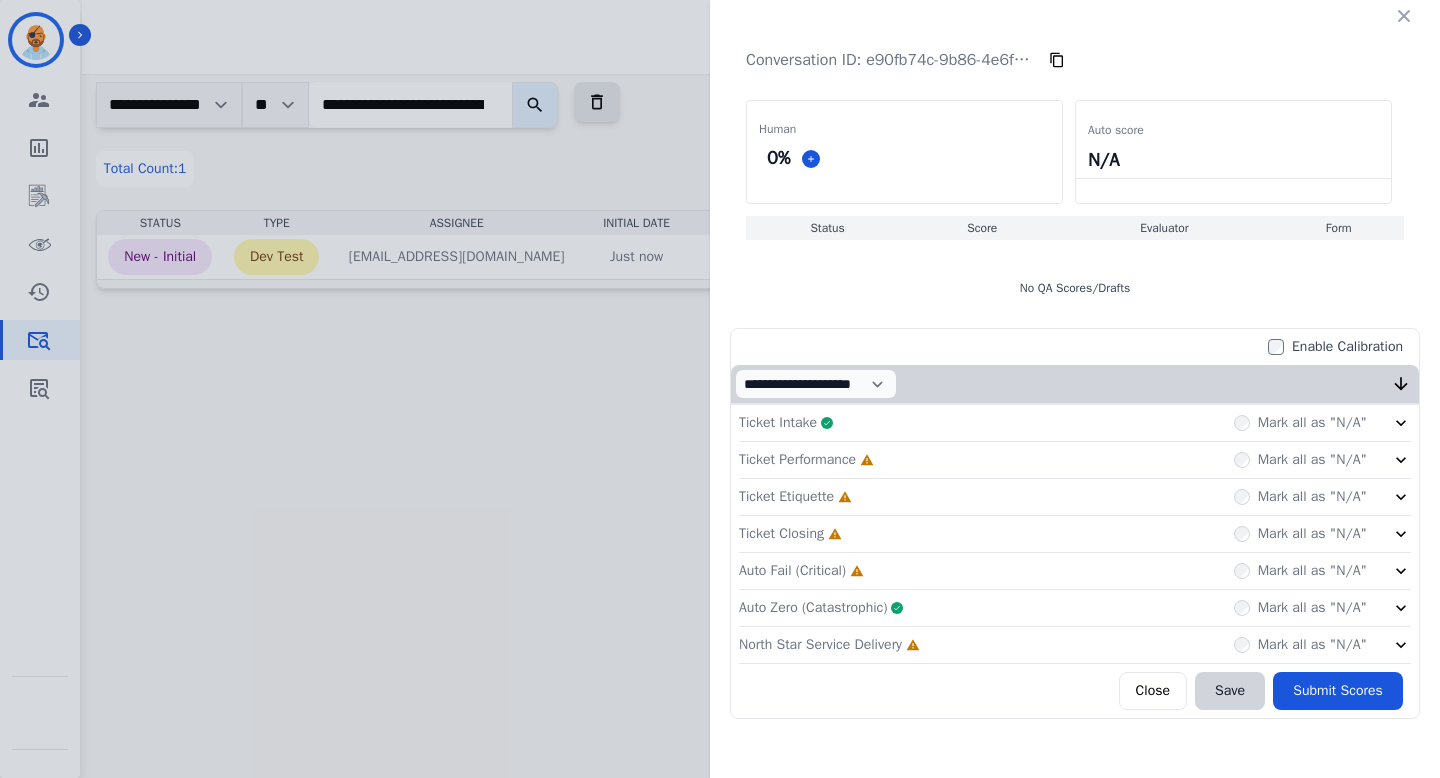click on "Ticket Etiquette     Incomplete         Mark all as "N/A"" 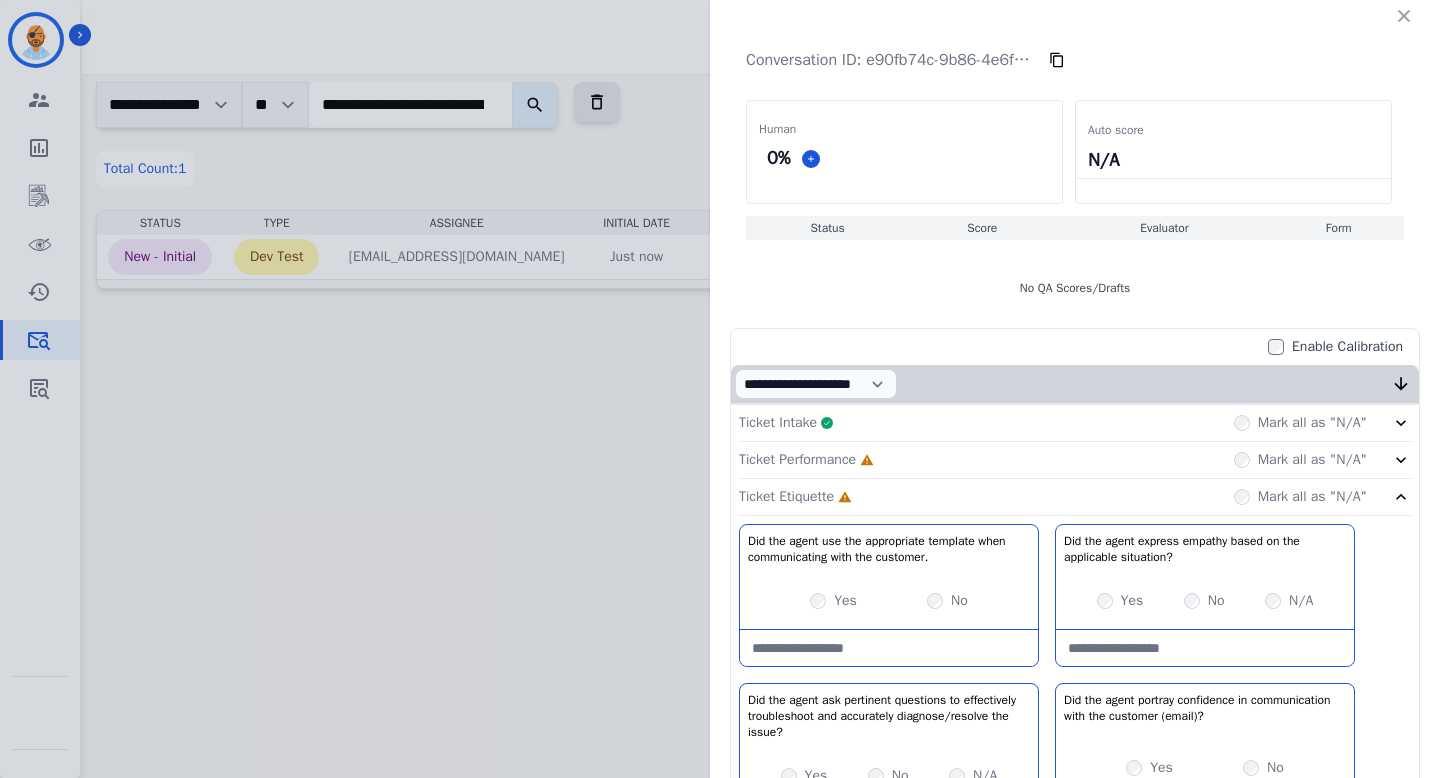 click on "Mark all as "N/A"" at bounding box center (1300, 460) 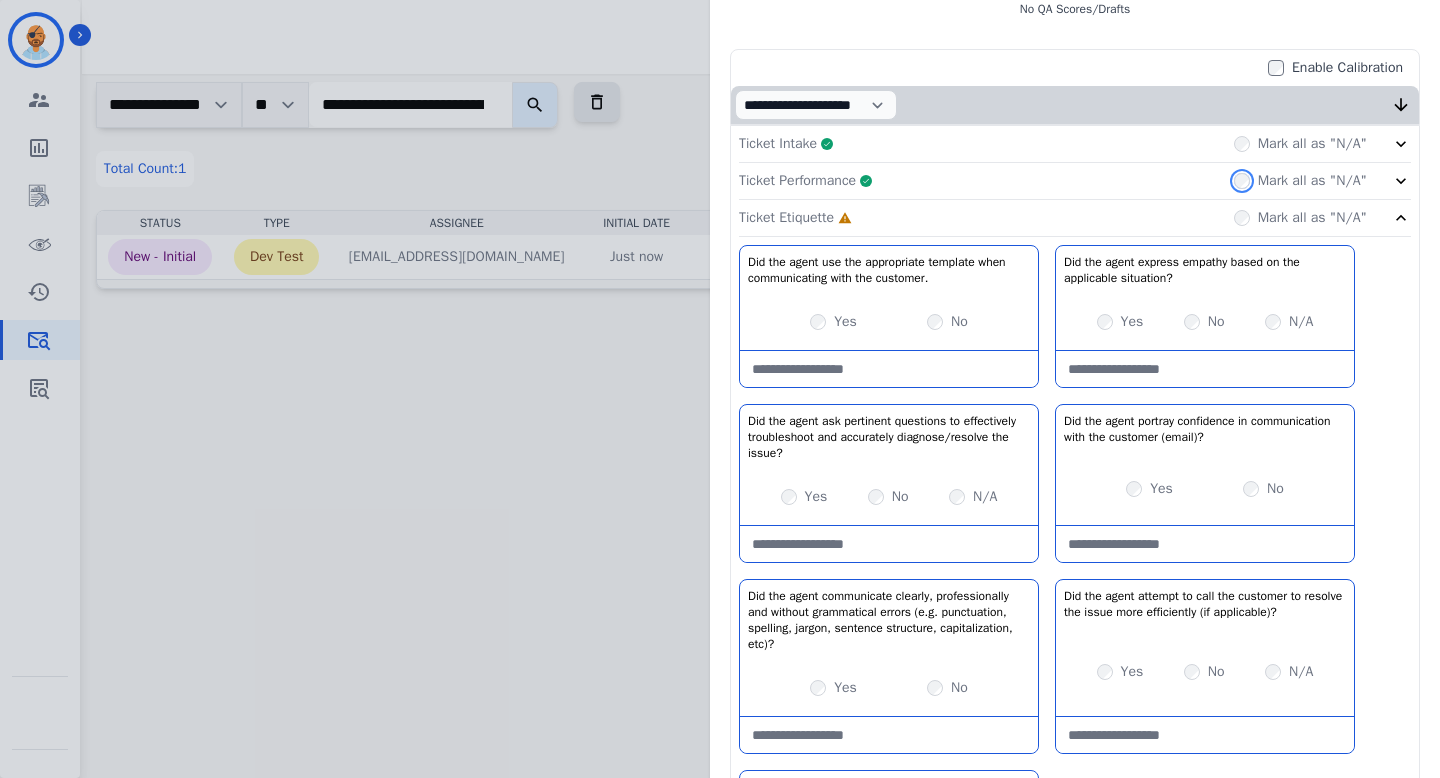scroll, scrollTop: 402, scrollLeft: 0, axis: vertical 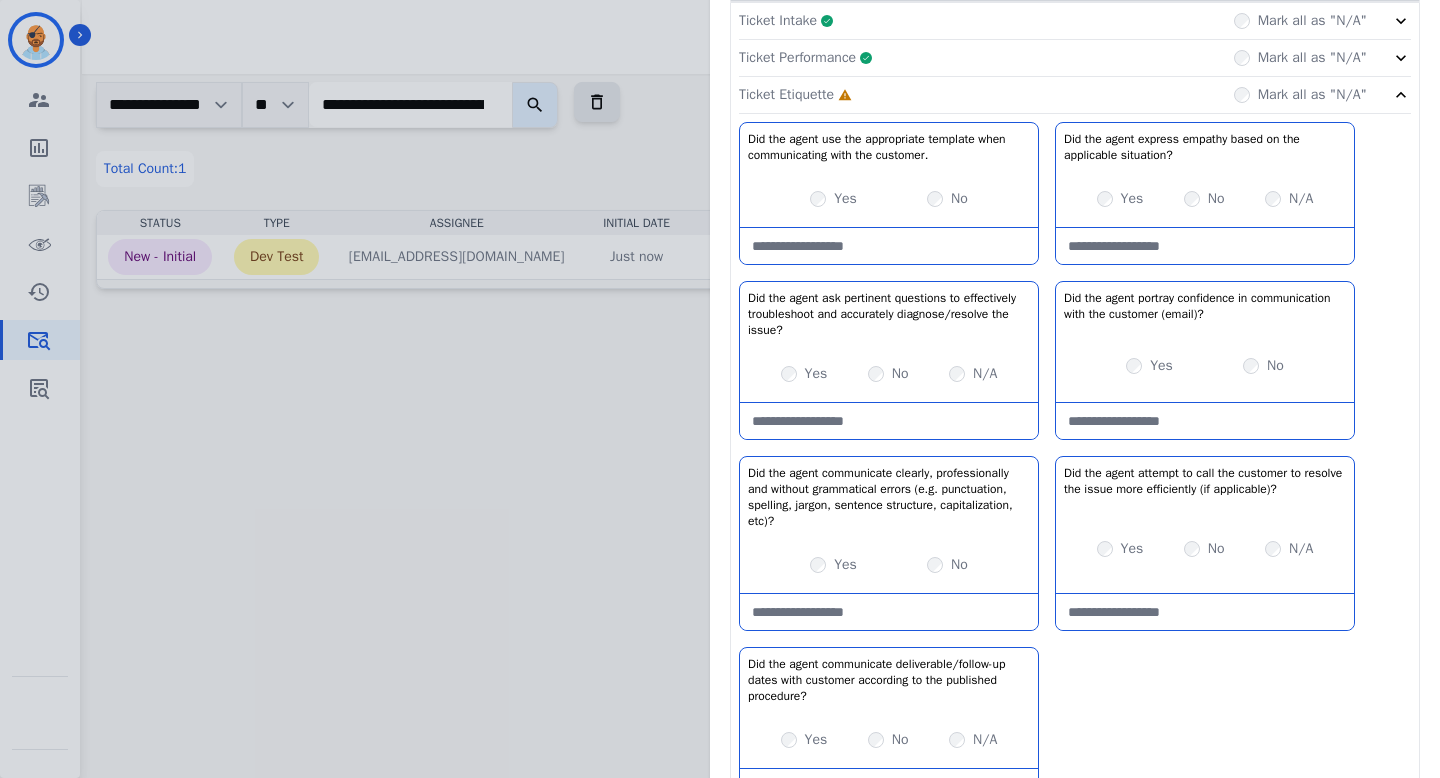 click on "Yes" at bounding box center (833, 199) 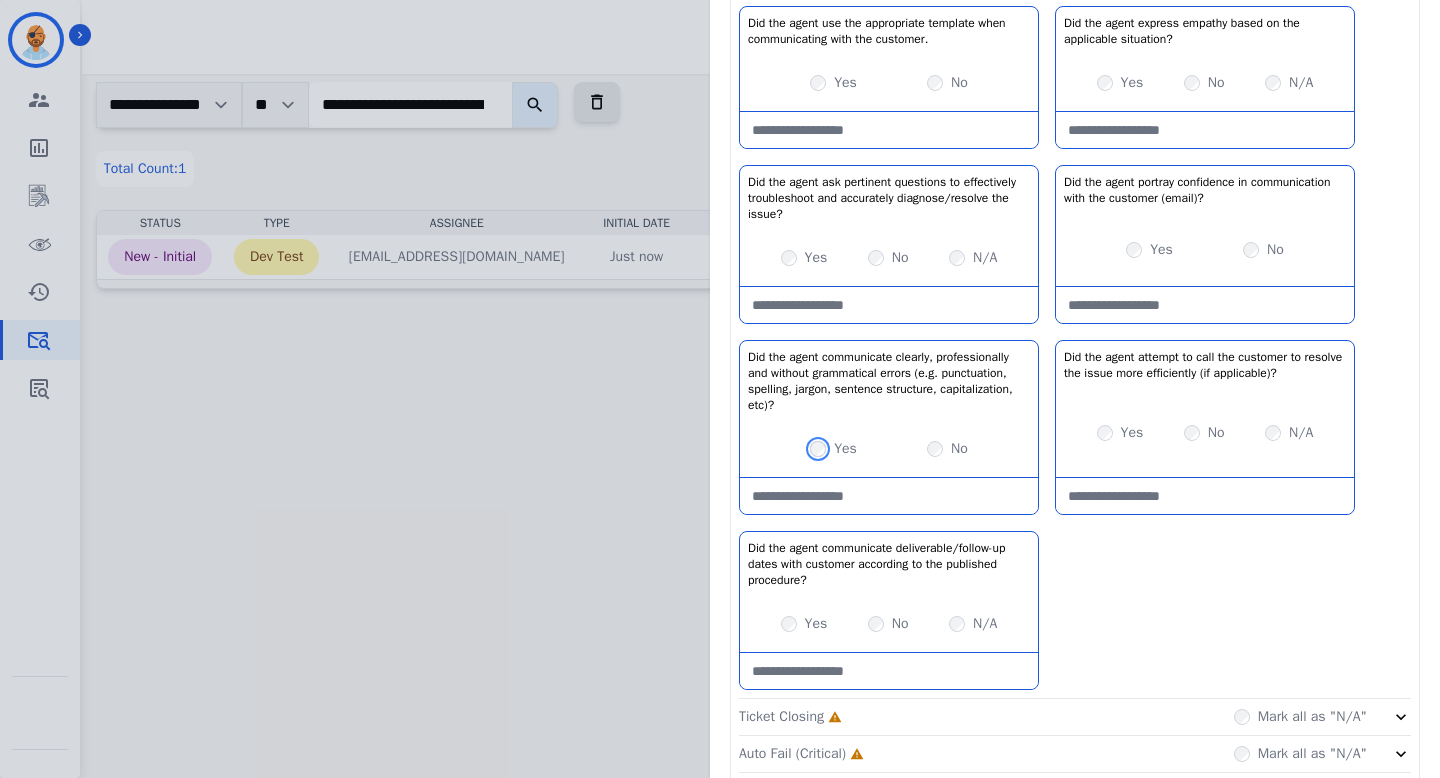 scroll, scrollTop: 662, scrollLeft: 0, axis: vertical 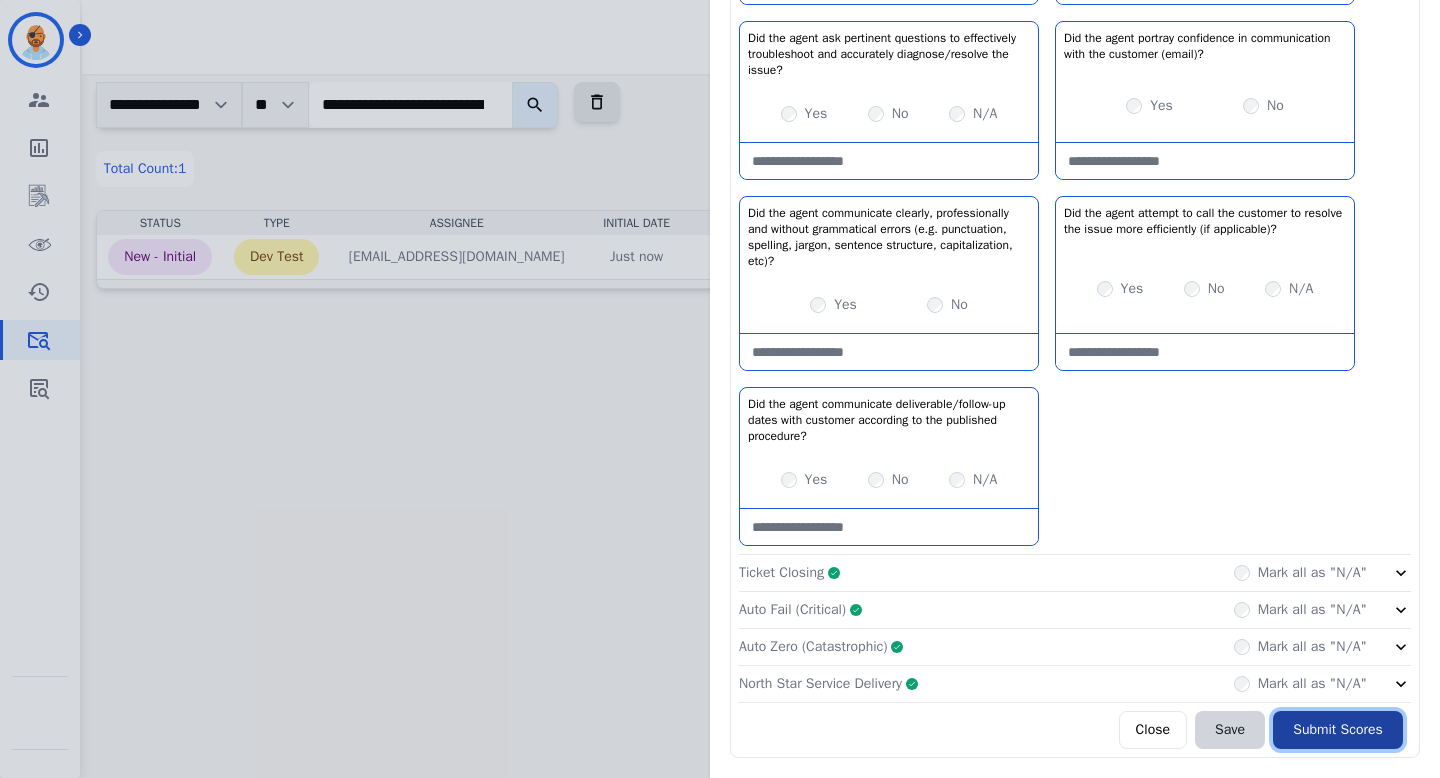 click on "Submit Scores" at bounding box center [1338, 730] 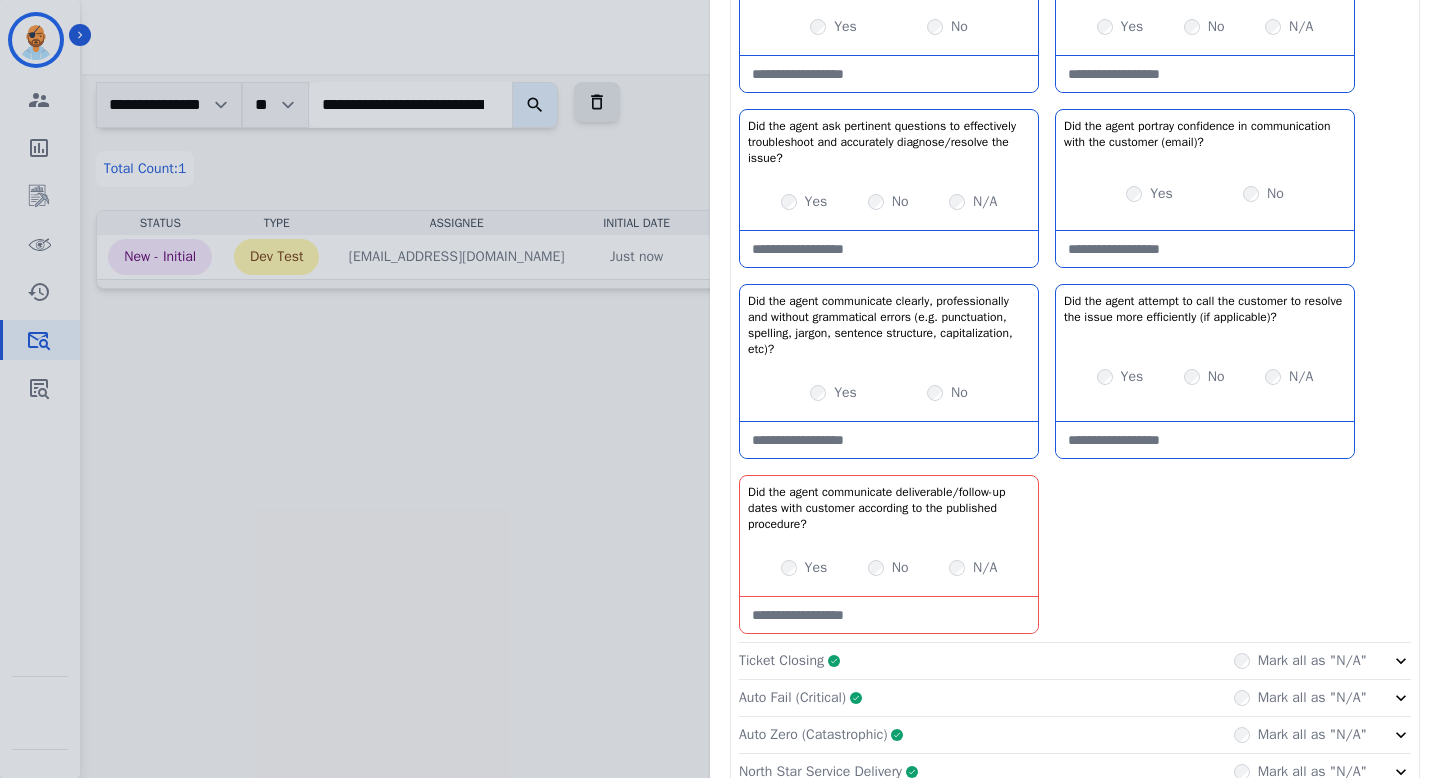 scroll, scrollTop: 662, scrollLeft: 0, axis: vertical 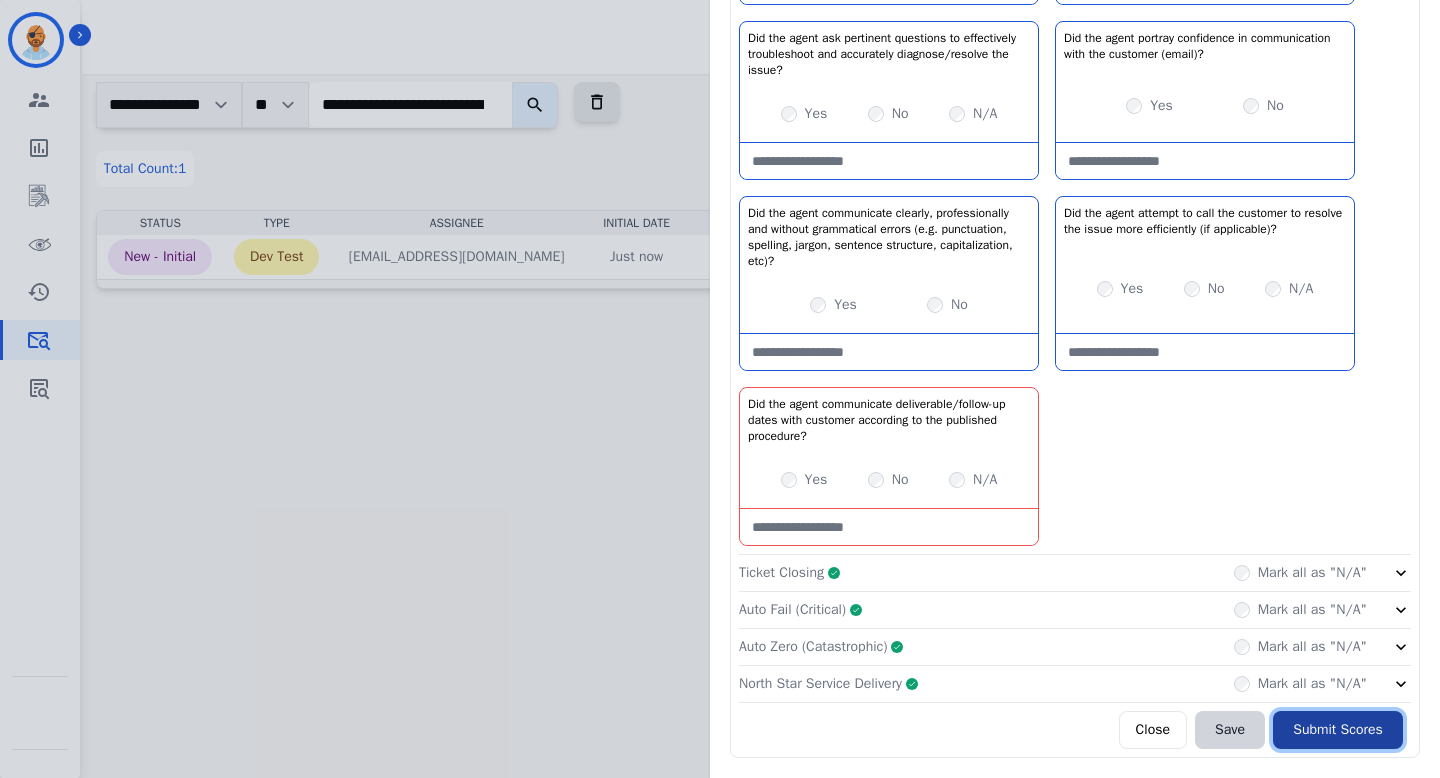 click on "Submit Scores" at bounding box center (1338, 730) 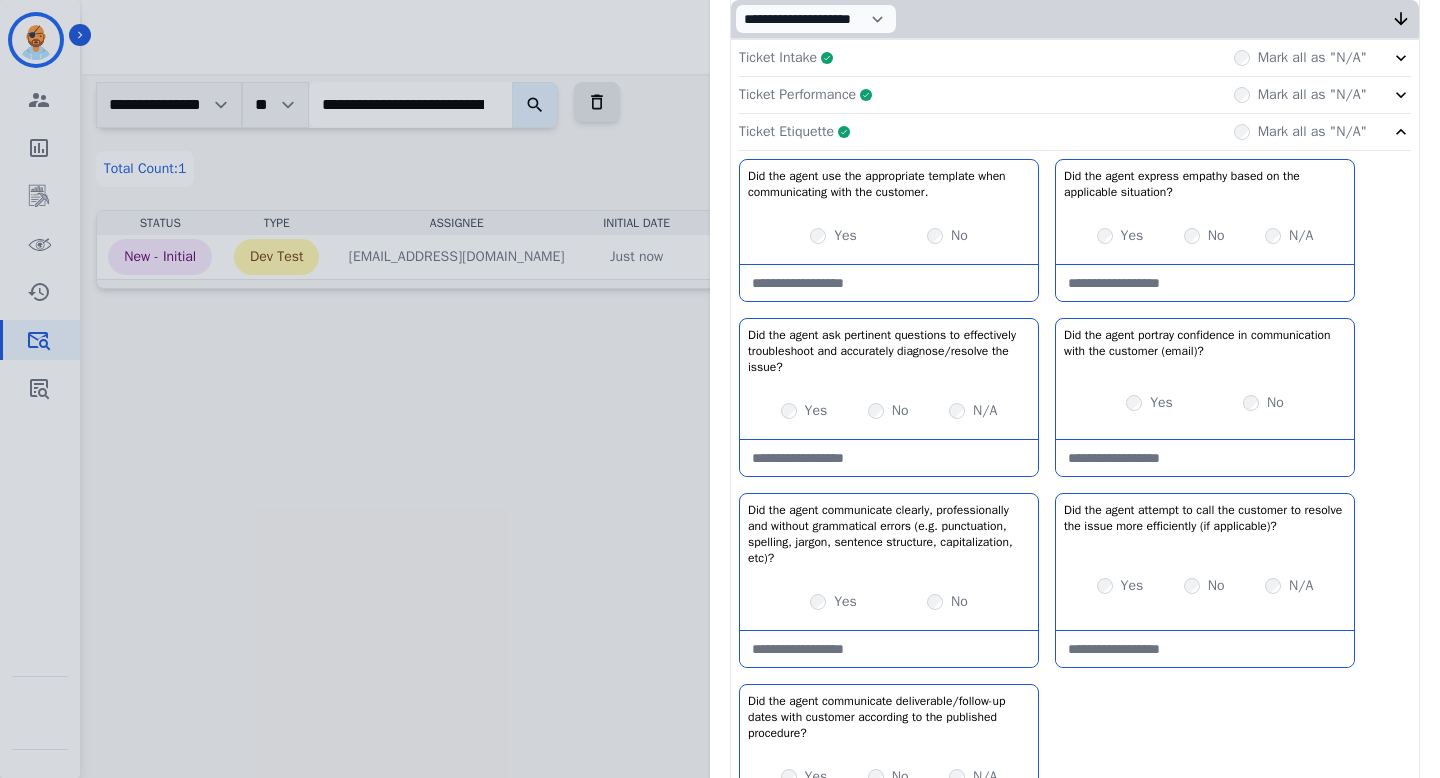 scroll, scrollTop: 0, scrollLeft: 0, axis: both 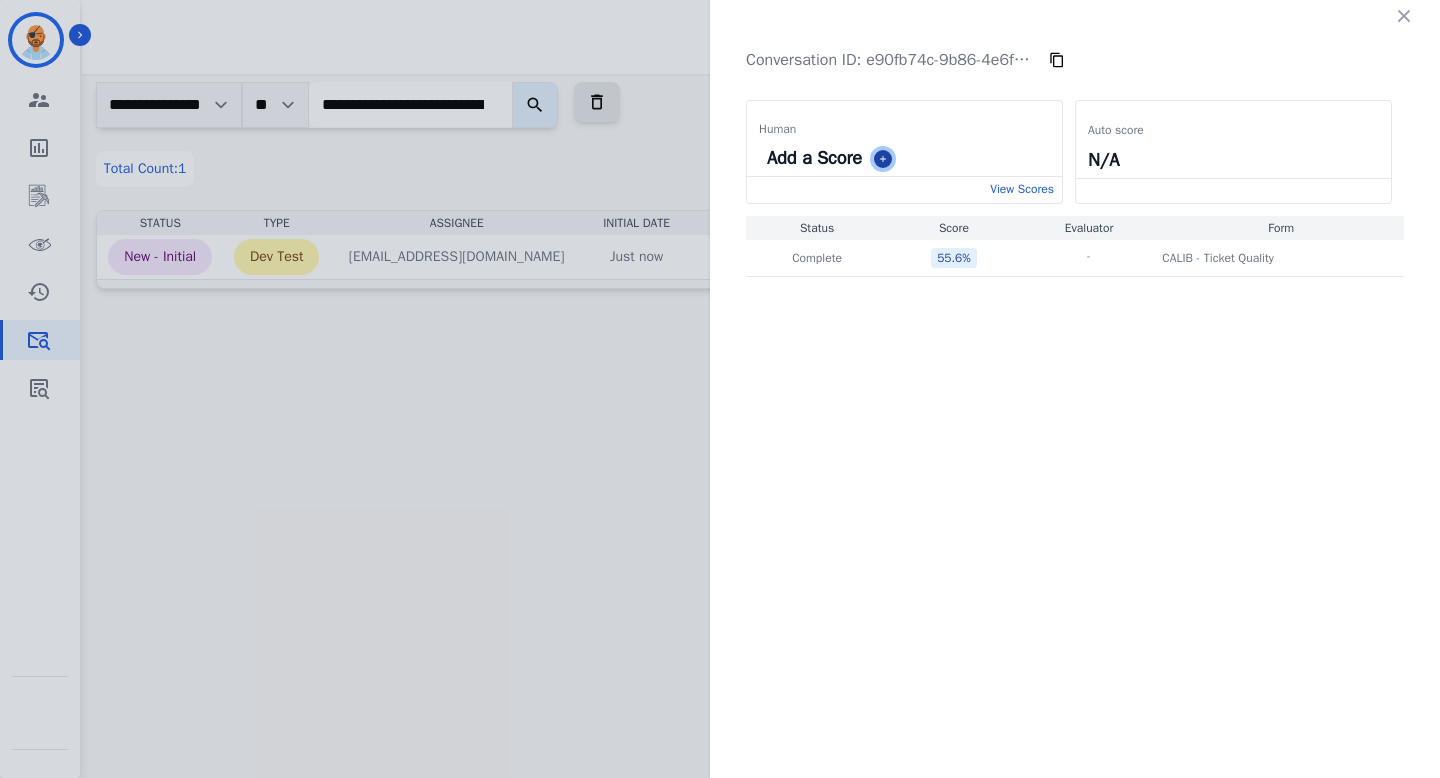 click 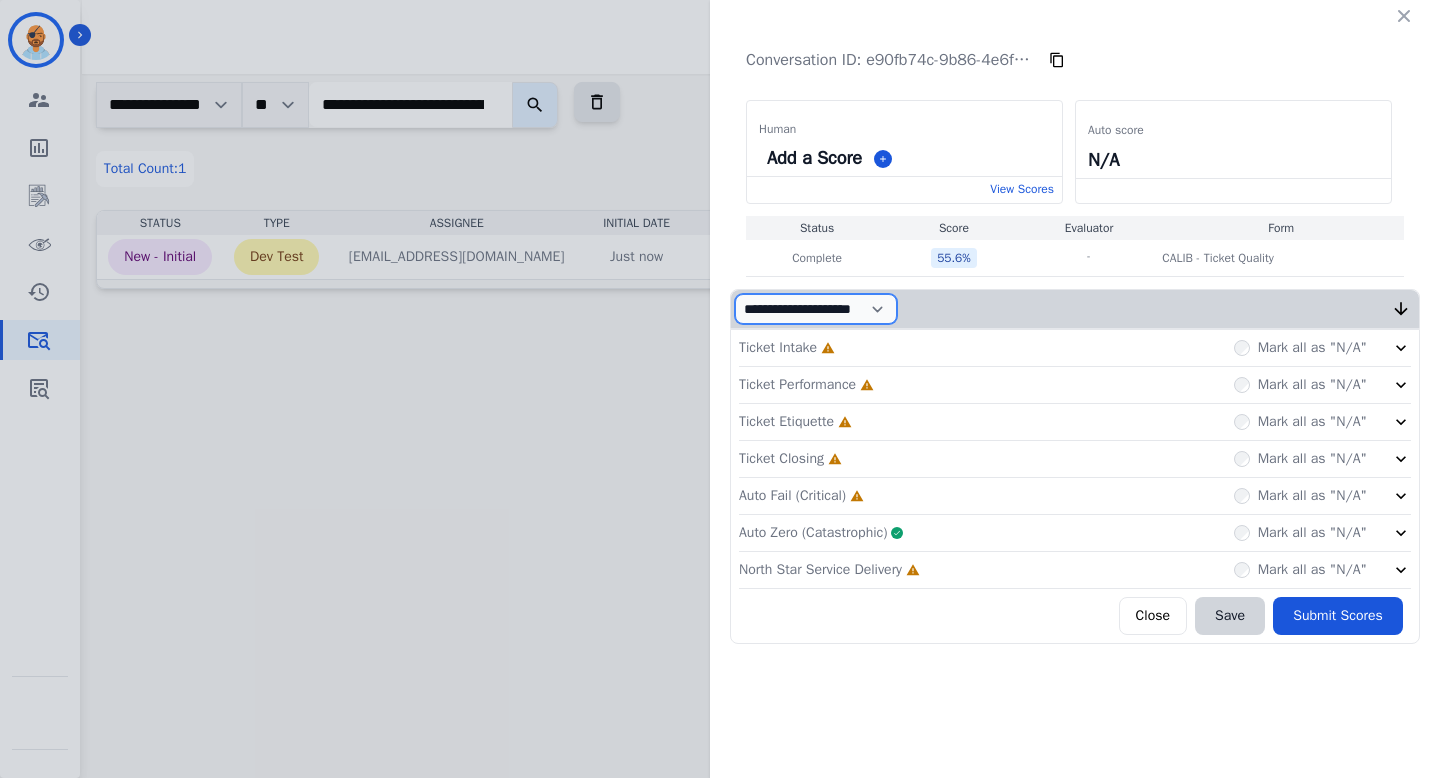 click on "**********" at bounding box center [816, 309] 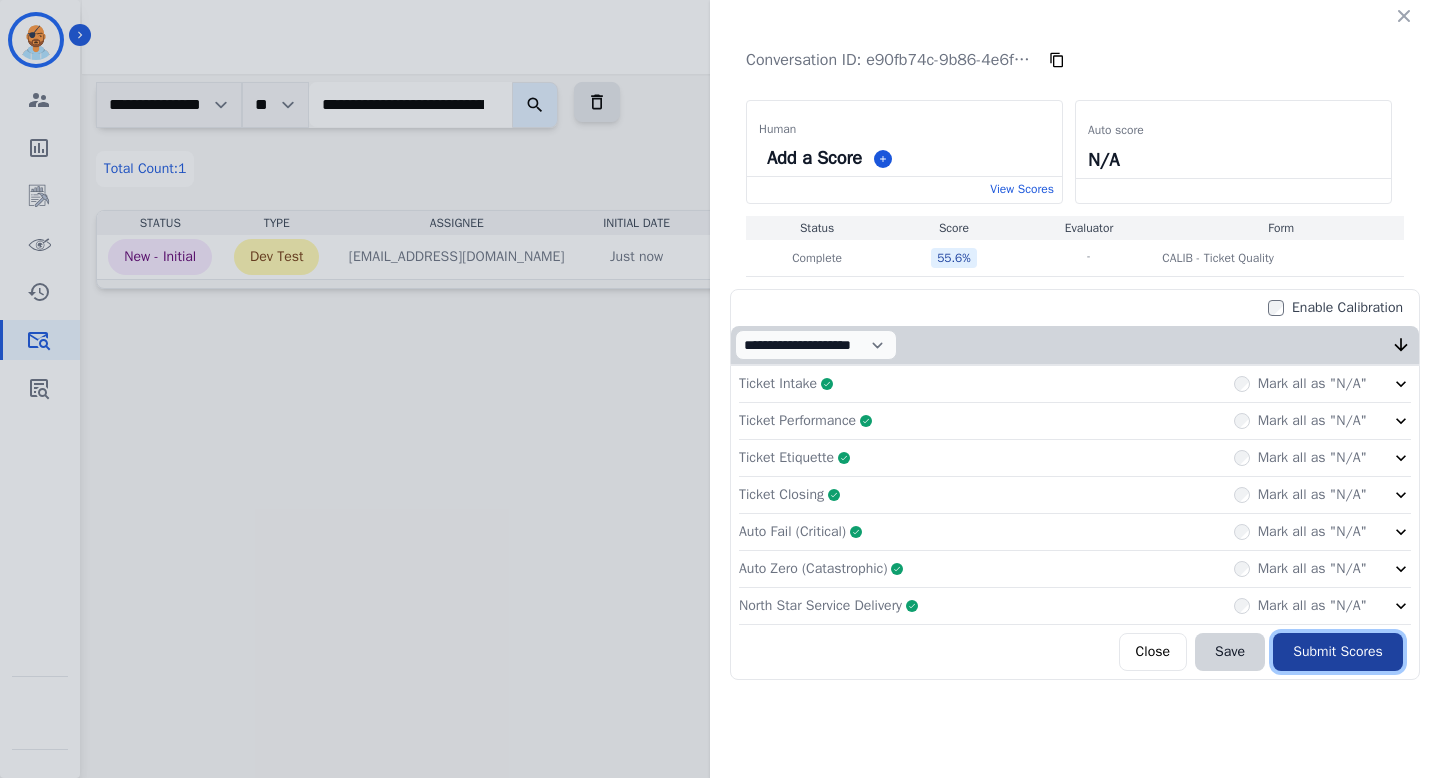 click on "Submit Scores" at bounding box center (1338, 652) 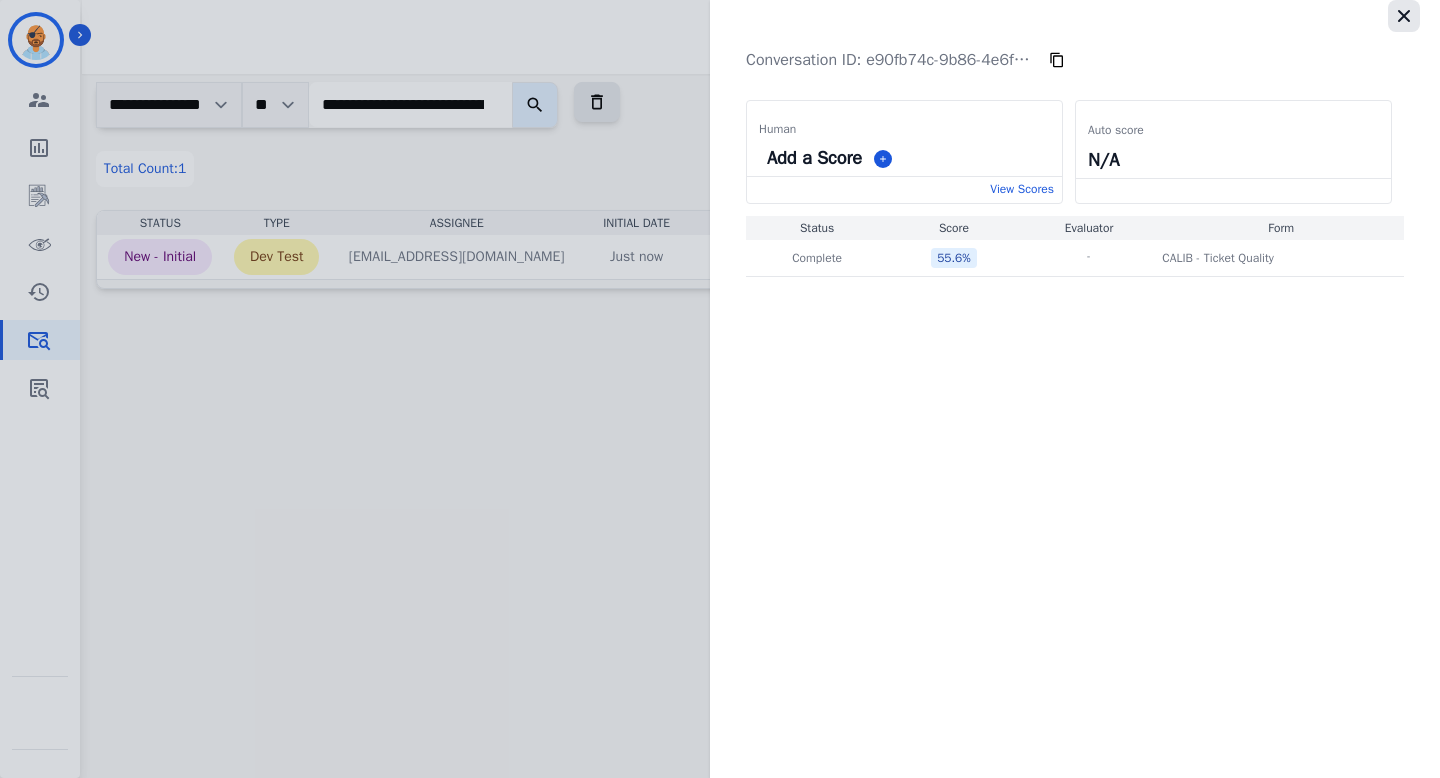 click 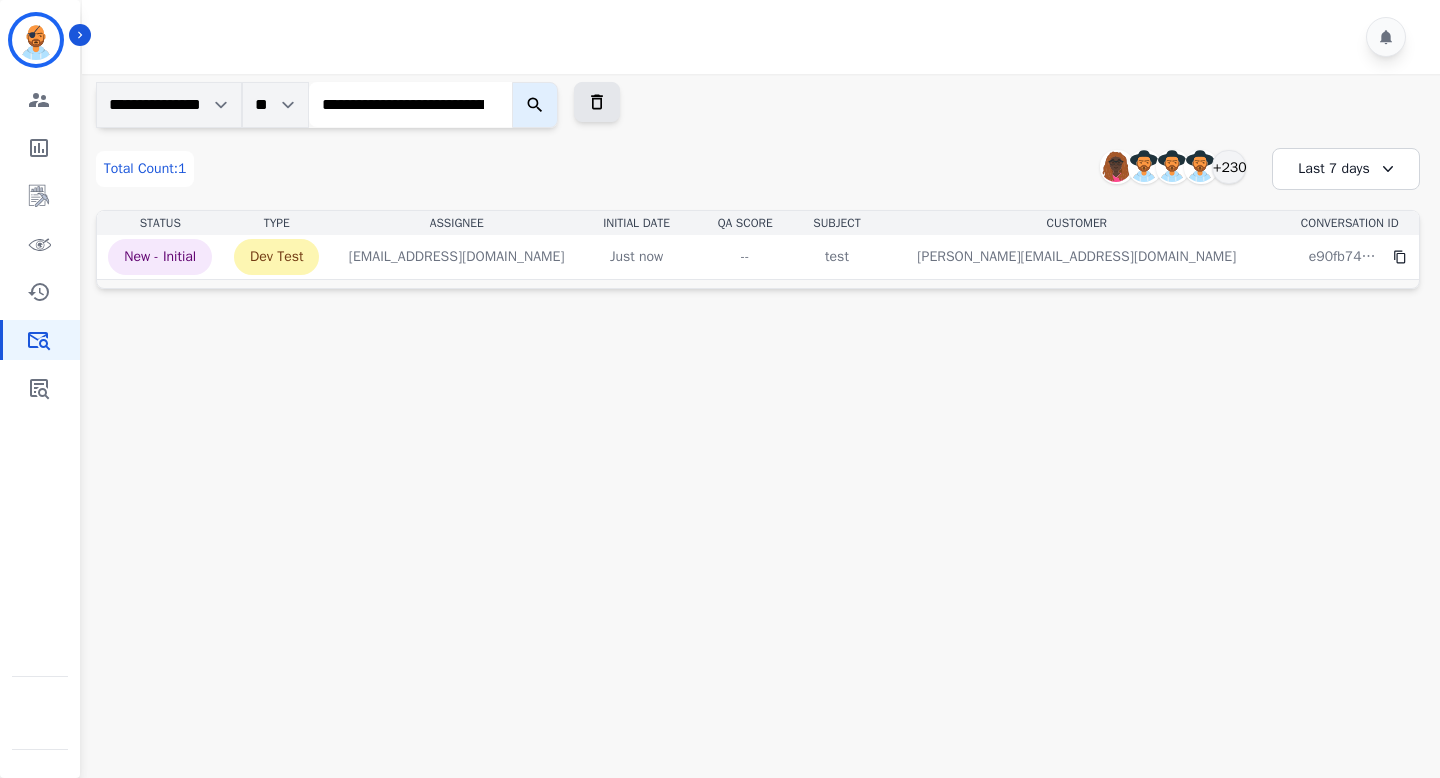 click on "**********" at bounding box center (410, 104) 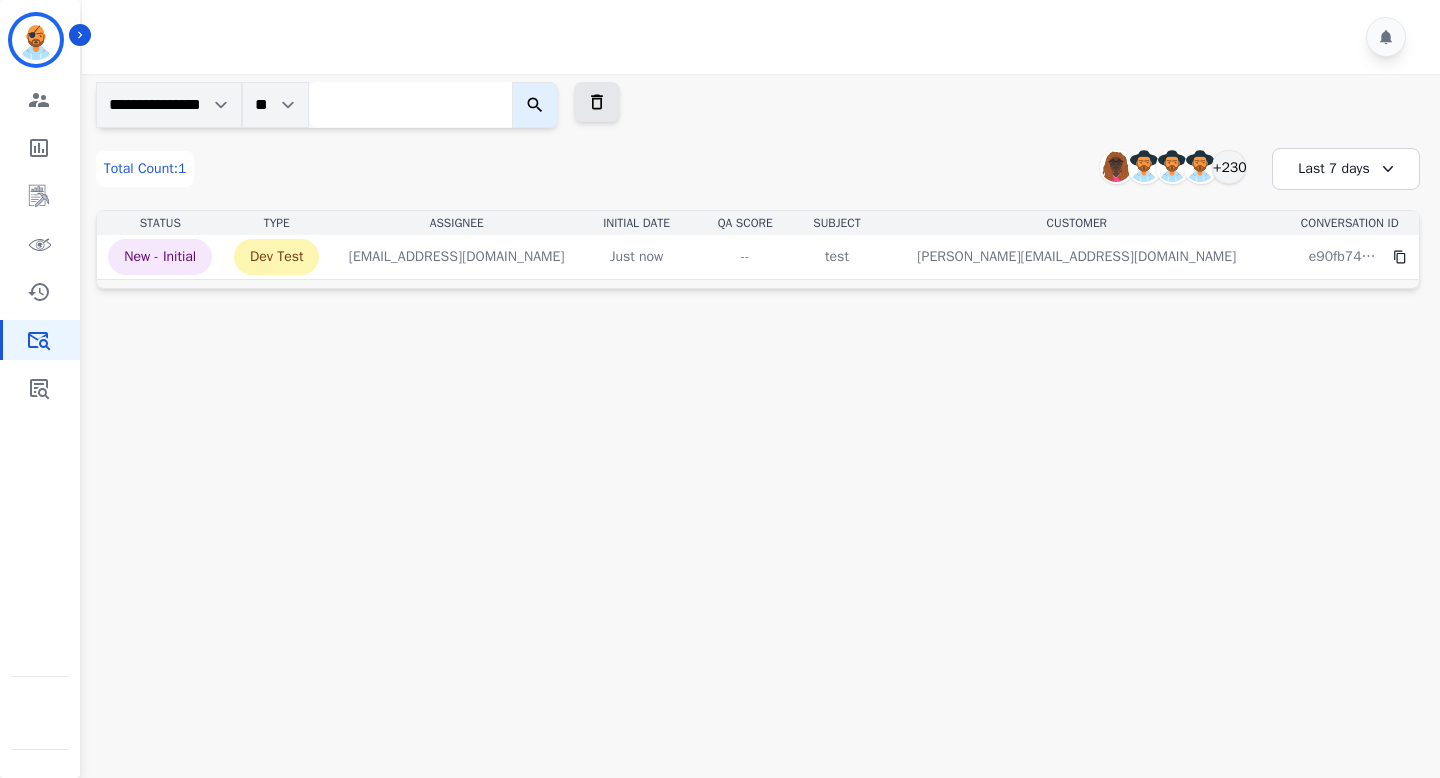 paste on "**********" 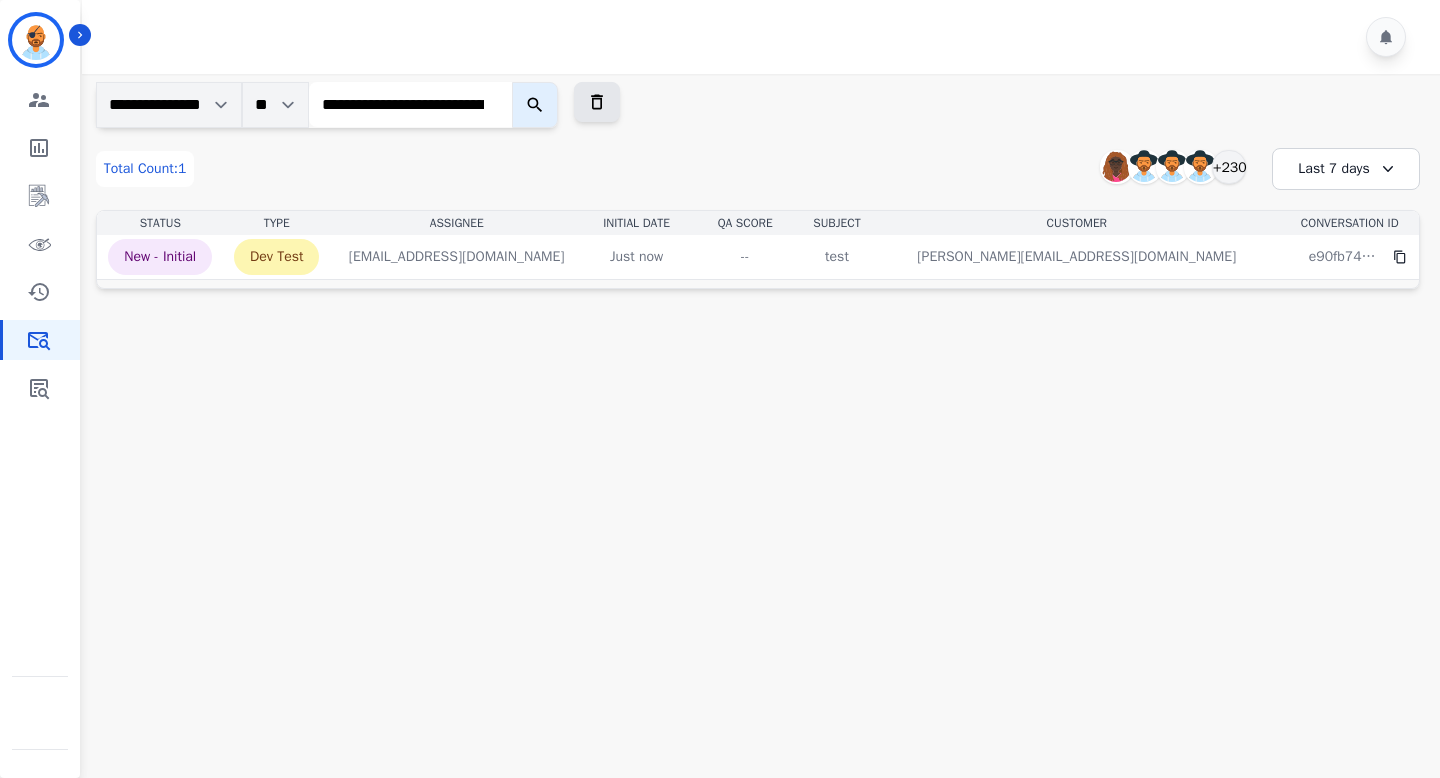 scroll, scrollTop: 0, scrollLeft: 159, axis: horizontal 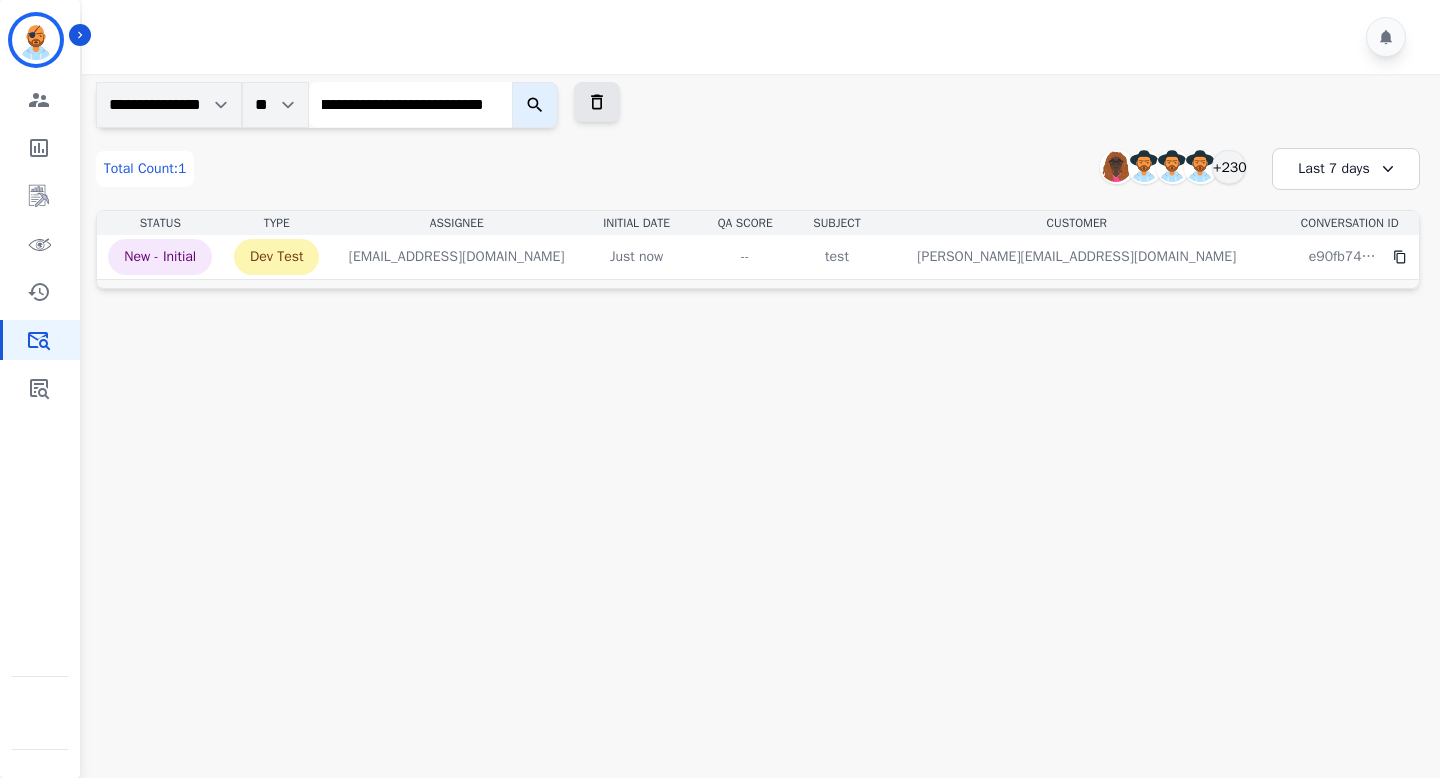 type on "**********" 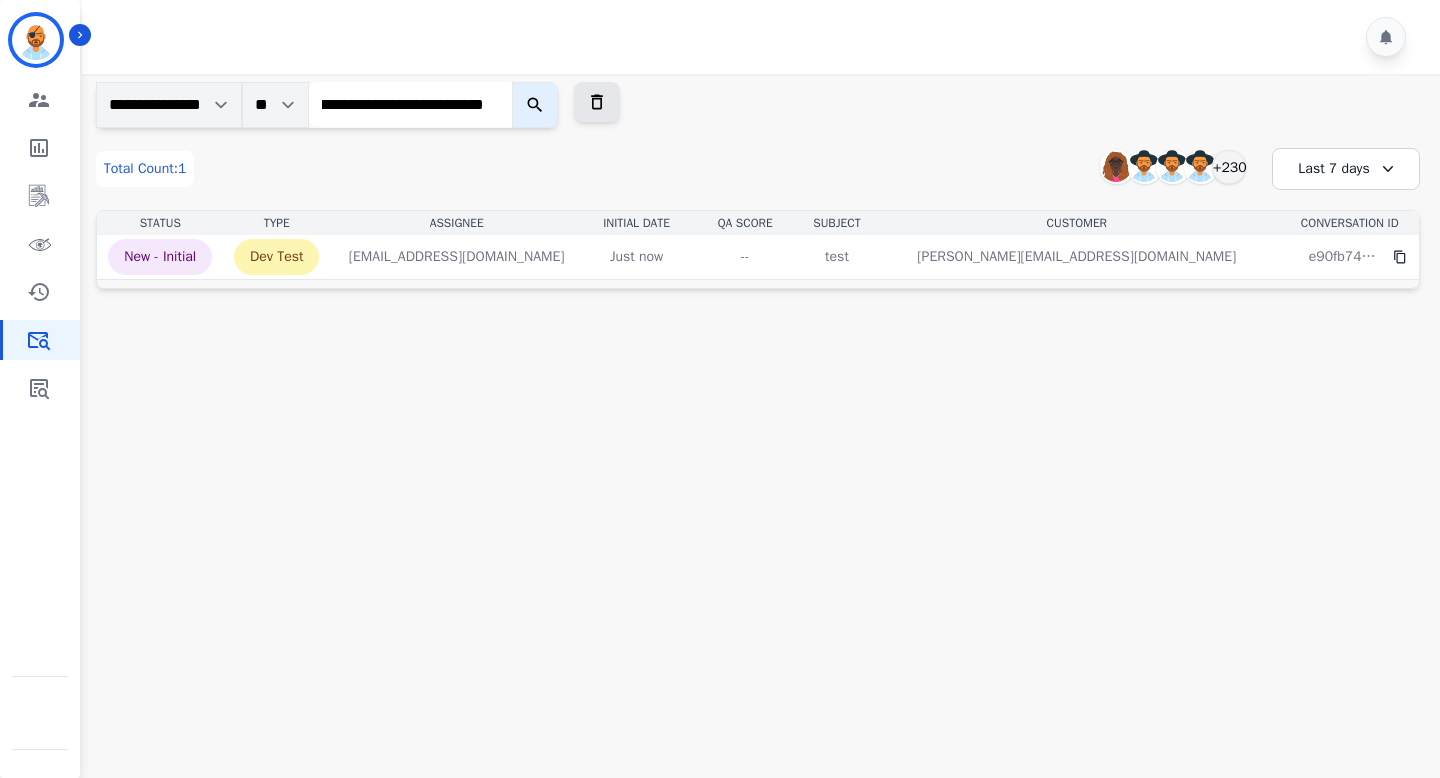 scroll, scrollTop: 0, scrollLeft: 0, axis: both 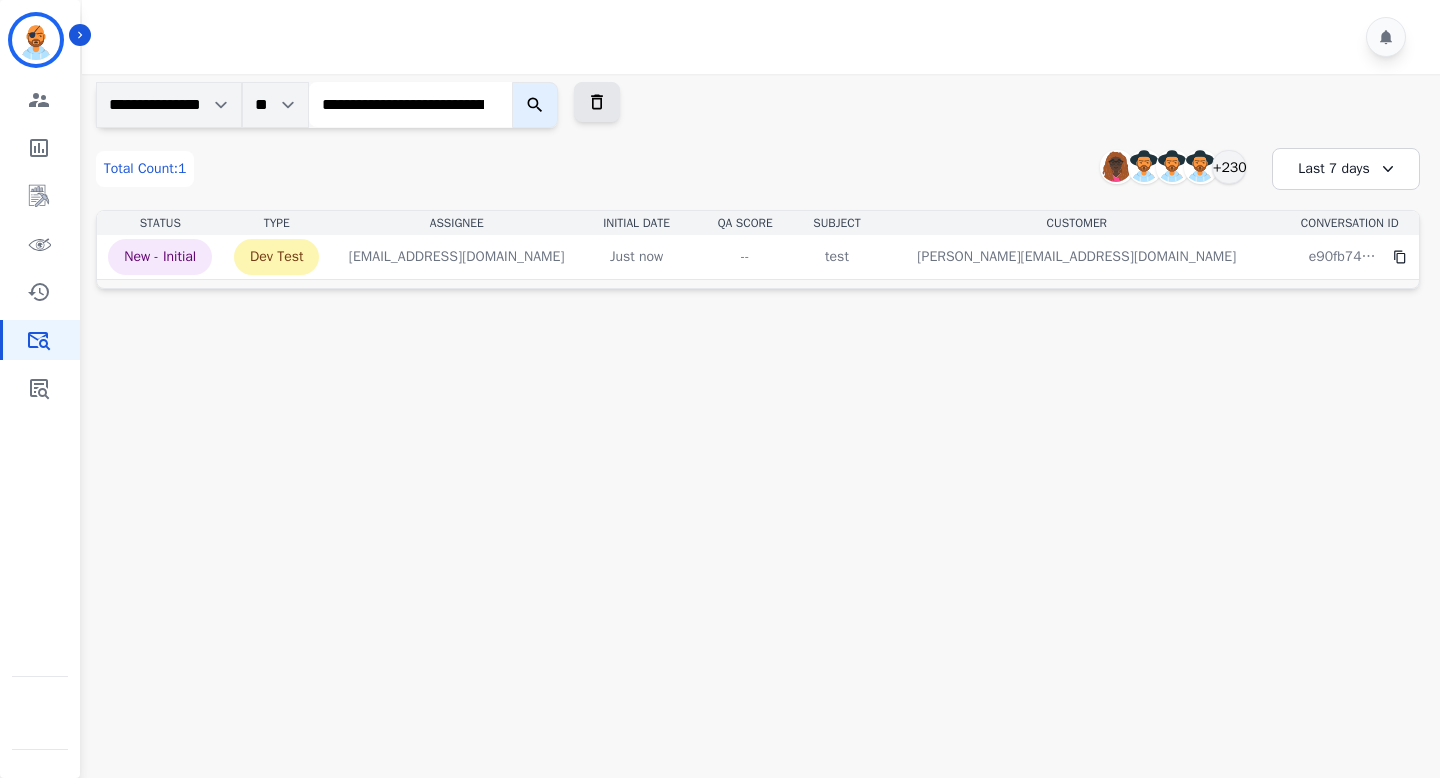click 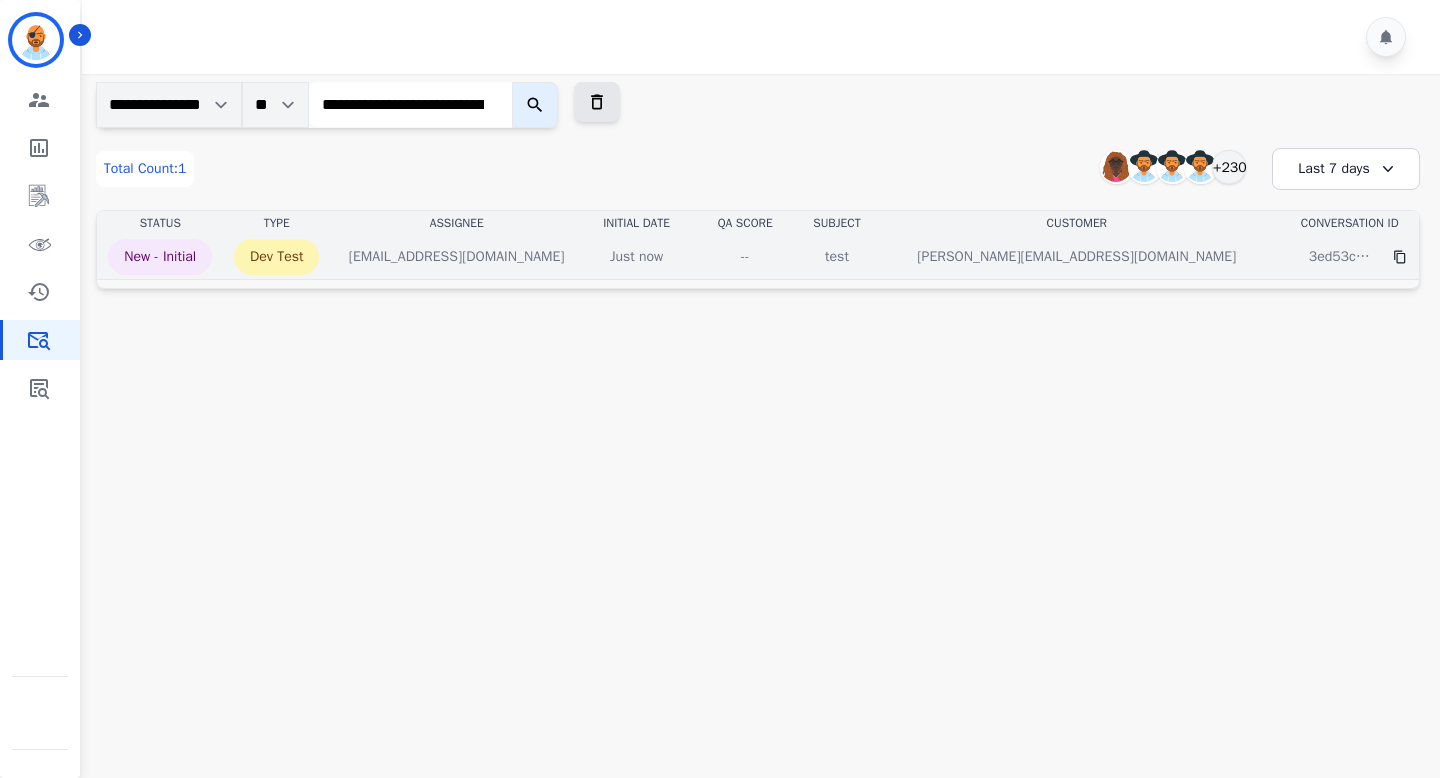 click on "--" at bounding box center (745, 257) 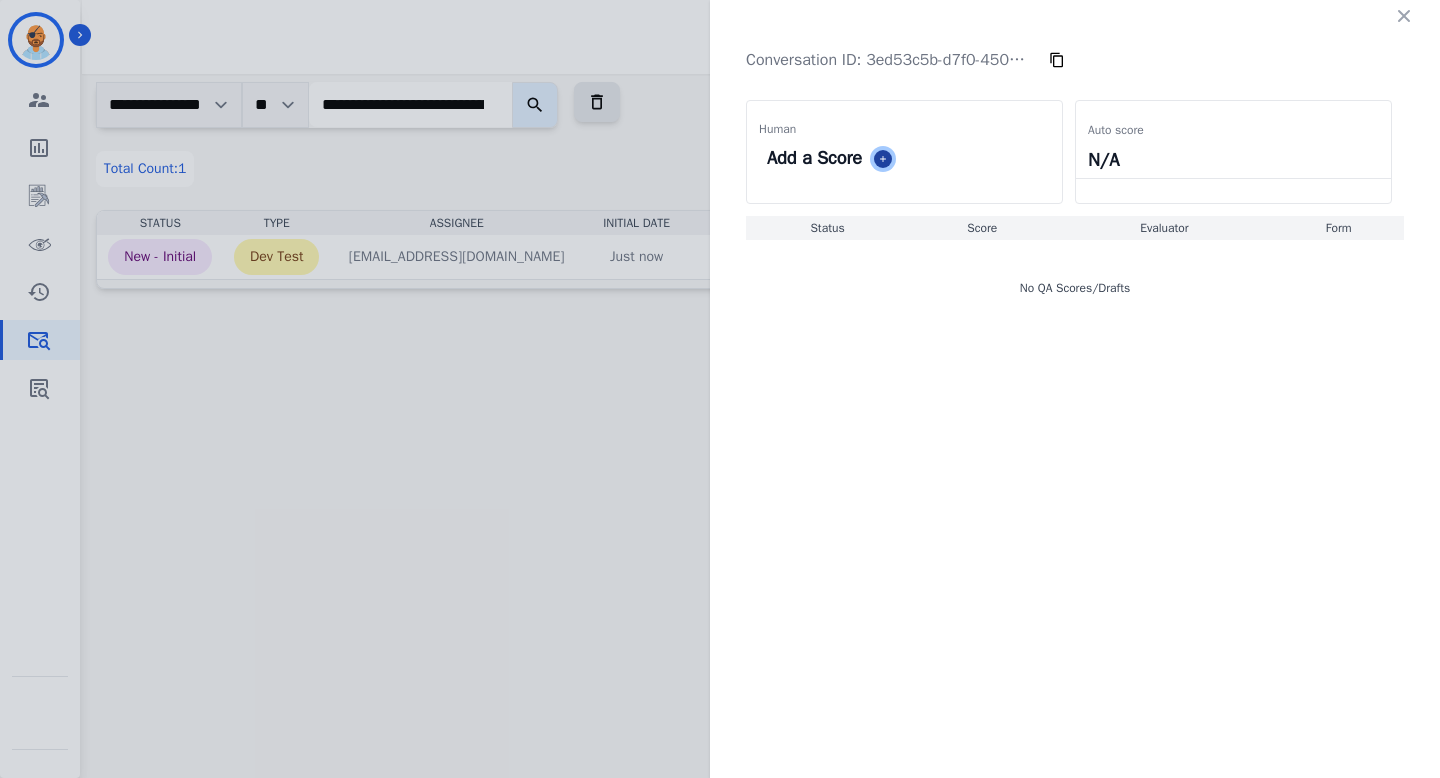 click 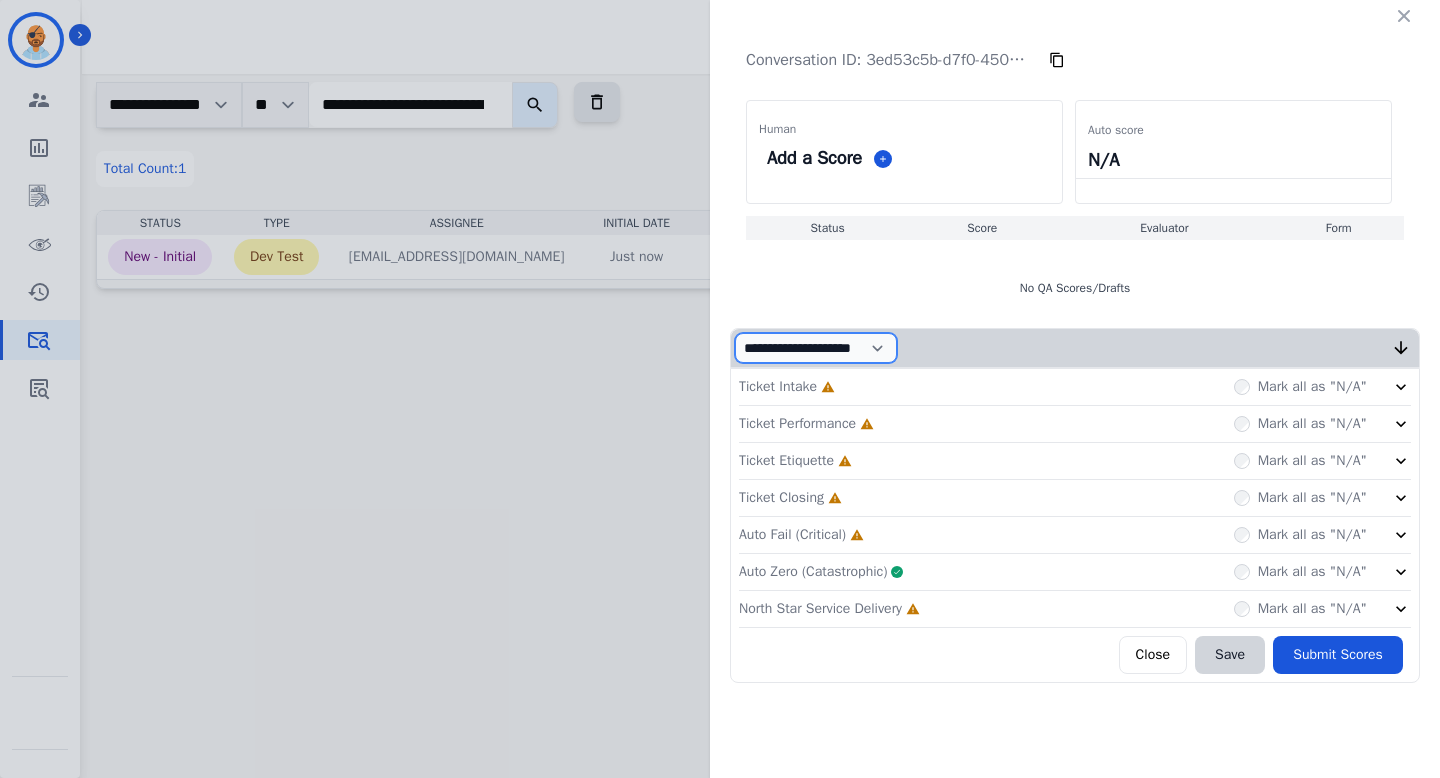 click on "**********" at bounding box center (816, 348) 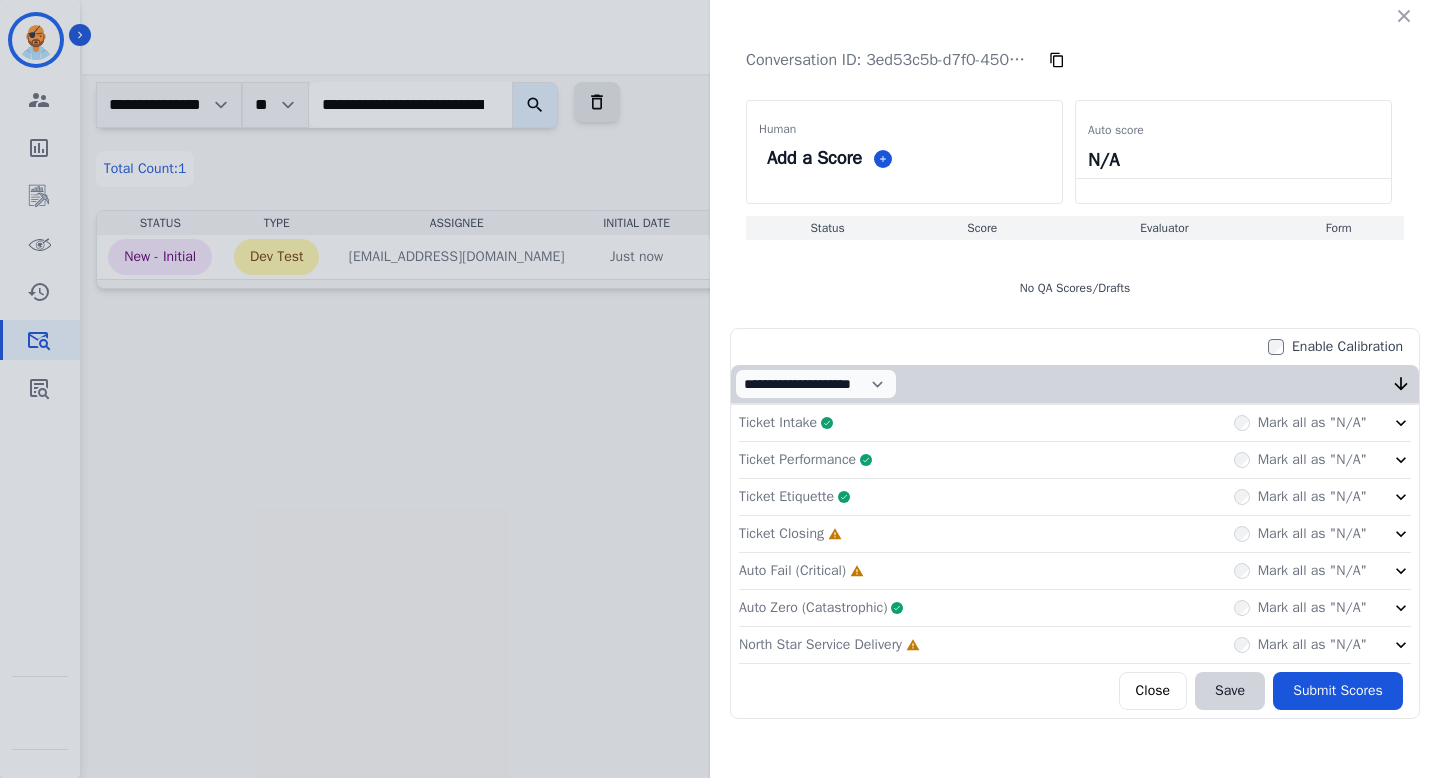 click on "Ticket Closing     Incomplete         Mark all as "N/A"" 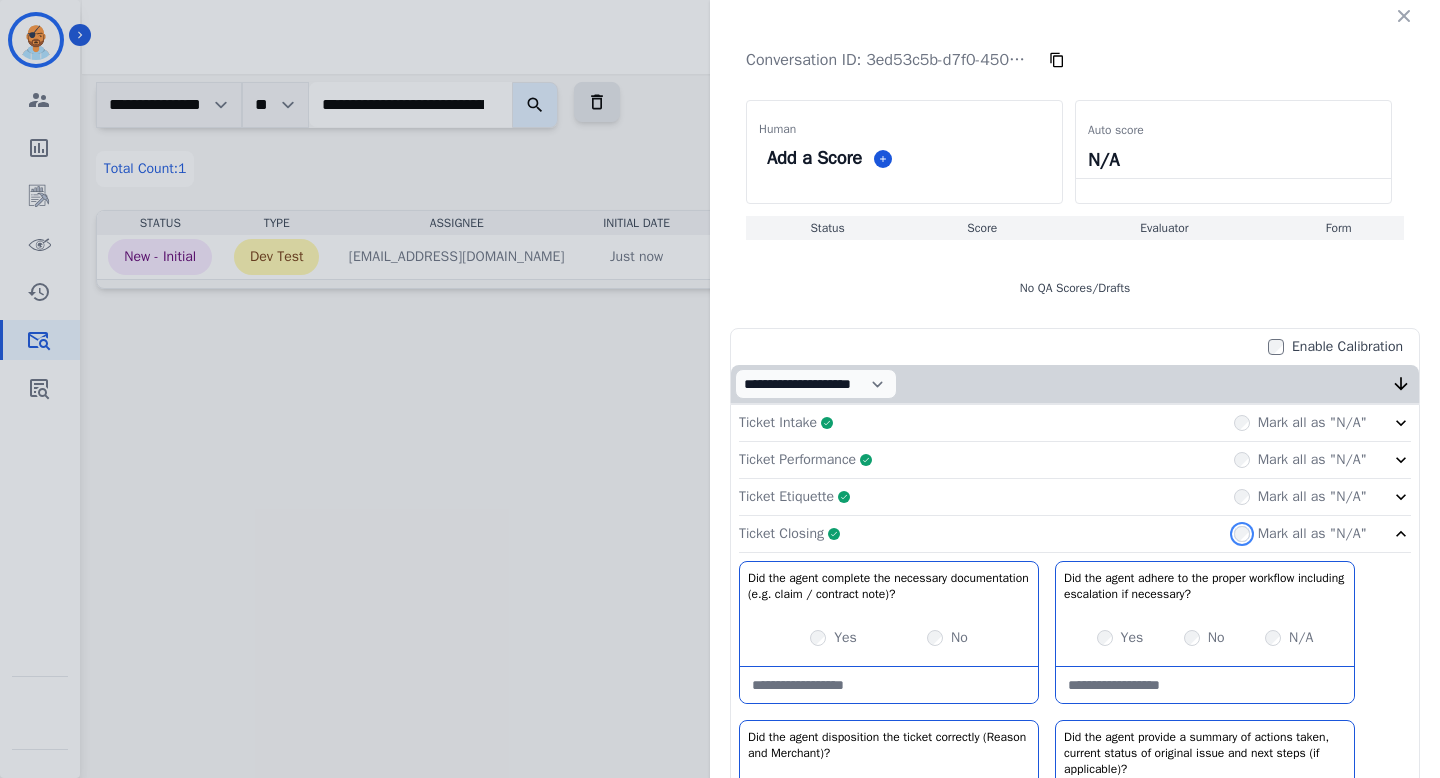scroll, scrollTop: 296, scrollLeft: 0, axis: vertical 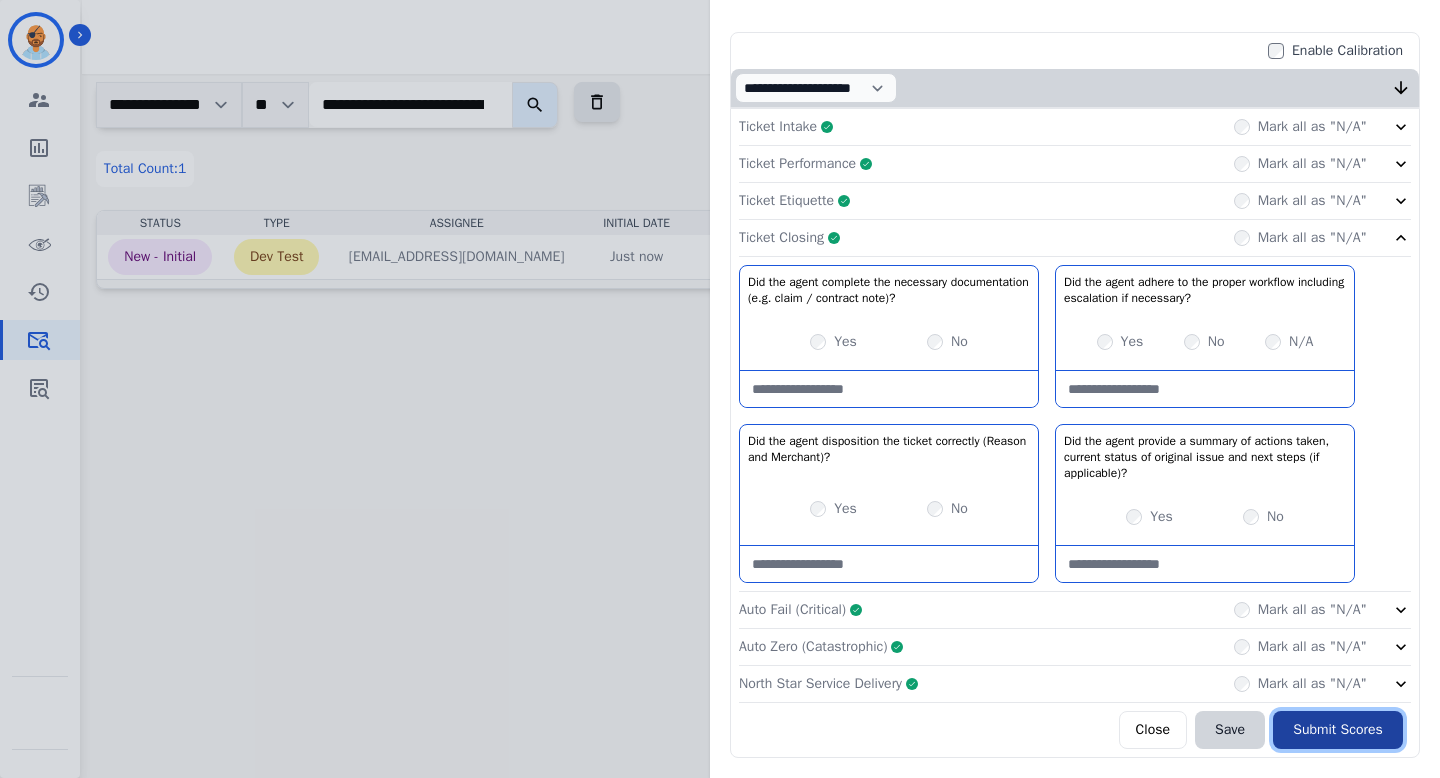 click on "Submit Scores" at bounding box center [1338, 730] 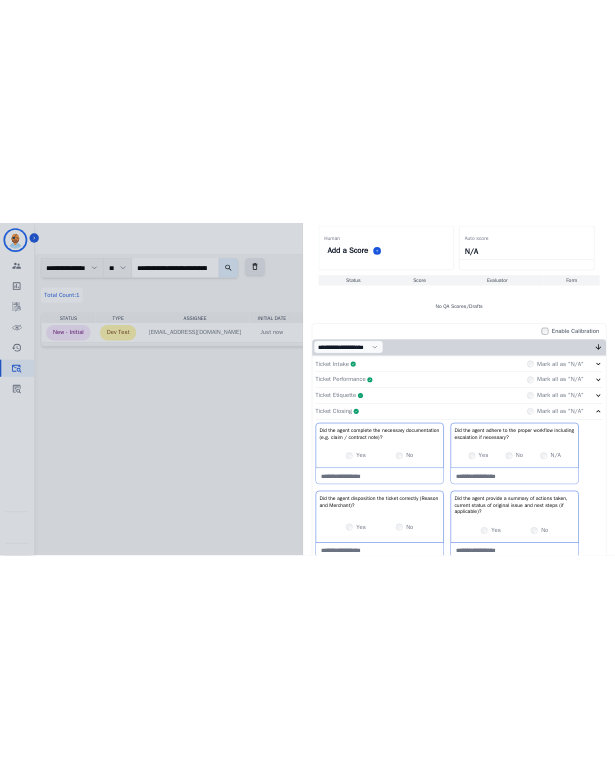 scroll, scrollTop: 0, scrollLeft: 0, axis: both 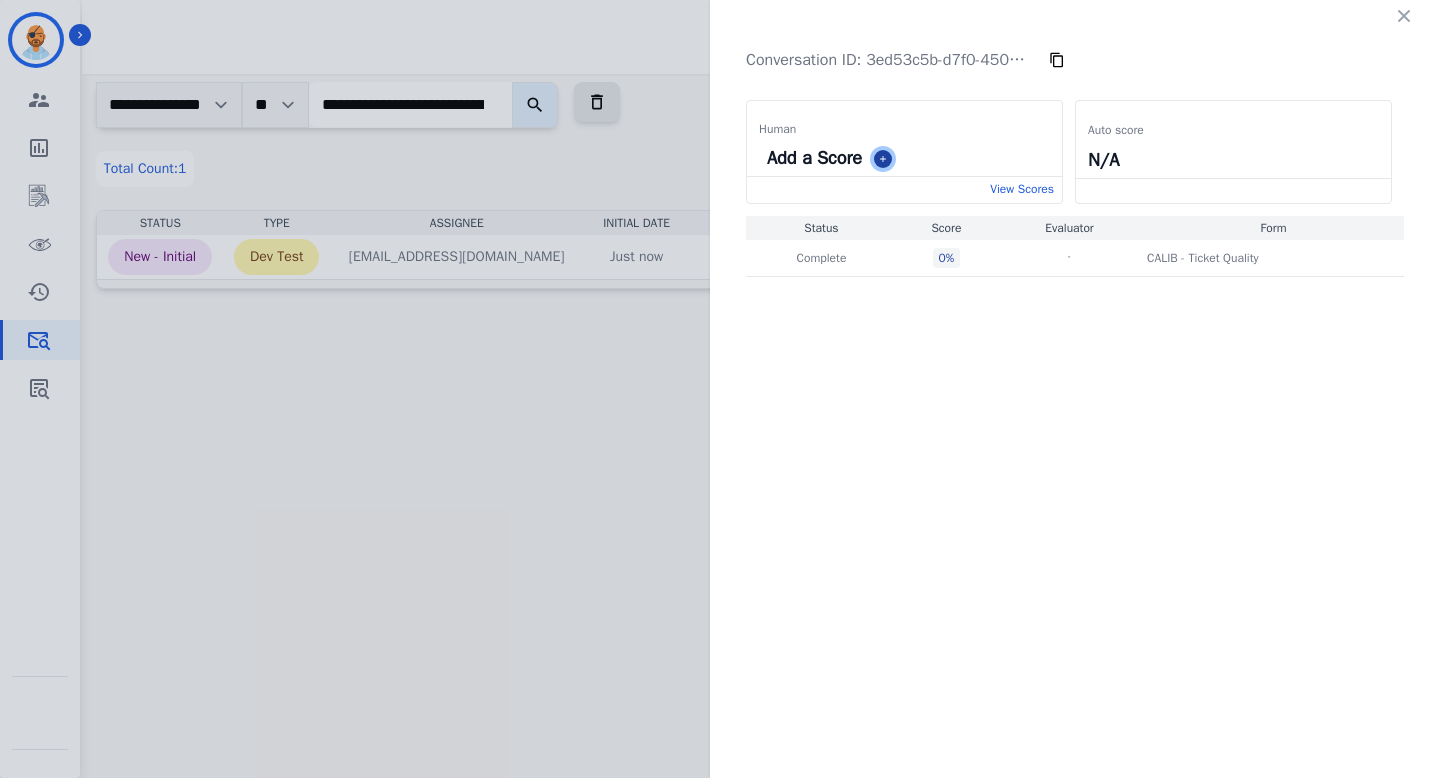 click 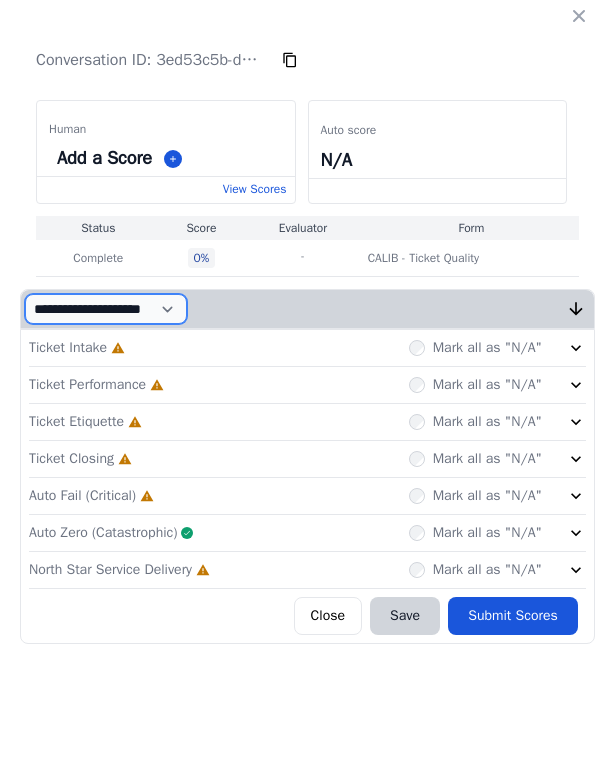 click on "**********" at bounding box center (106, 309) 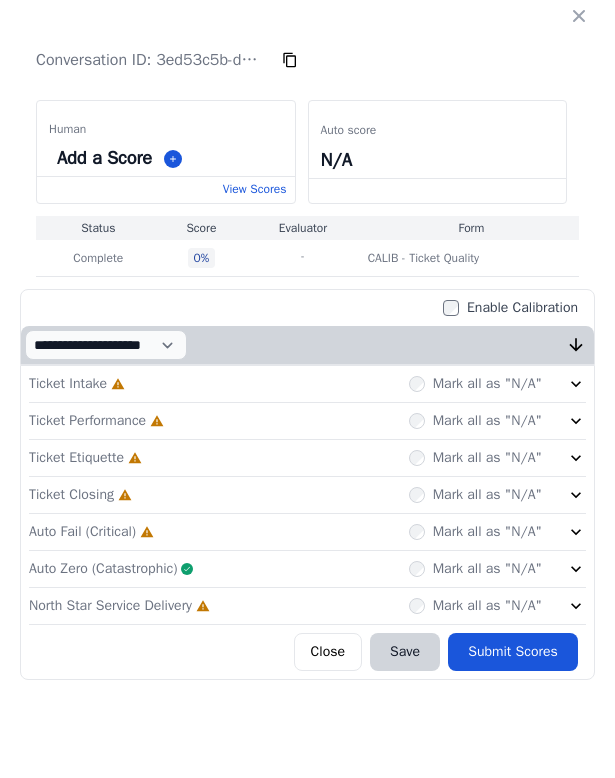 click on "Mark all as "N/A"" at bounding box center (475, 384) 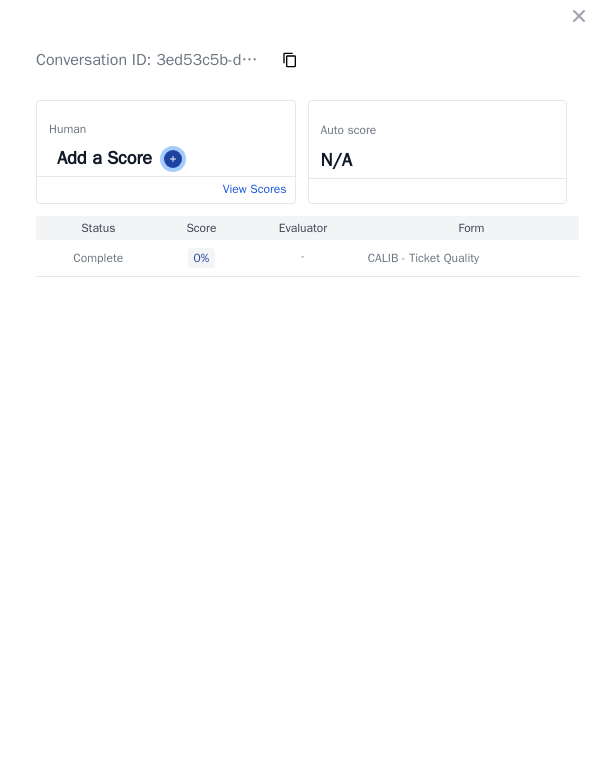 click 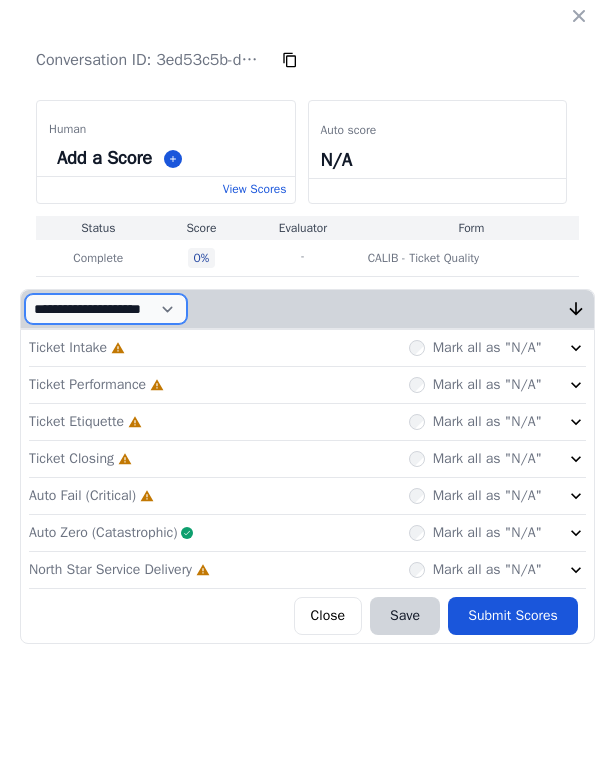 click on "**********" at bounding box center (106, 309) 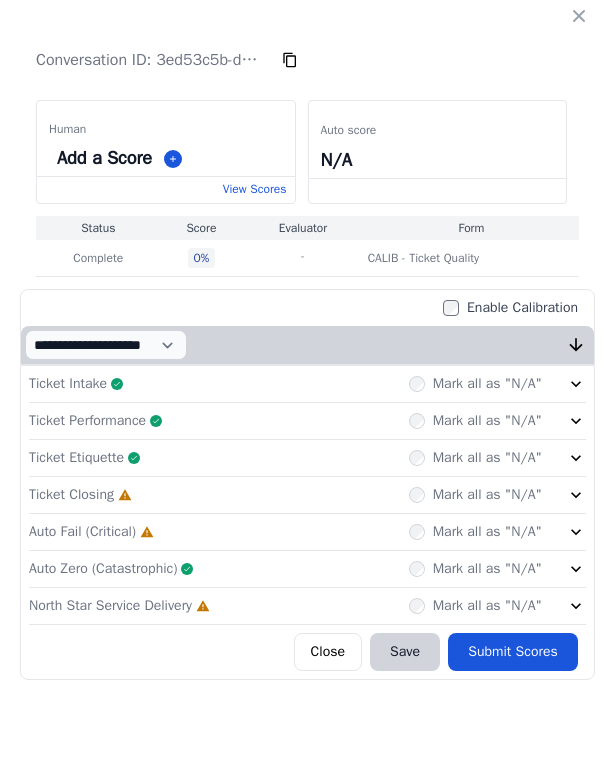 click on "Mark all as "N/A"" at bounding box center (475, 495) 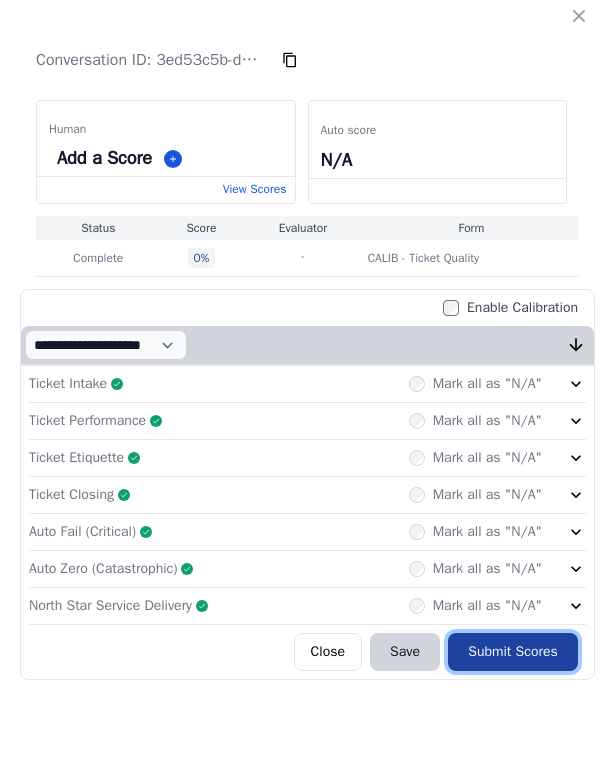 click on "Submit Scores" at bounding box center (513, 652) 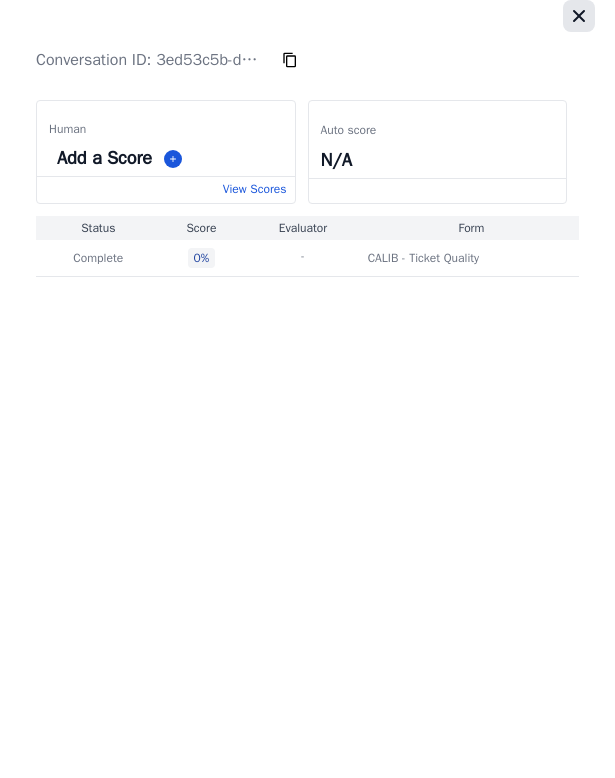 click 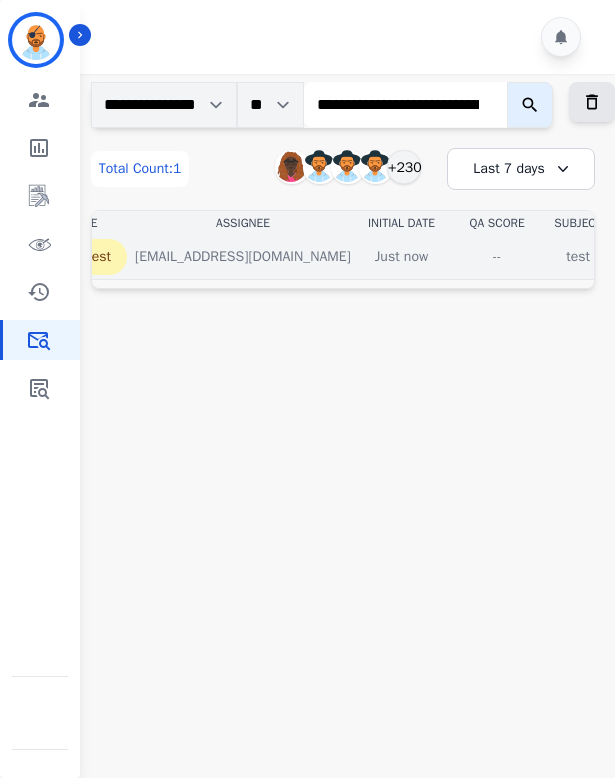 scroll, scrollTop: 0, scrollLeft: 226, axis: horizontal 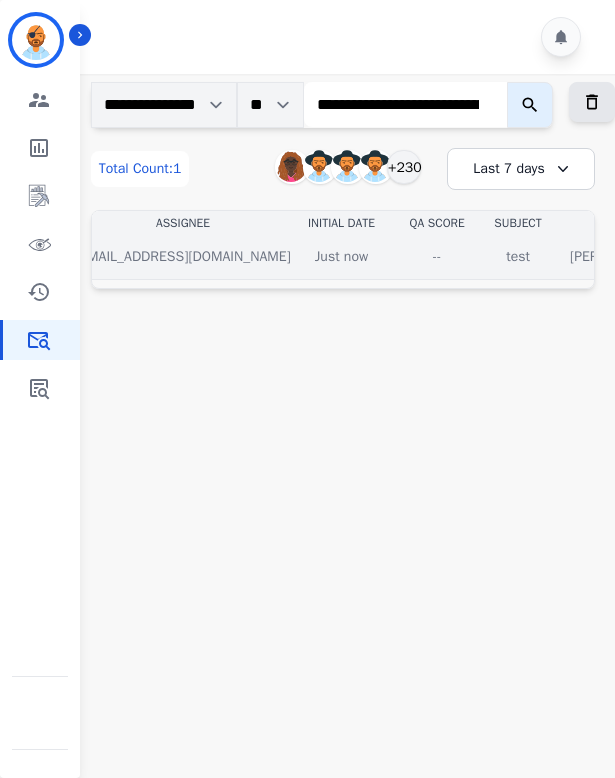 click on "--" at bounding box center (437, 257) 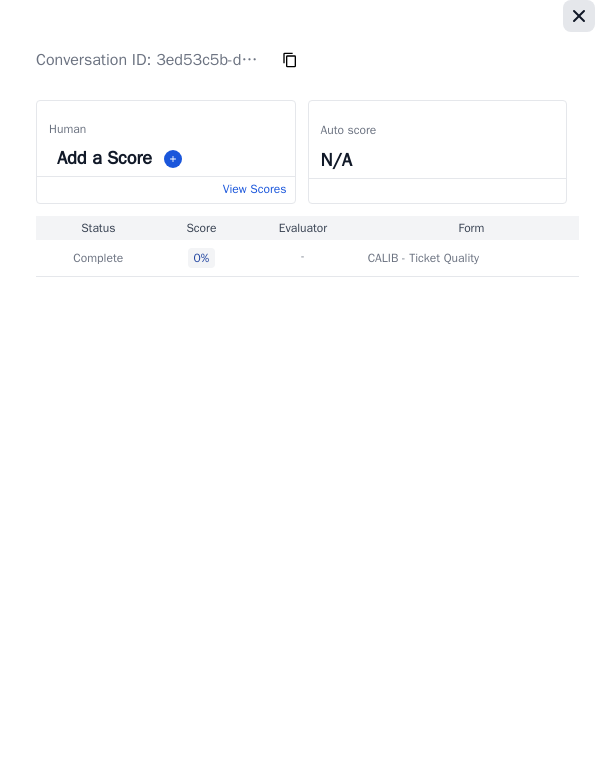 click 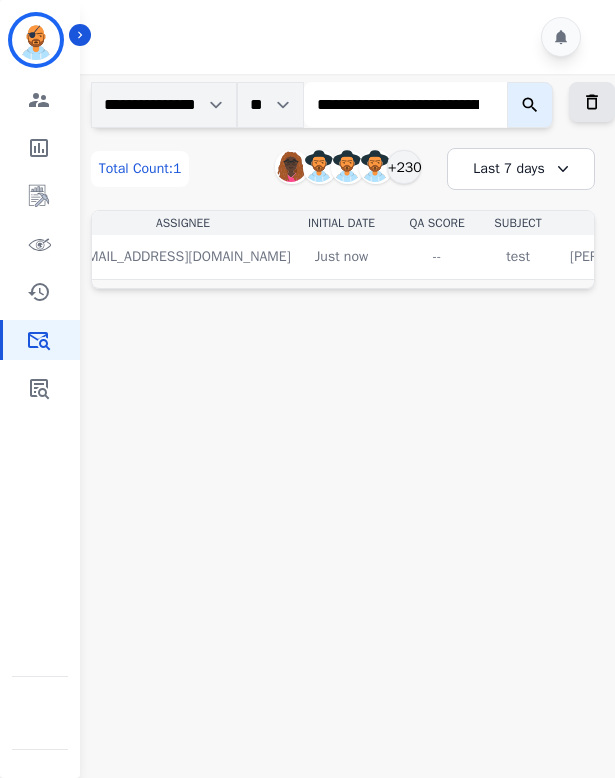click 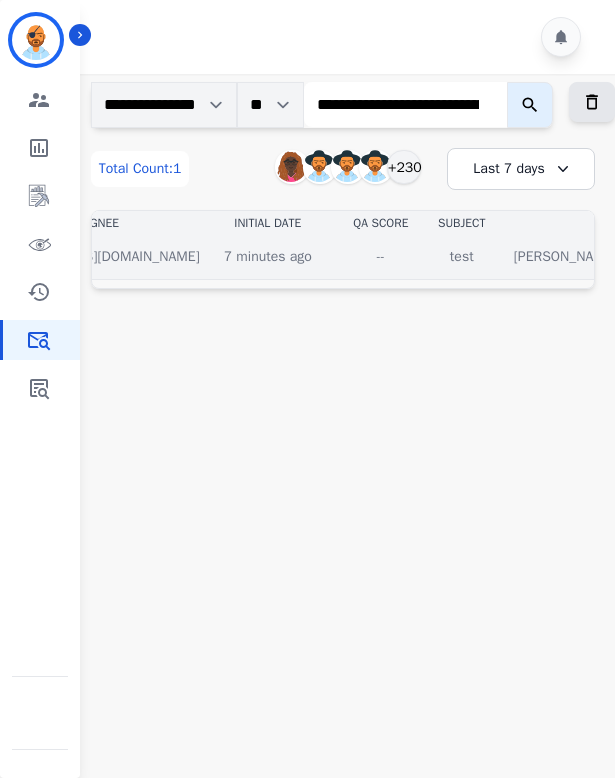 scroll, scrollTop: 0, scrollLeft: 480, axis: horizontal 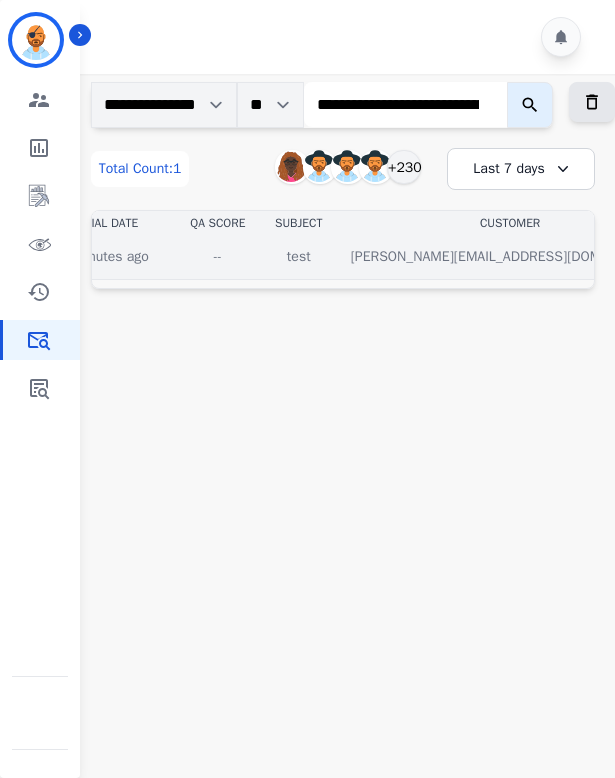 click on "--" at bounding box center (218, 257) 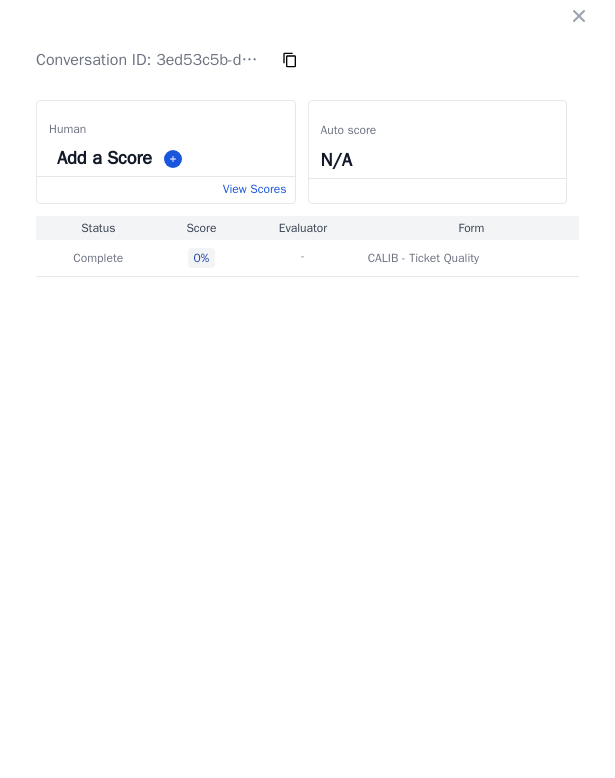 click 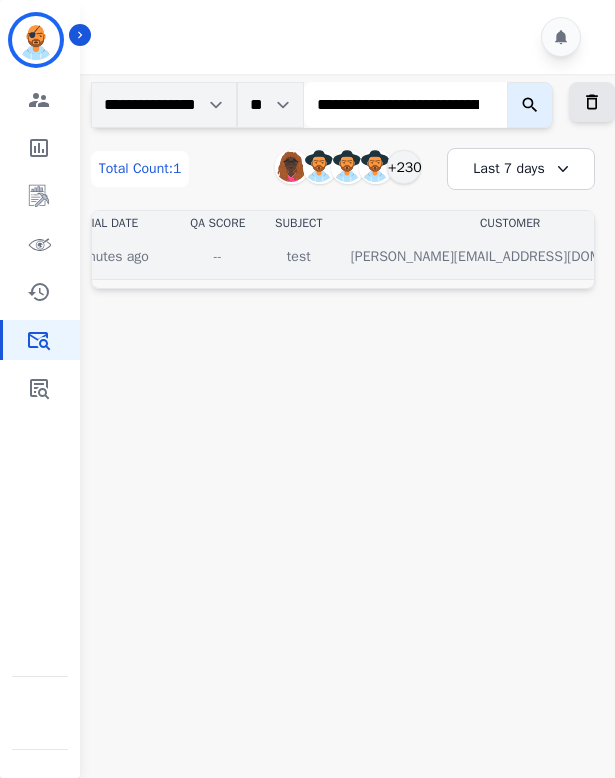scroll, scrollTop: 0, scrollLeft: 498, axis: horizontal 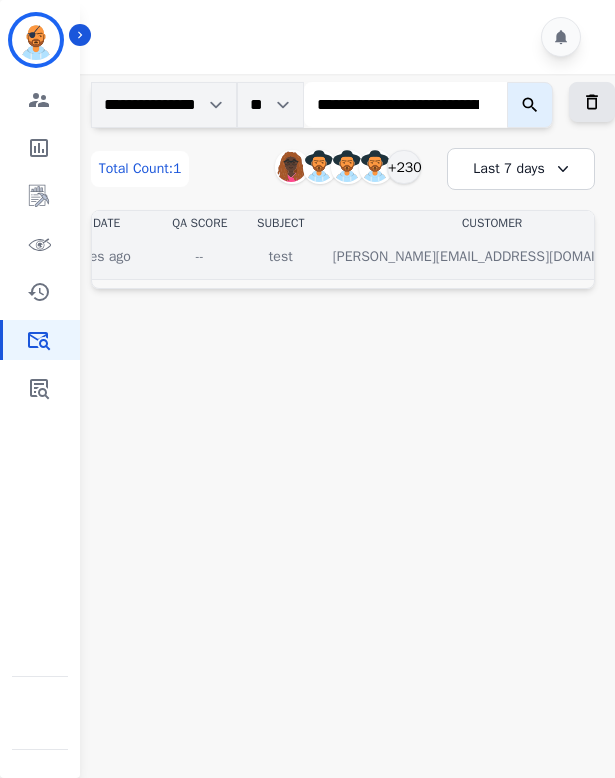 click on "--" at bounding box center (200, 257) 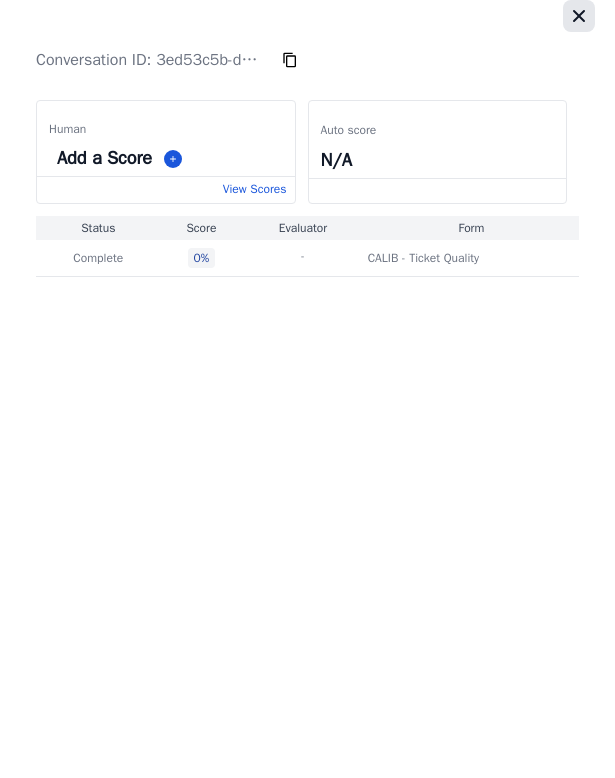 click 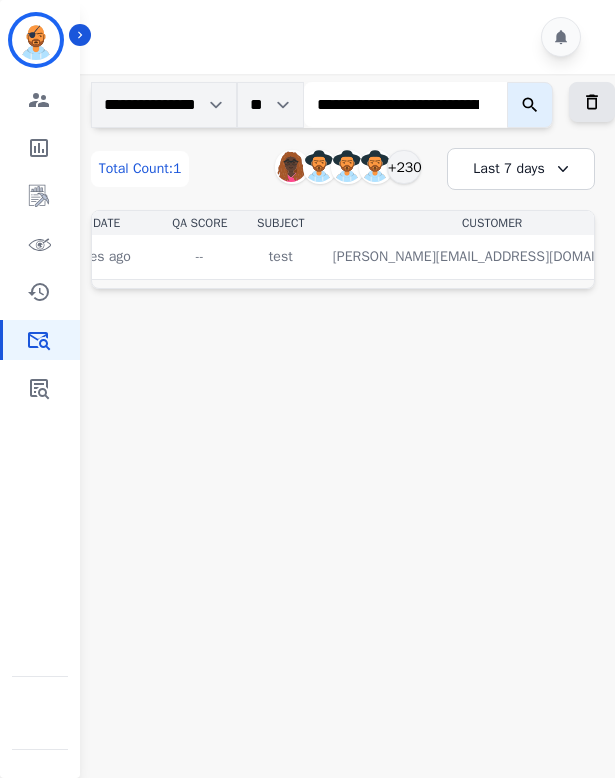 click 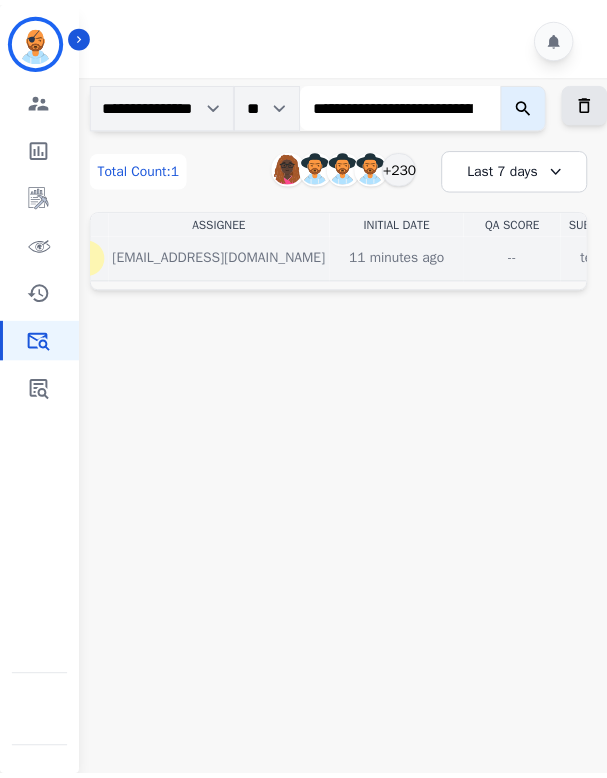 scroll, scrollTop: 0, scrollLeft: 209, axis: horizontal 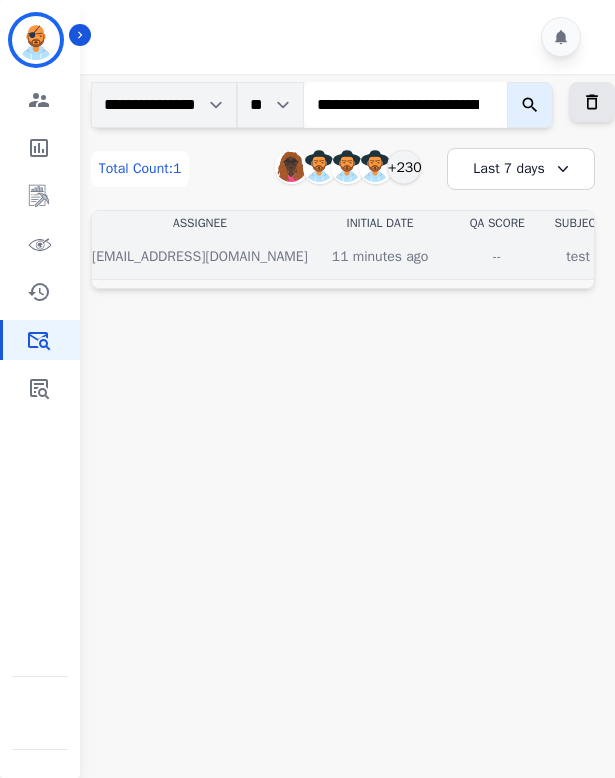 click on "--" at bounding box center [497, 257] 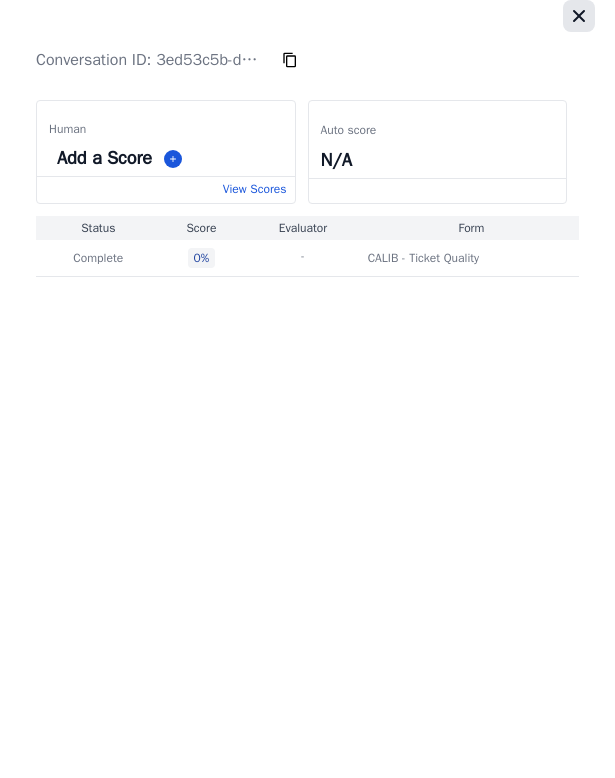 click 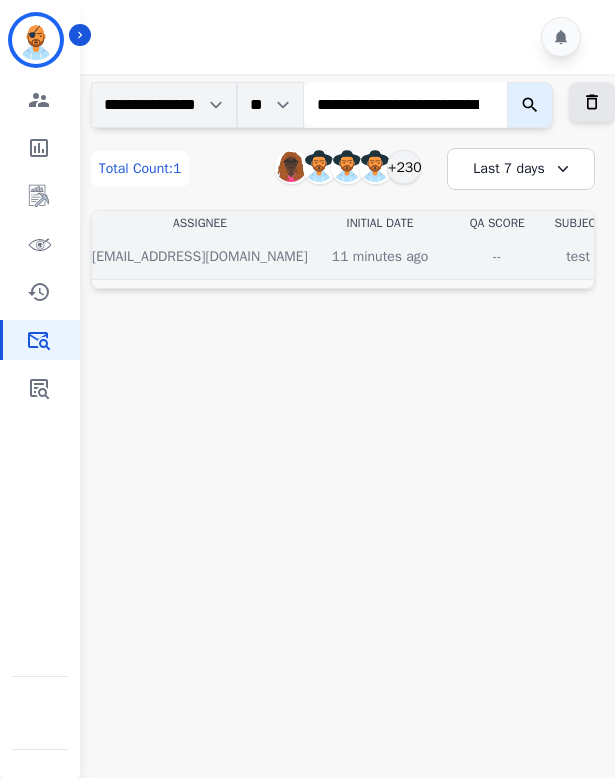 click on "--" at bounding box center [497, 257] 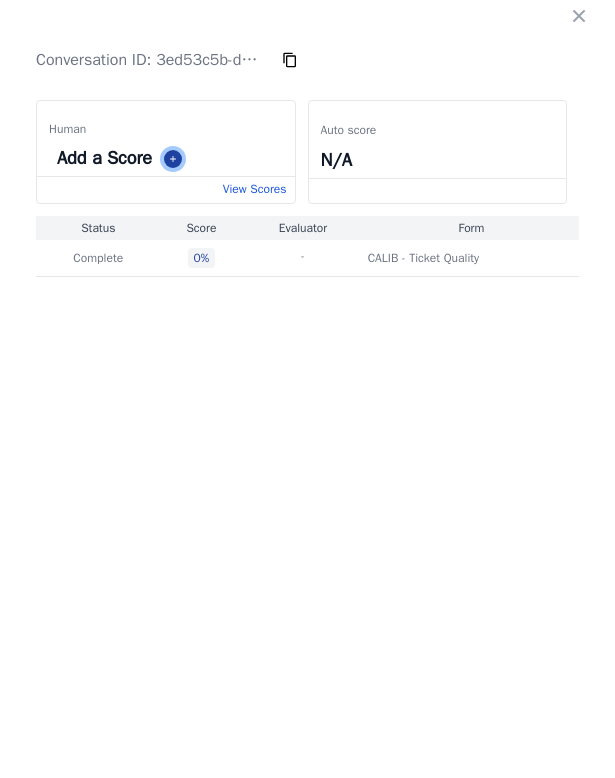 click 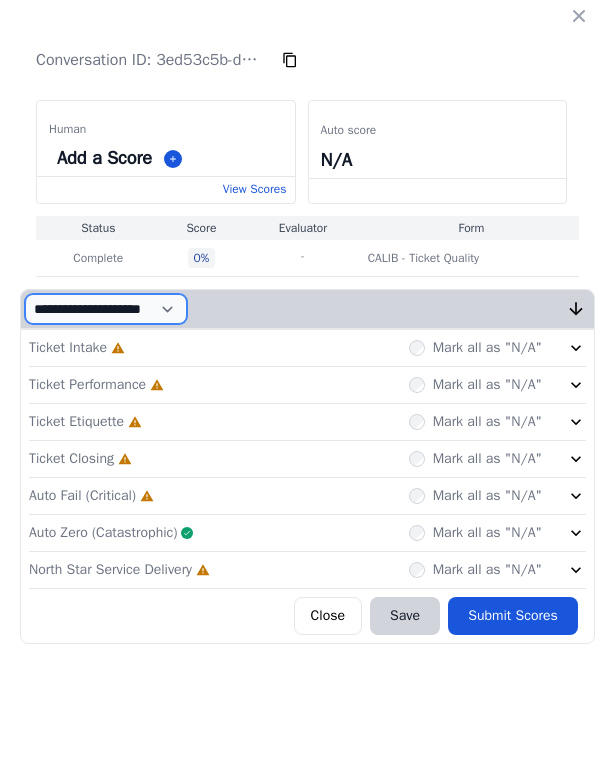 click on "**********" at bounding box center [106, 309] 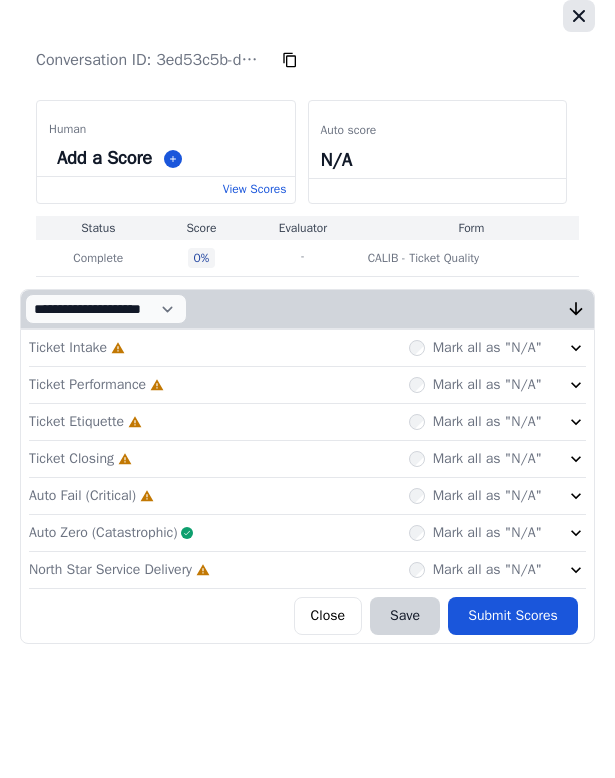 click 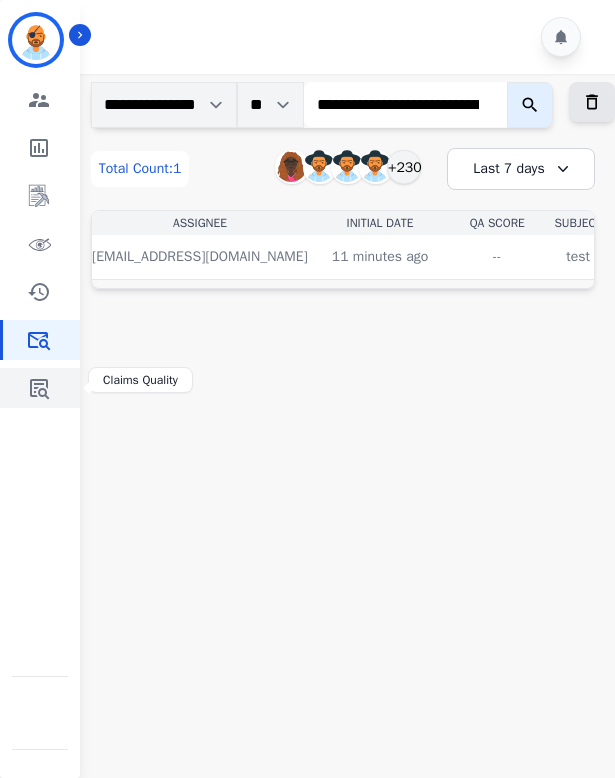 click 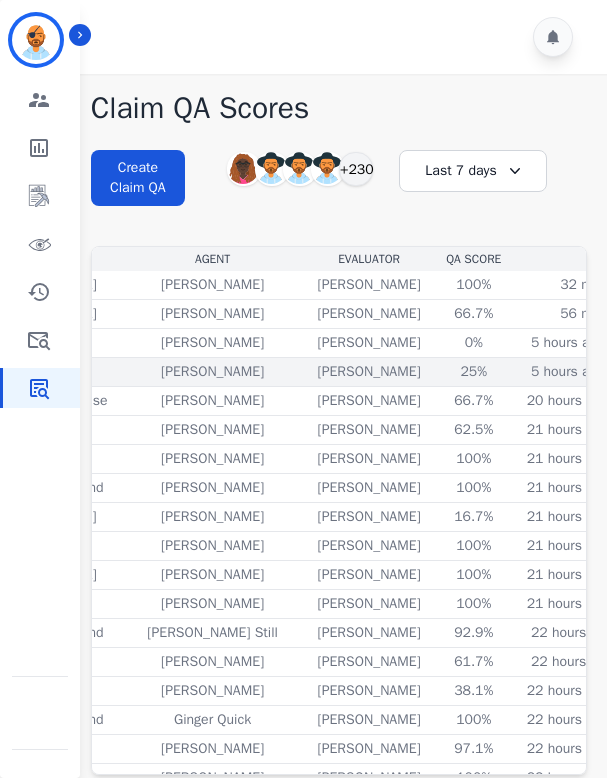 scroll, scrollTop: 0, scrollLeft: 380, axis: horizontal 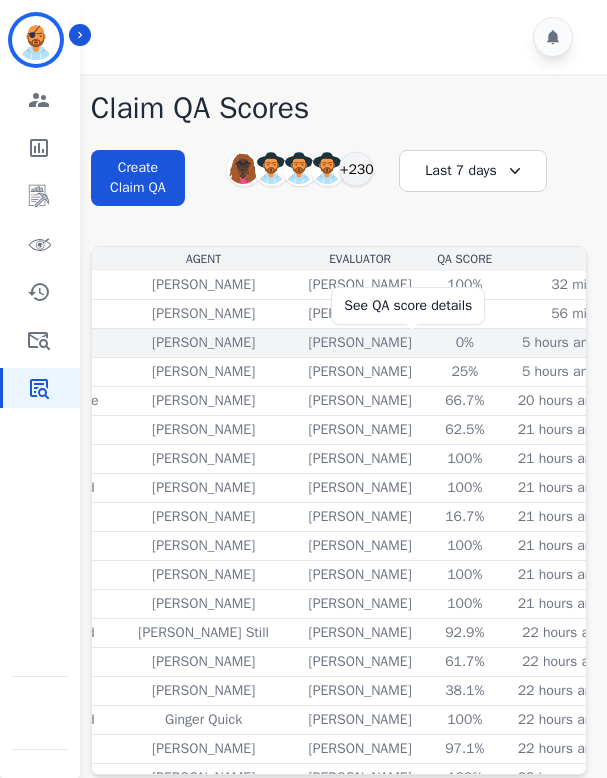 click on "0%" at bounding box center [465, 343] 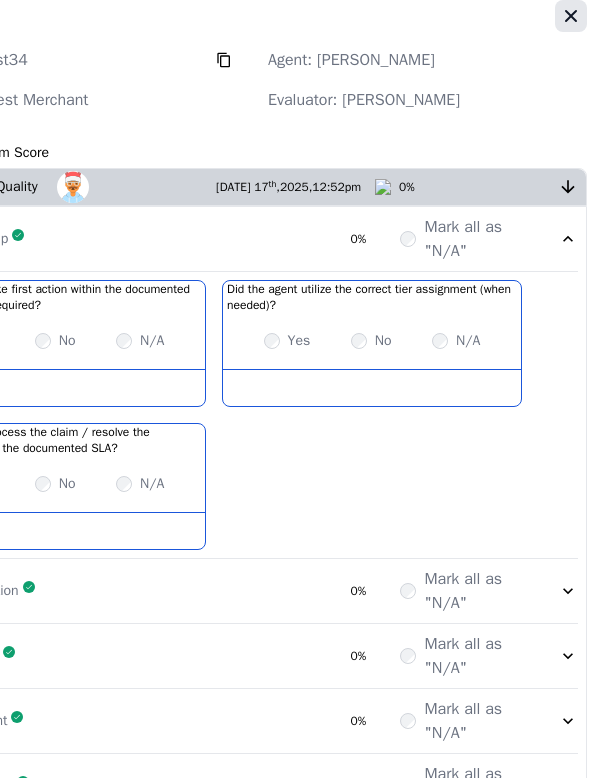 click 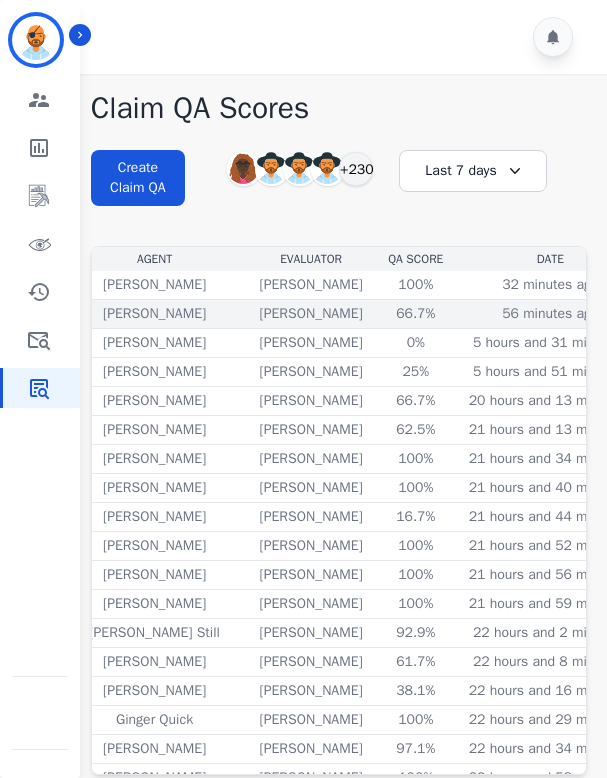 scroll, scrollTop: 0, scrollLeft: 442, axis: horizontal 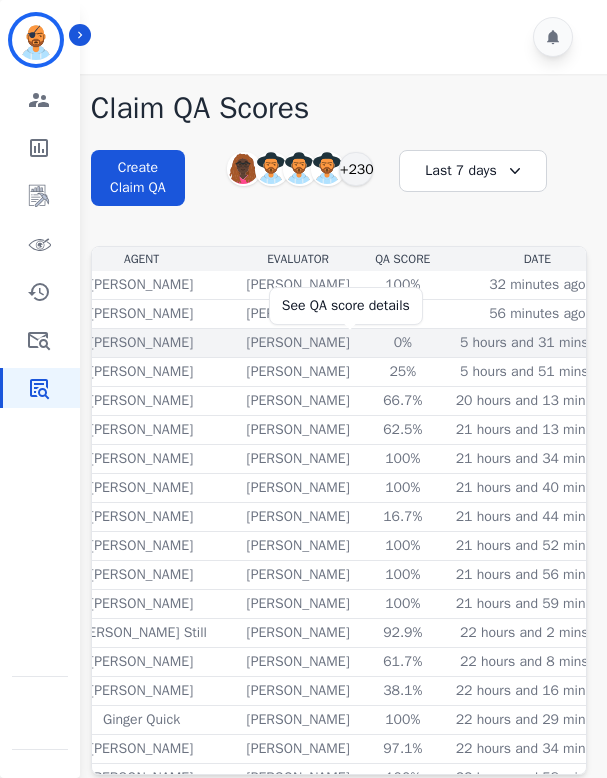 click on "0%" at bounding box center (403, 343) 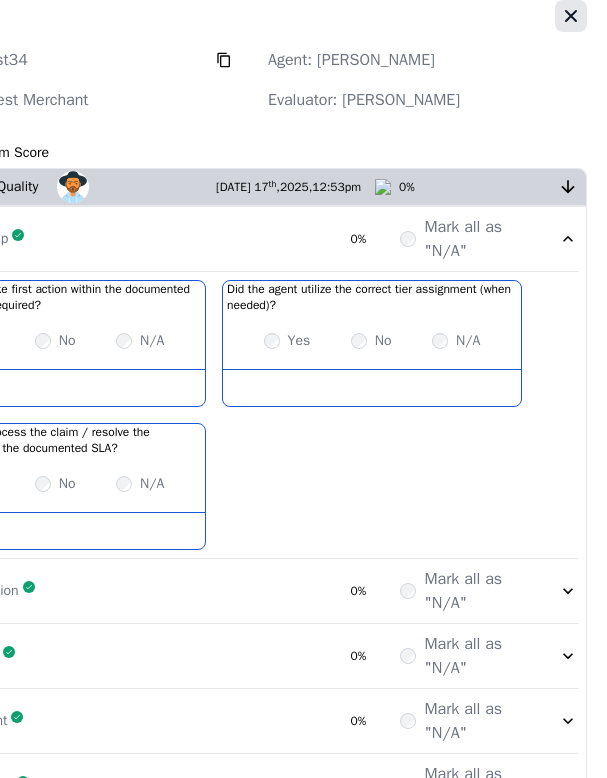 click 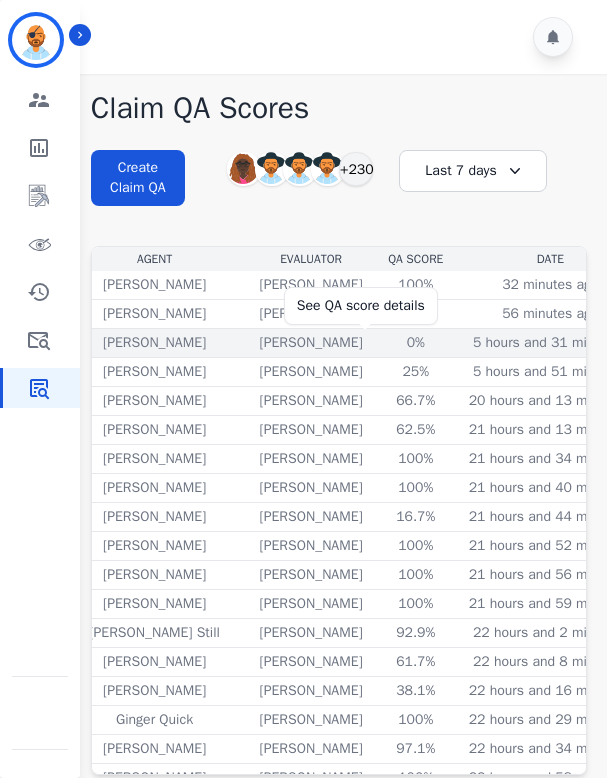 scroll, scrollTop: 0, scrollLeft: 427, axis: horizontal 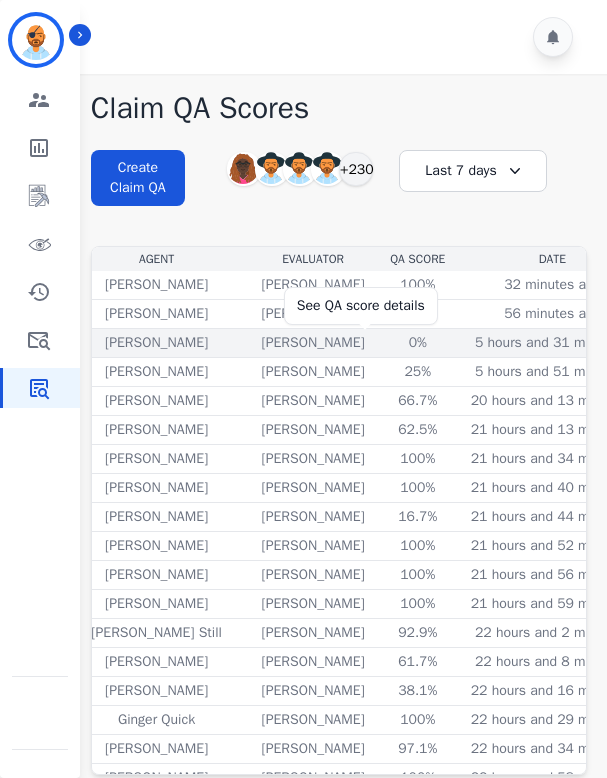 click on "0%" at bounding box center (418, 343) 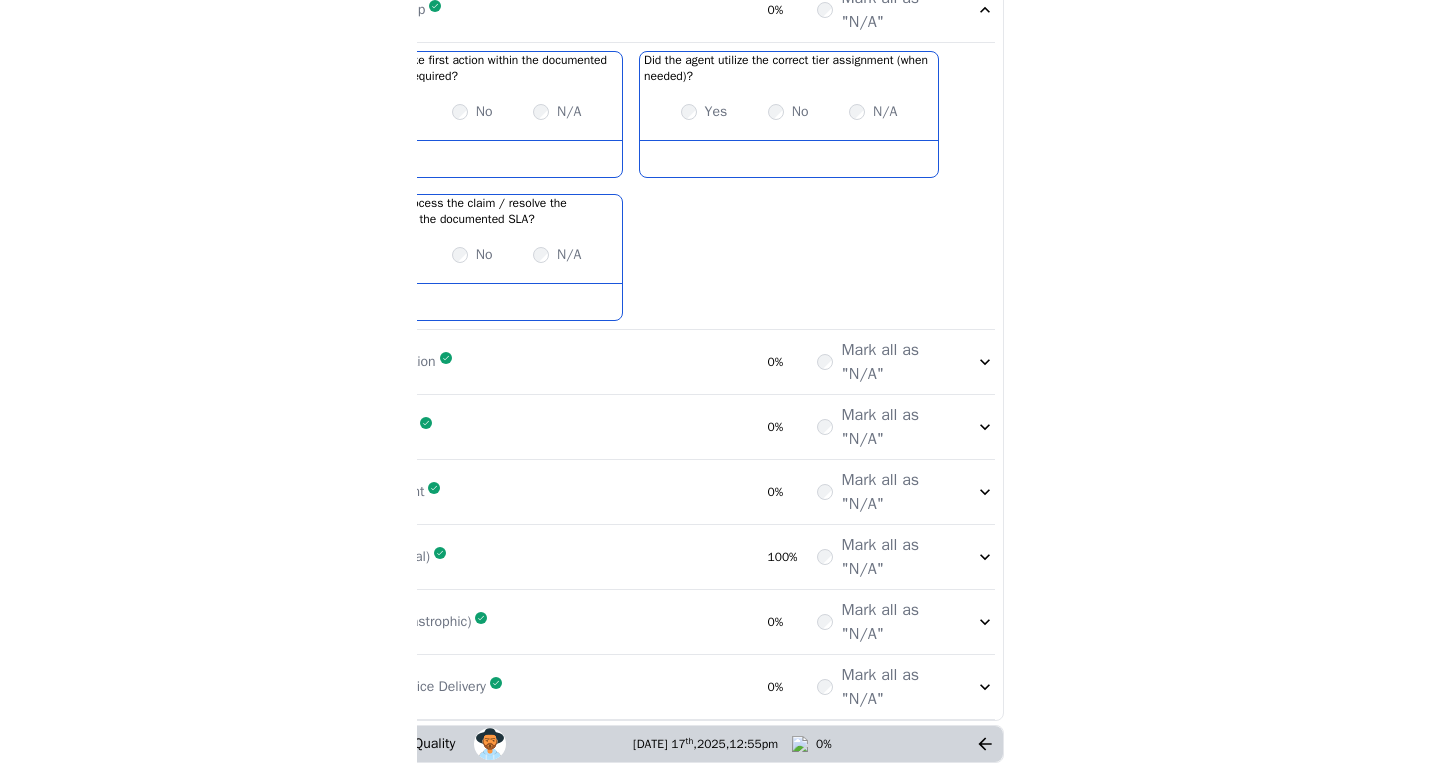 scroll, scrollTop: 275, scrollLeft: 0, axis: vertical 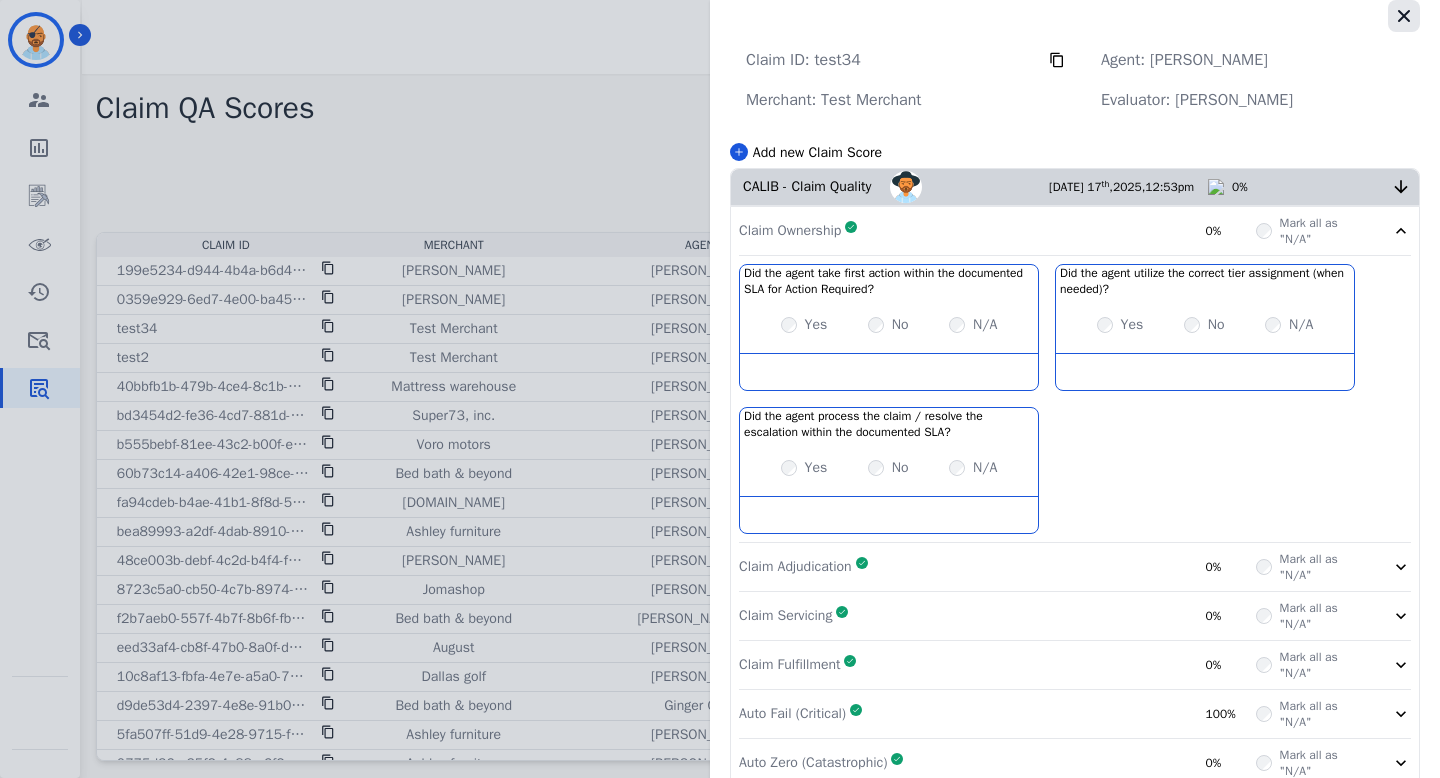 click 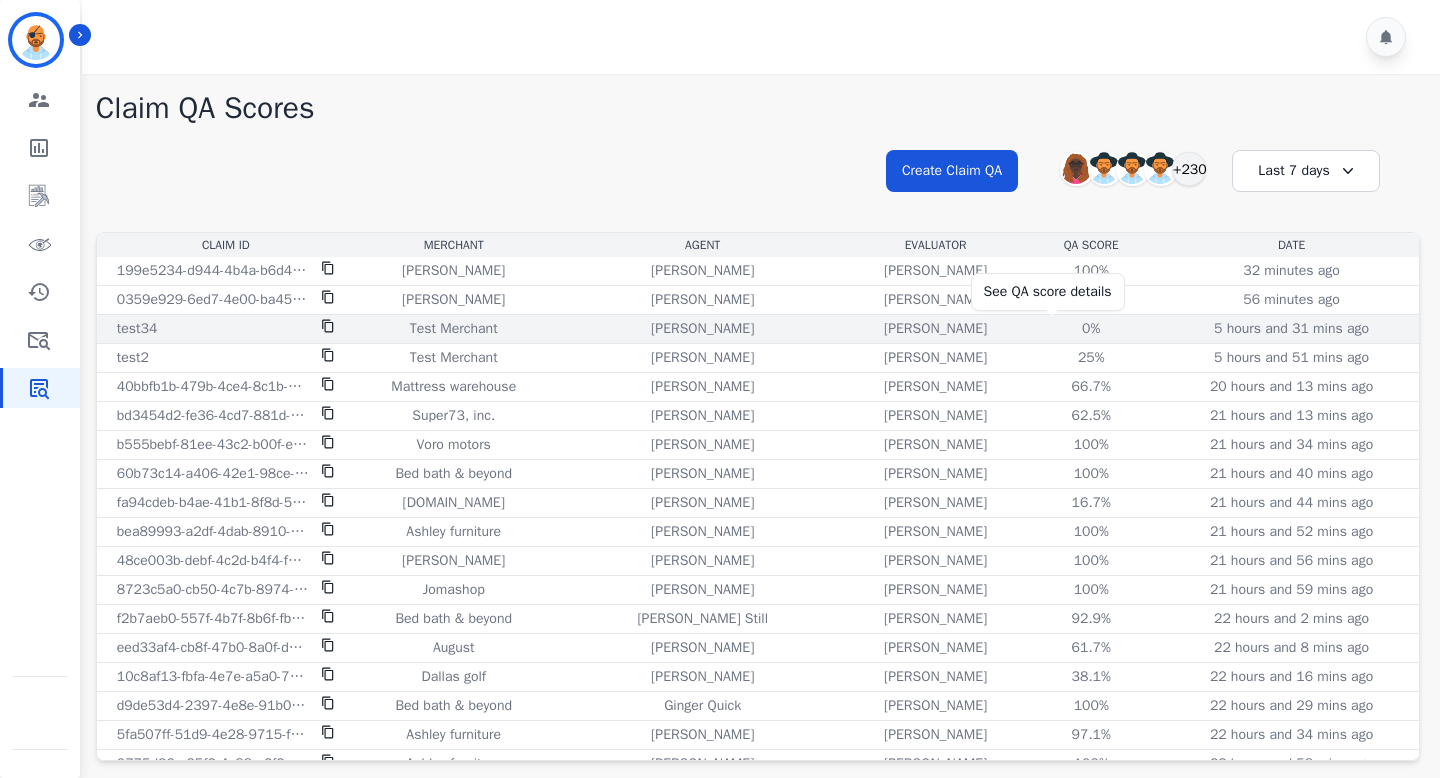 click on "0%" at bounding box center [1091, 329] 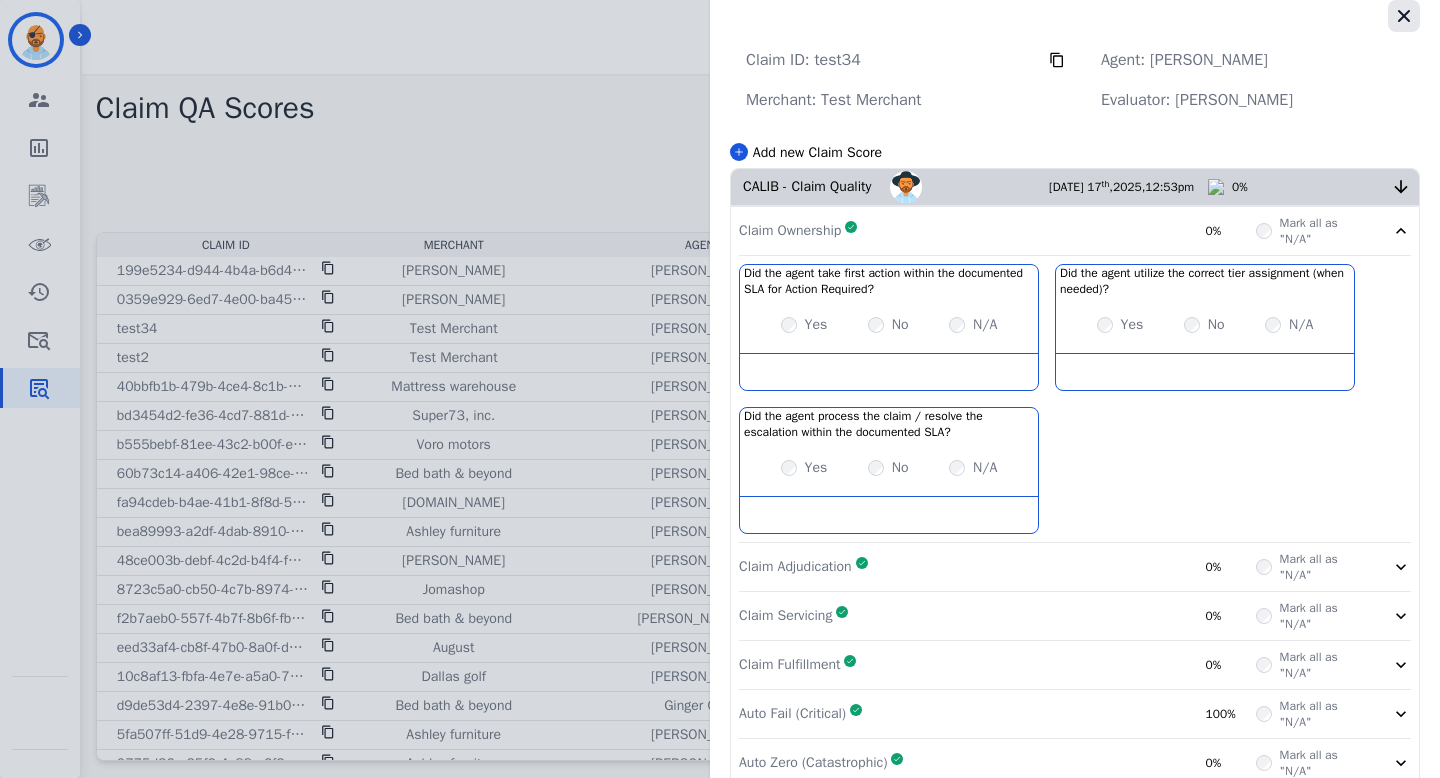 click 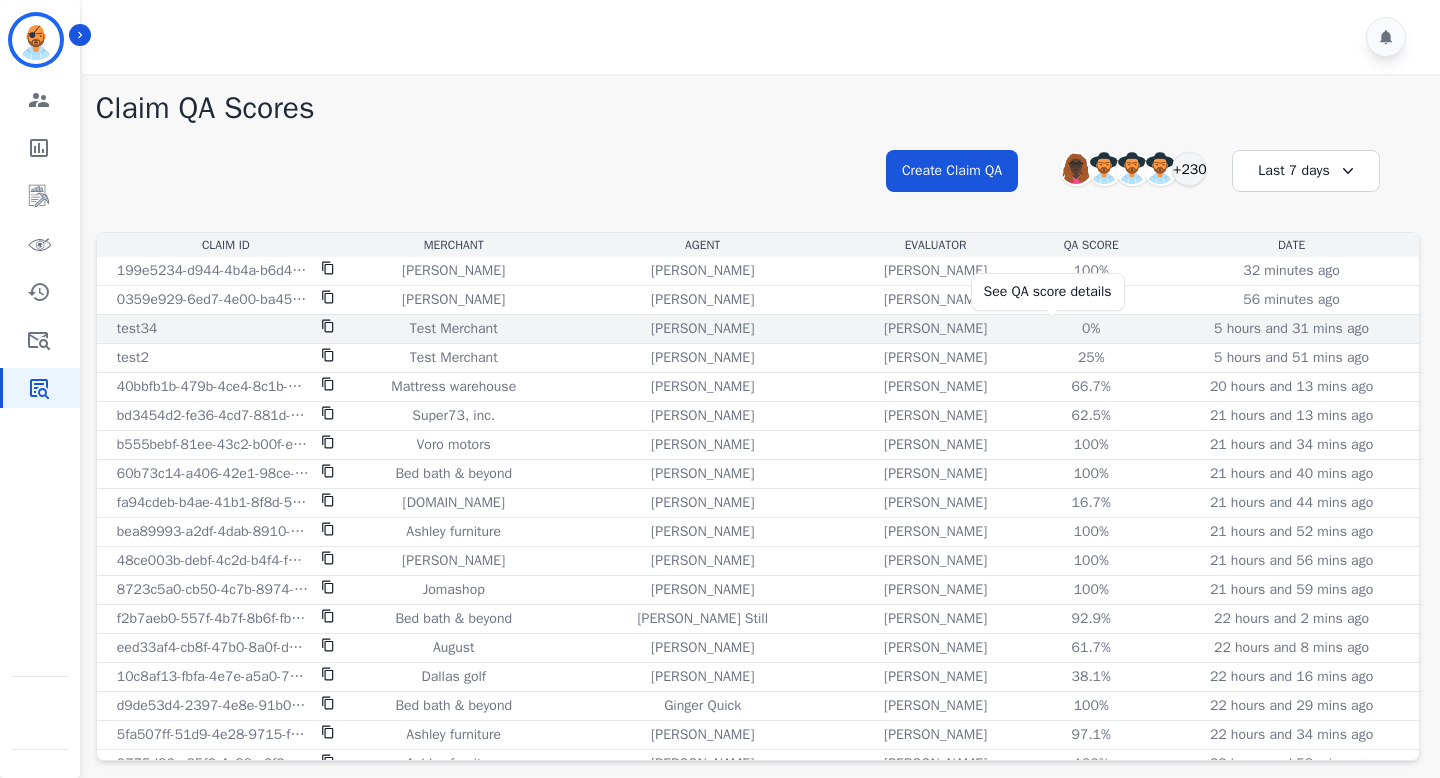 click on "0%" at bounding box center (1091, 329) 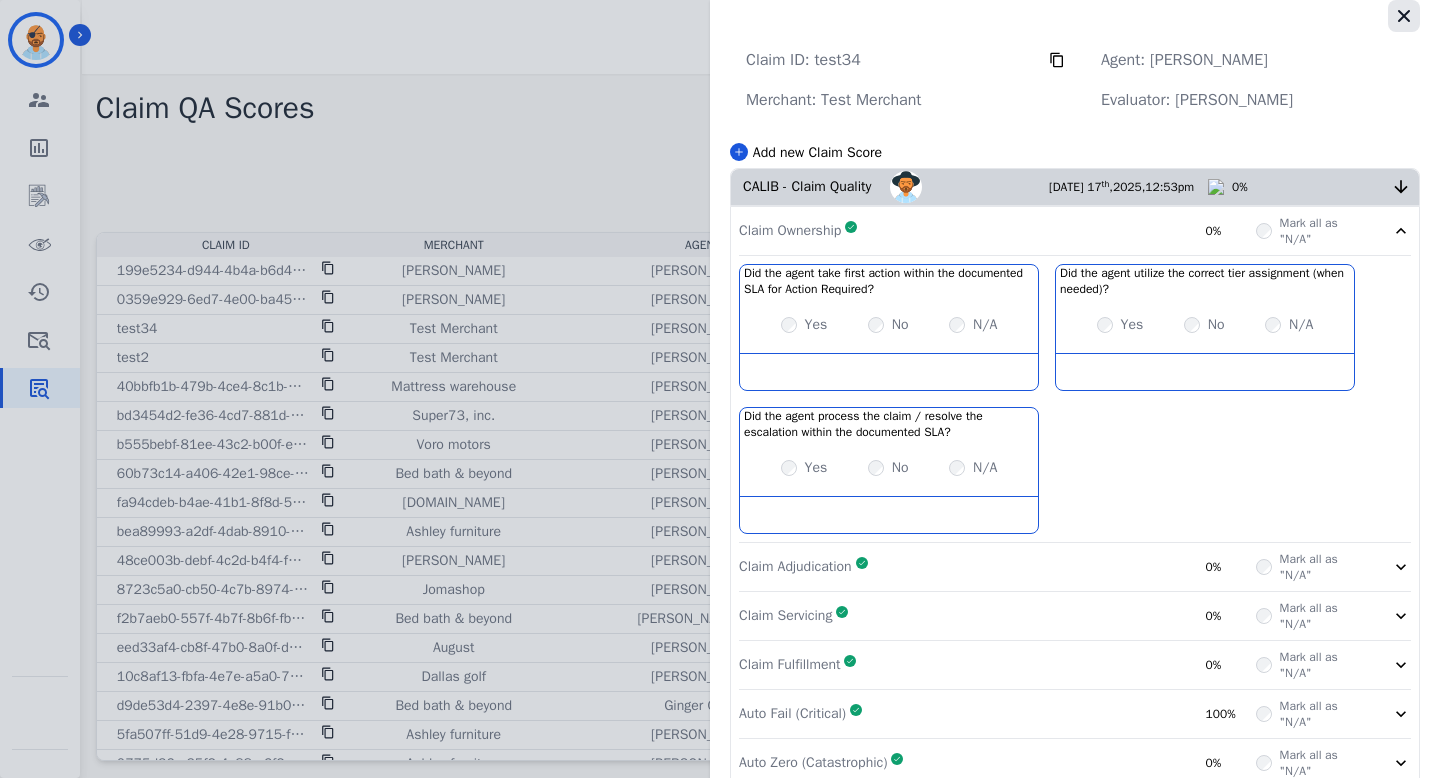 click 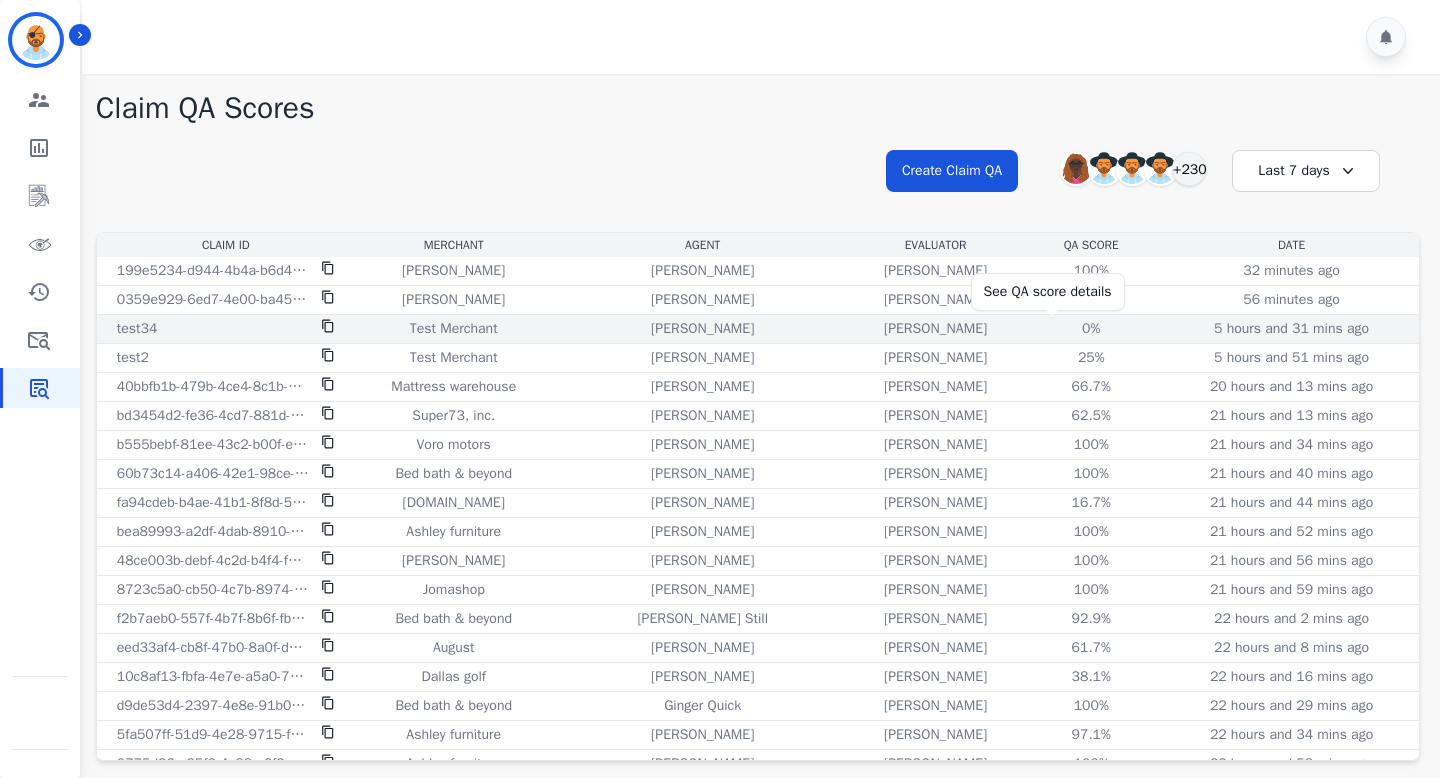 click on "0%" at bounding box center [1091, 329] 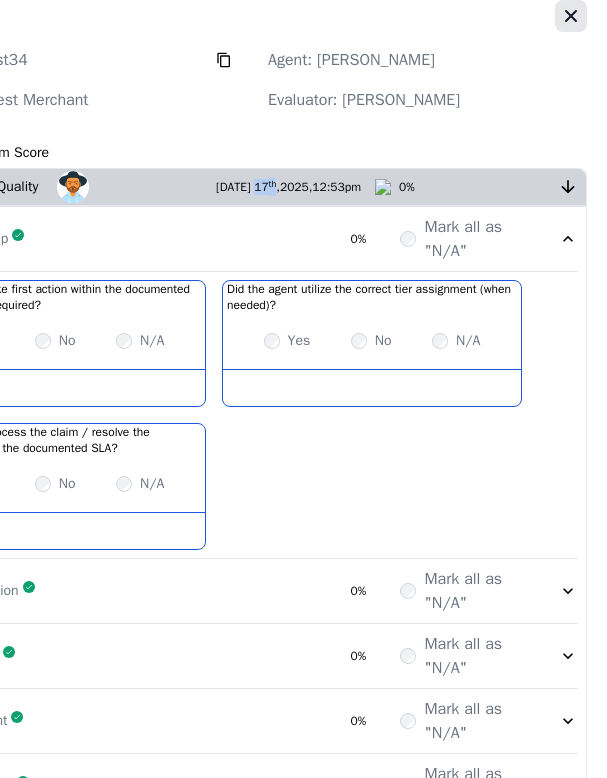 click 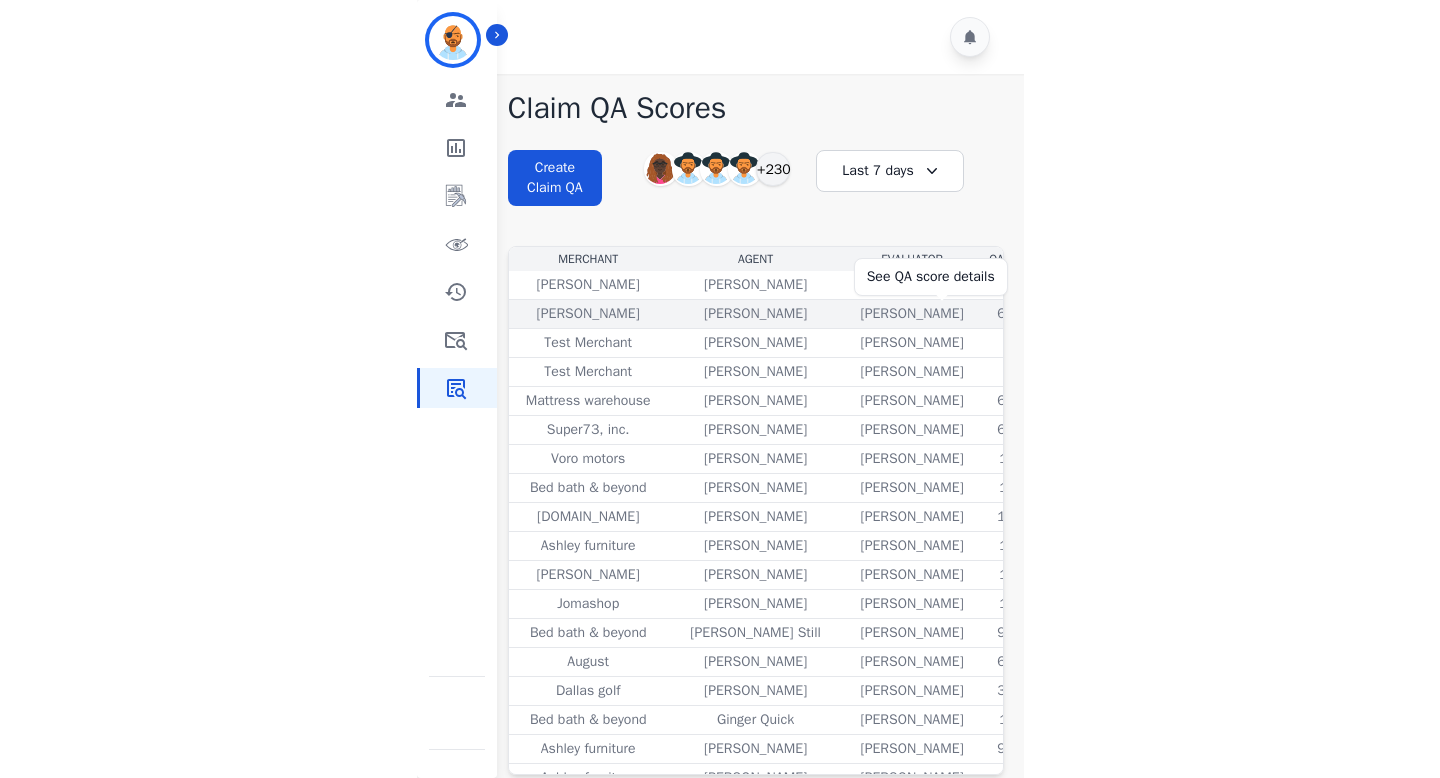 scroll, scrollTop: 0, scrollLeft: 267, axis: horizontal 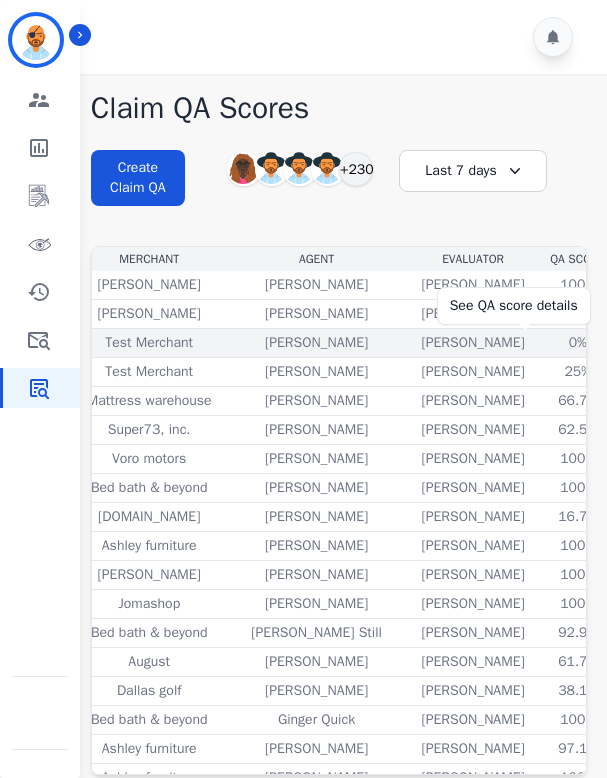 click on "0%" at bounding box center [578, 343] 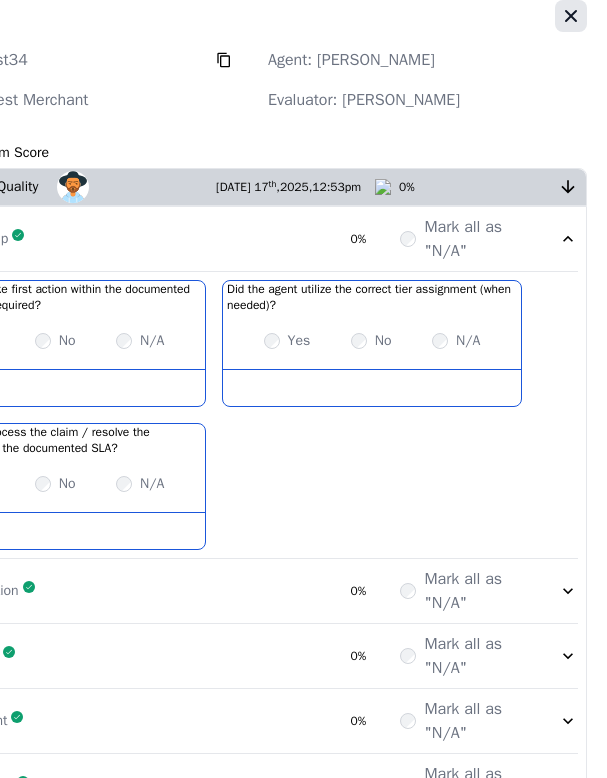 click 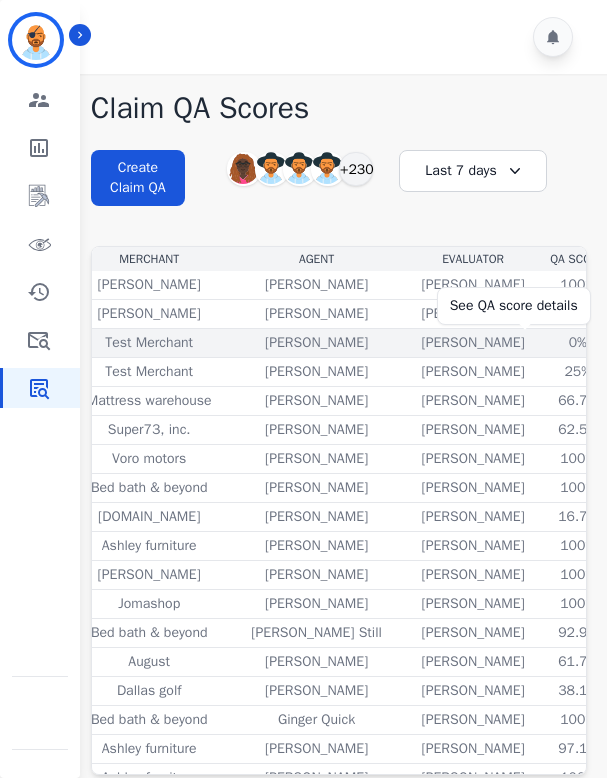 click on "0%" at bounding box center [578, 343] 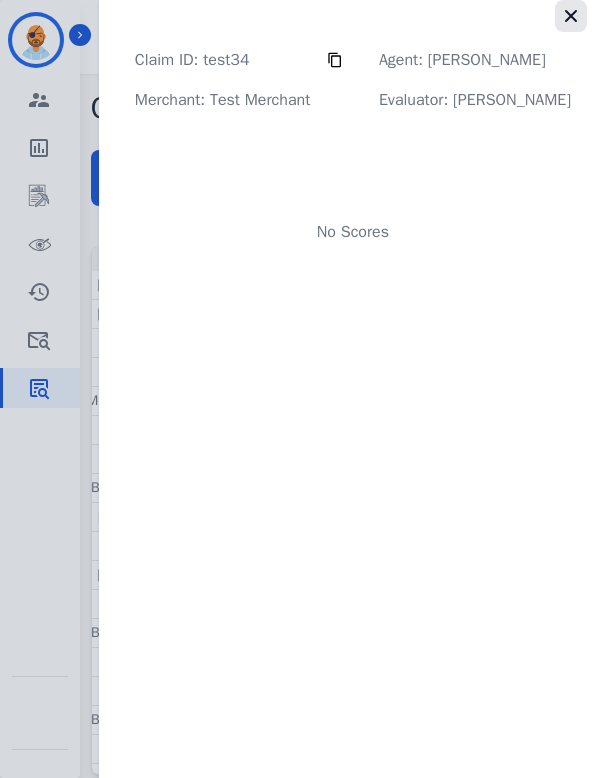 click 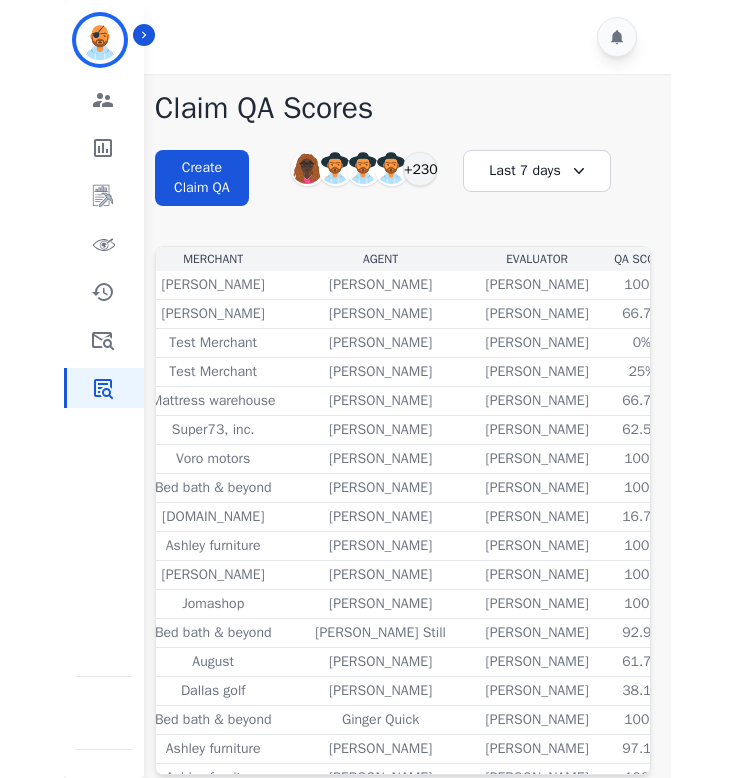 scroll, scrollTop: 0, scrollLeft: 0, axis: both 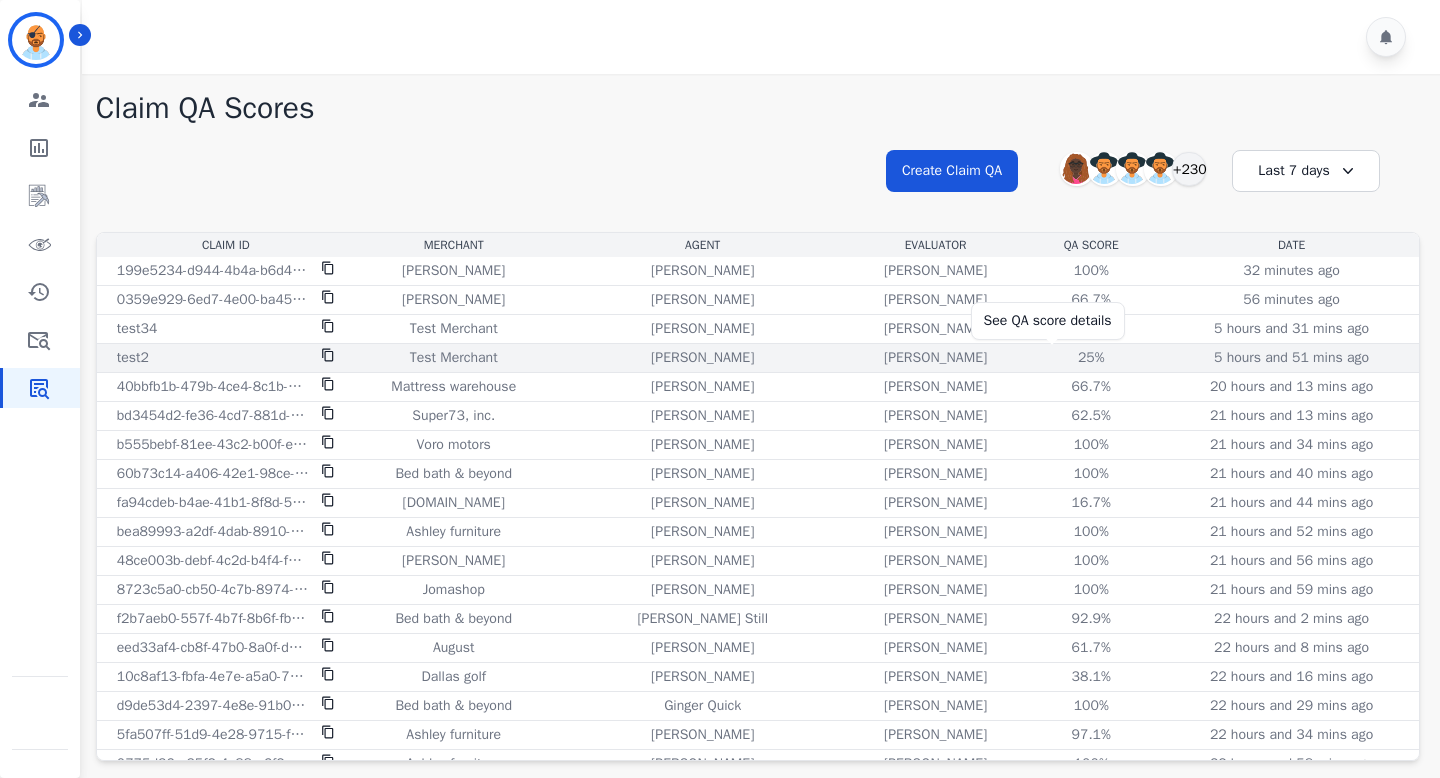 click on "25%" at bounding box center [1091, 358] 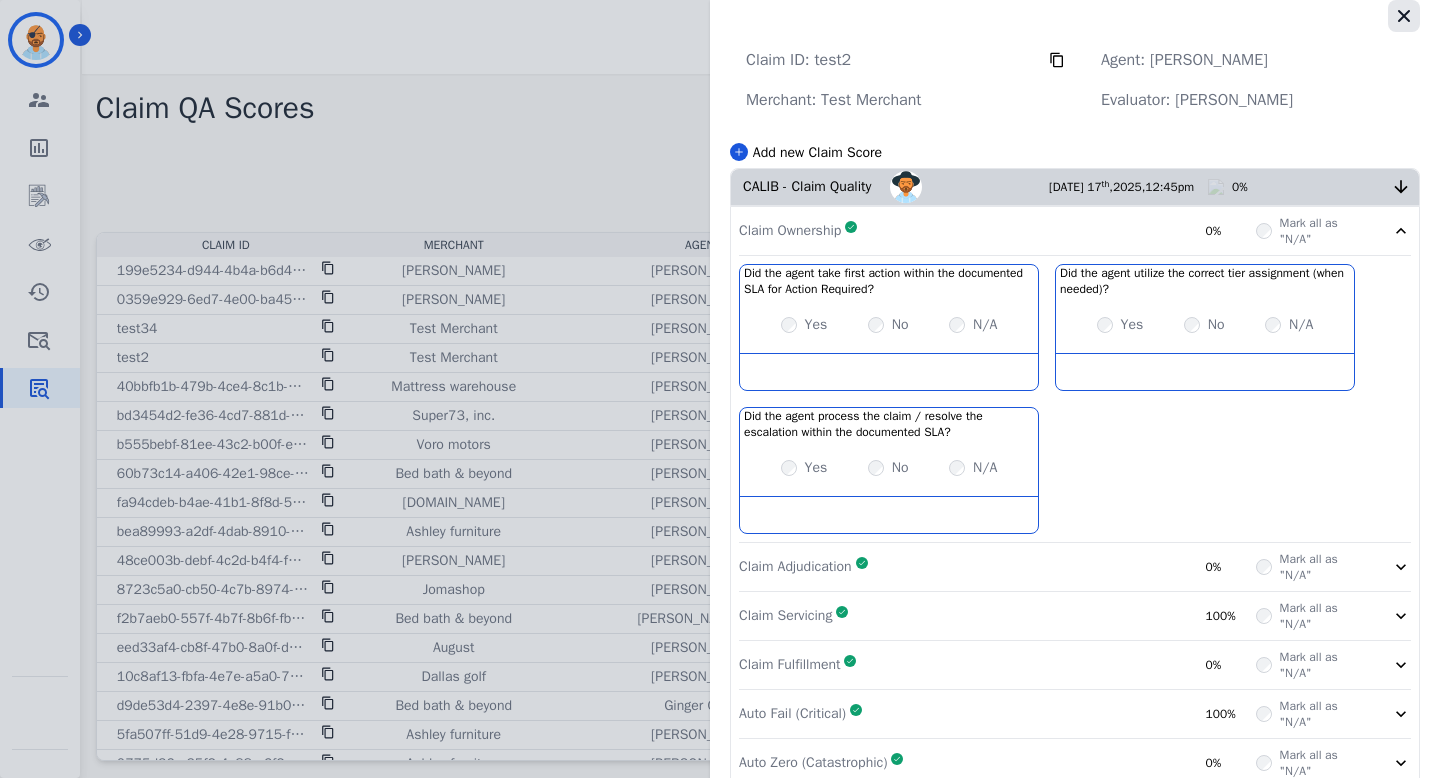 click 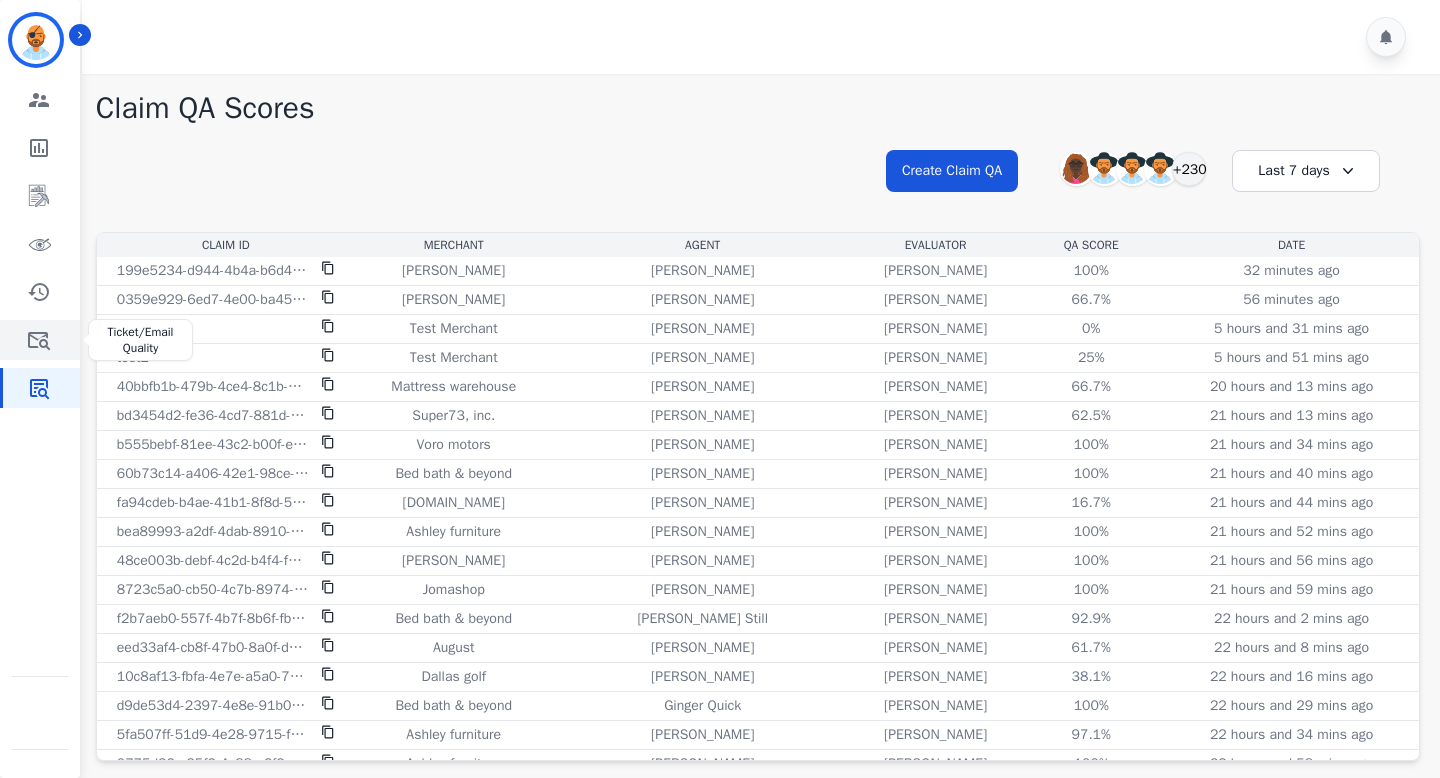 click 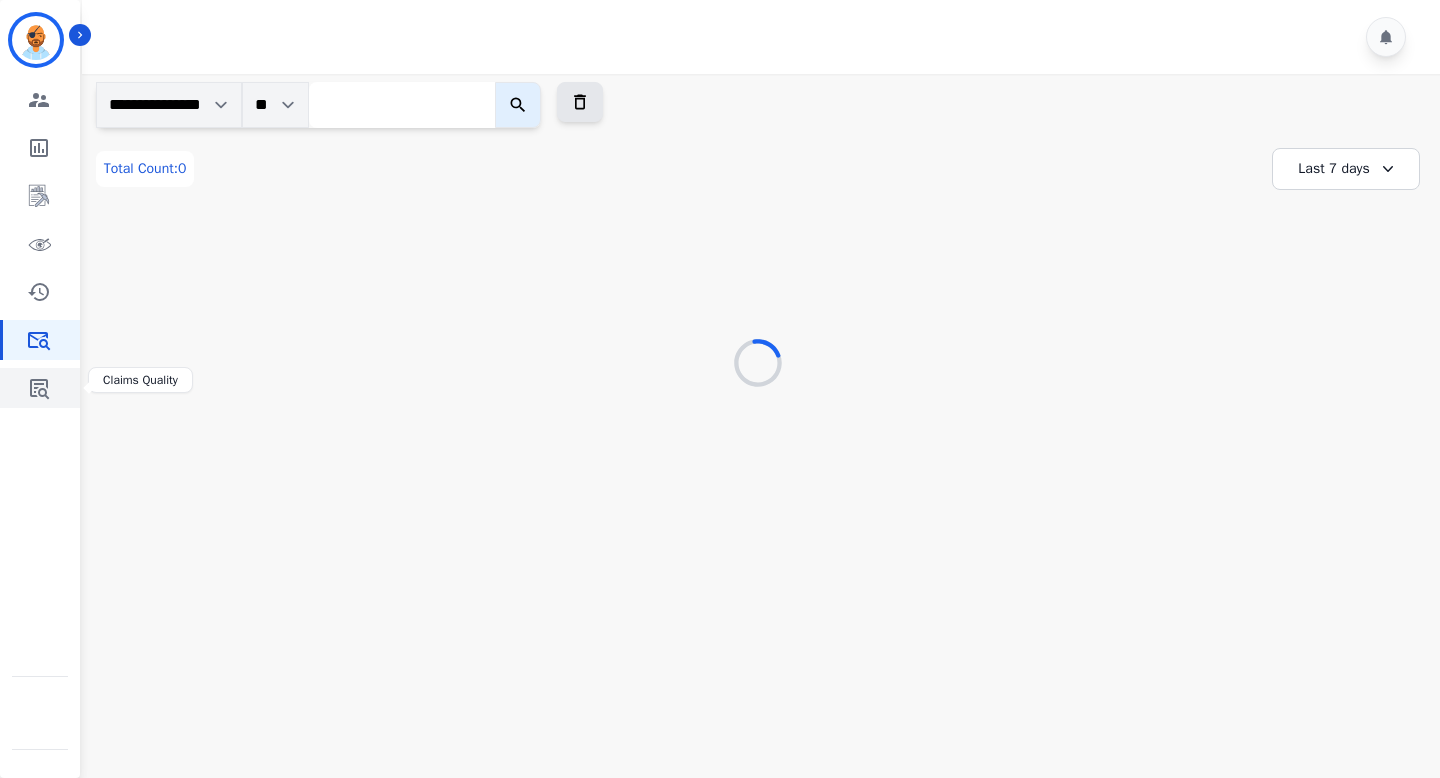 click 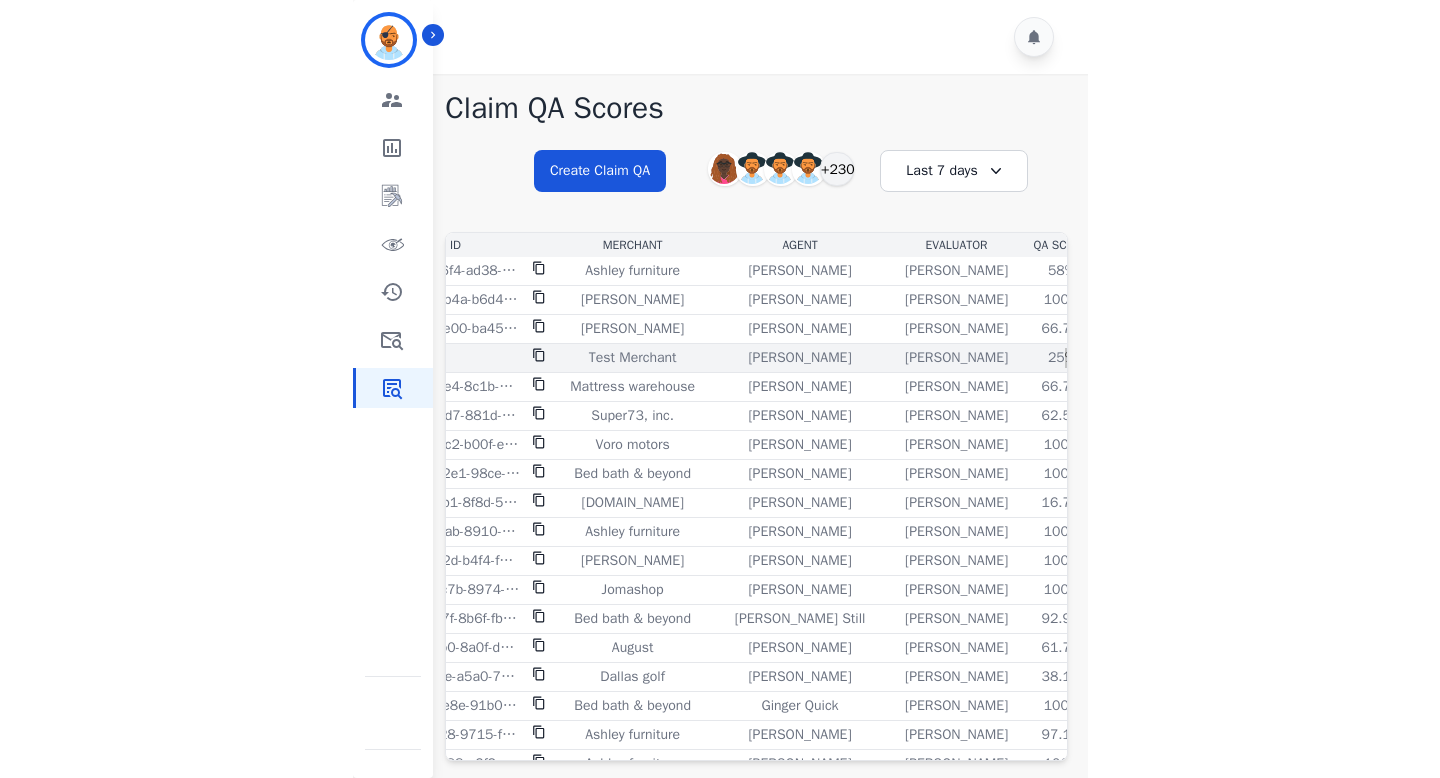 scroll, scrollTop: 0, scrollLeft: 140, axis: horizontal 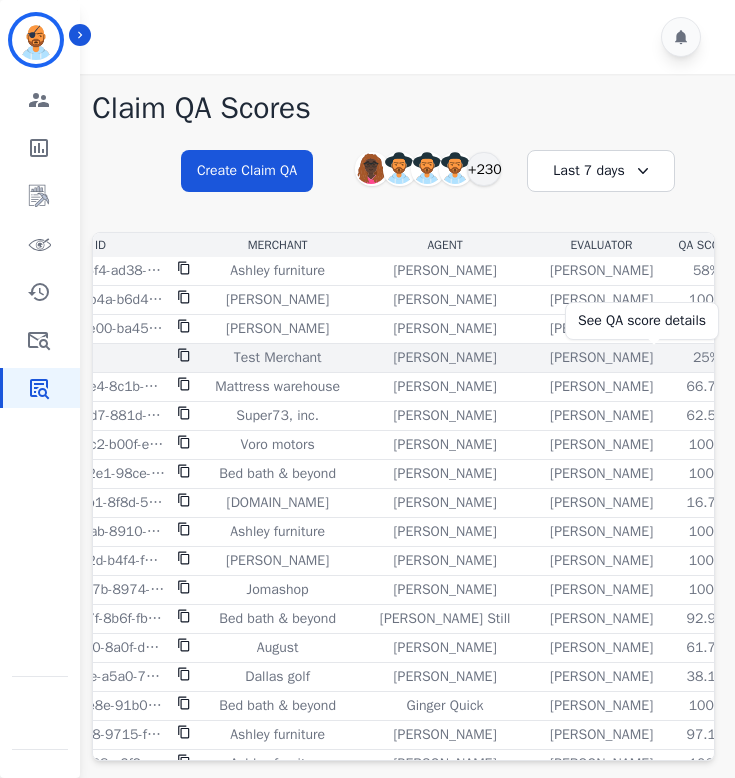 click on "25%" at bounding box center (706, 358) 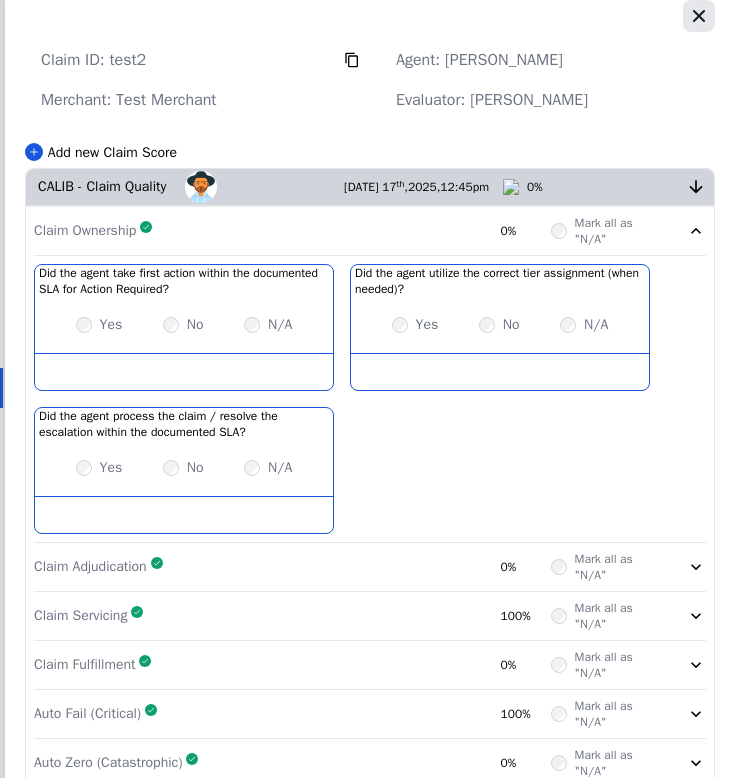 click 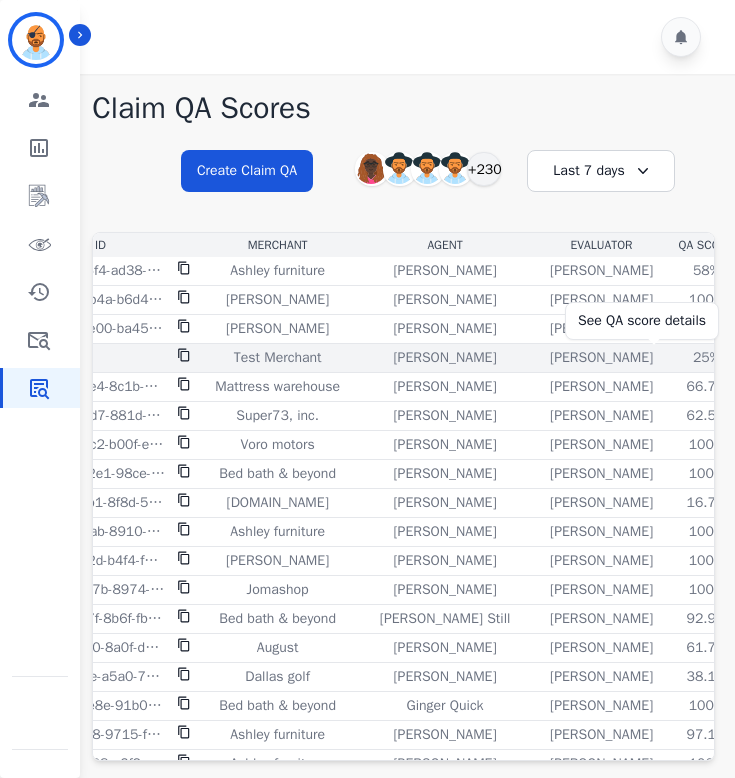 click on "25%" at bounding box center [706, 358] 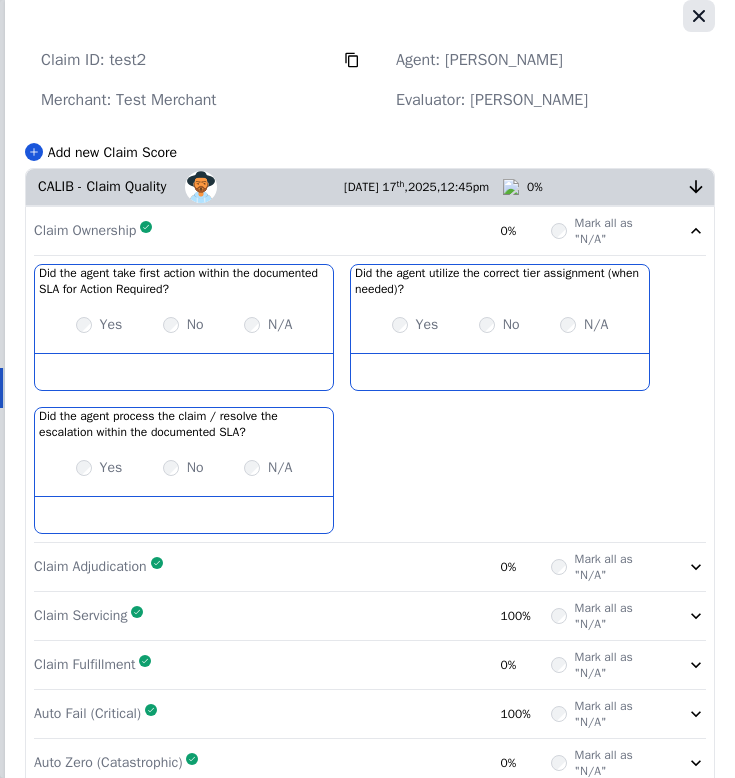 click 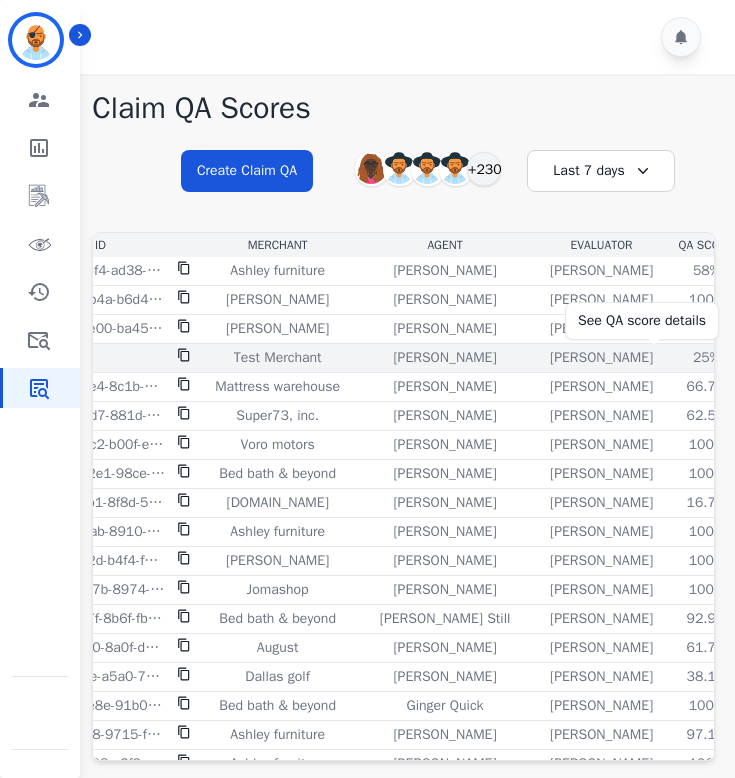 click on "25%" at bounding box center [706, 358] 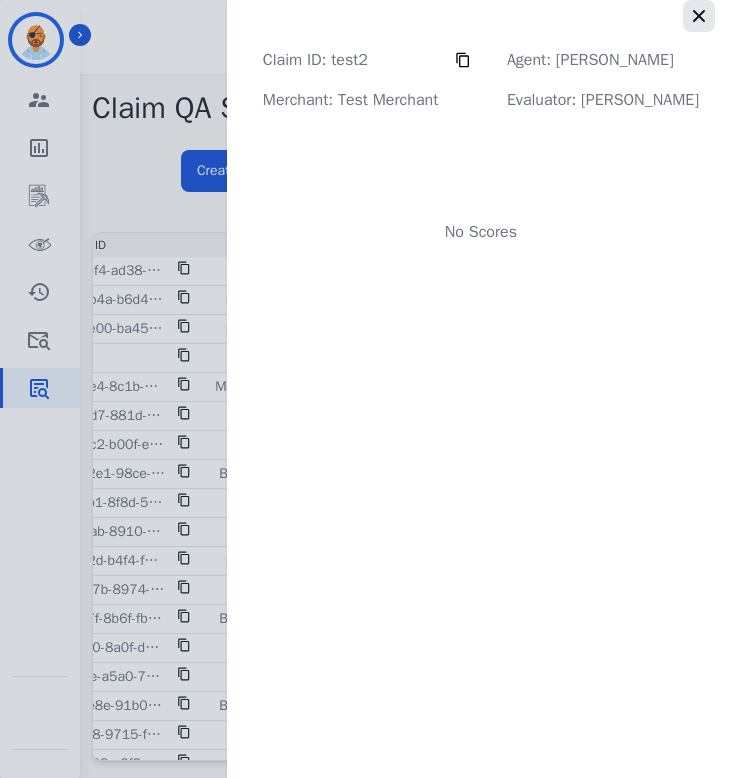 click 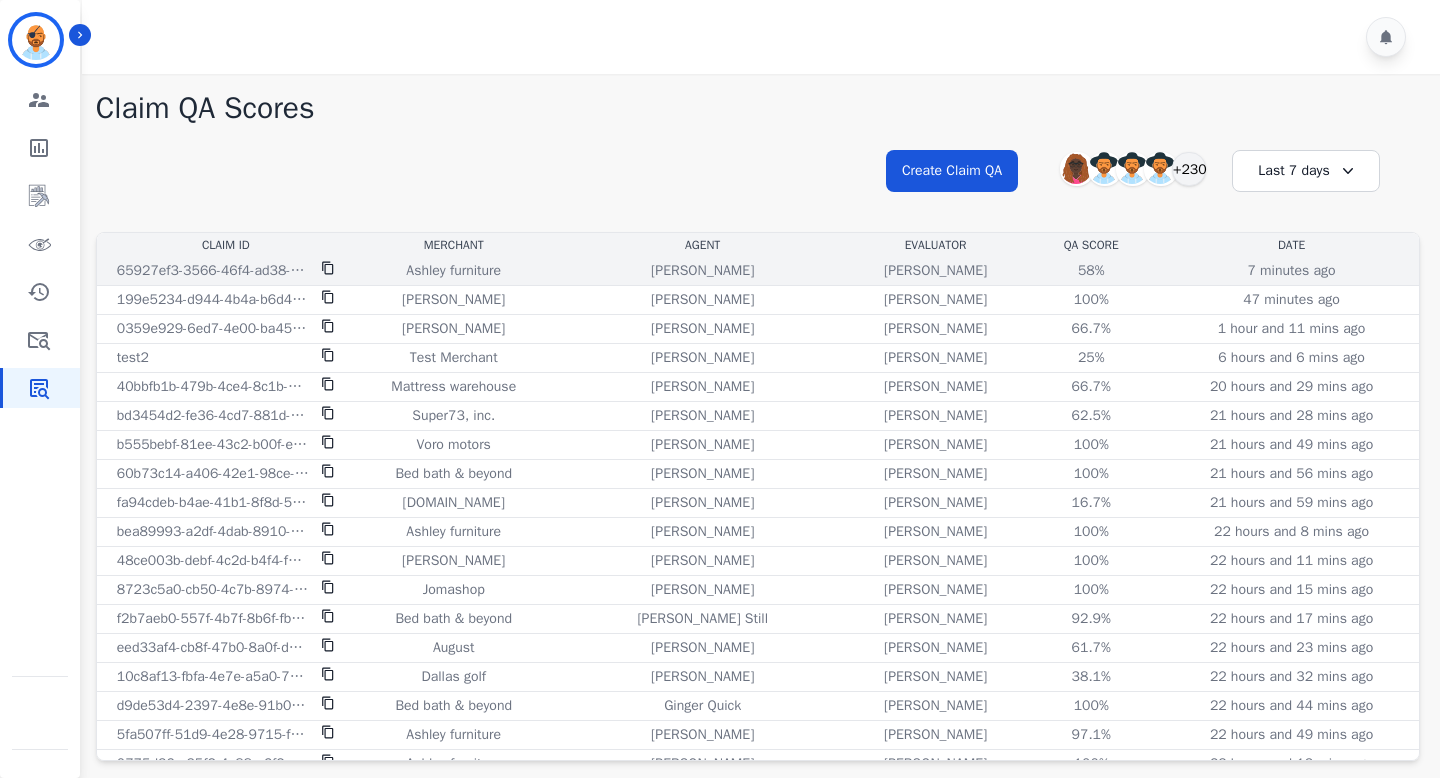 scroll, scrollTop: 0, scrollLeft: 0, axis: both 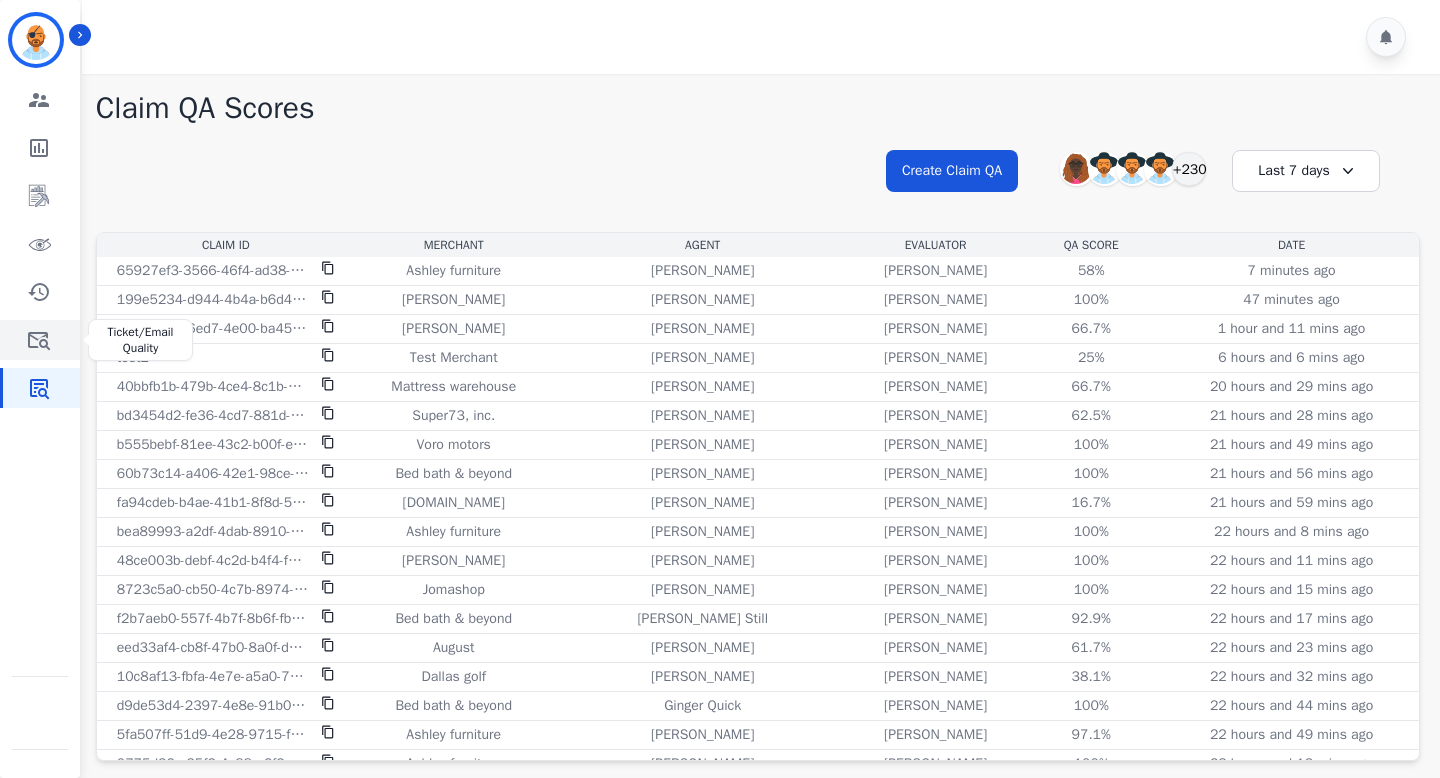 click 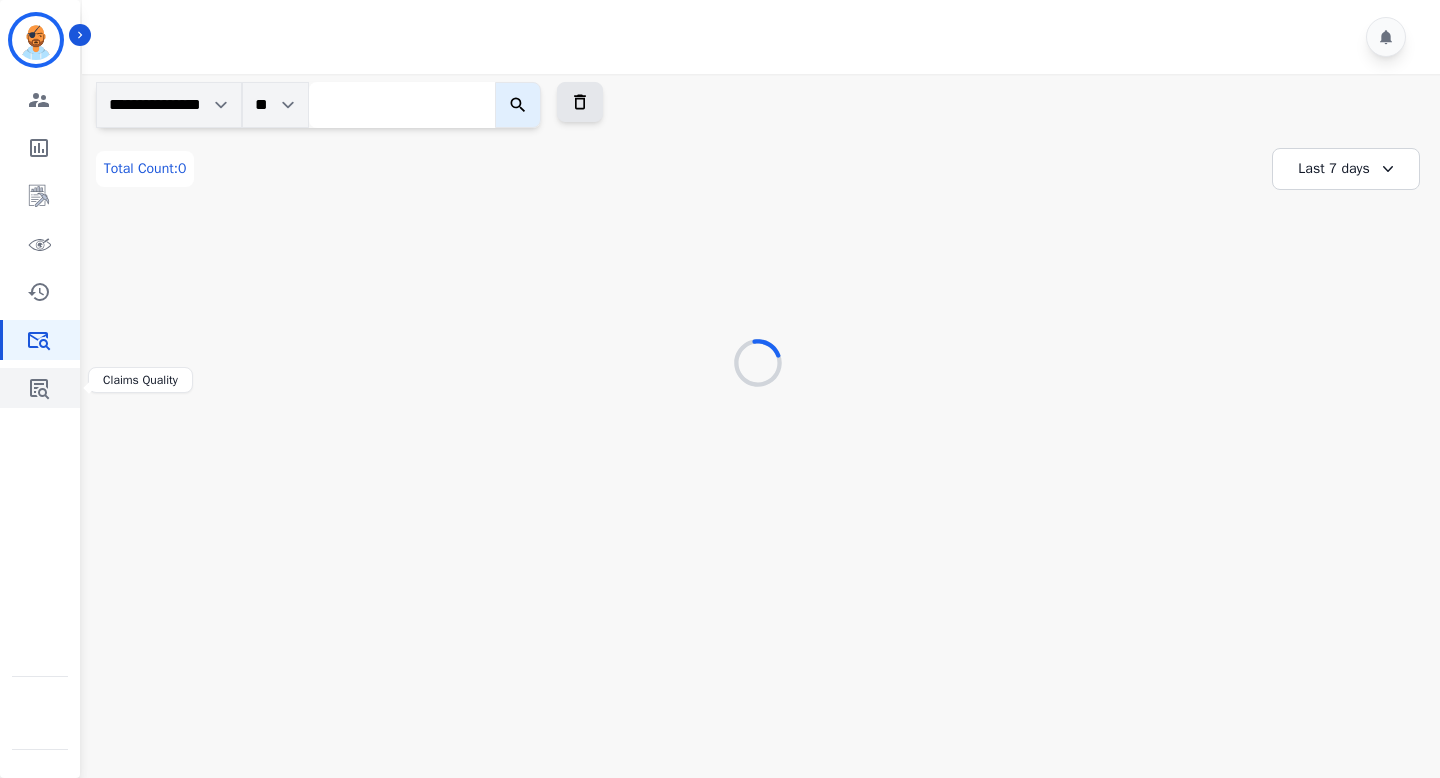 click 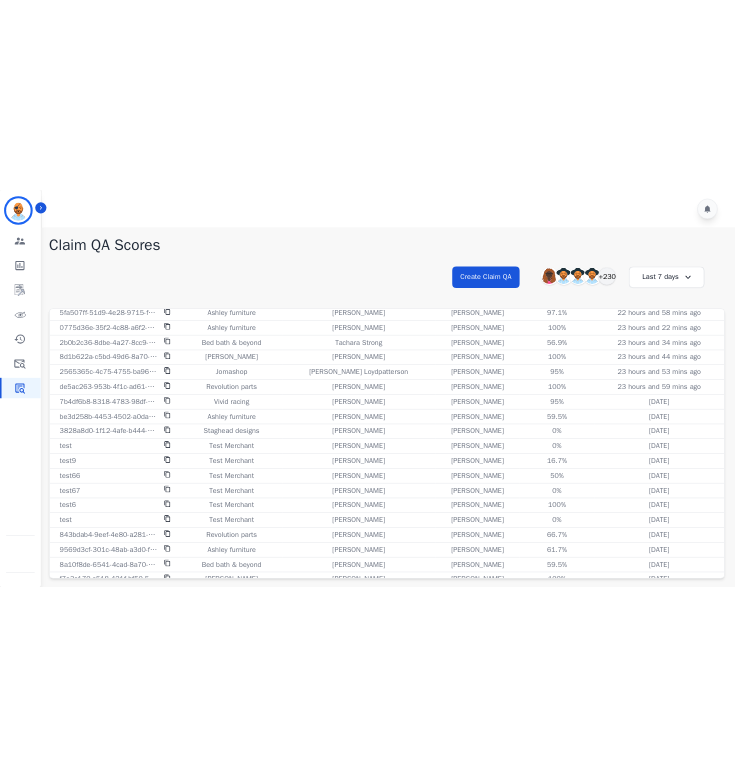 scroll, scrollTop: 636, scrollLeft: 0, axis: vertical 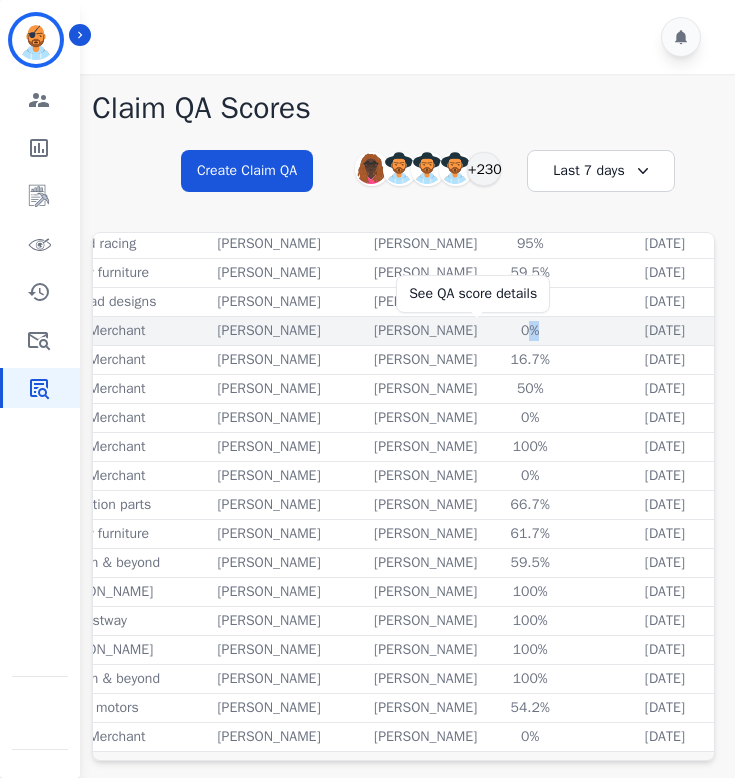 click on "0%" at bounding box center (530, 331) 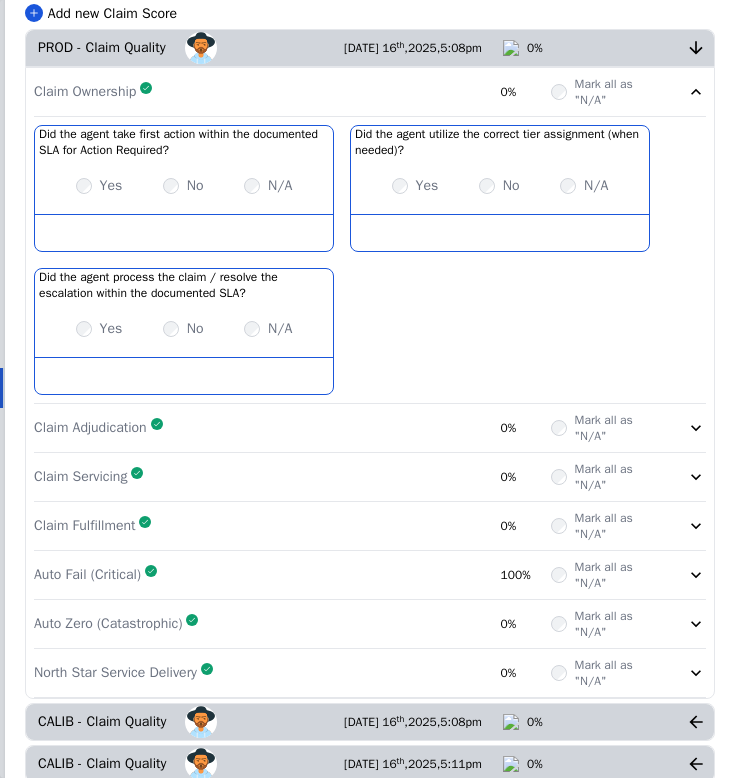 scroll, scrollTop: 0, scrollLeft: 0, axis: both 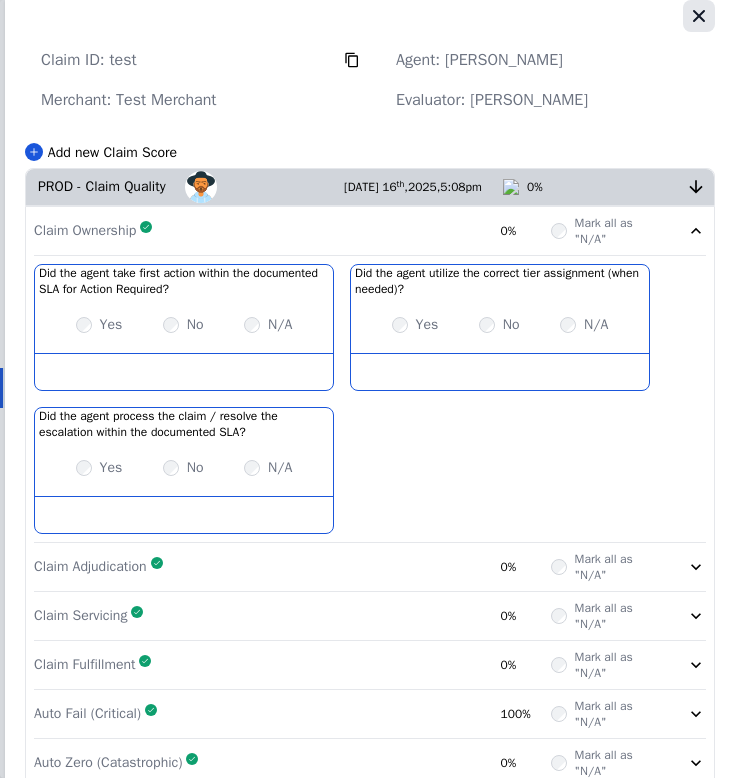 click at bounding box center [699, 16] 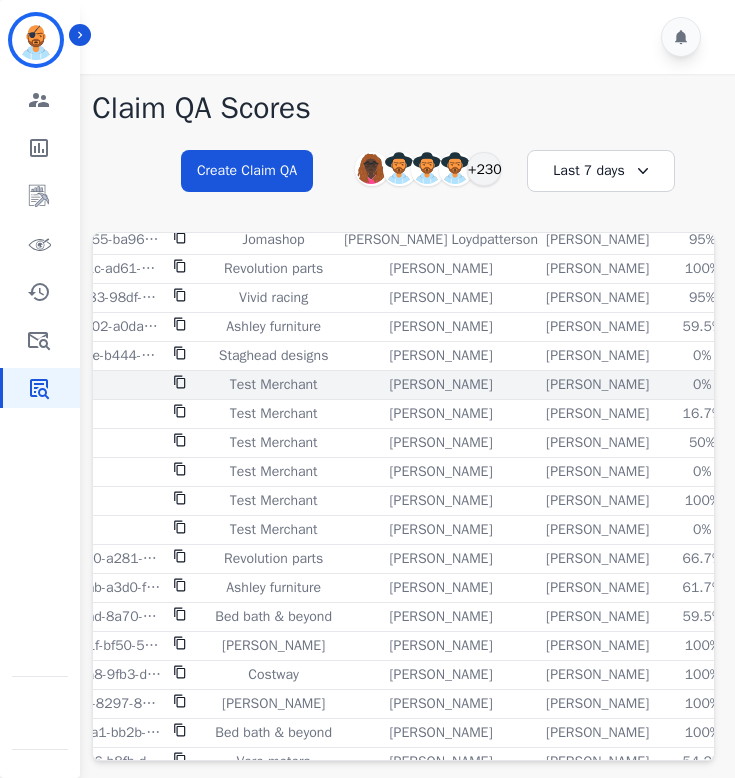 scroll, scrollTop: 582, scrollLeft: 316, axis: both 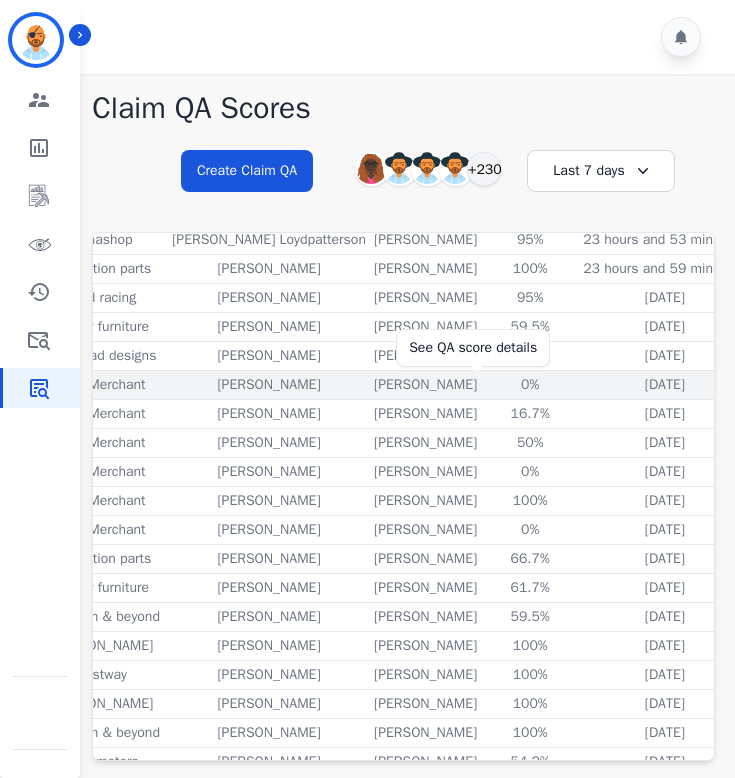 click on "0%" at bounding box center [530, 385] 